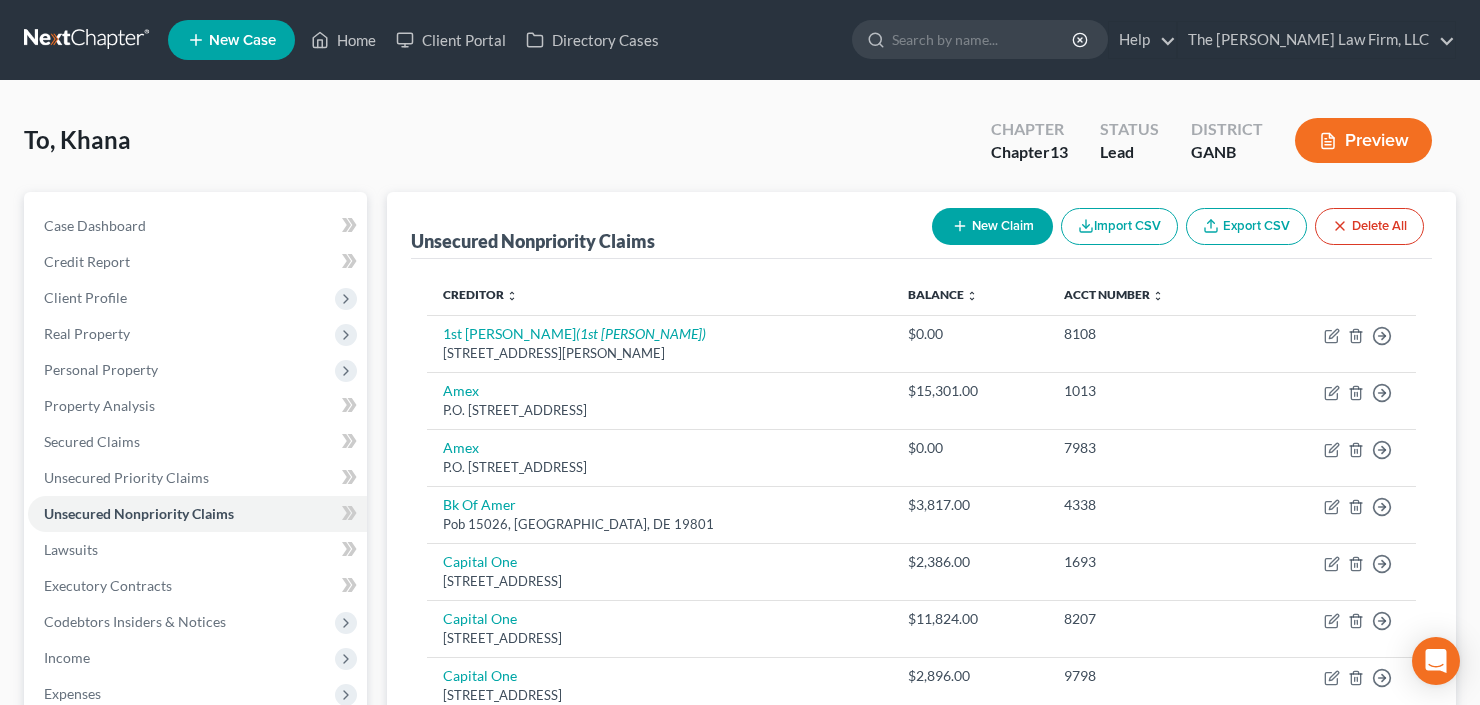 scroll, scrollTop: 116, scrollLeft: 0, axis: vertical 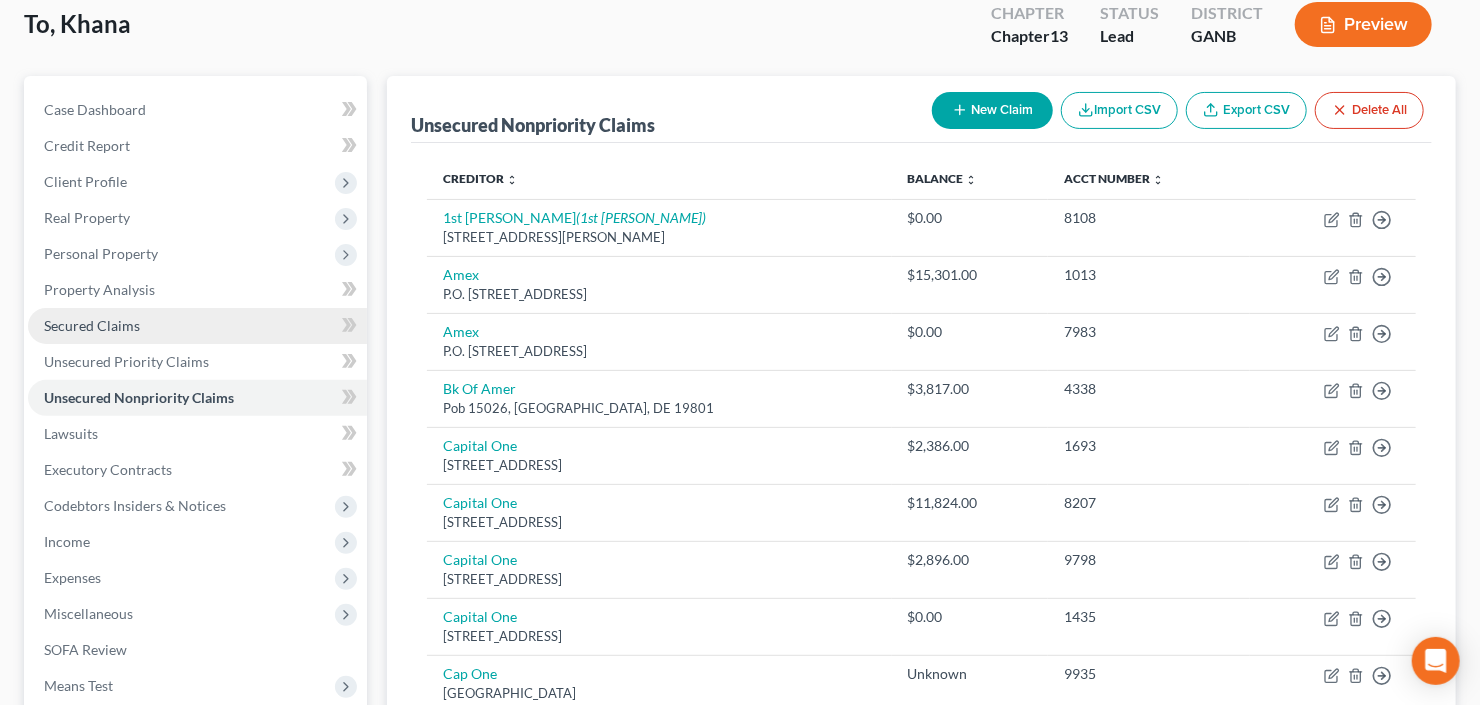 click on "Secured Claims" at bounding box center [92, 325] 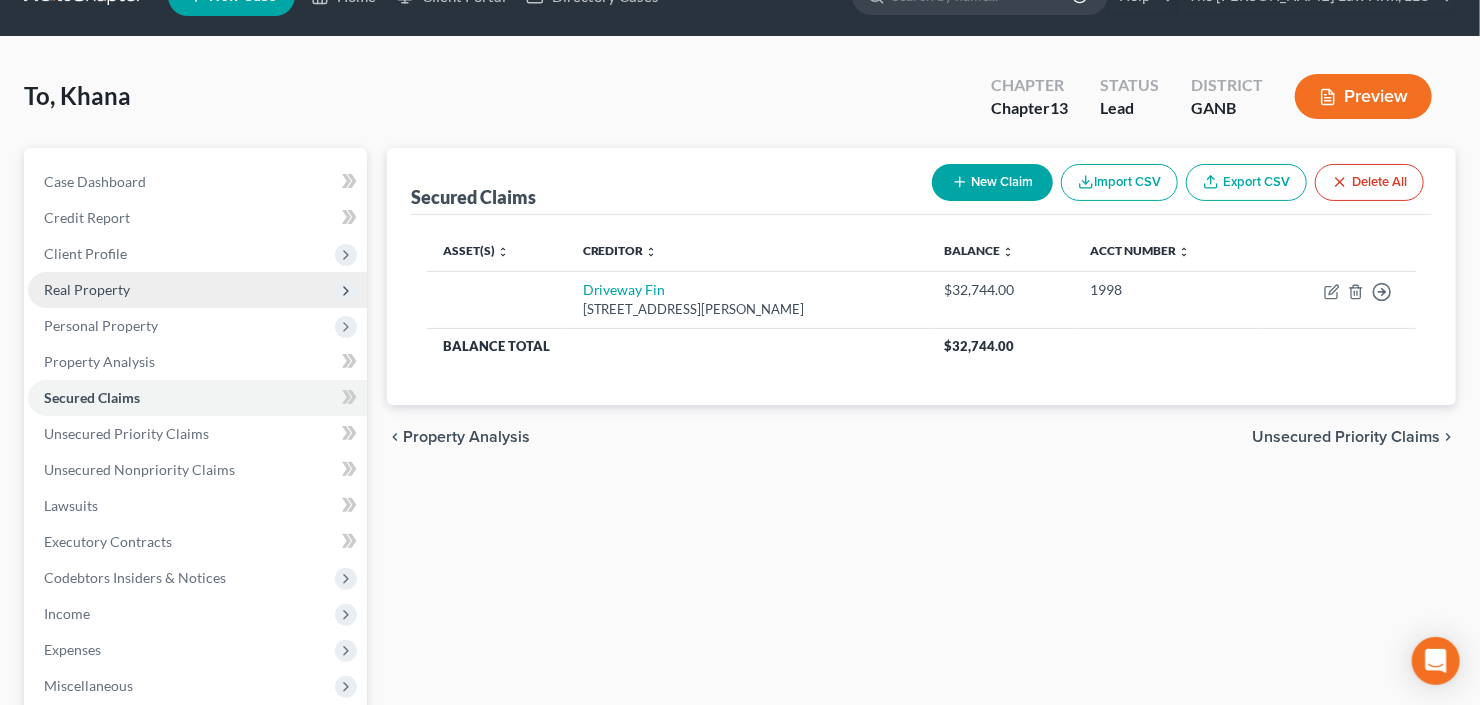 scroll, scrollTop: 0, scrollLeft: 0, axis: both 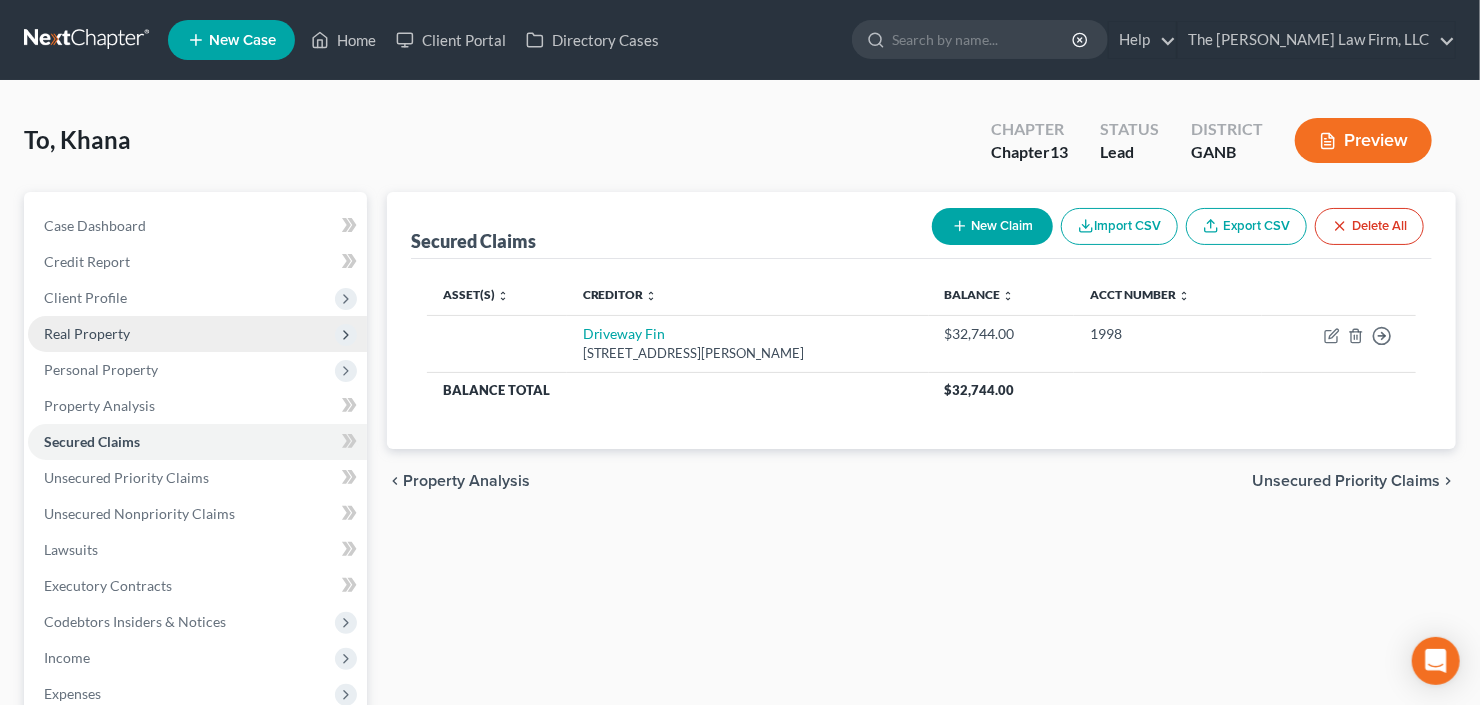 click on "Real Property" at bounding box center [87, 333] 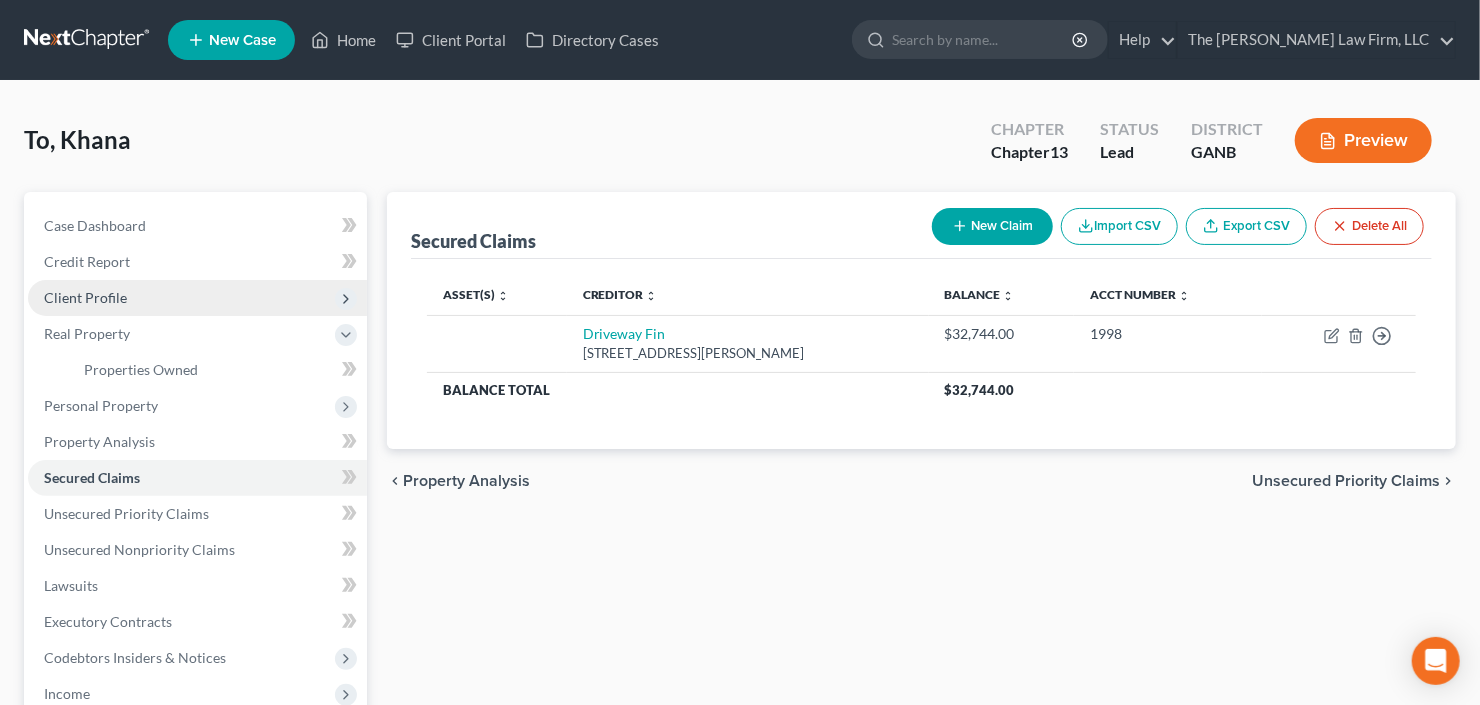 click on "Client Profile" at bounding box center (197, 298) 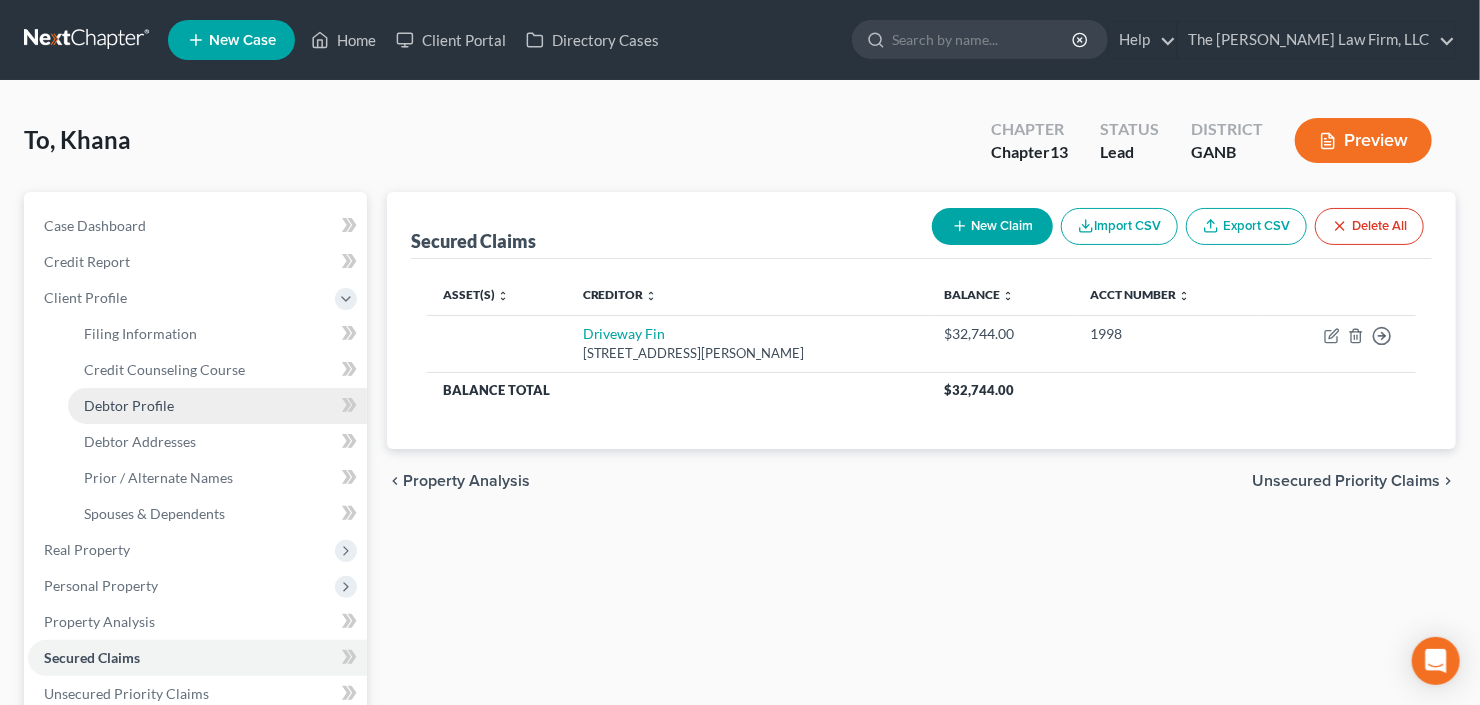 click on "Debtor Profile" at bounding box center [129, 405] 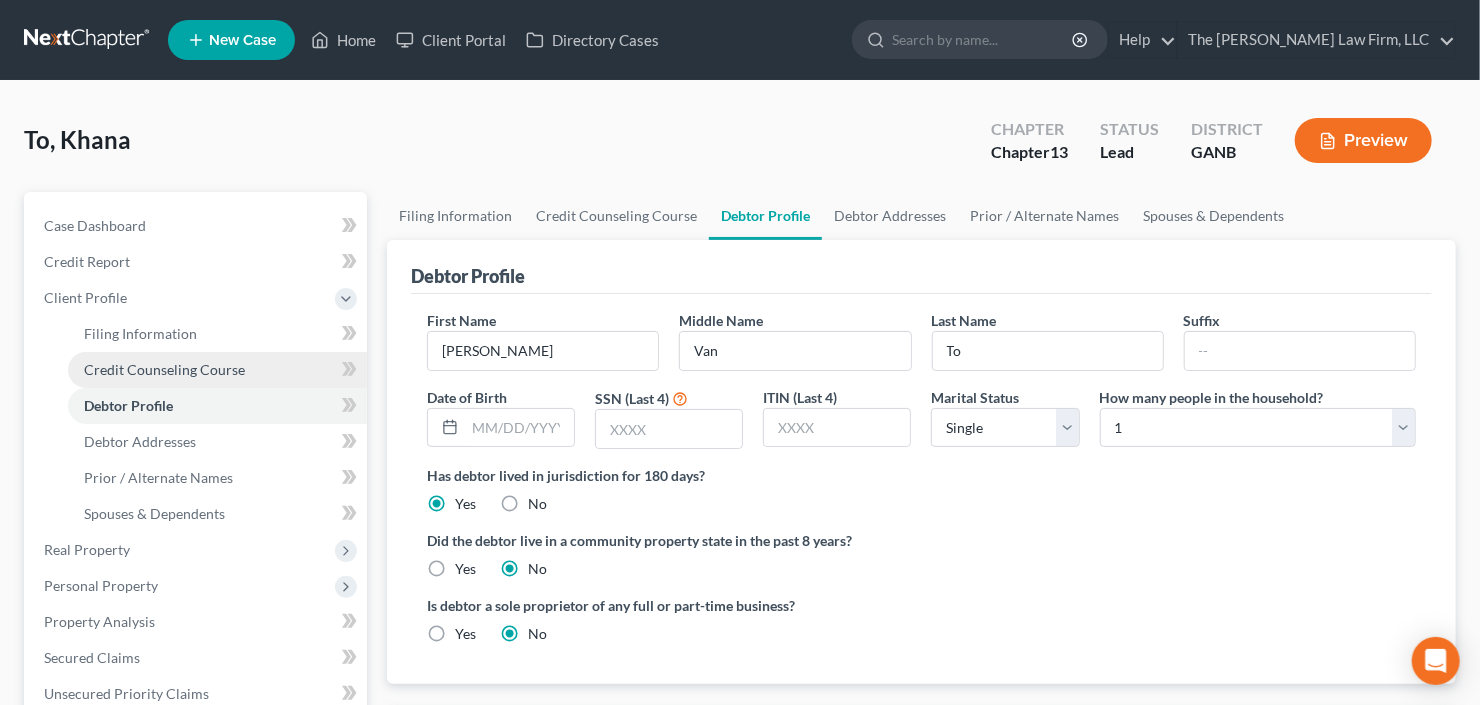 click on "Credit Counseling Course" at bounding box center [164, 369] 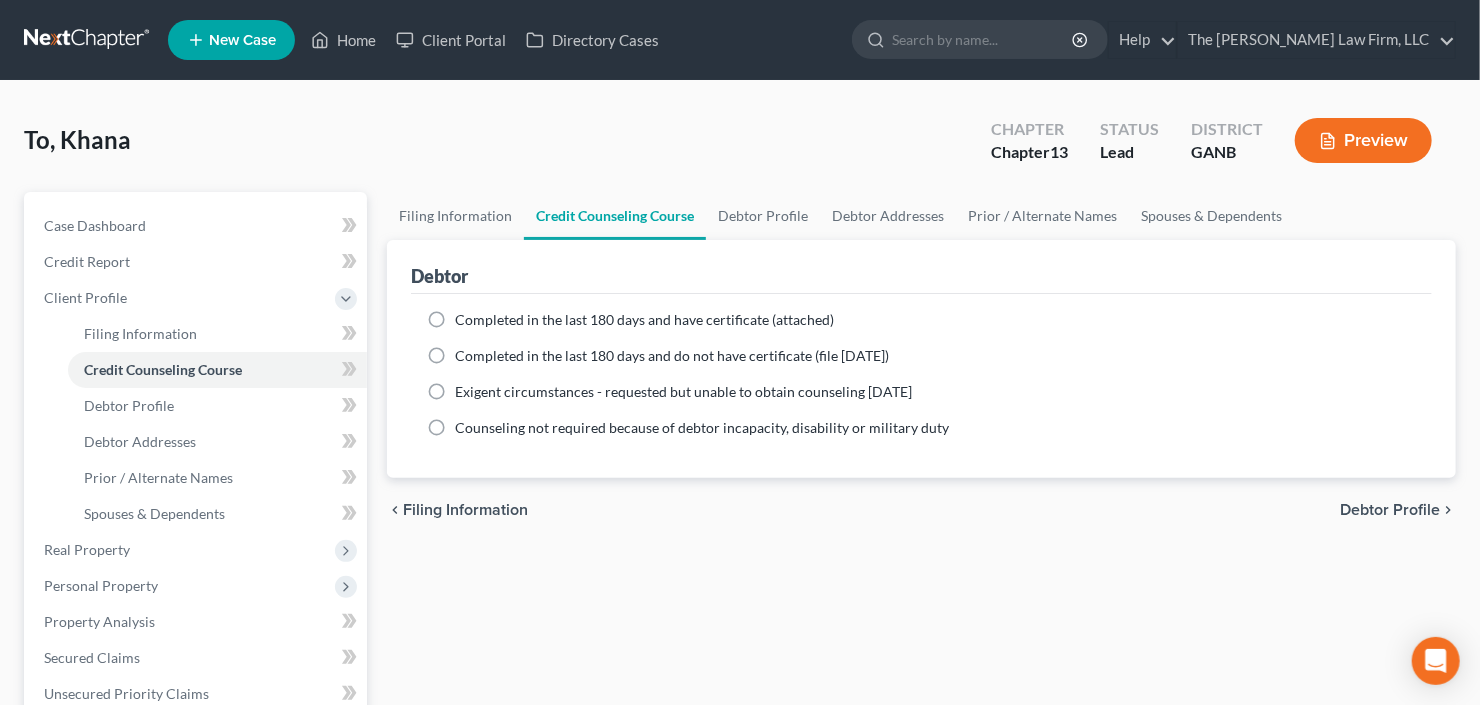 click on "Completed in the last 180 days and have certificate (attached)" at bounding box center [644, 319] 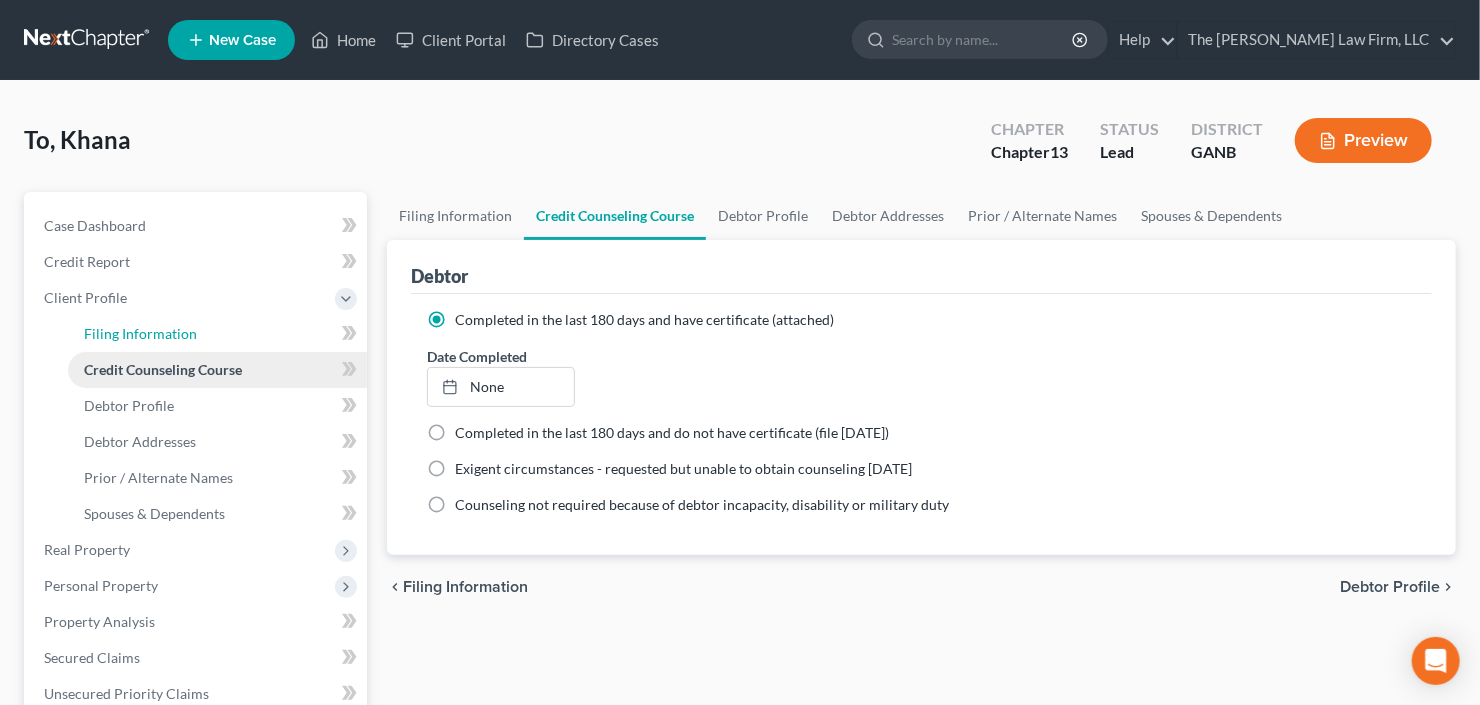 click on "Filing Information" at bounding box center [140, 333] 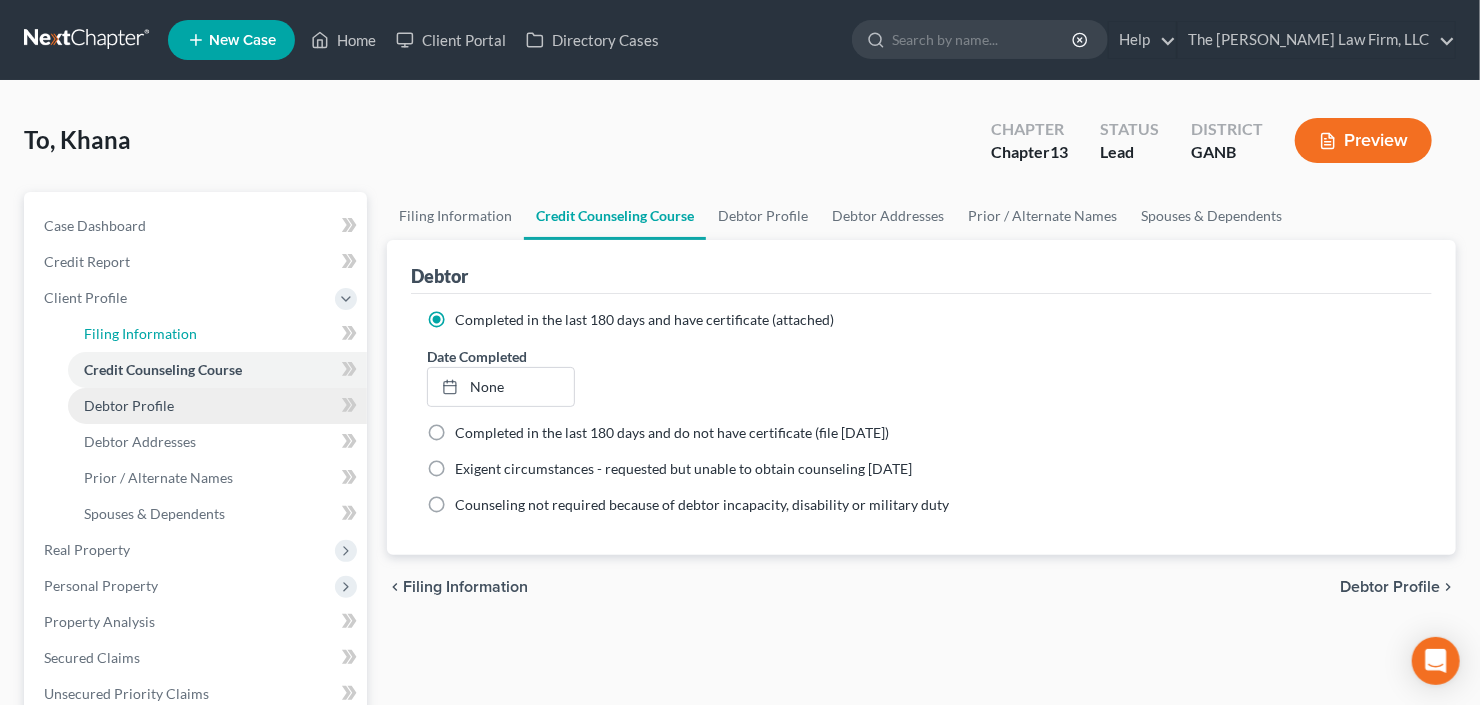 select on "1" 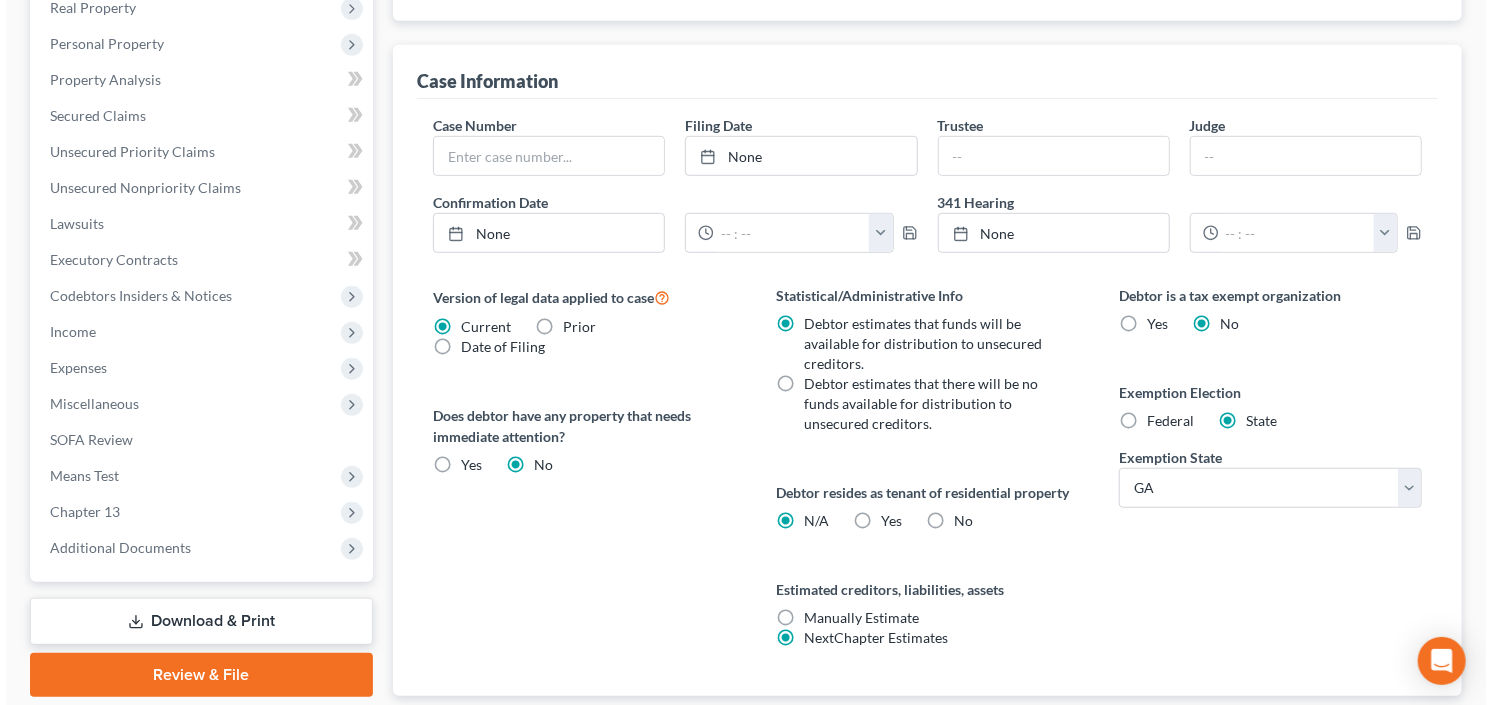scroll, scrollTop: 668, scrollLeft: 0, axis: vertical 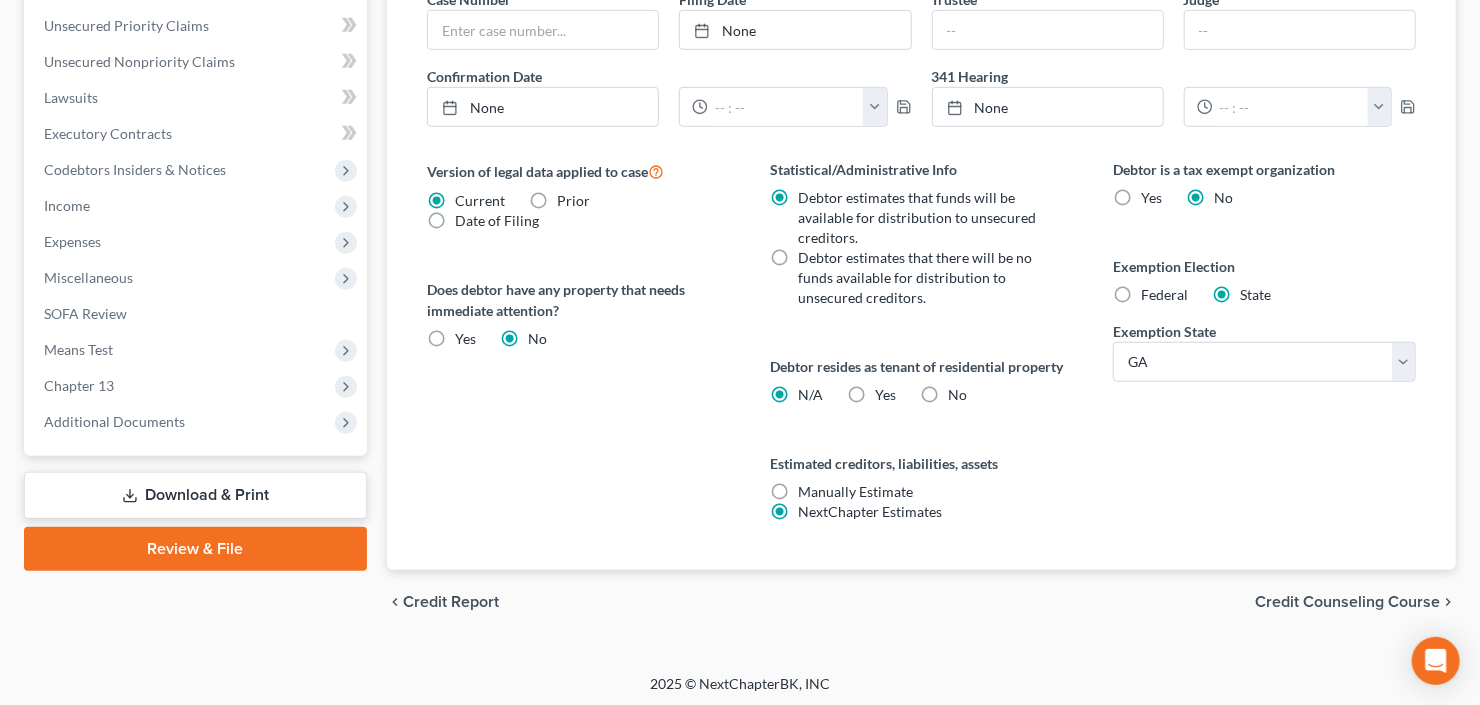 click on "Yes Yes" at bounding box center [885, 395] 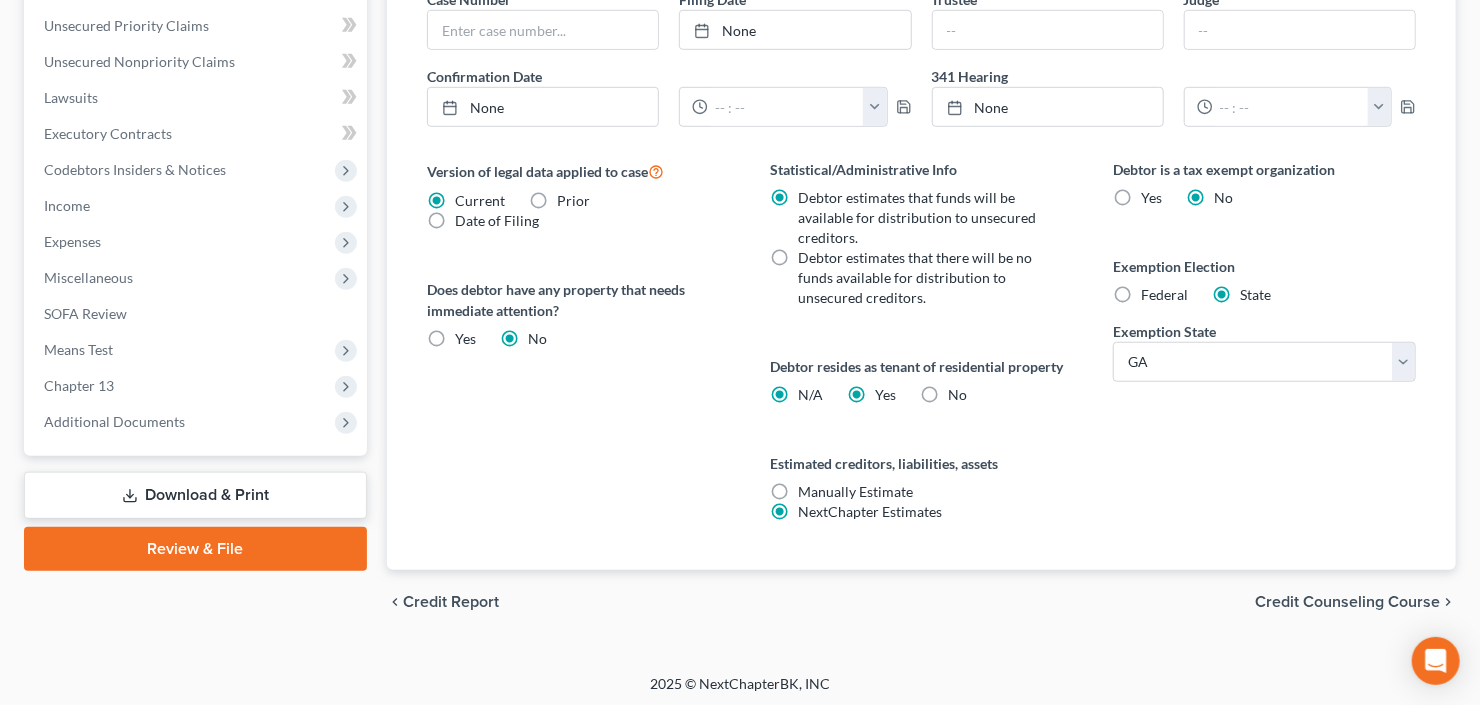radio on "false" 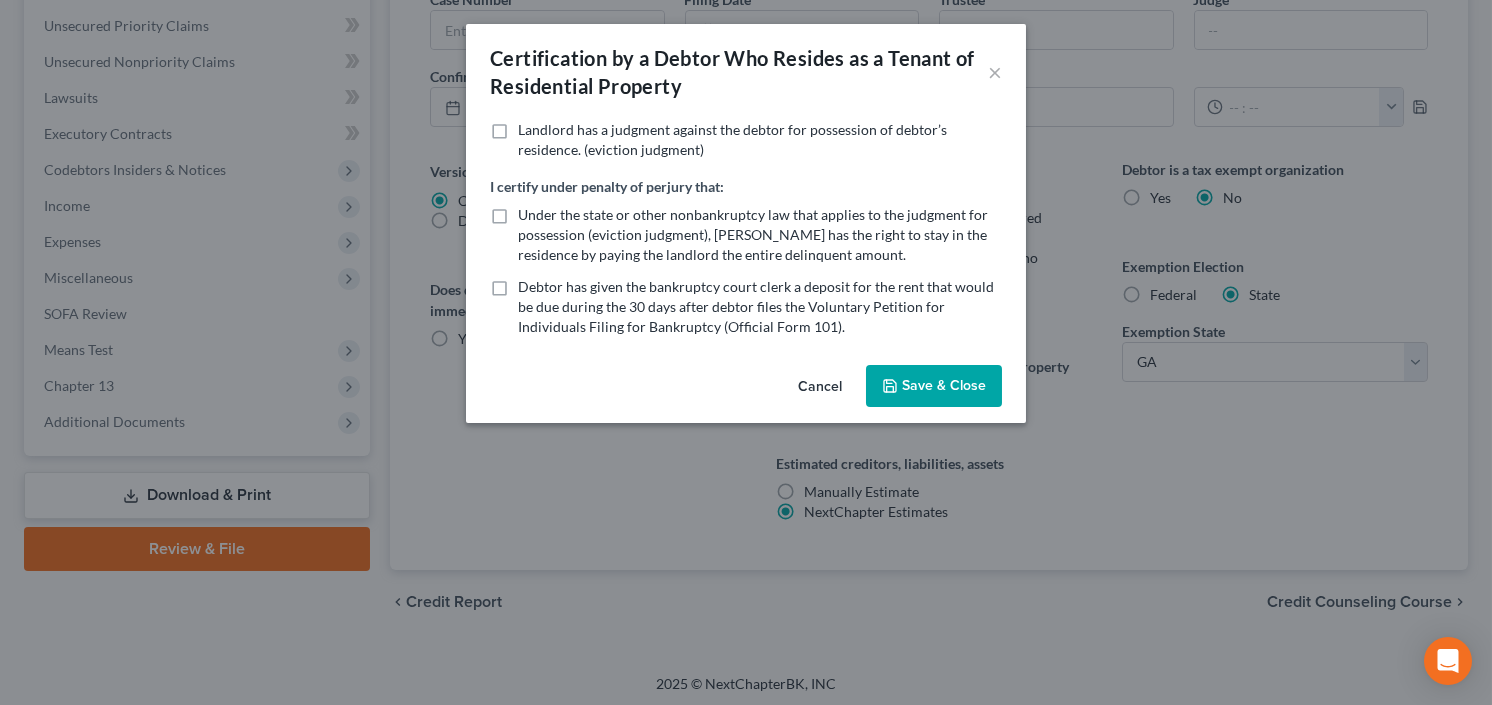 click on "Certification by a Debtor Who Resides as a Tenant of Residential Property × Landlord has a judgment against the debtor for possession of debtor’s residence. (eviction judgment) I certify under penalty of perjury that: Under the state or other nonbankruptcy law that applies to the judgment for possession (eviction judgment), Debtor has the right to stay in the residence by paying the landlord the entire delinquent amount. Debtor has given the bankruptcy court clerk a deposit for the rent that would be due during the 30 days after debtor files the Voluntary Petition for Individuals Filing for Bankruptcy (Official Form 101). Cancel Save & Close" at bounding box center [746, 352] 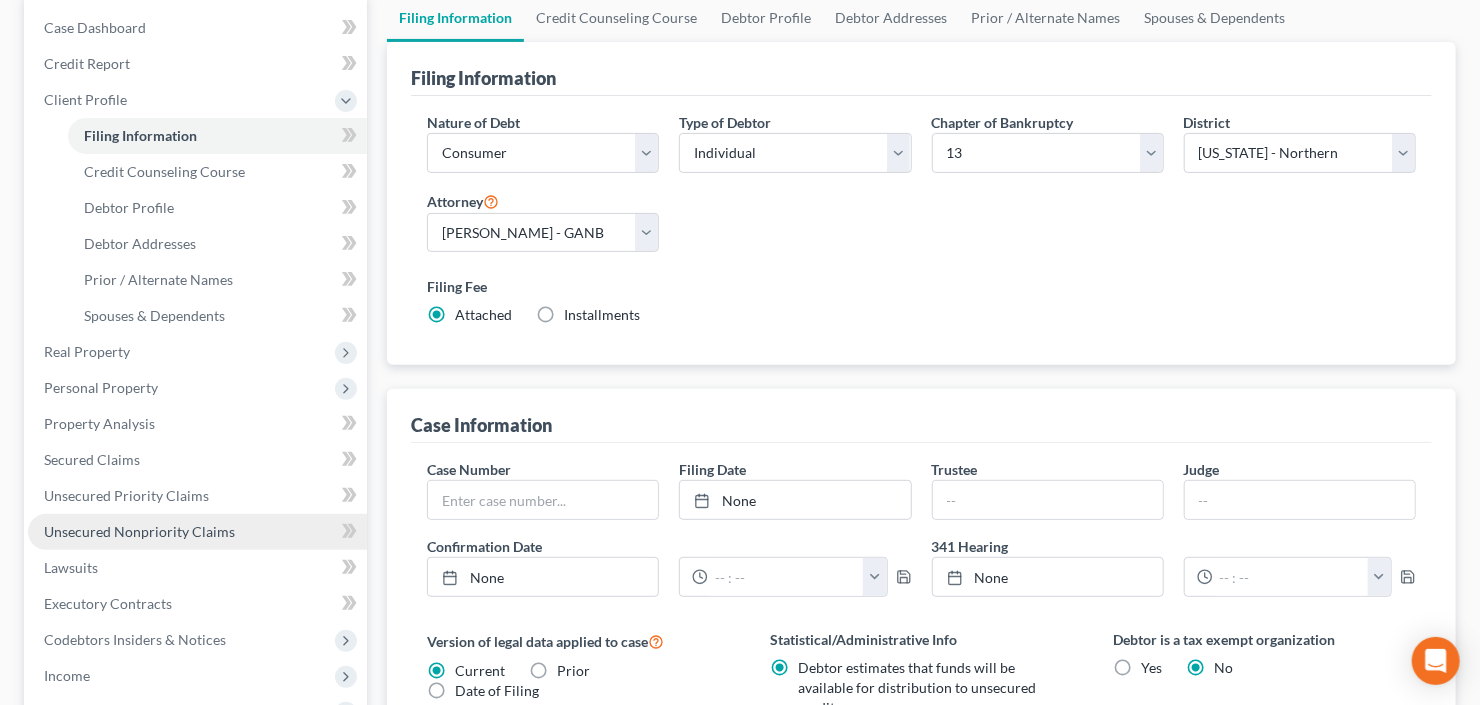 scroll, scrollTop: 268, scrollLeft: 0, axis: vertical 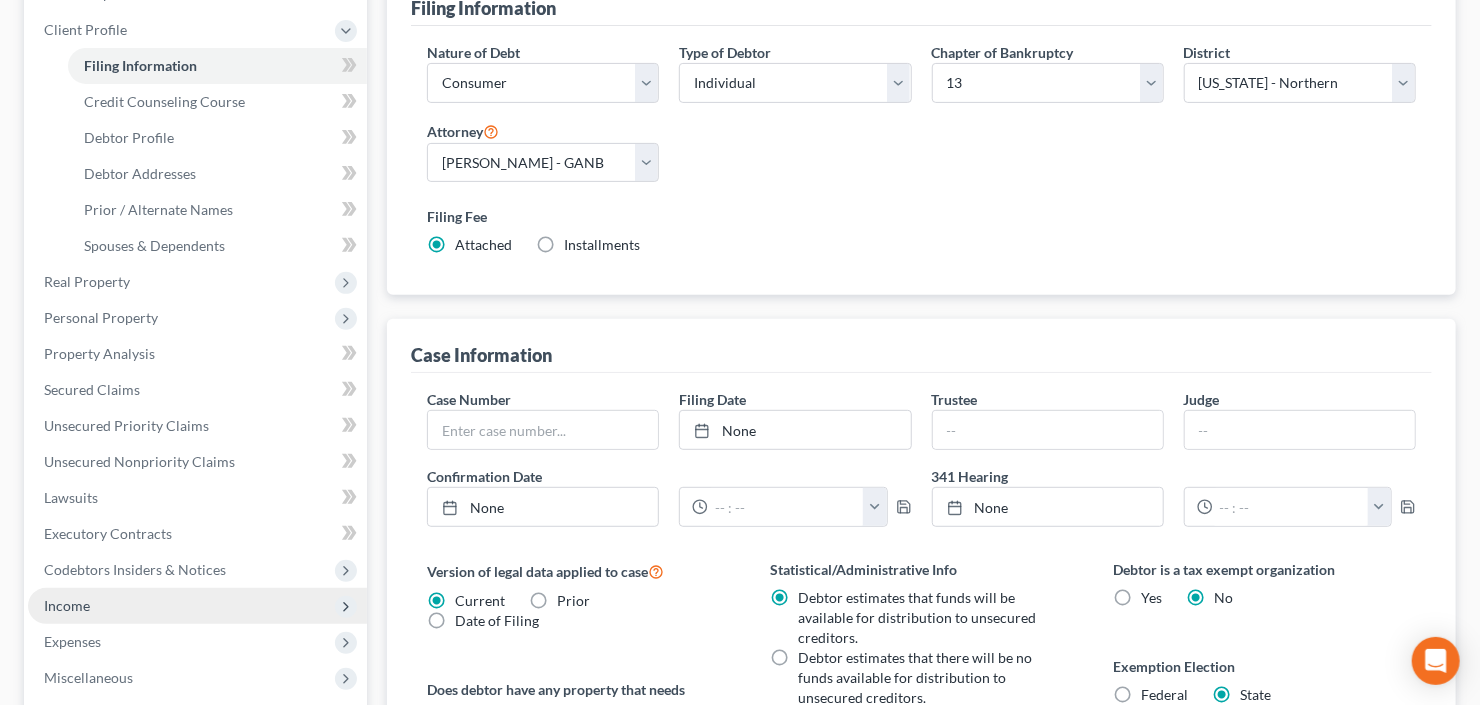 click on "Income" at bounding box center [197, 606] 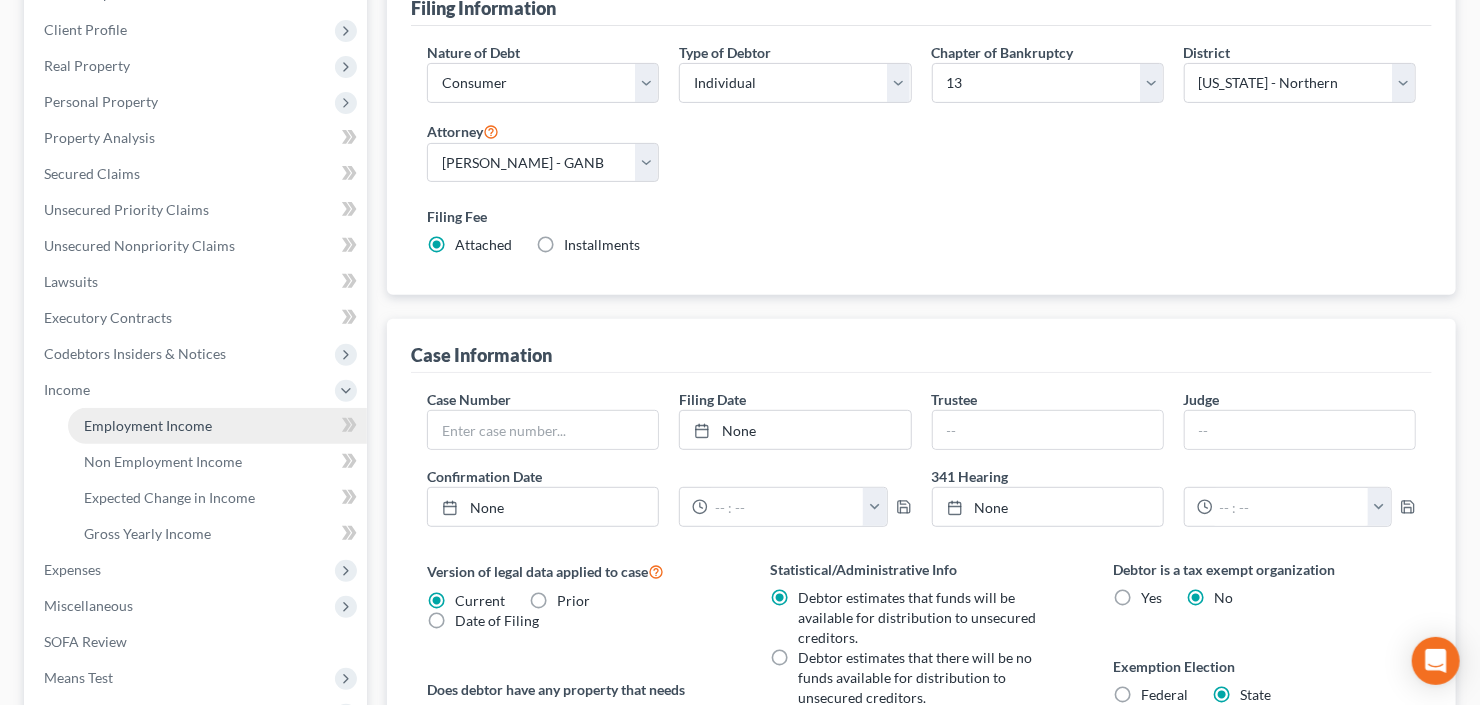 click on "Employment Income" at bounding box center [217, 426] 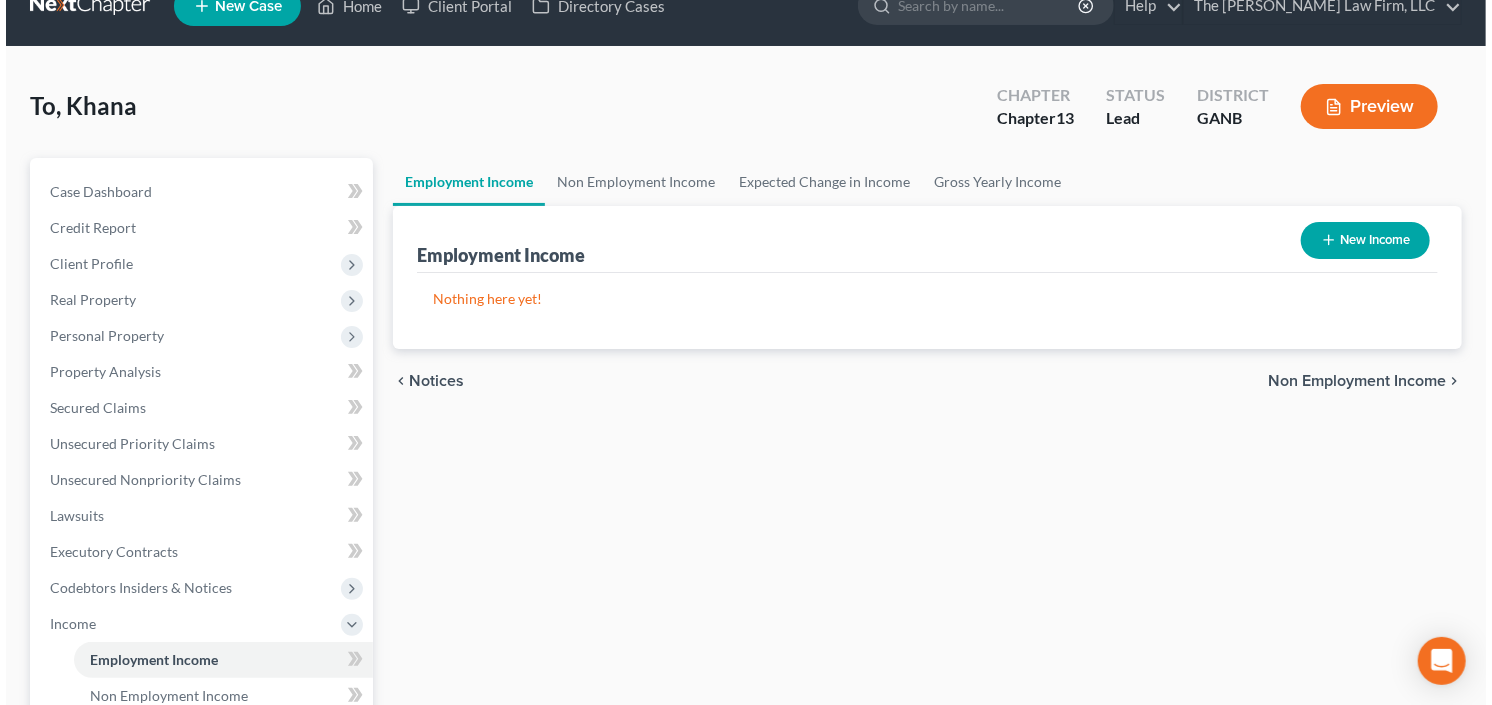 scroll, scrollTop: 0, scrollLeft: 0, axis: both 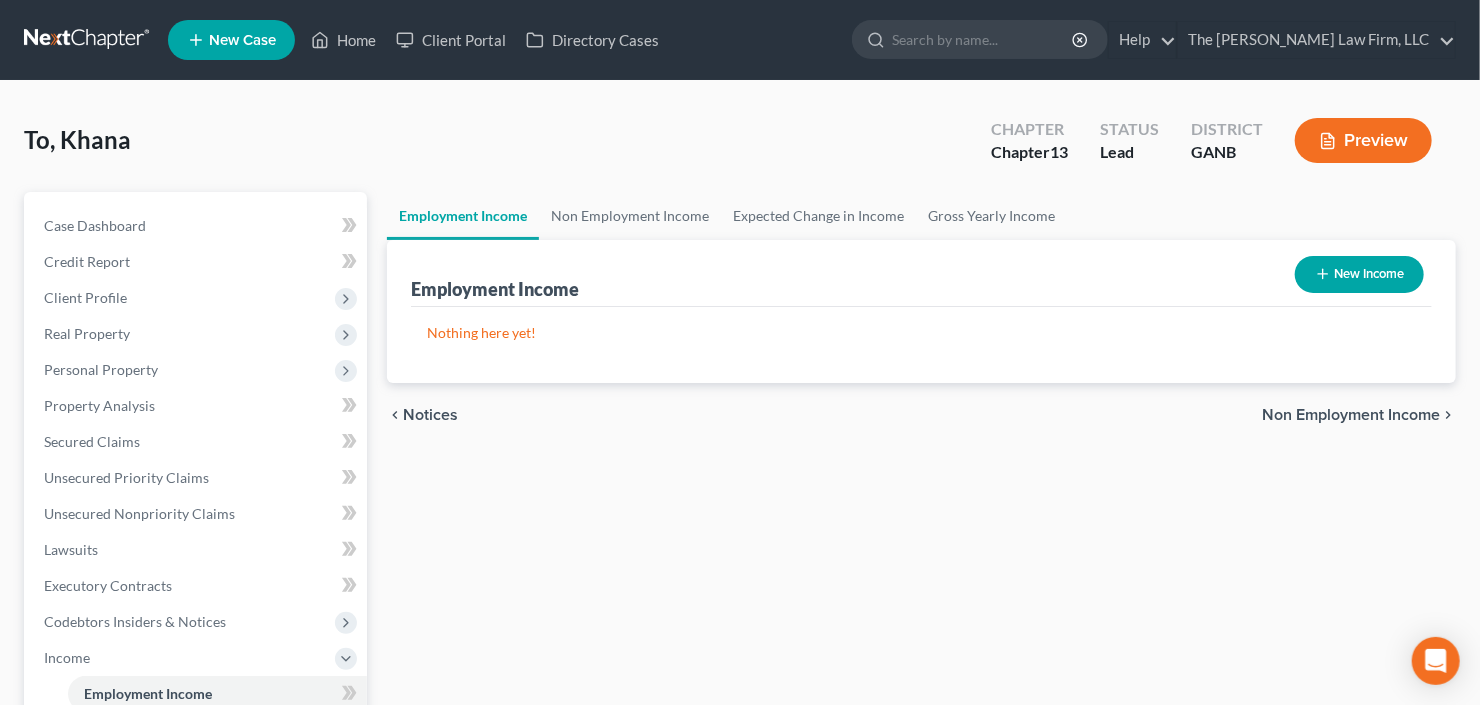 click on "Employment Income" at bounding box center (217, 694) 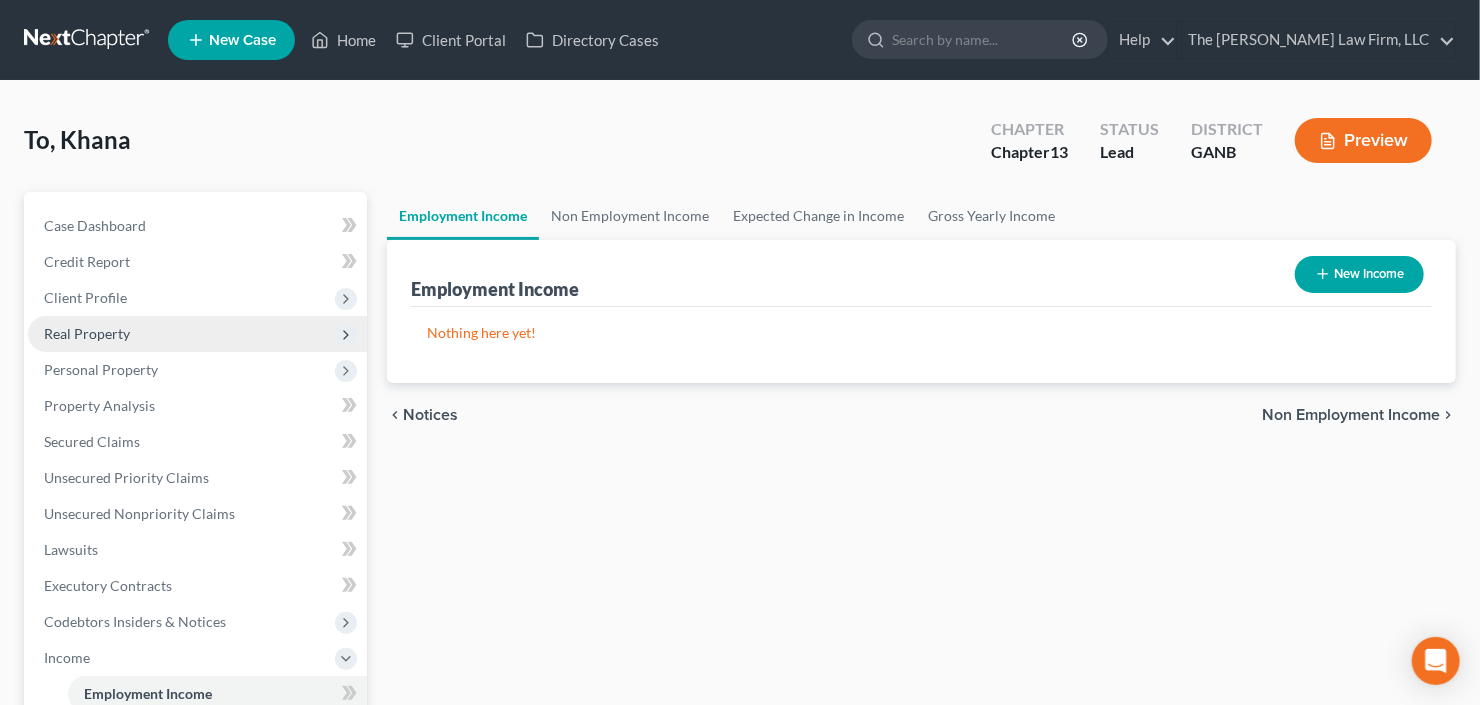 click on "Real Property" at bounding box center [87, 333] 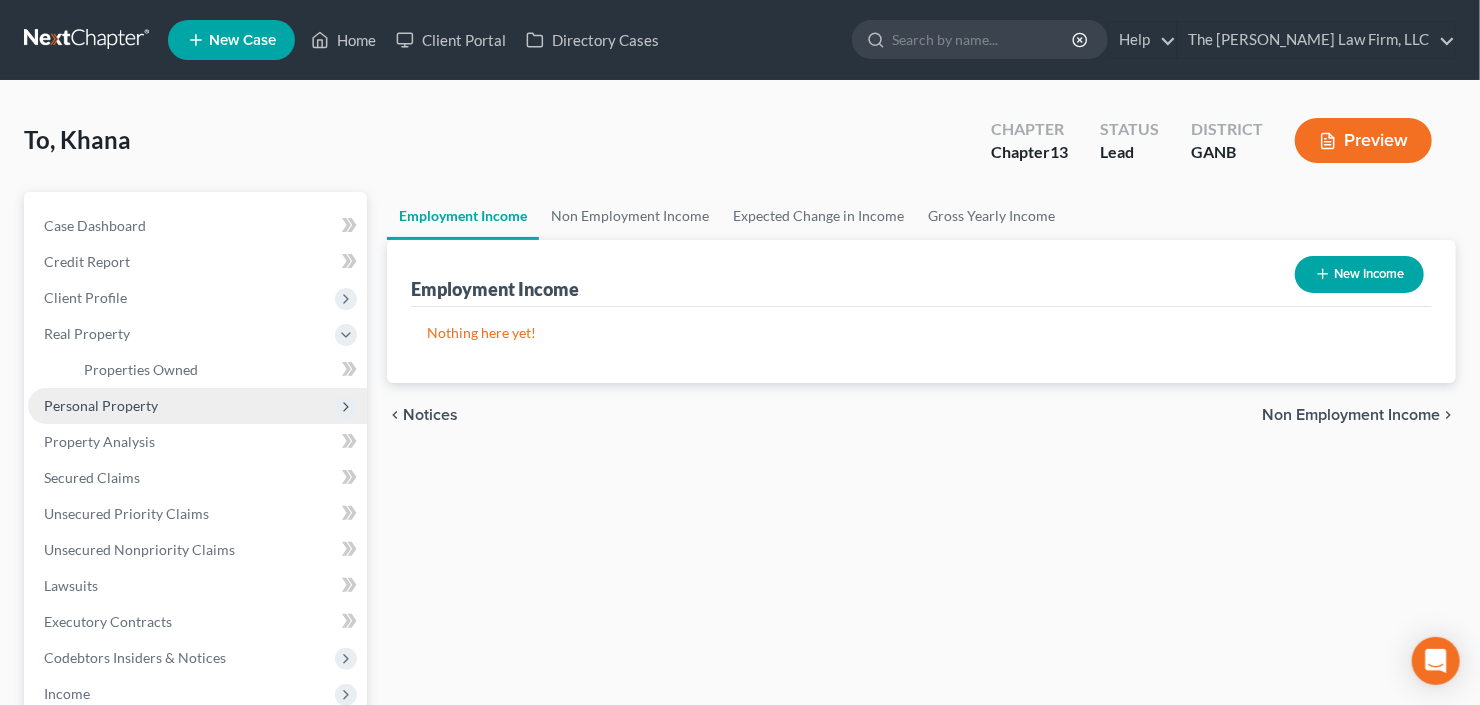 click on "Personal Property" at bounding box center (101, 405) 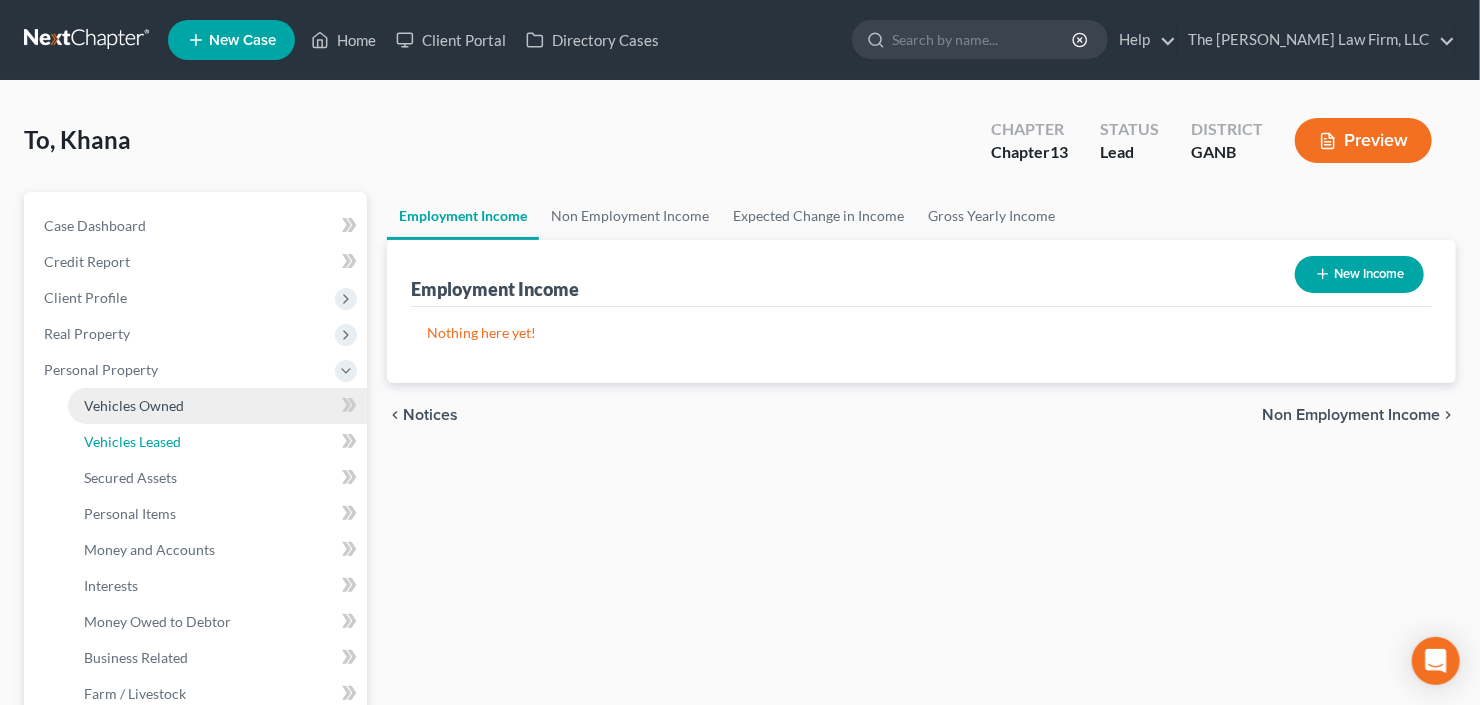 click on "Vehicles Leased" at bounding box center (132, 441) 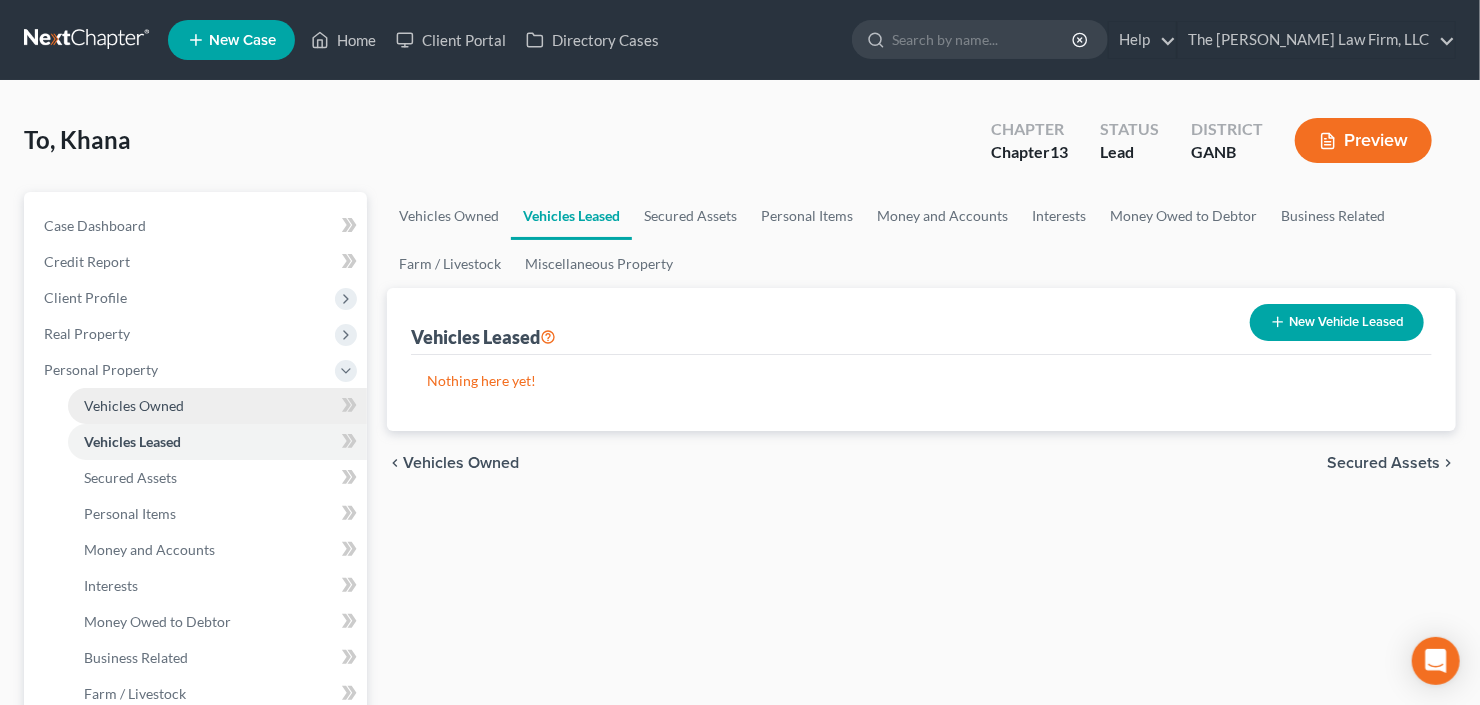 click on "Vehicles Owned" at bounding box center (134, 405) 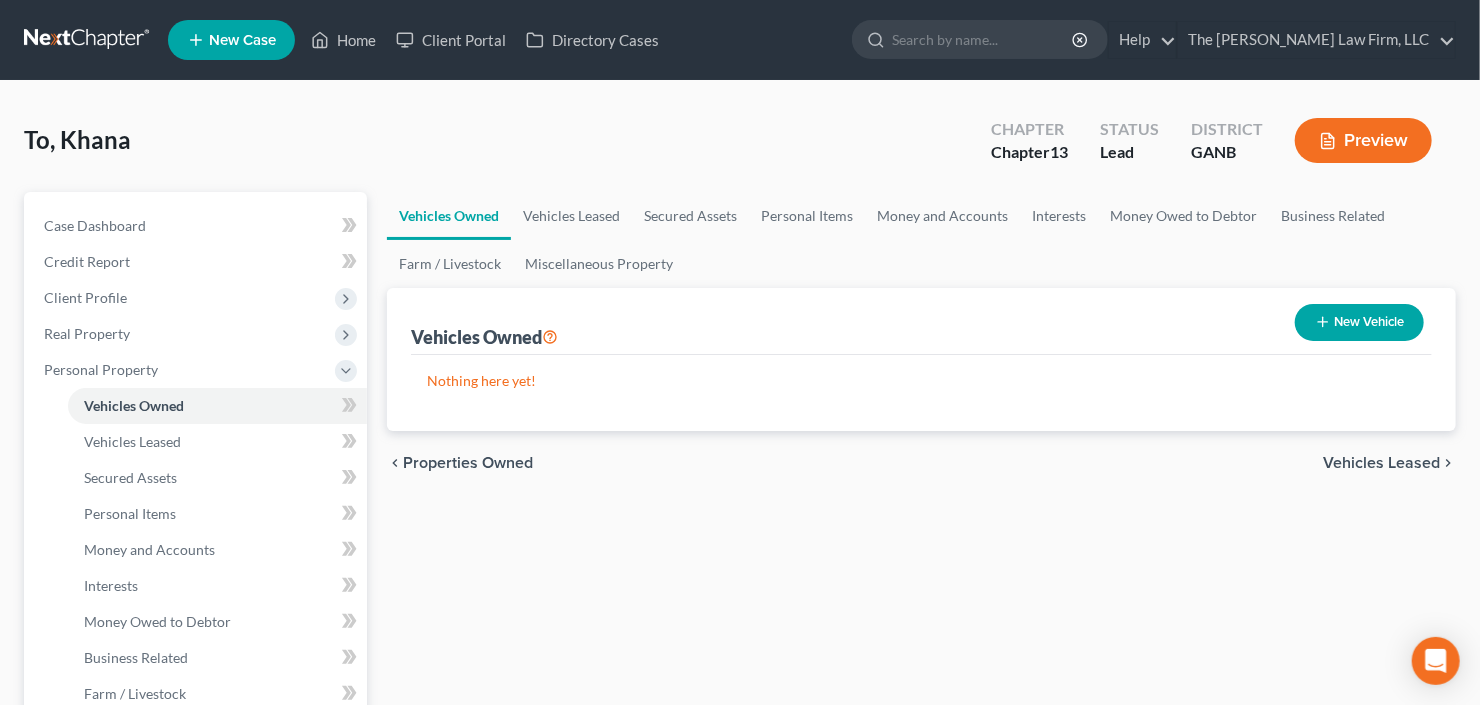 click on "New Vehicle" at bounding box center [1359, 322] 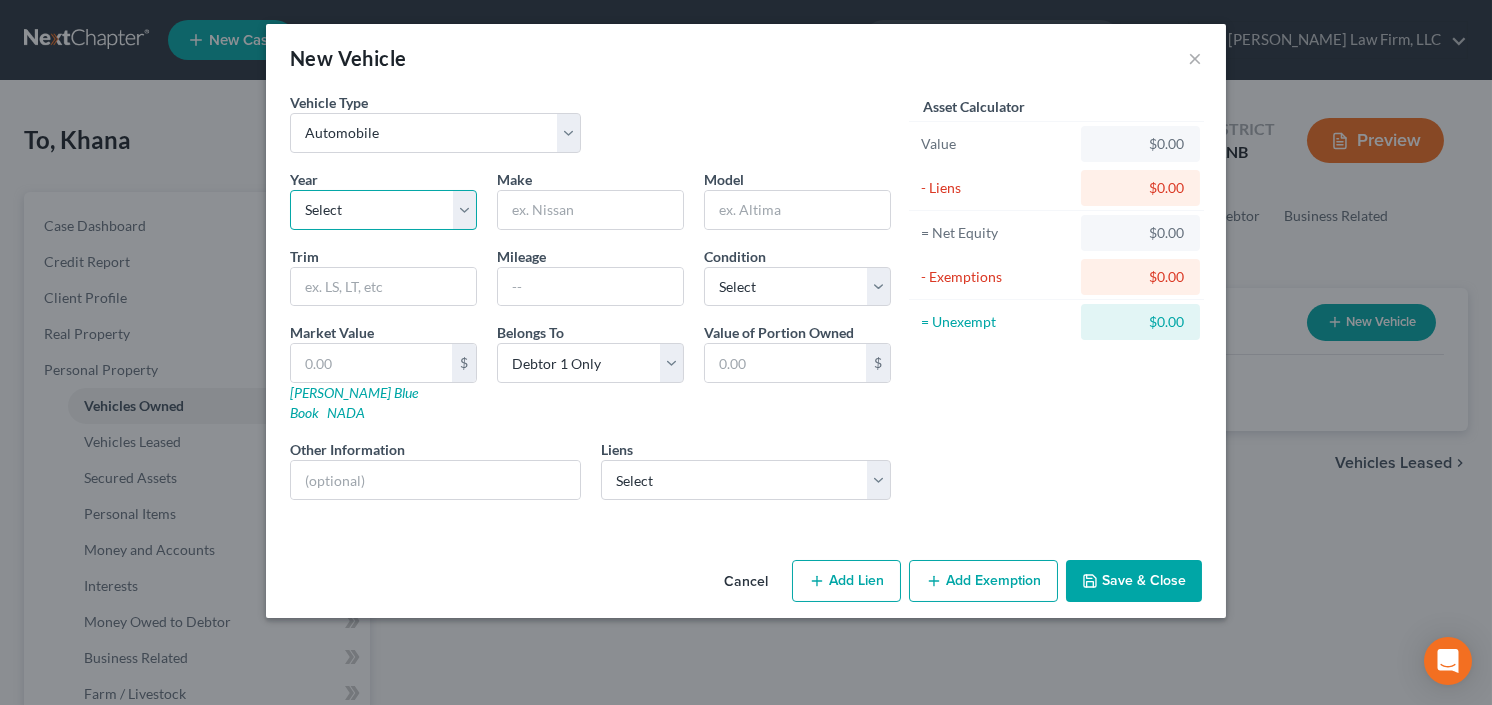 click on "Select 2026 2025 2024 2023 2022 2021 2020 2019 2018 2017 2016 2015 2014 2013 2012 2011 2010 2009 2008 2007 2006 2005 2004 2003 2002 2001 2000 1999 1998 1997 1996 1995 1994 1993 1992 1991 1990 1989 1988 1987 1986 1985 1984 1983 1982 1981 1980 1979 1978 1977 1976 1975 1974 1973 1972 1971 1970 1969 1968 1967 1966 1965 1964 1963 1962 1961 1960 1959 1958 1957 1956 1955 1954 1953 1952 1951 1950 1949 1948 1947 1946 1945 1944 1943 1942 1941 1940 1939 1938 1937 1936 1935 1934 1933 1932 1931 1930 1929 1928 1927 1926 1925 1924 1923 1922 1921 1920 1919 1918 1917 1916 1915 1914 1913 1912 1911 1910 1909 1908 1907 1906 1905 1904 1903 1902 1901" at bounding box center [383, 210] 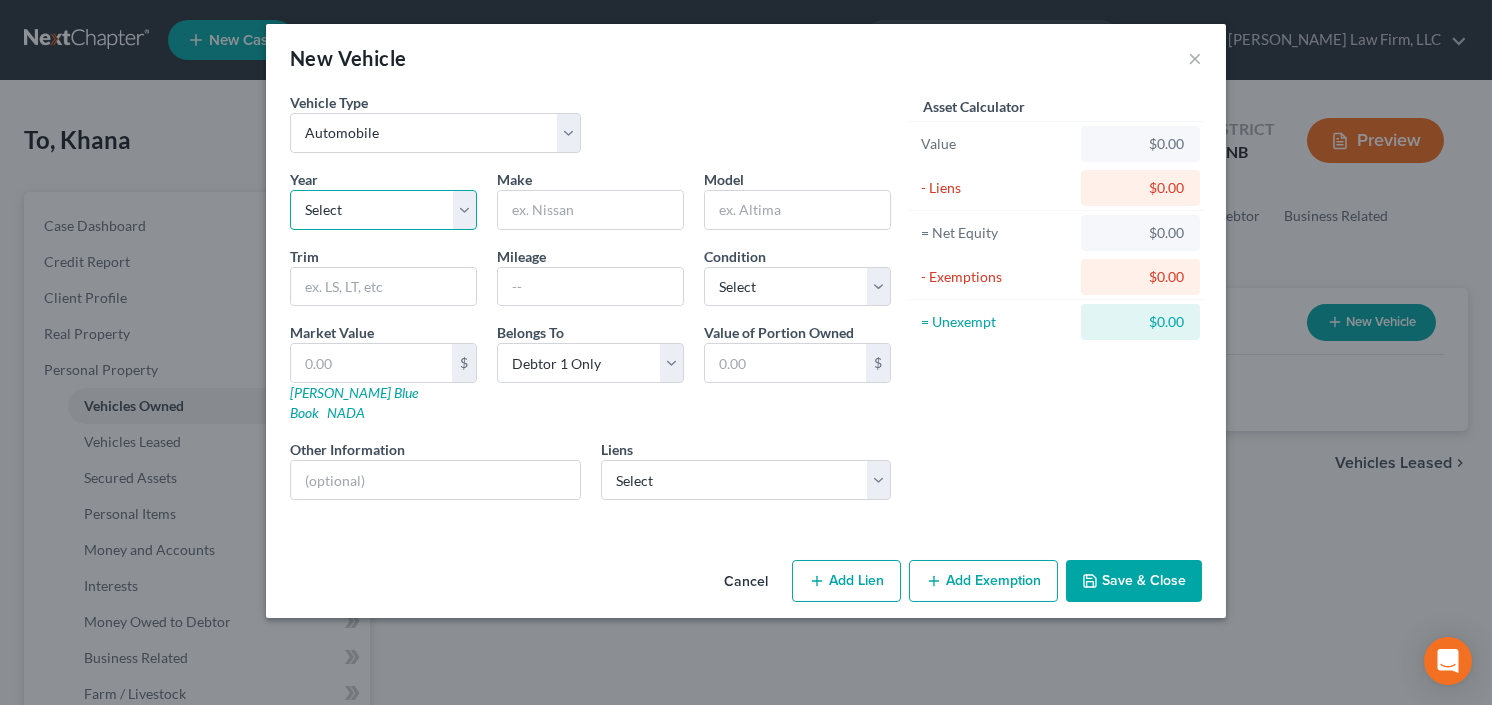 select on "5" 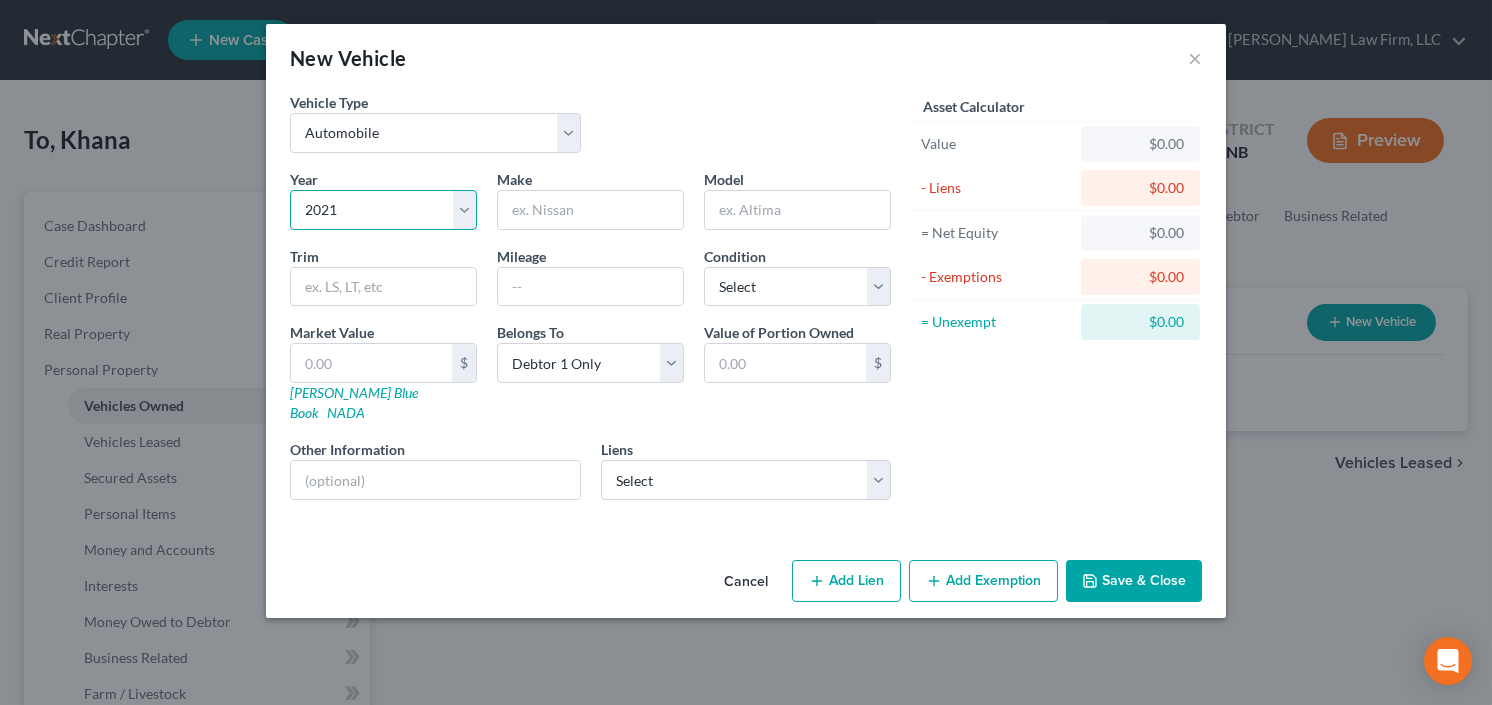 click on "Select 2026 2025 2024 2023 2022 2021 2020 2019 2018 2017 2016 2015 2014 2013 2012 2011 2010 2009 2008 2007 2006 2005 2004 2003 2002 2001 2000 1999 1998 1997 1996 1995 1994 1993 1992 1991 1990 1989 1988 1987 1986 1985 1984 1983 1982 1981 1980 1979 1978 1977 1976 1975 1974 1973 1972 1971 1970 1969 1968 1967 1966 1965 1964 1963 1962 1961 1960 1959 1958 1957 1956 1955 1954 1953 1952 1951 1950 1949 1948 1947 1946 1945 1944 1943 1942 1941 1940 1939 1938 1937 1936 1935 1934 1933 1932 1931 1930 1929 1928 1927 1926 1925 1924 1923 1922 1921 1920 1919 1918 1917 1916 1915 1914 1913 1912 1911 1910 1909 1908 1907 1906 1905 1904 1903 1902 1901" at bounding box center (383, 210) 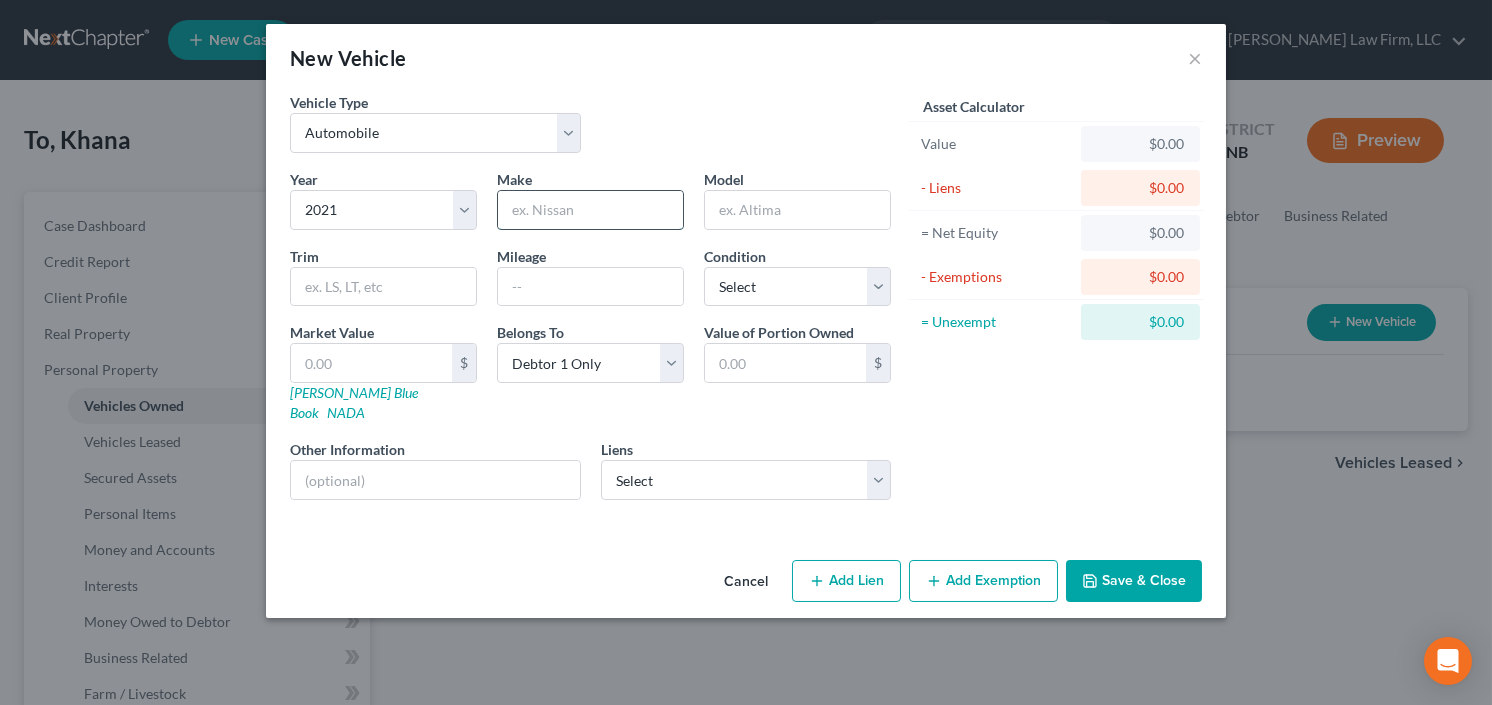 click at bounding box center (590, 210) 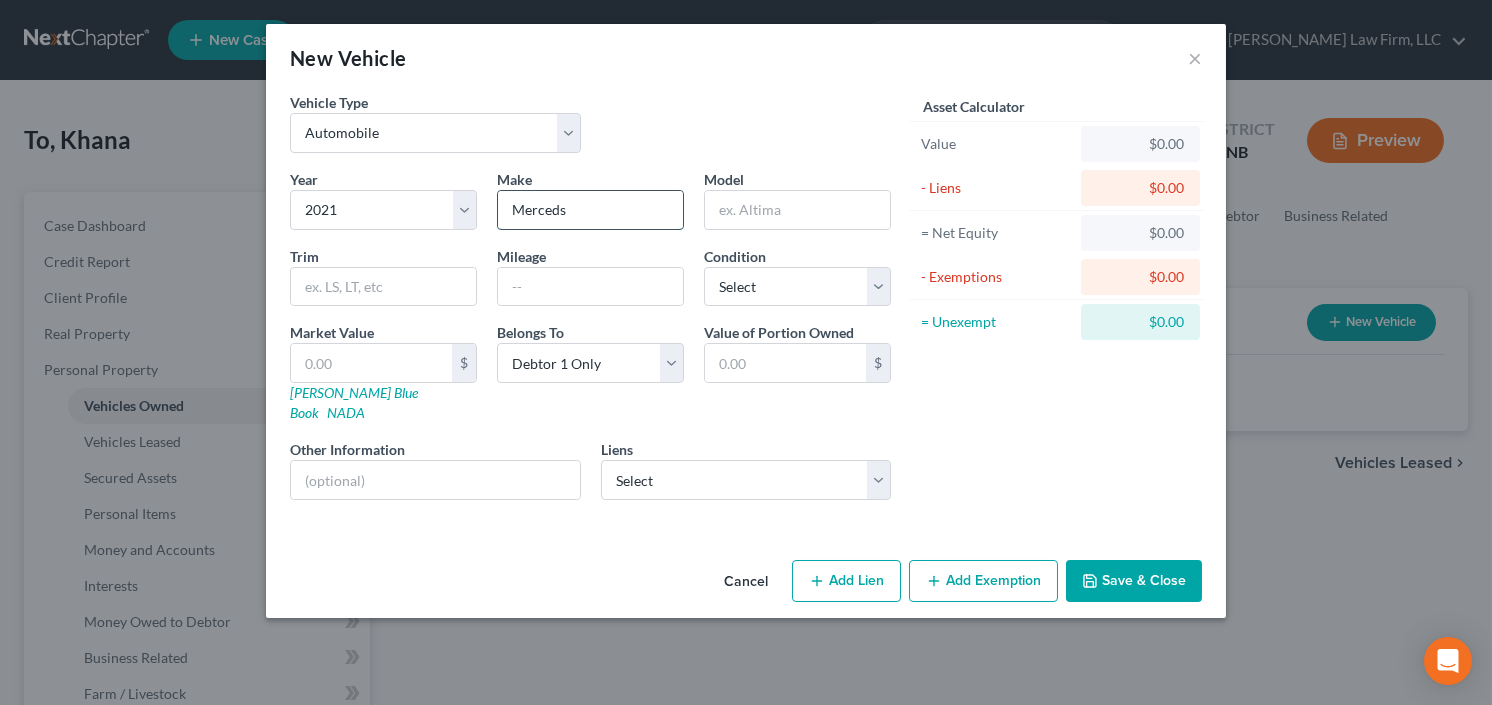 type on "Merceds" 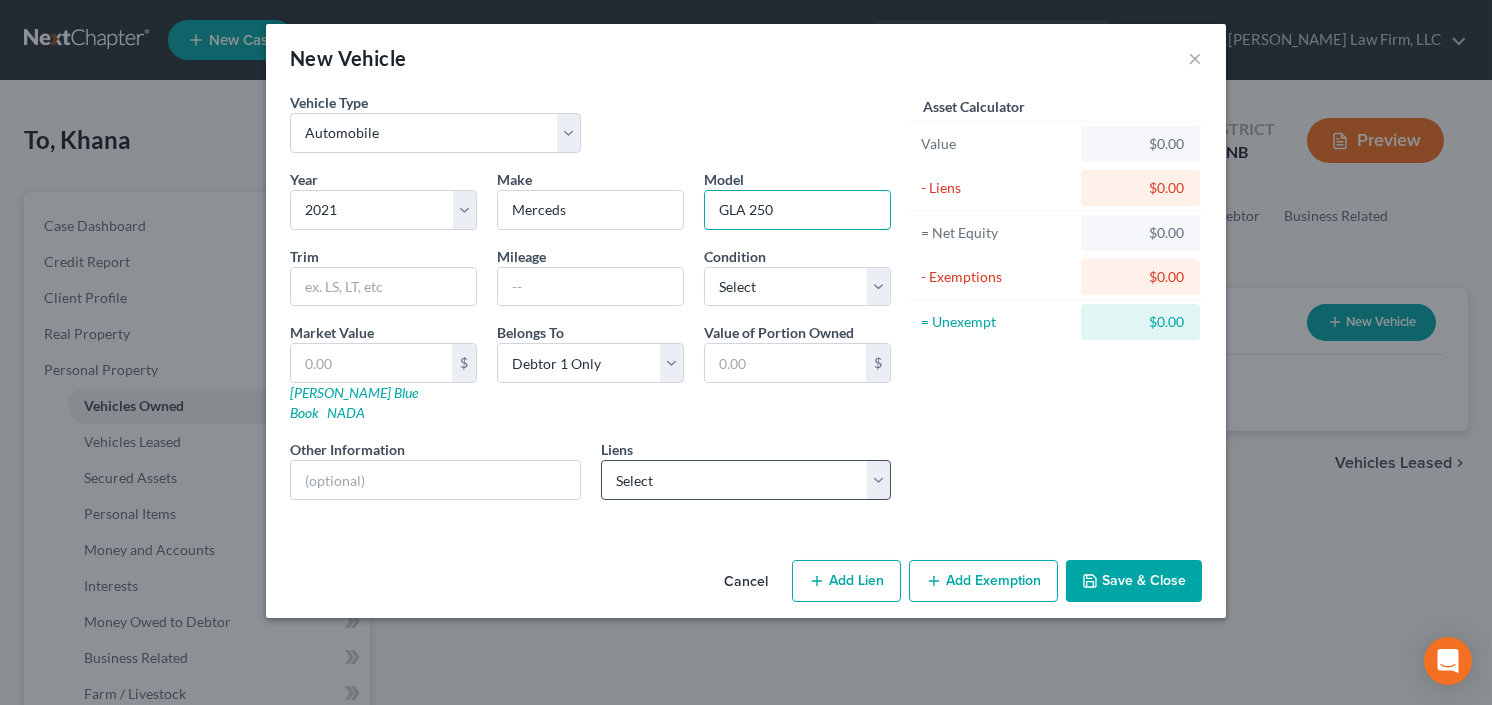 type on "GLA 250" 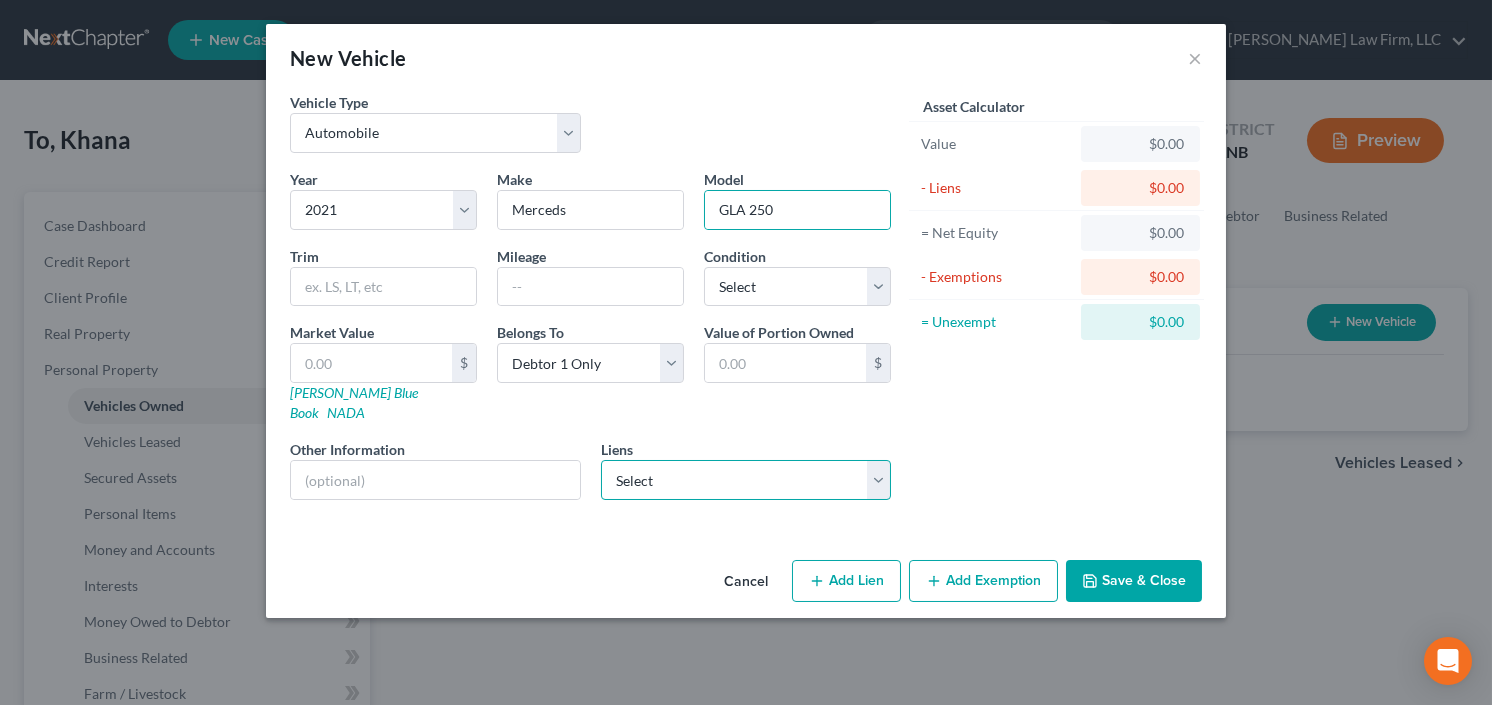 click on "Select Driveway Fin - $32,744.00" at bounding box center (746, 480) 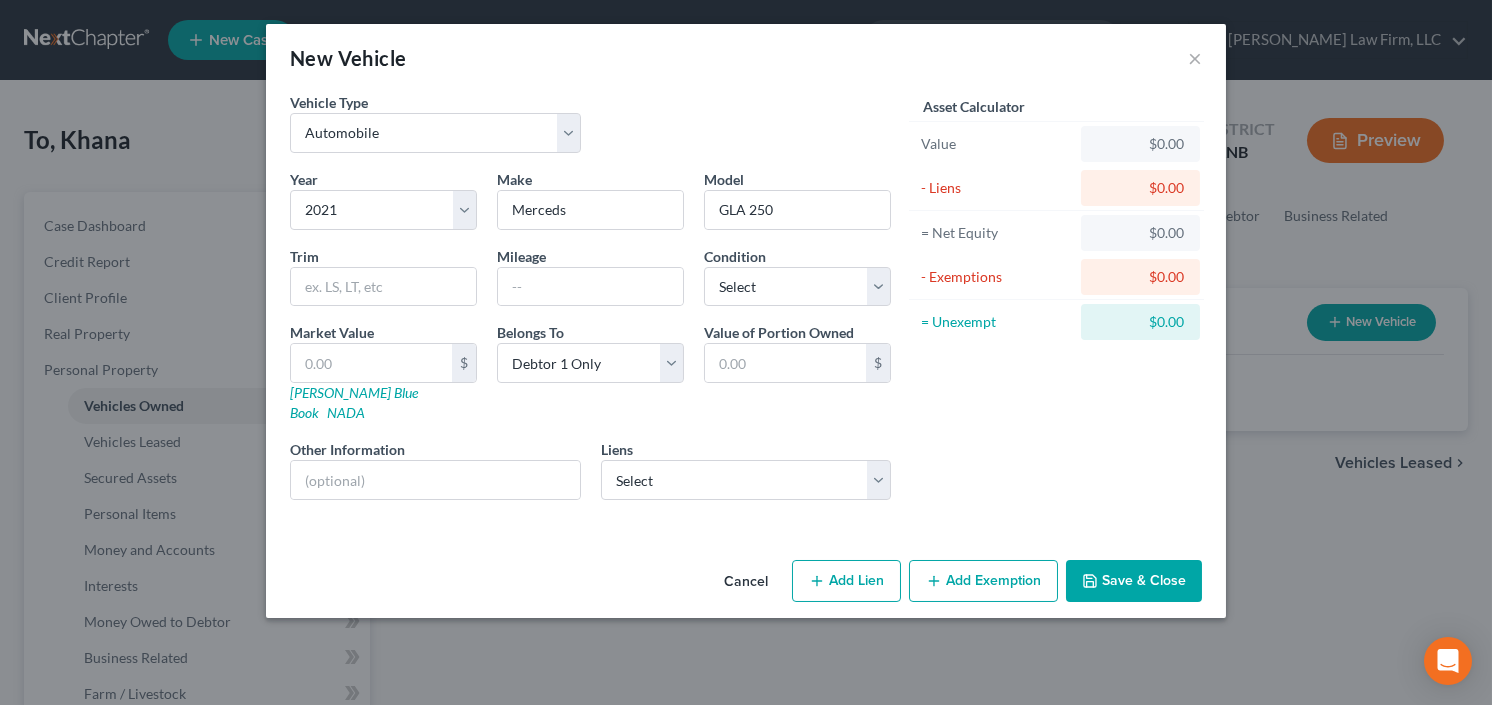 select on "38" 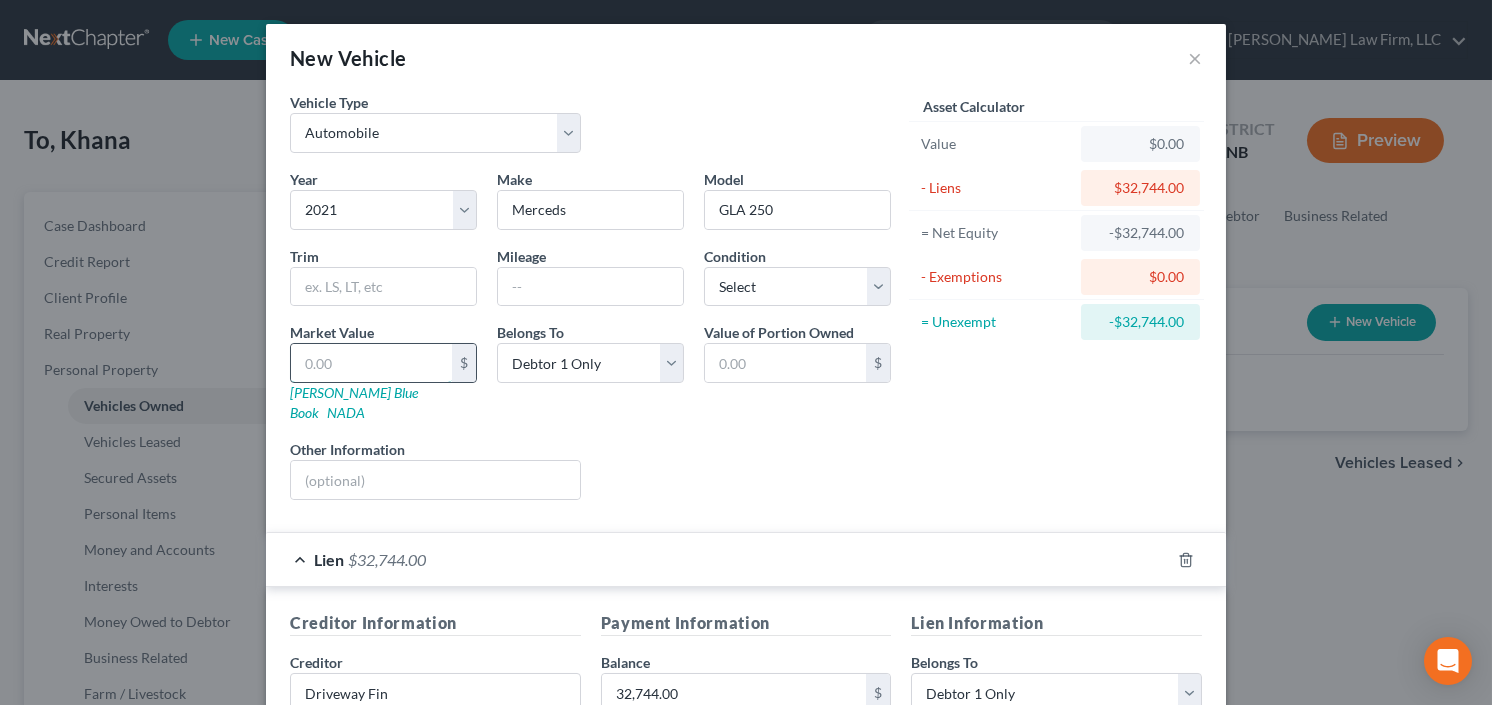 click at bounding box center [371, 363] 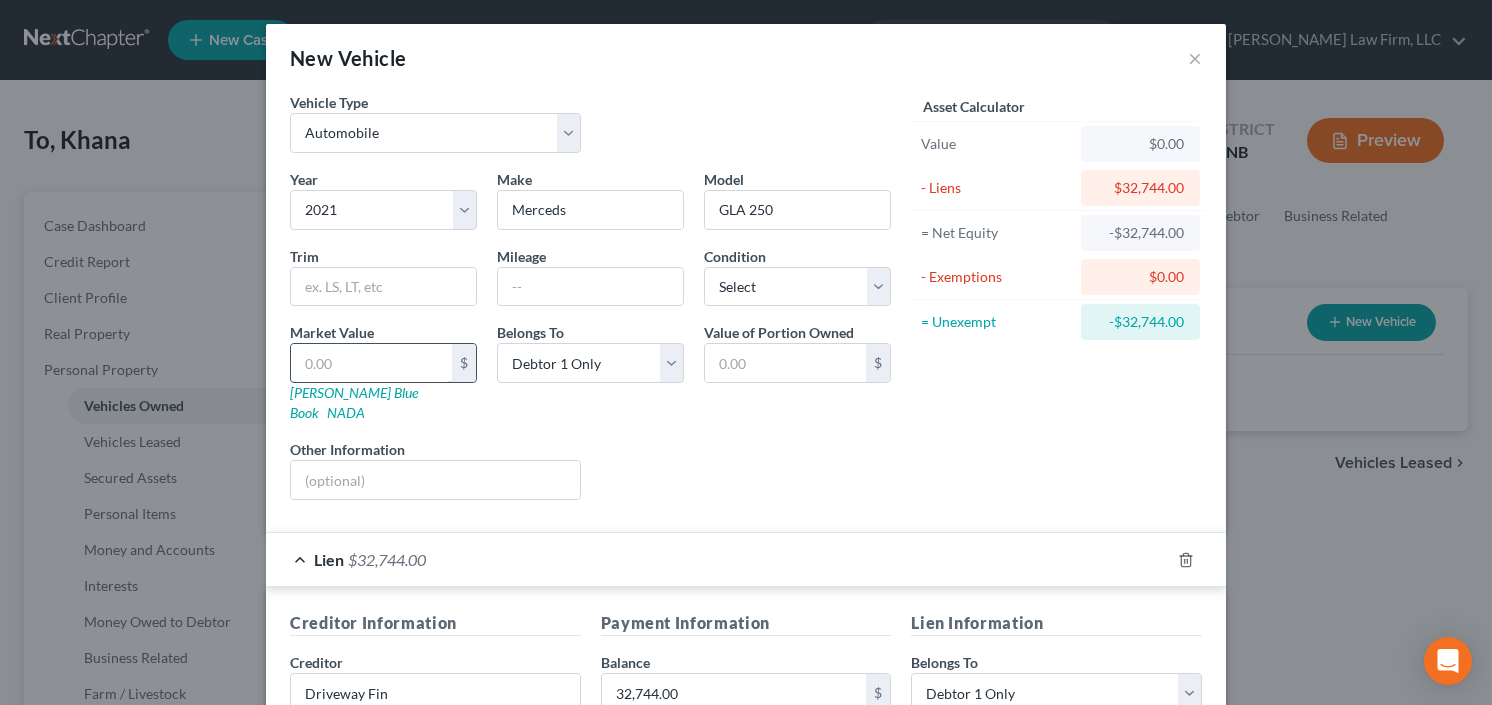 type on "1" 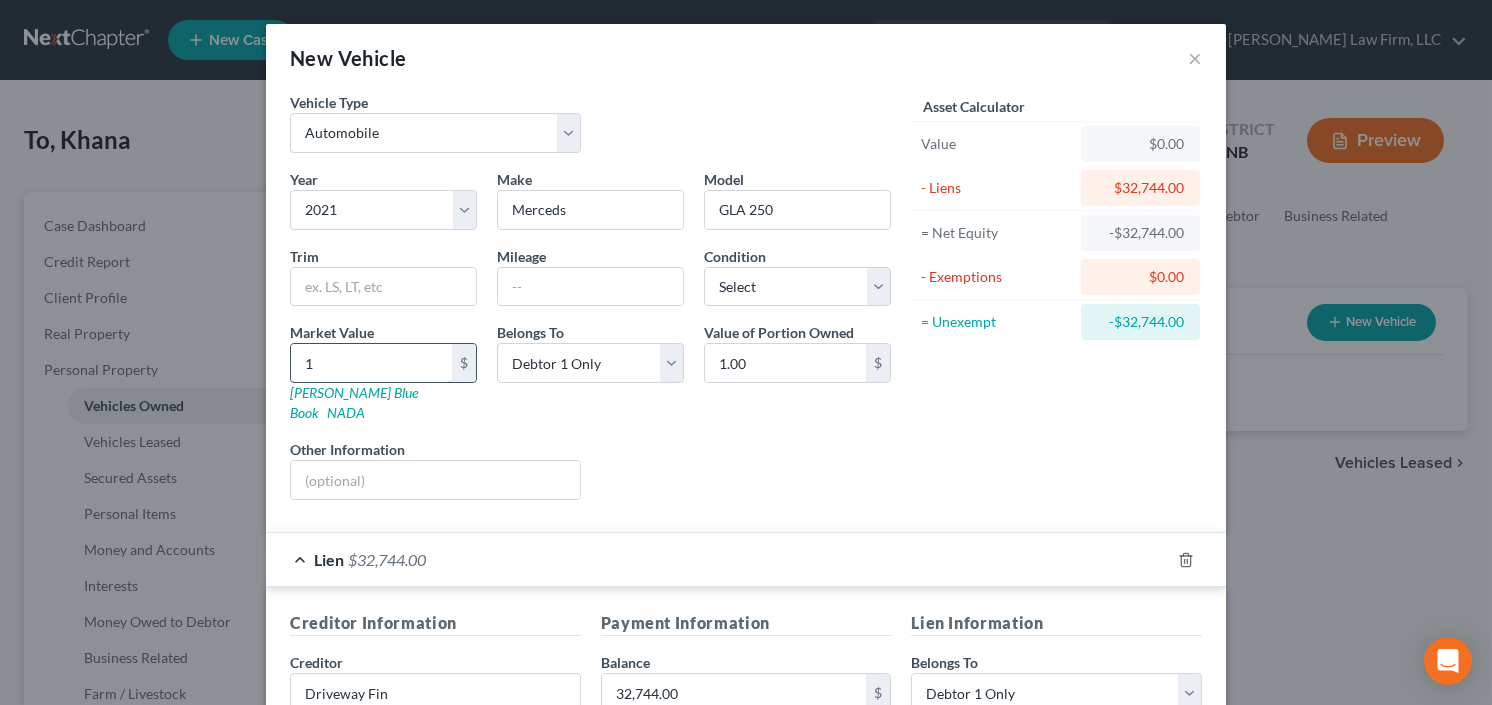 type on "16" 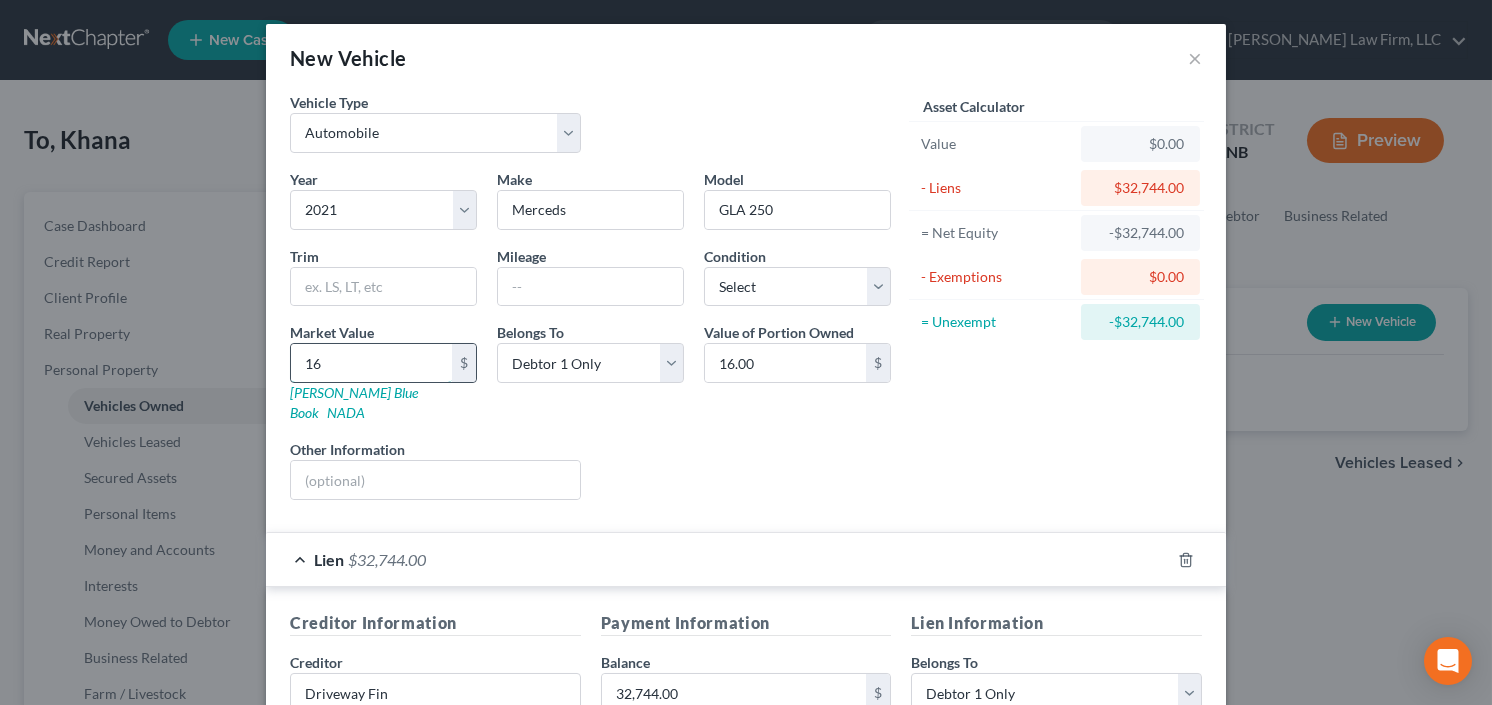 type on "160" 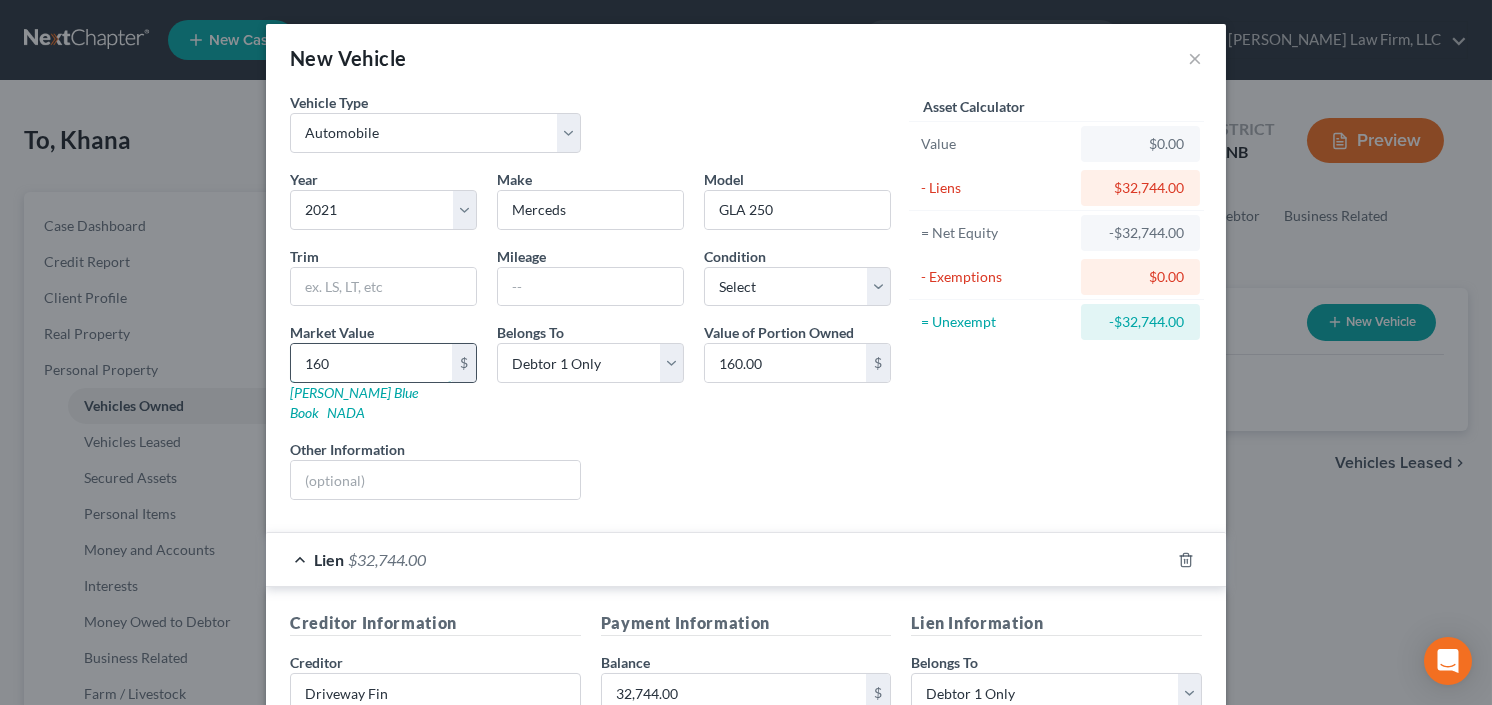 type on "1600" 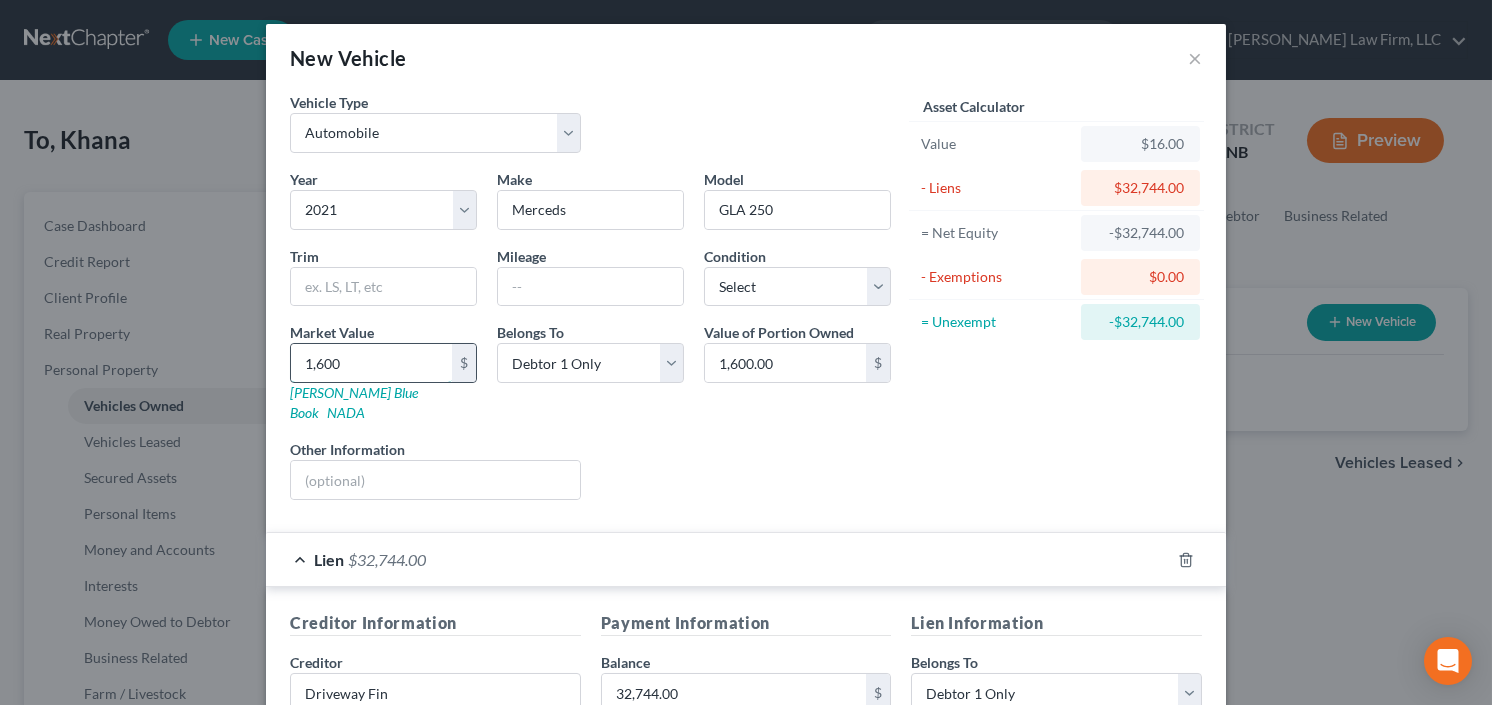 type on "1,6000" 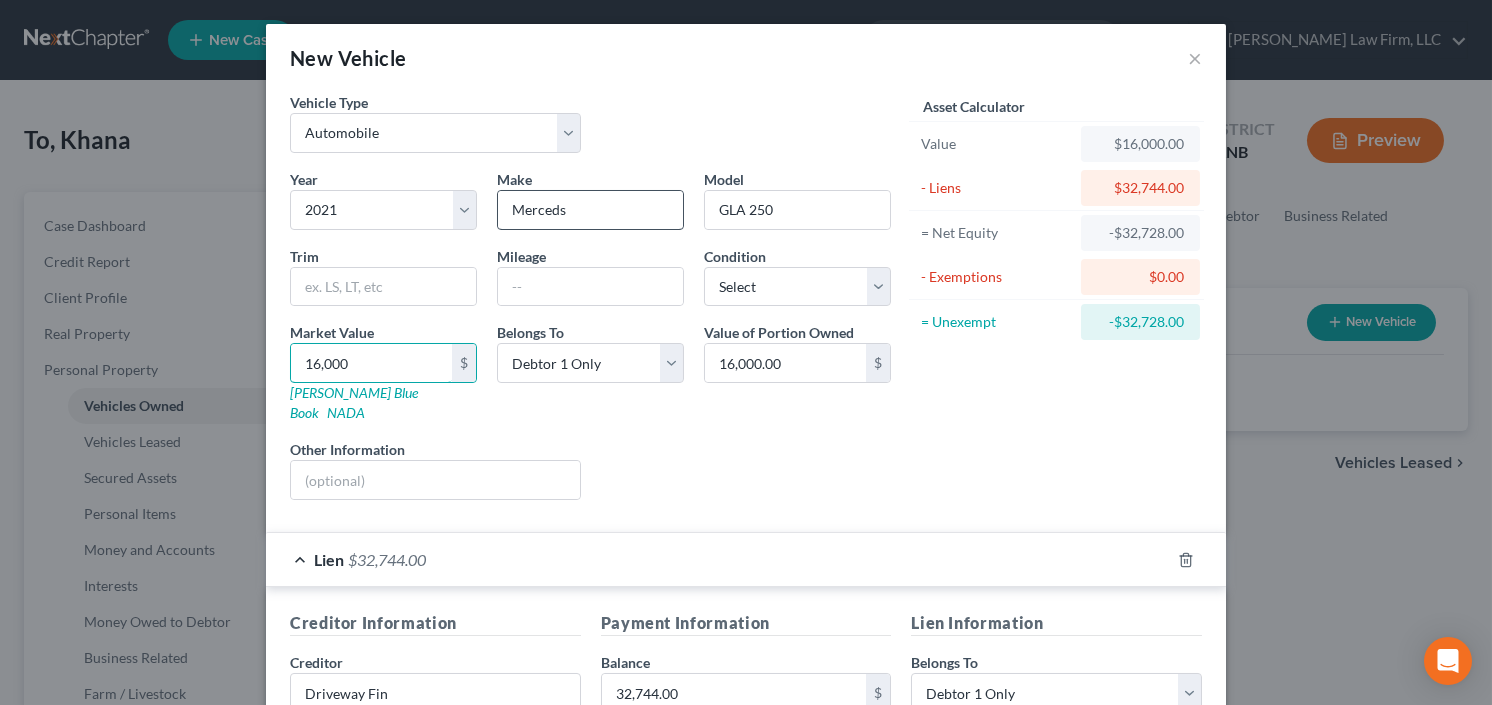 type on "16,000" 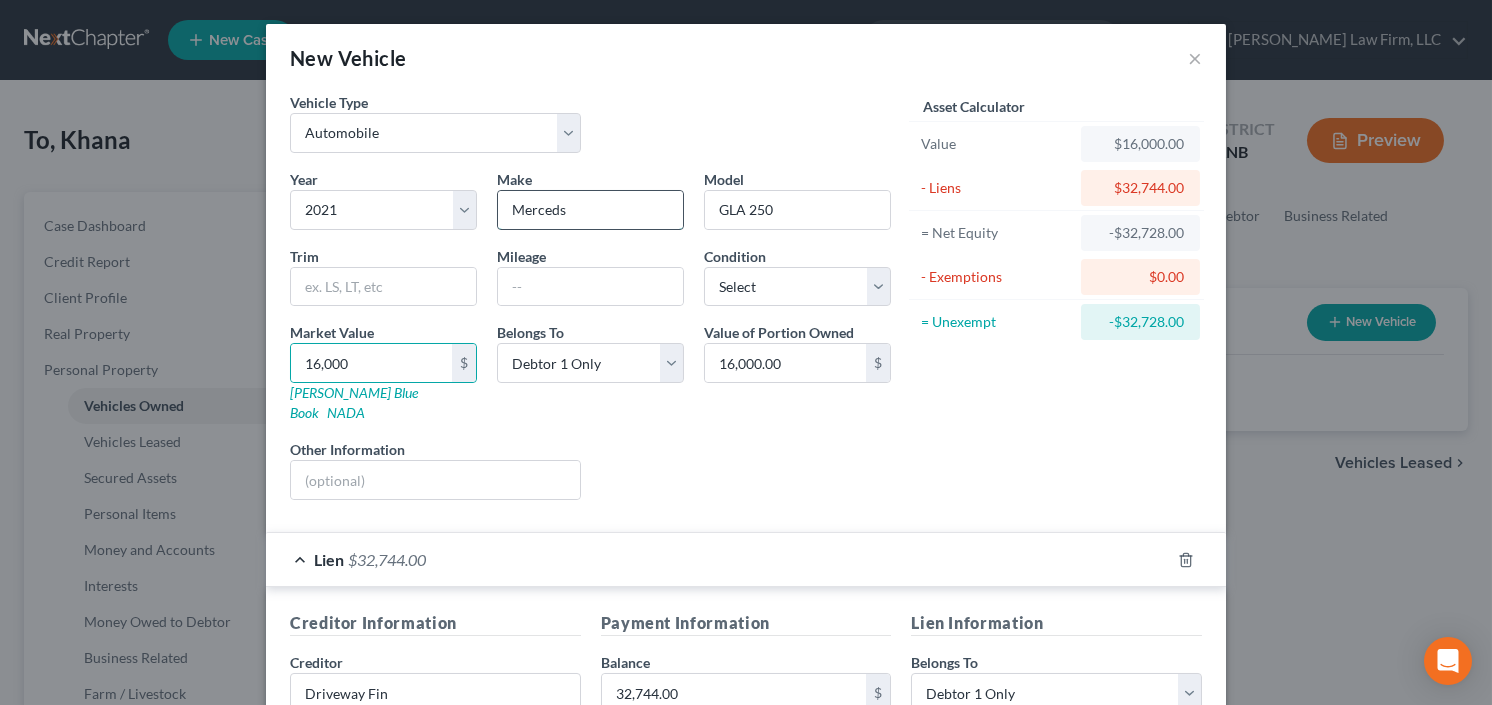 click on "Merceds" at bounding box center [590, 210] 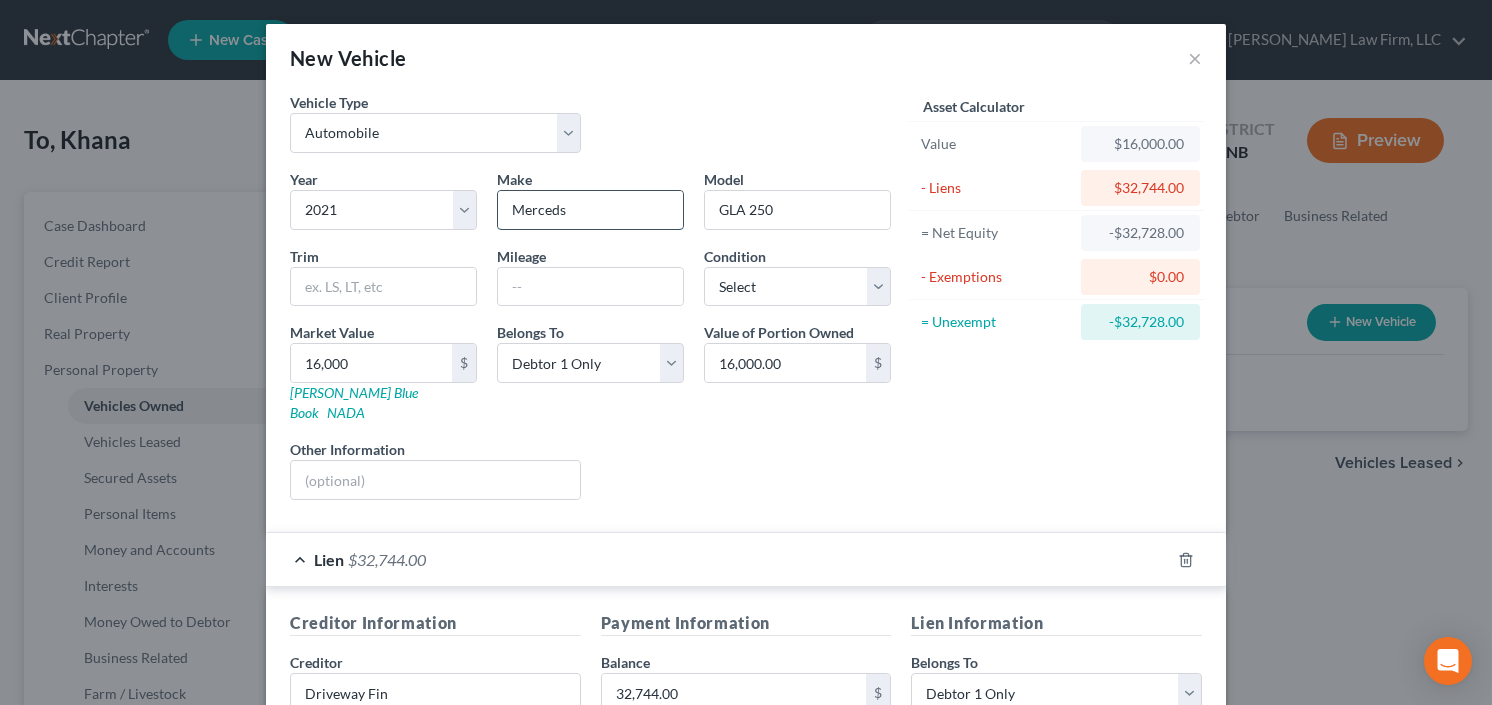 click on "Merceds" at bounding box center [590, 210] 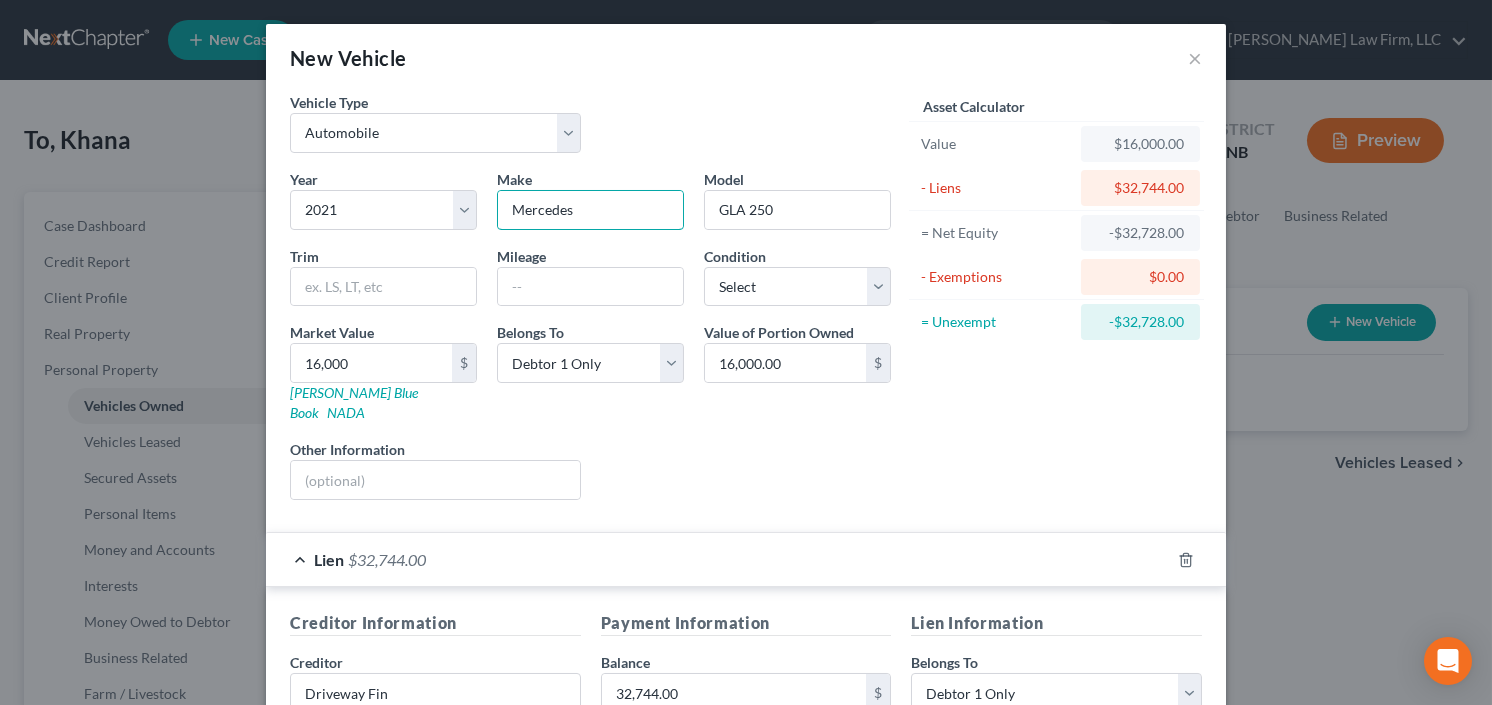 type on "Mercedes" 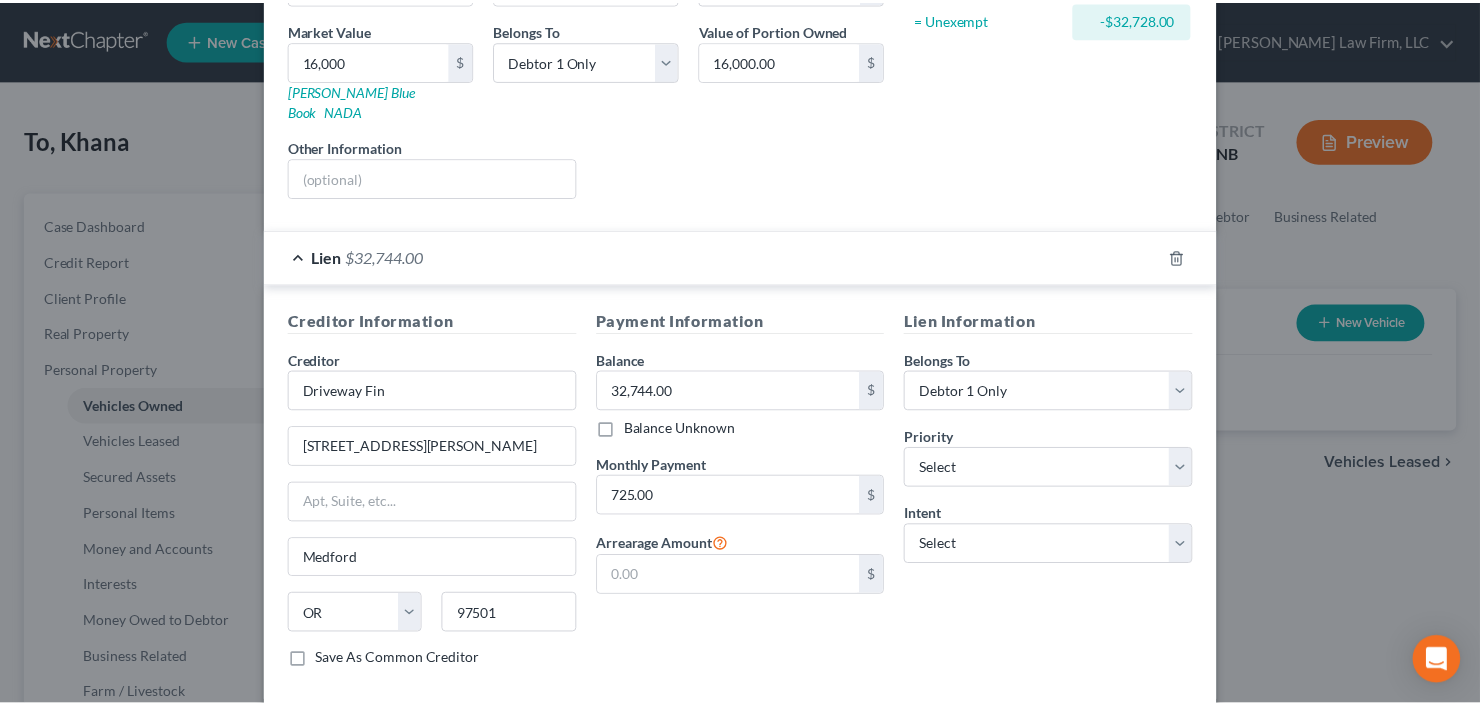 scroll, scrollTop: 383, scrollLeft: 0, axis: vertical 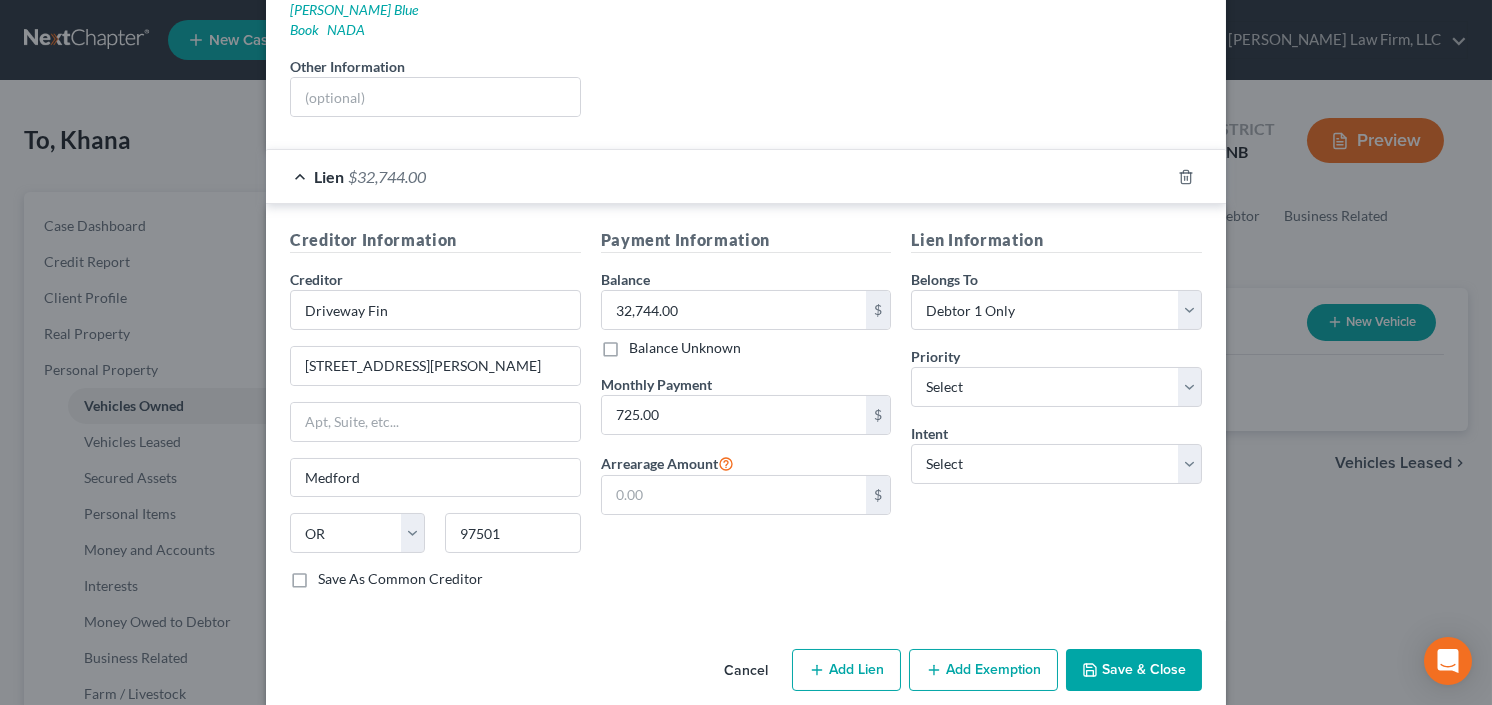 click on "Save & Close" at bounding box center [1134, 670] 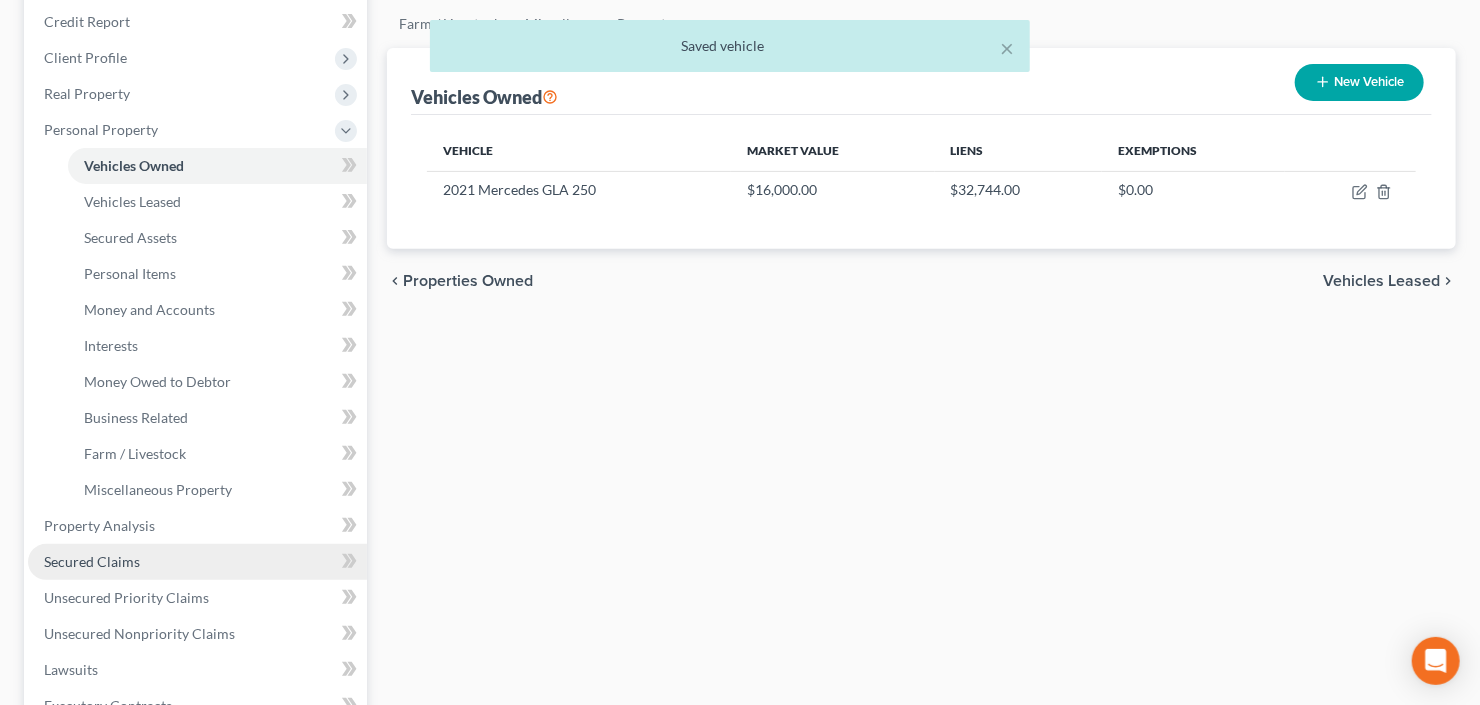 click on "Secured Claims" at bounding box center [92, 561] 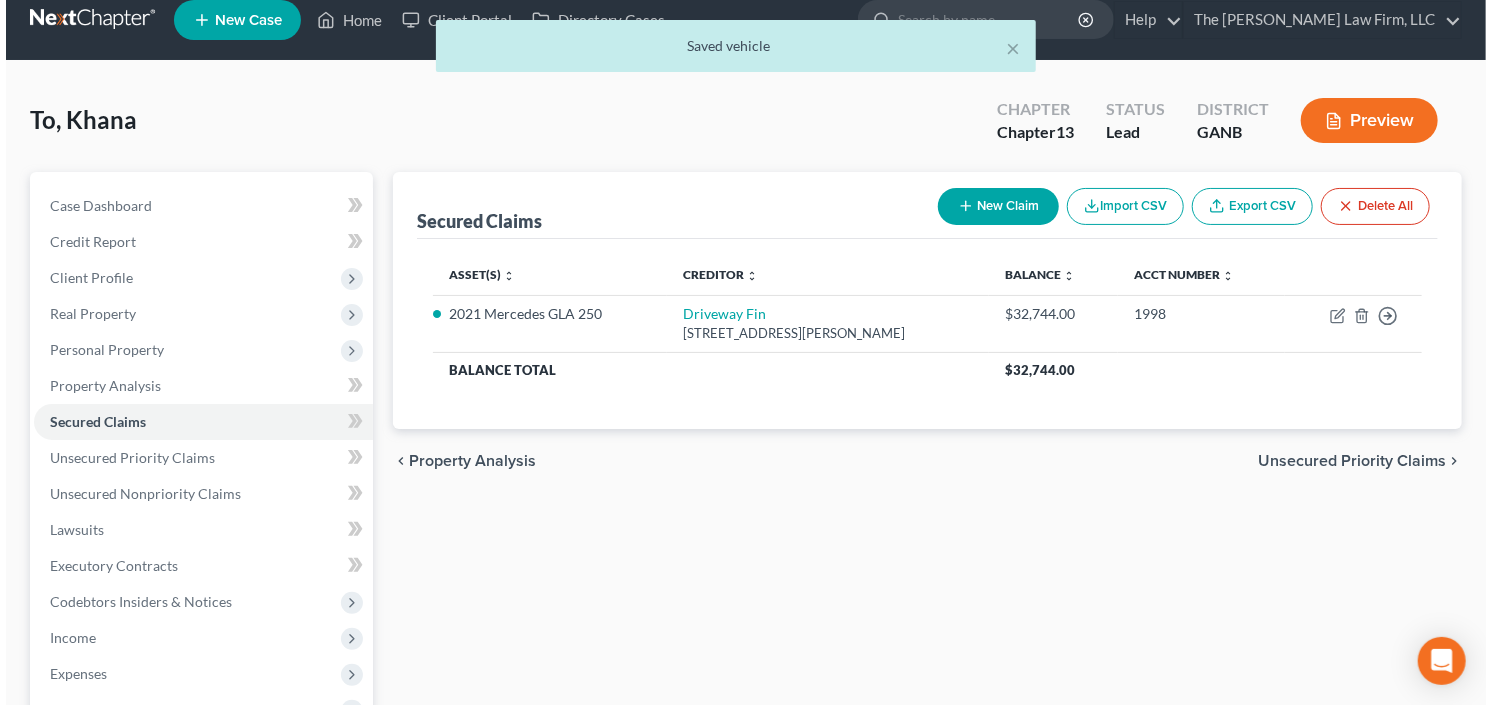 scroll, scrollTop: 0, scrollLeft: 0, axis: both 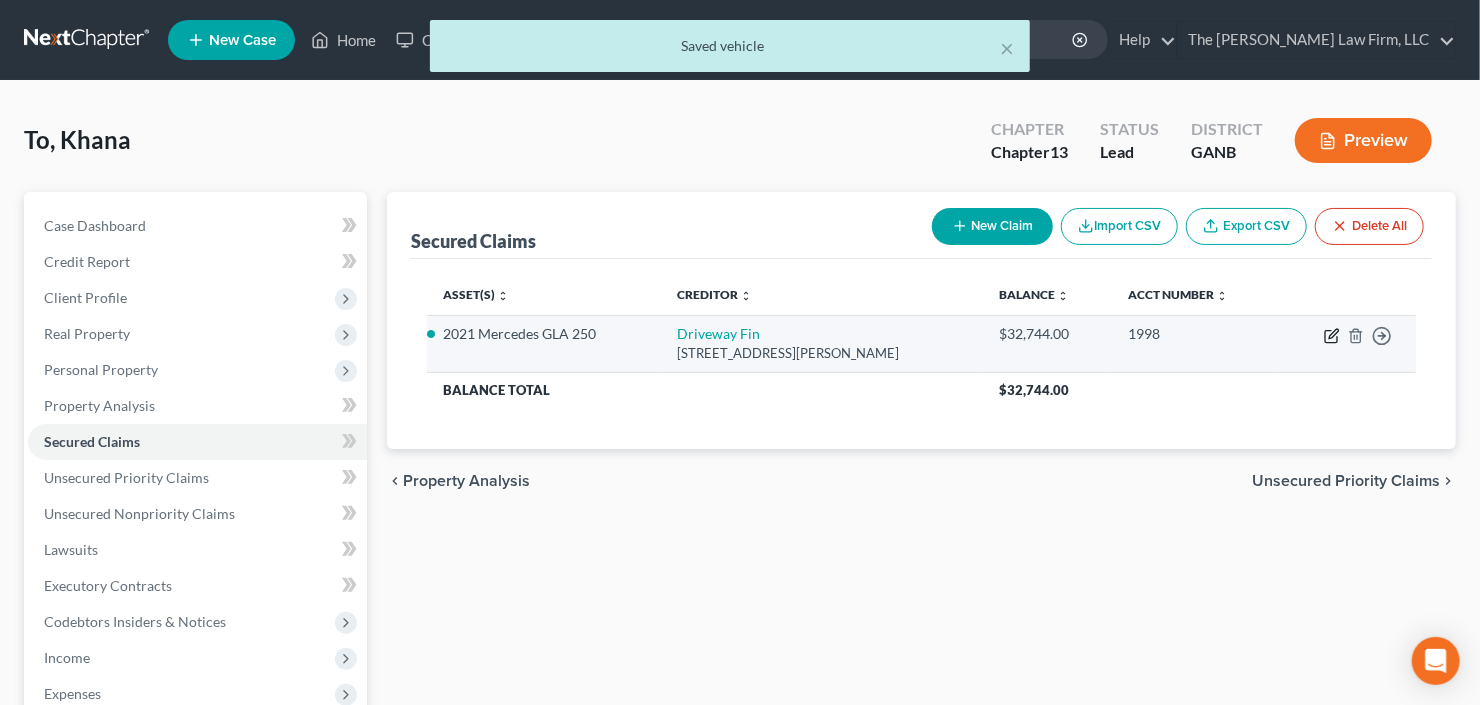click 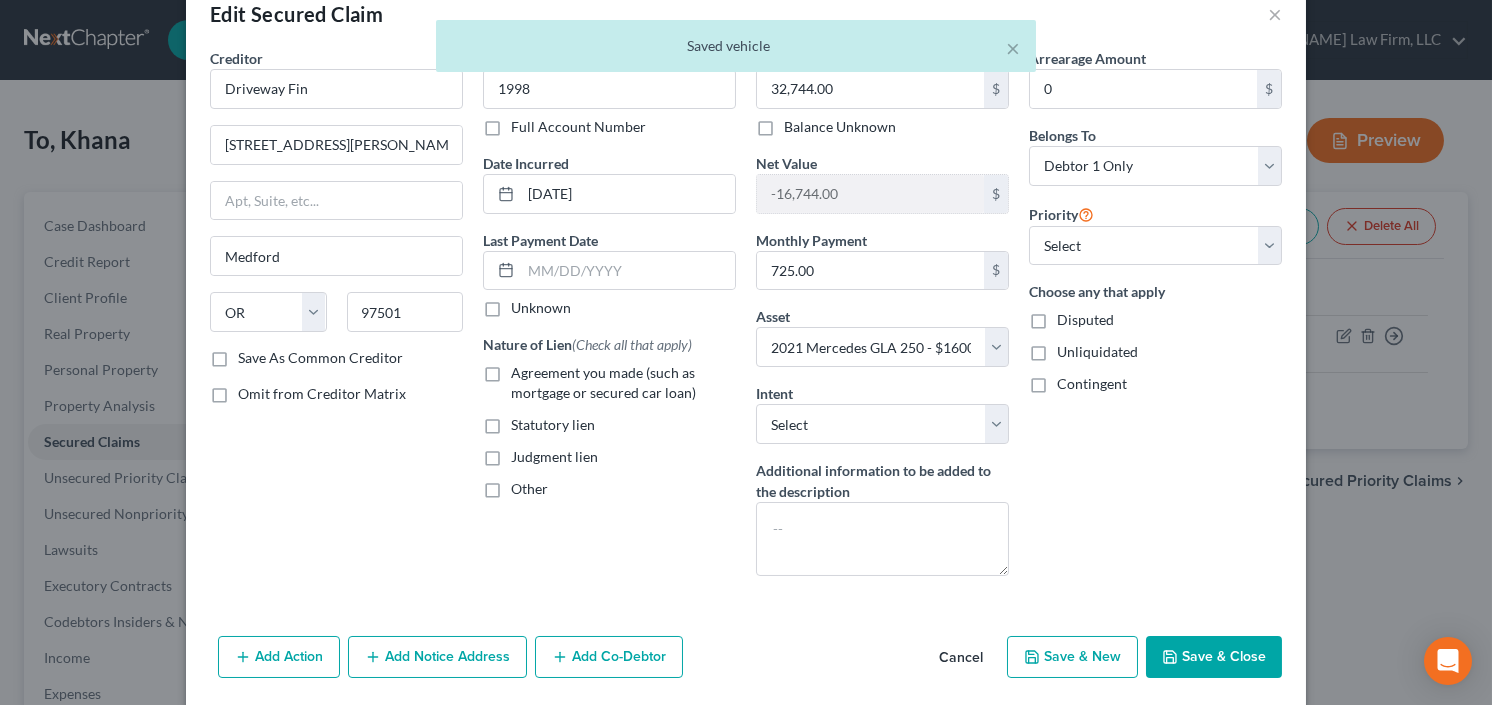 scroll, scrollTop: 69, scrollLeft: 0, axis: vertical 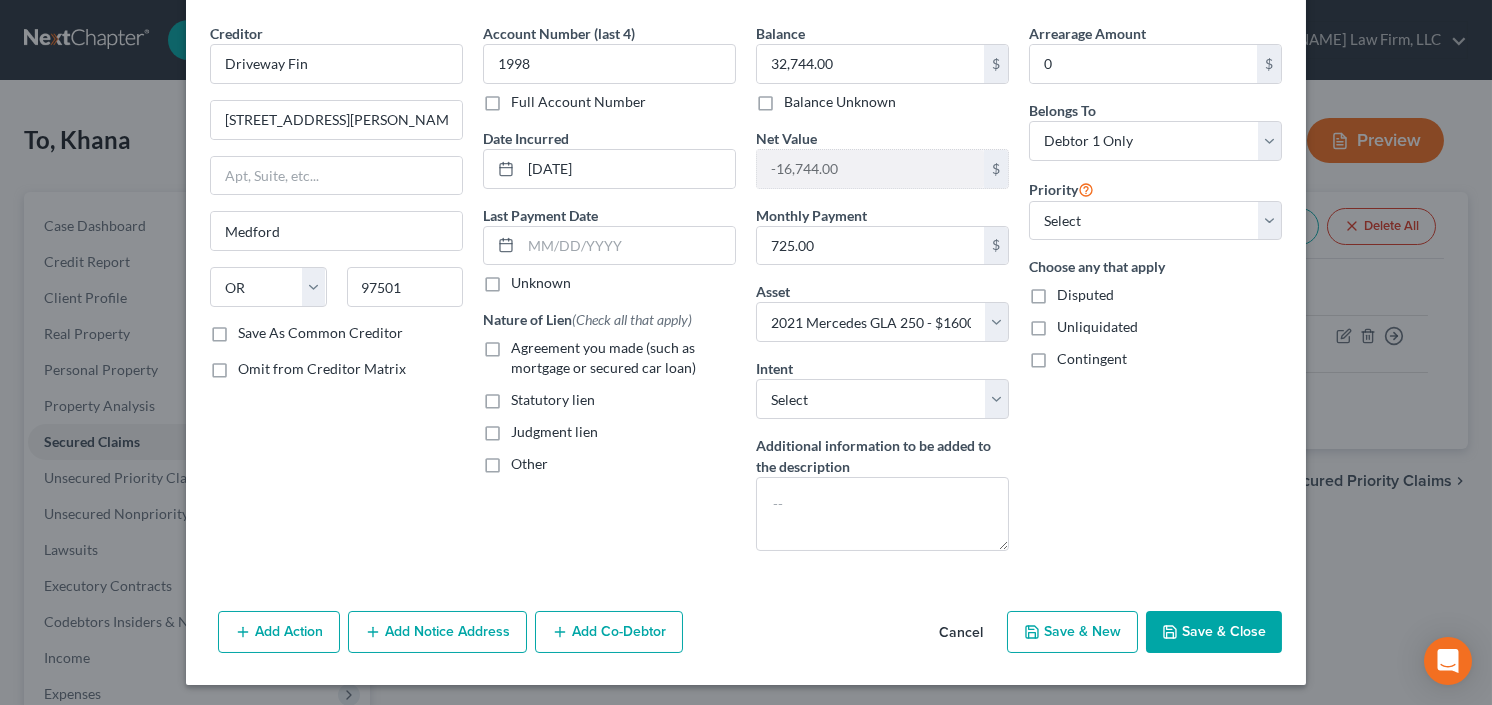 click on "Agreement you made (such as mortgage or secured car loan)" at bounding box center (623, 358) 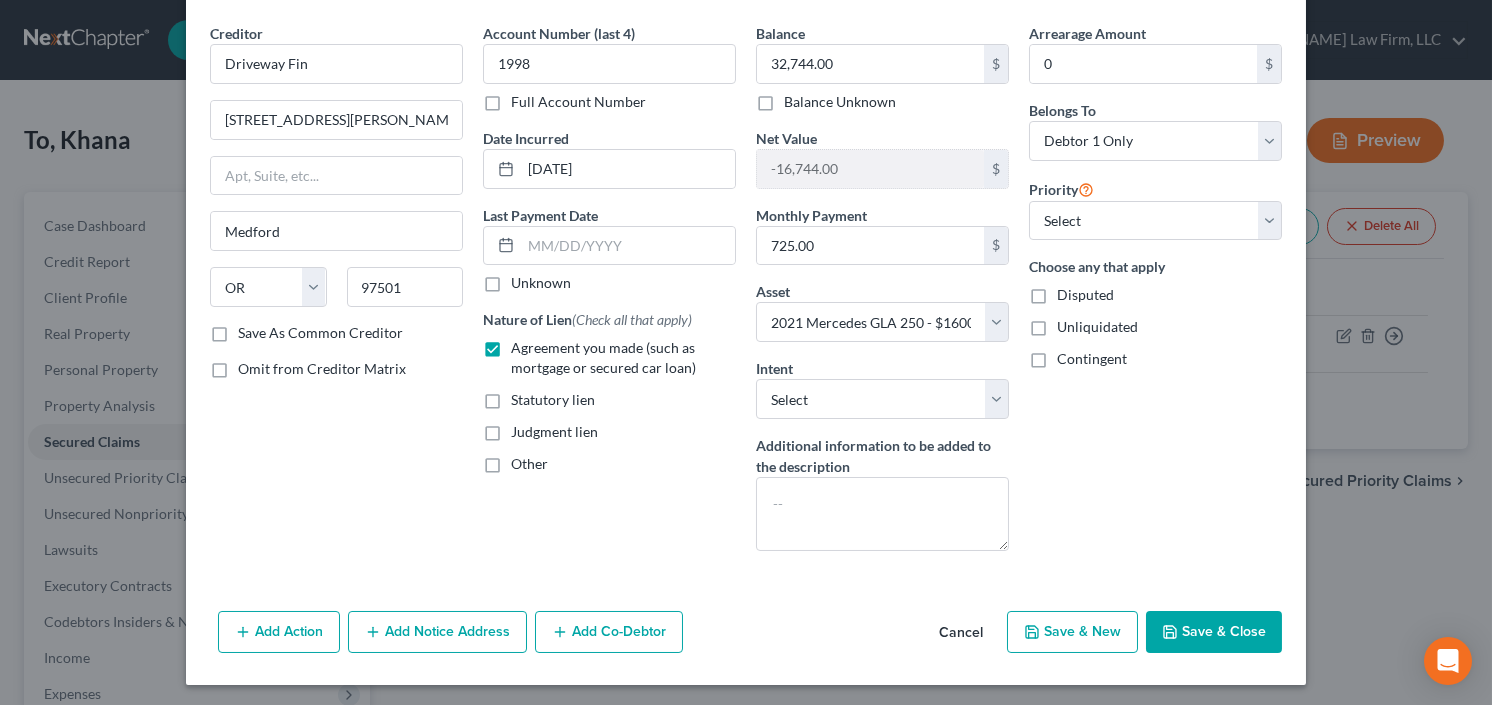 click on "Save & Close" at bounding box center [1214, 632] 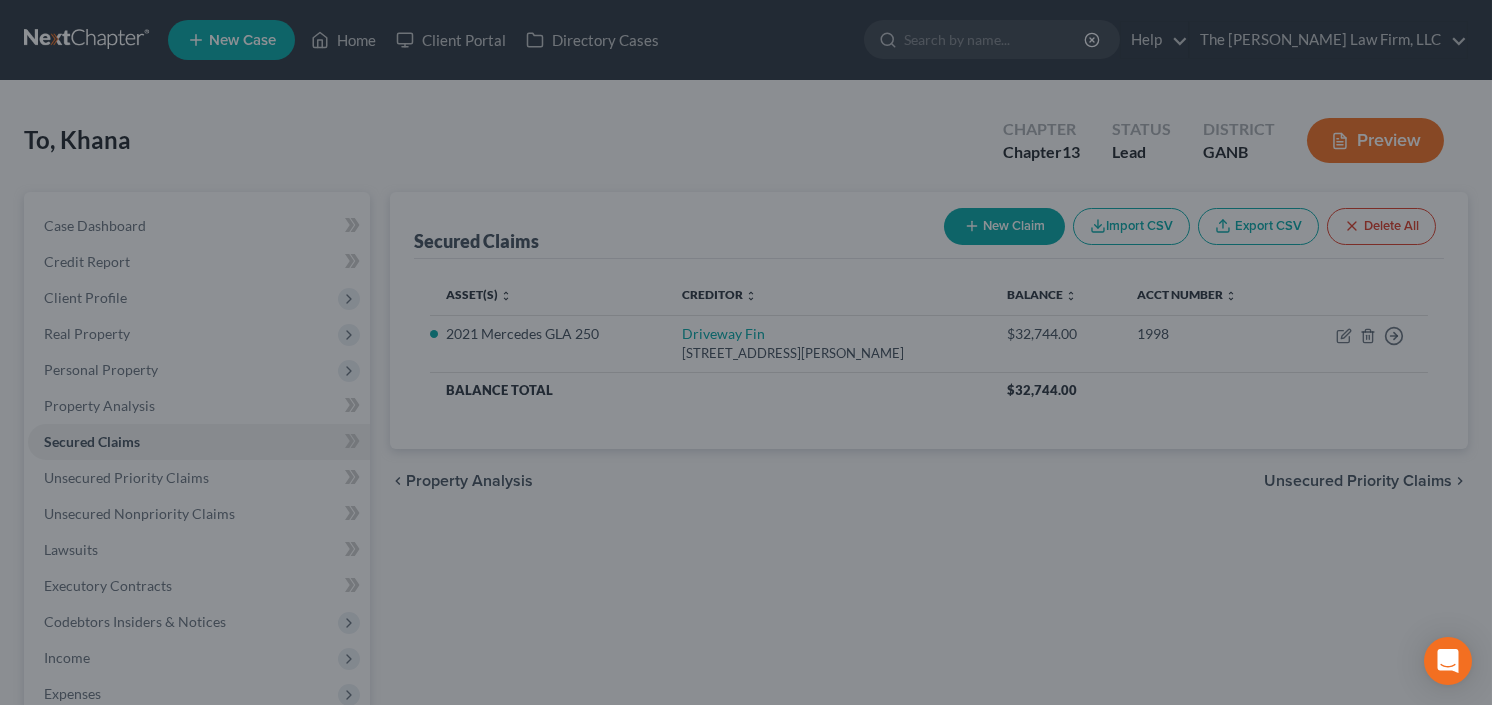 select on "2" 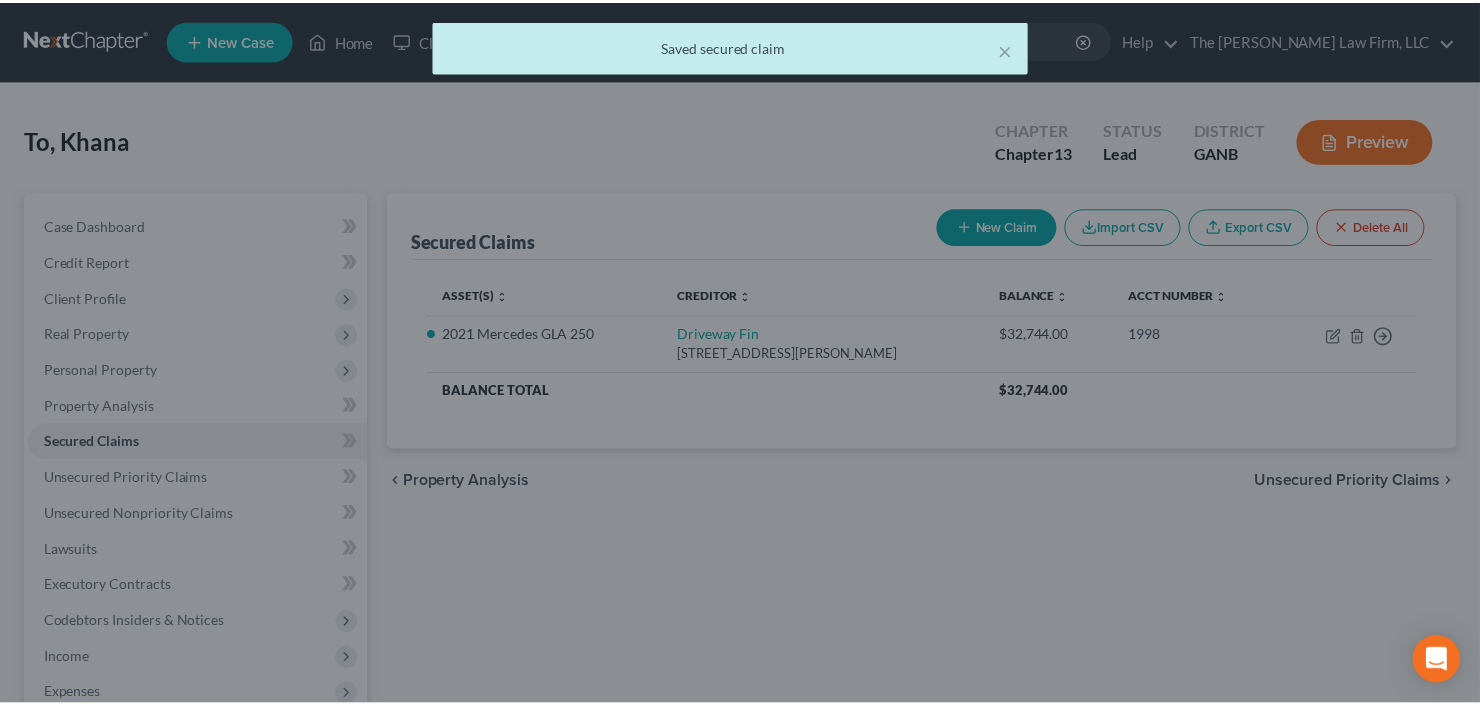 scroll, scrollTop: 0, scrollLeft: 0, axis: both 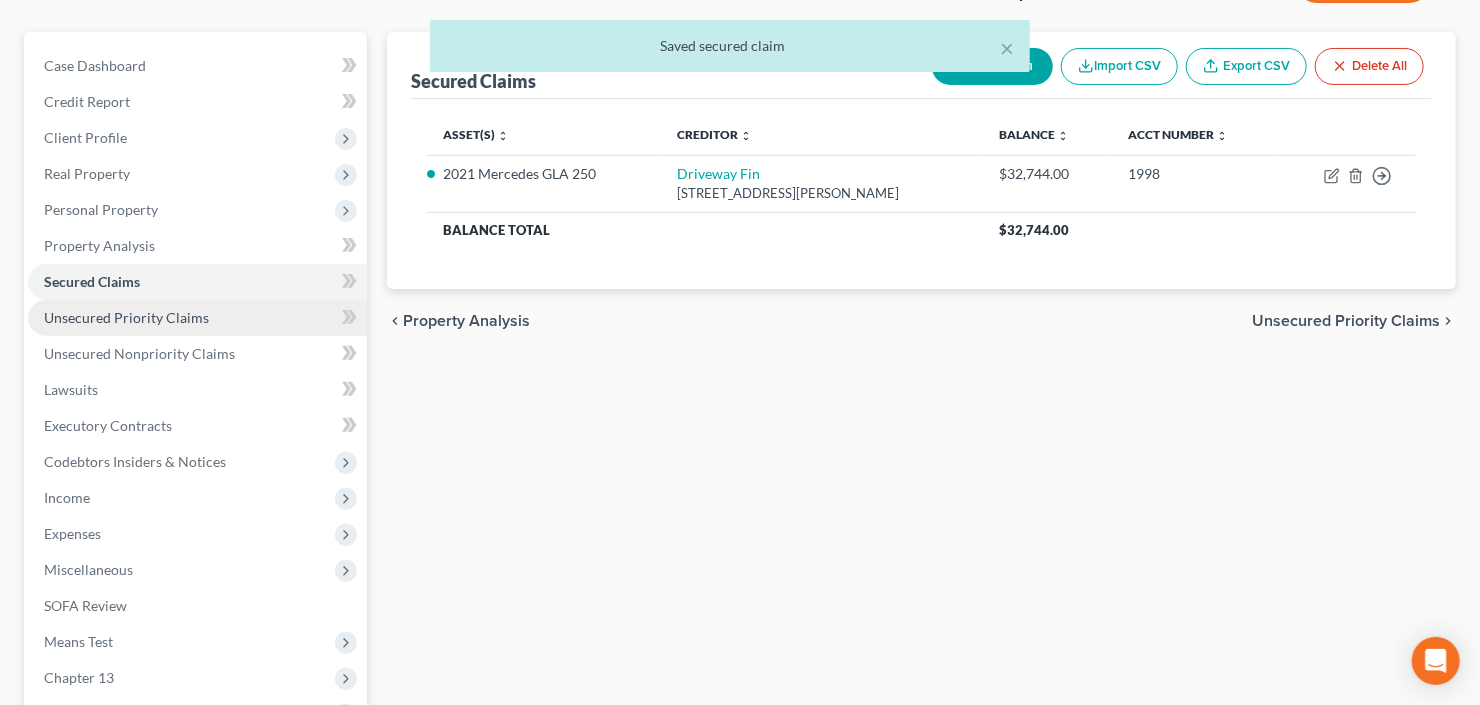 click on "Unsecured Priority Claims" at bounding box center (126, 317) 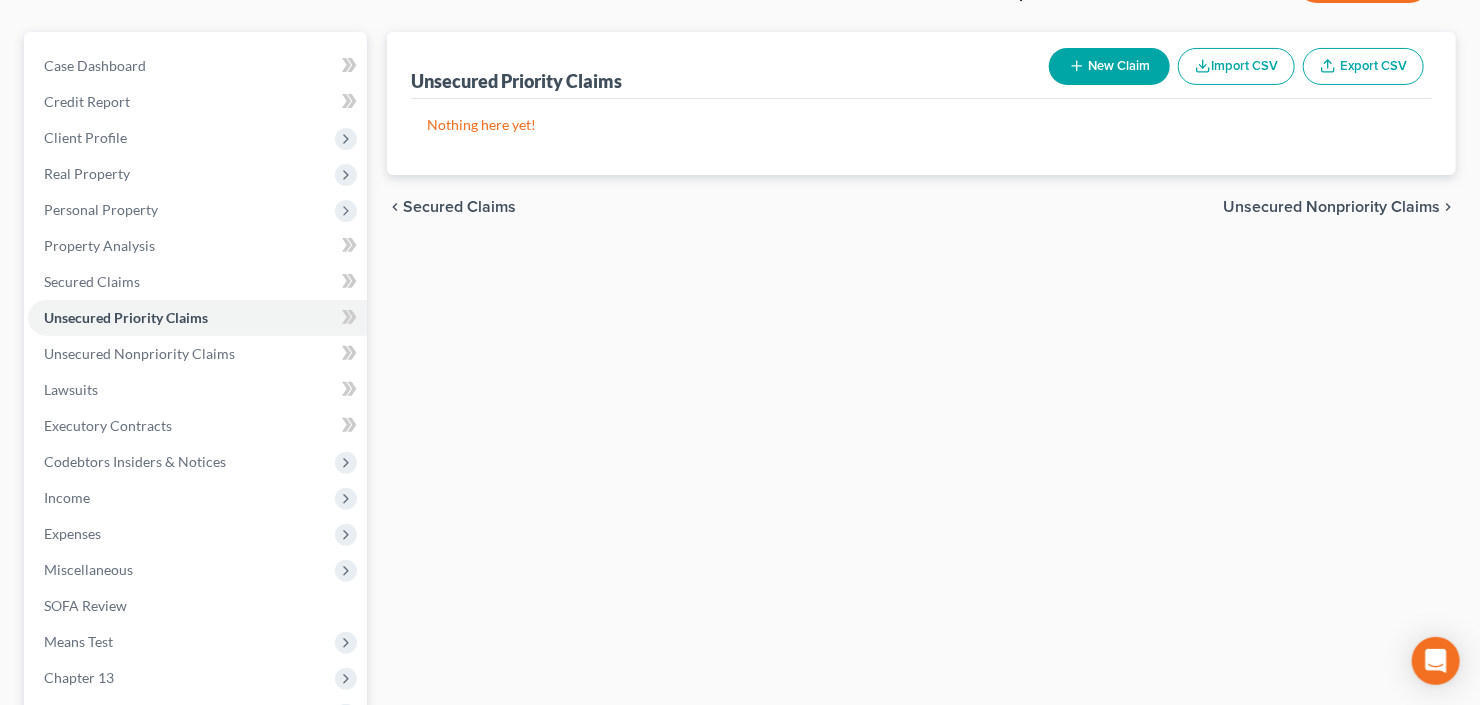 scroll, scrollTop: 80, scrollLeft: 0, axis: vertical 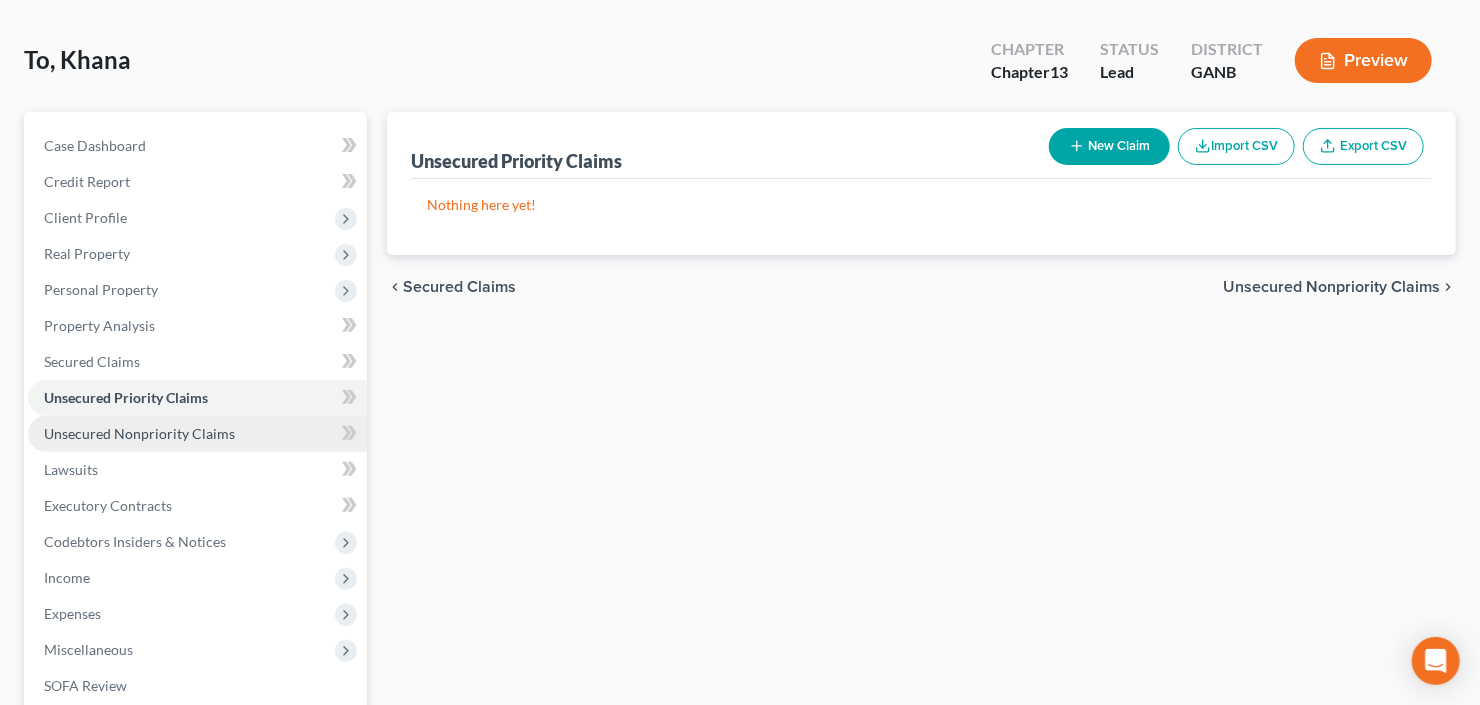 click on "Unsecured Nonpriority Claims" at bounding box center [197, 434] 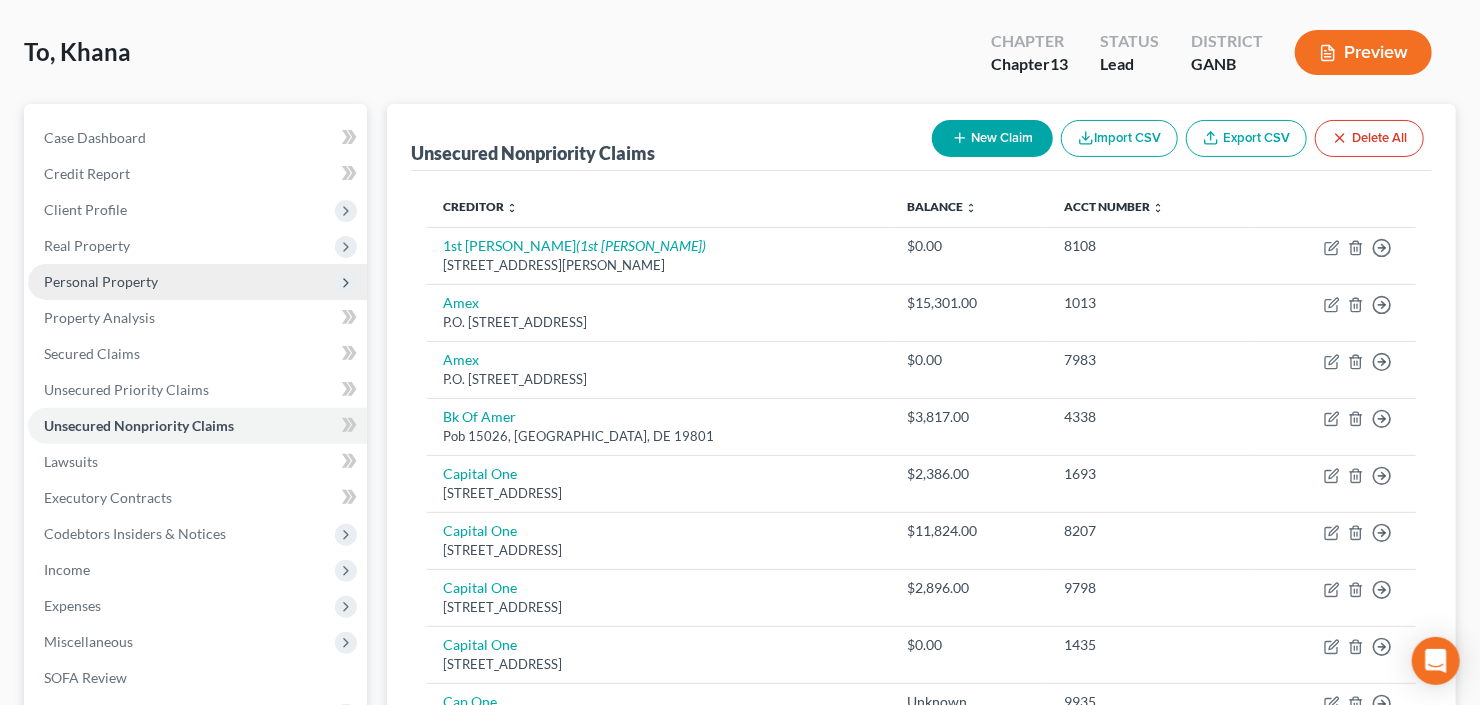 scroll, scrollTop: 240, scrollLeft: 0, axis: vertical 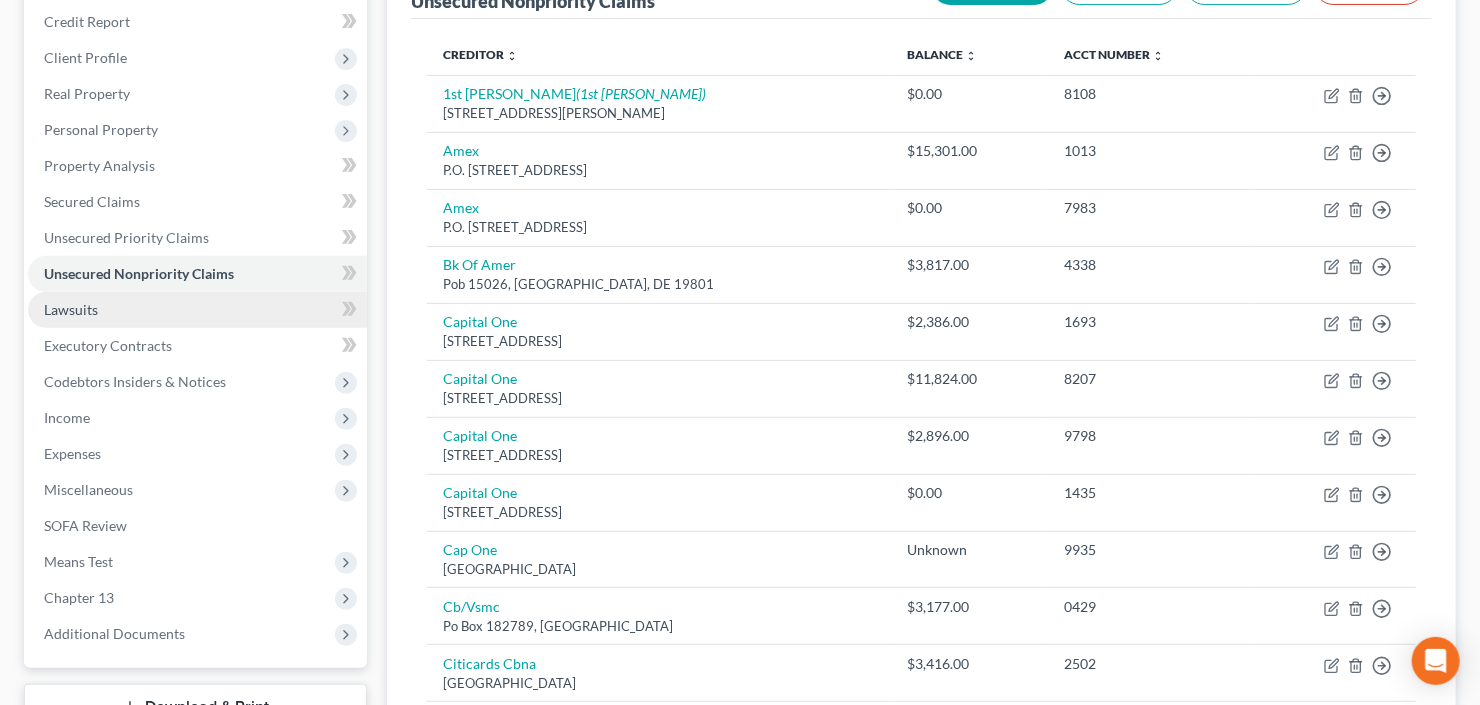 click on "Lawsuits" at bounding box center (71, 309) 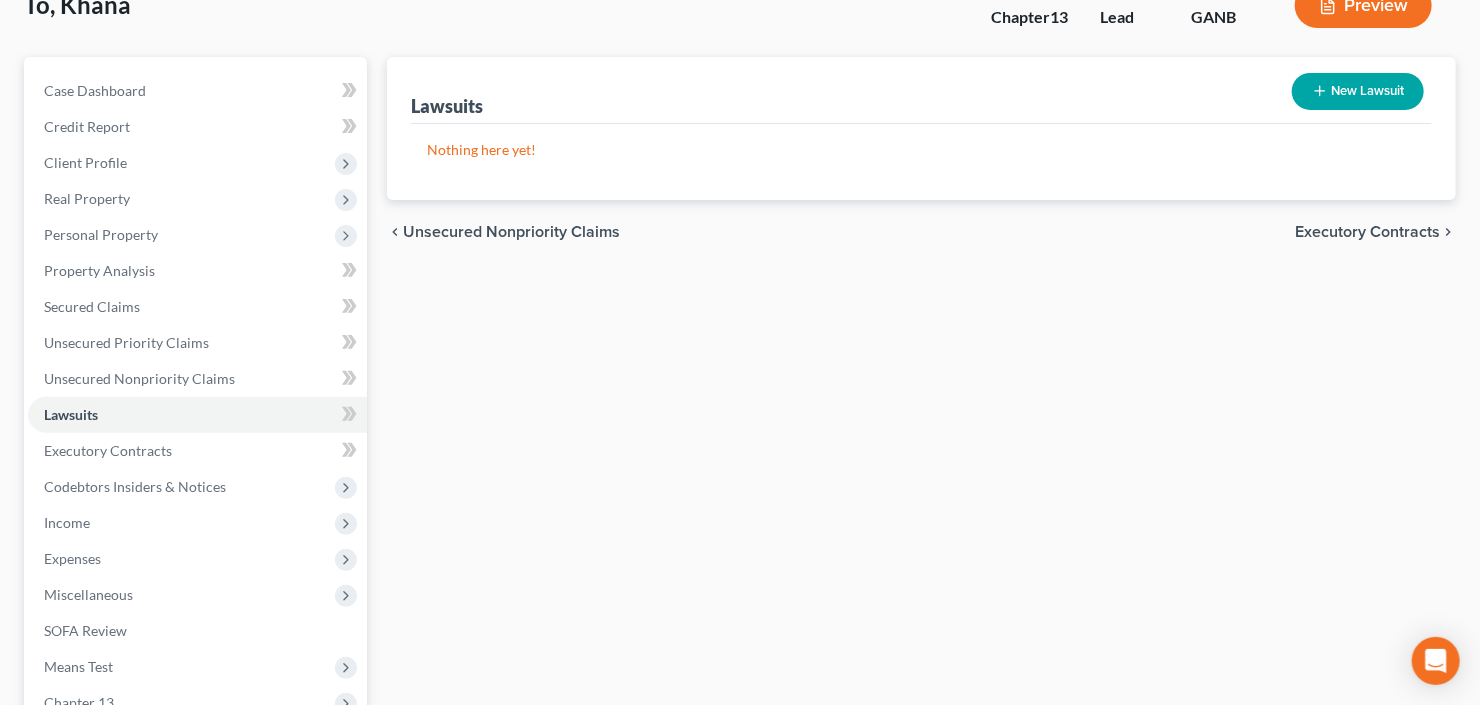 scroll, scrollTop: 240, scrollLeft: 0, axis: vertical 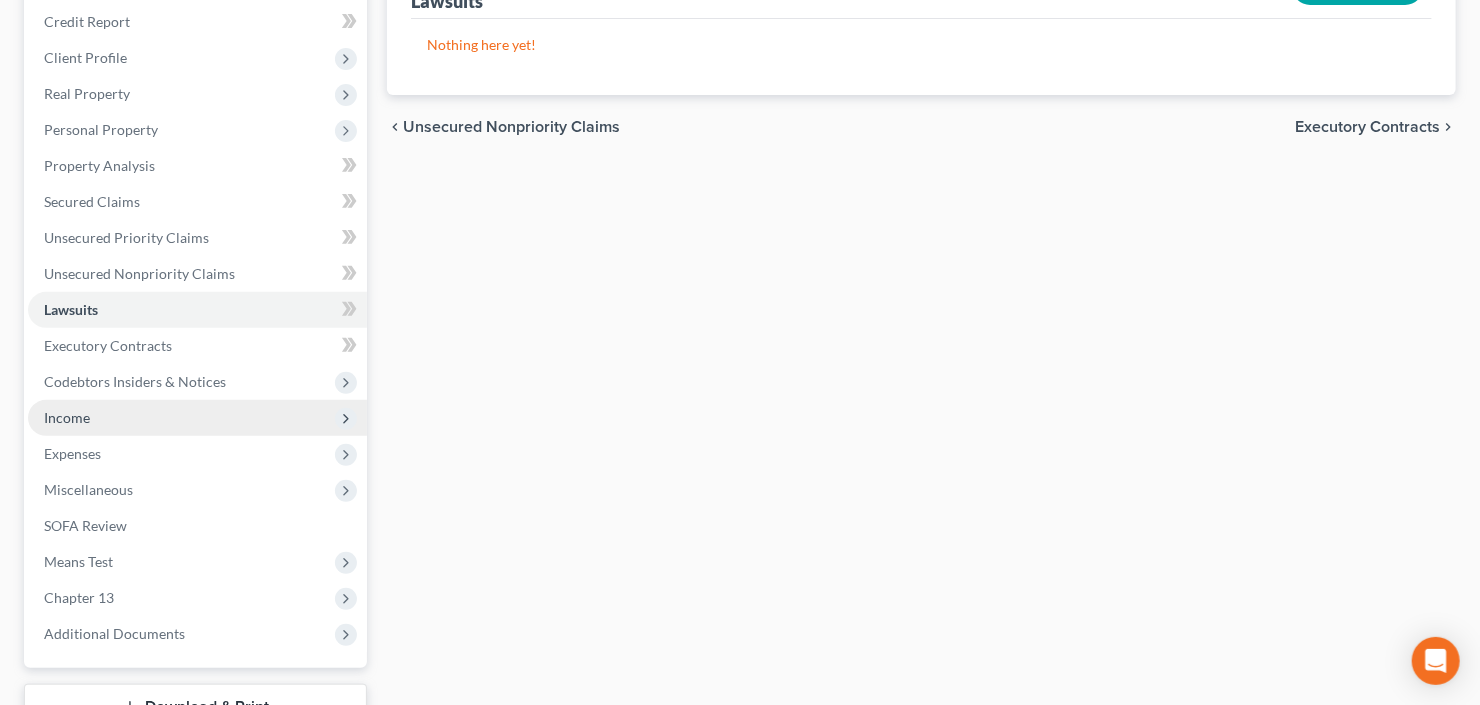 click on "Income" at bounding box center [67, 417] 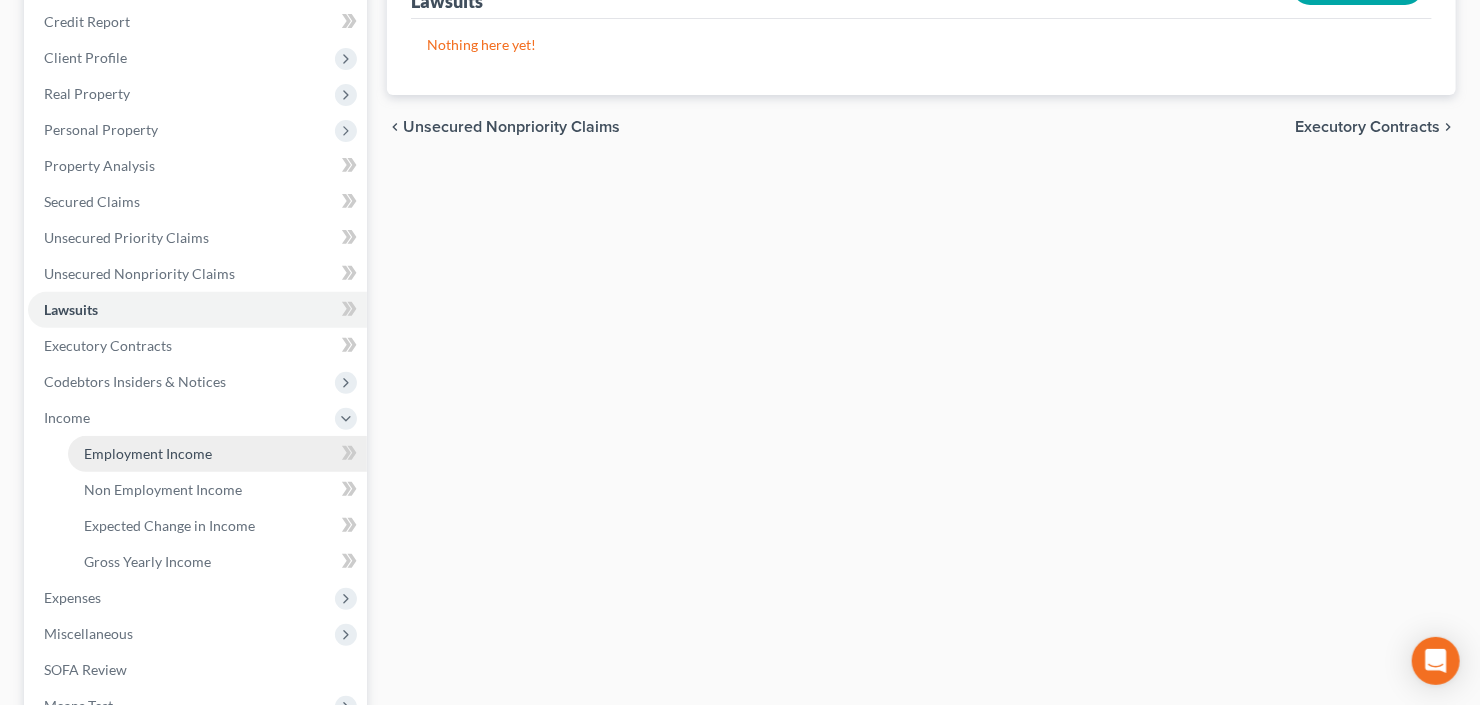 click on "Employment Income" at bounding box center (148, 453) 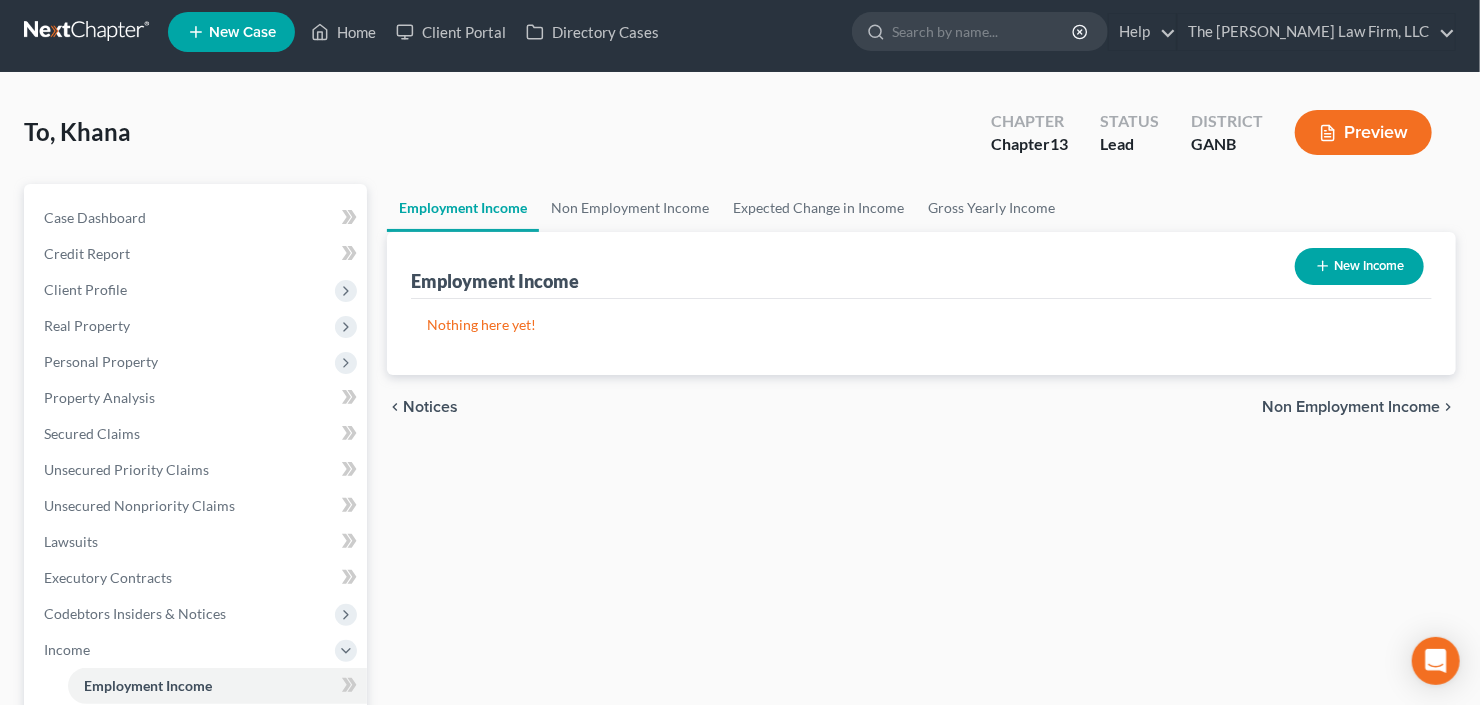 scroll, scrollTop: 0, scrollLeft: 0, axis: both 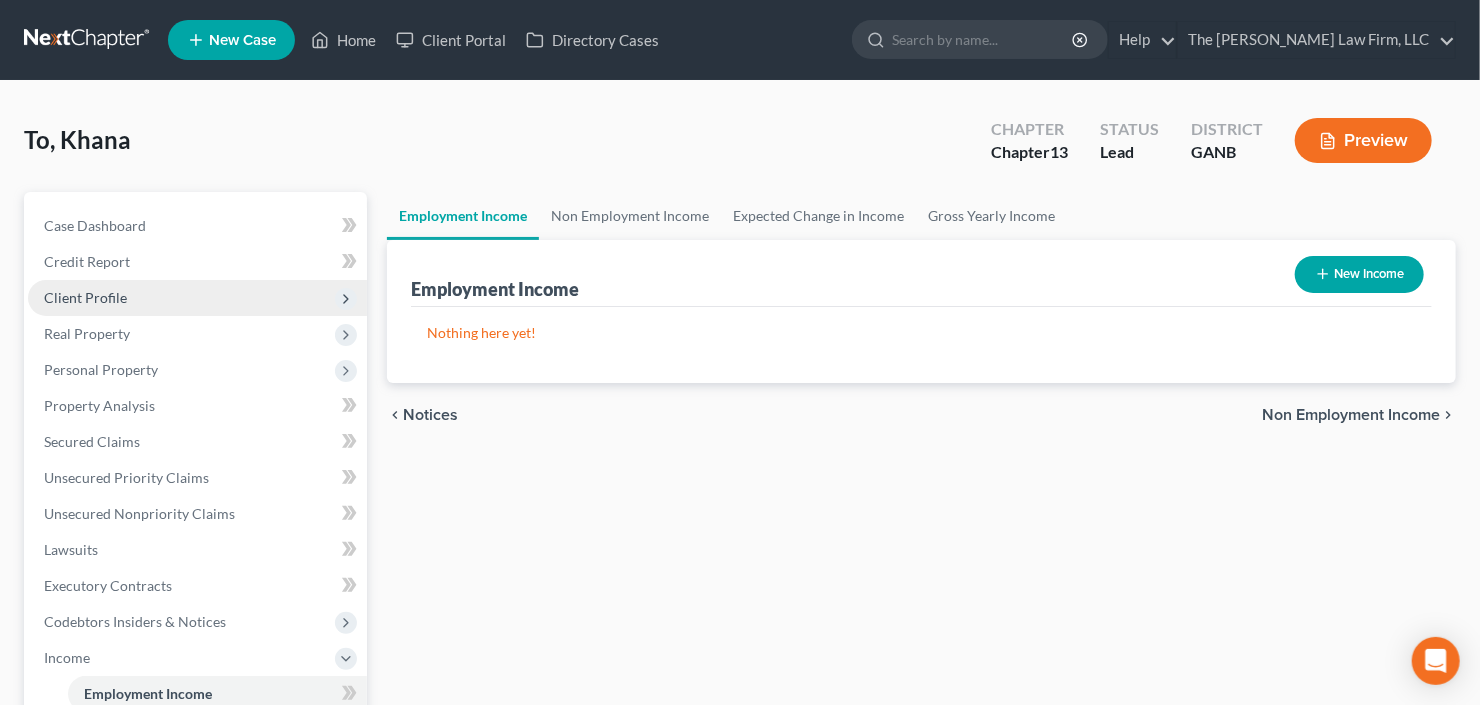 click on "Client Profile" at bounding box center [85, 297] 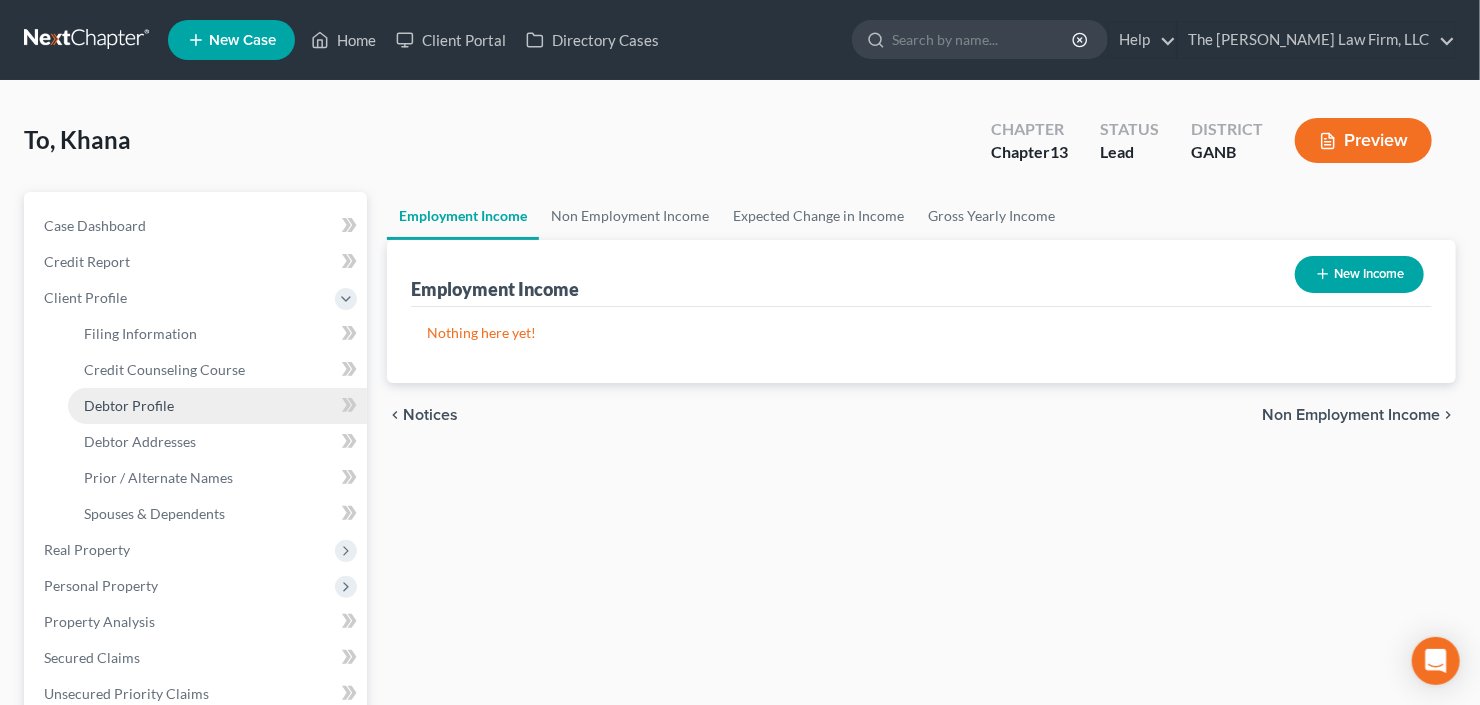 click on "Debtor Profile" at bounding box center (129, 405) 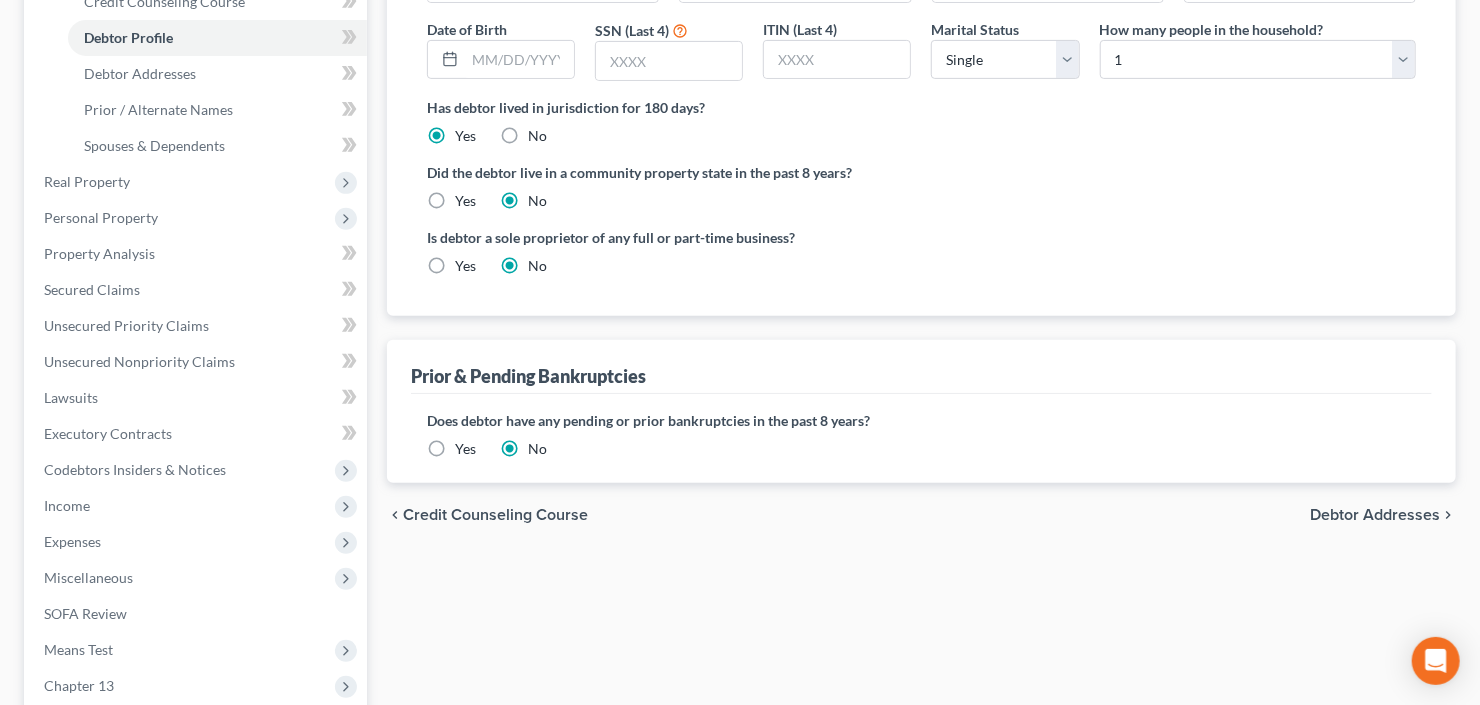 scroll, scrollTop: 367, scrollLeft: 0, axis: vertical 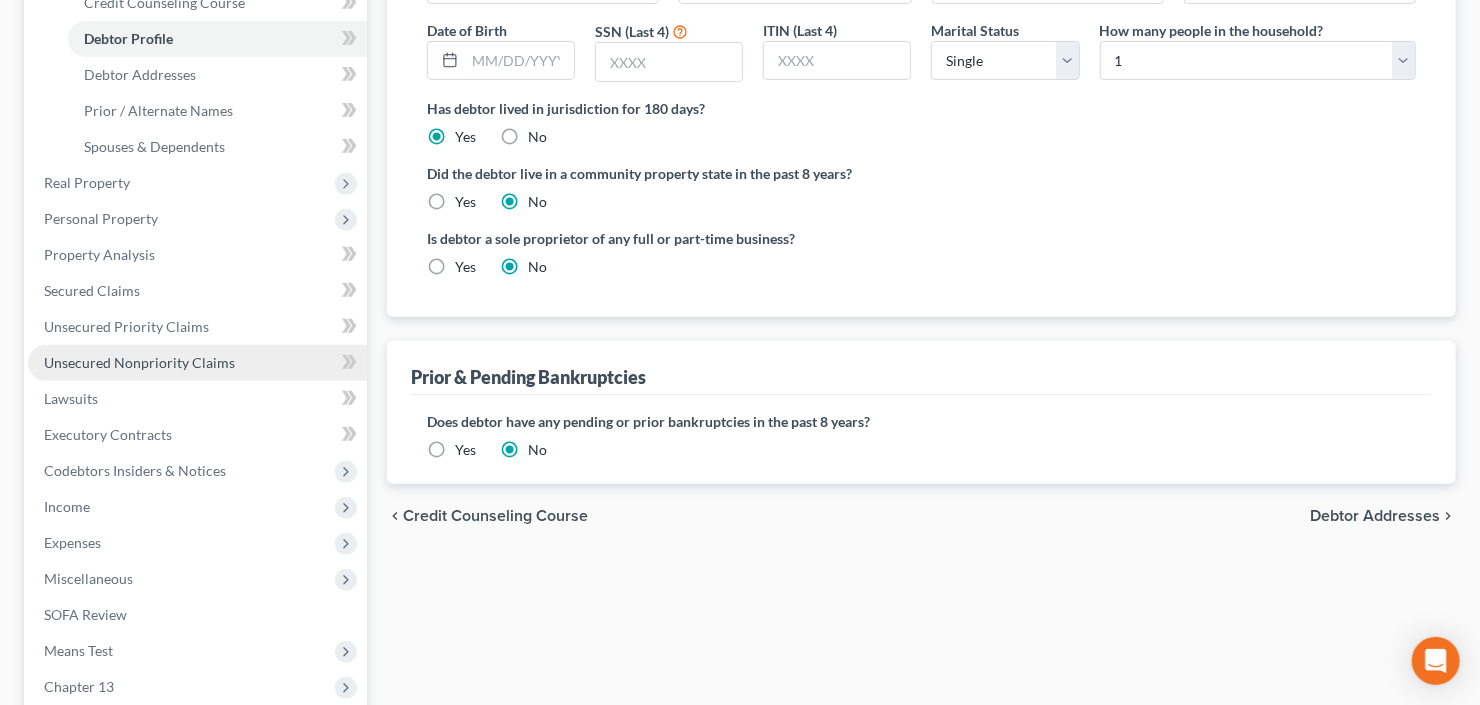 click on "Unsecured Nonpriority Claims" at bounding box center (139, 362) 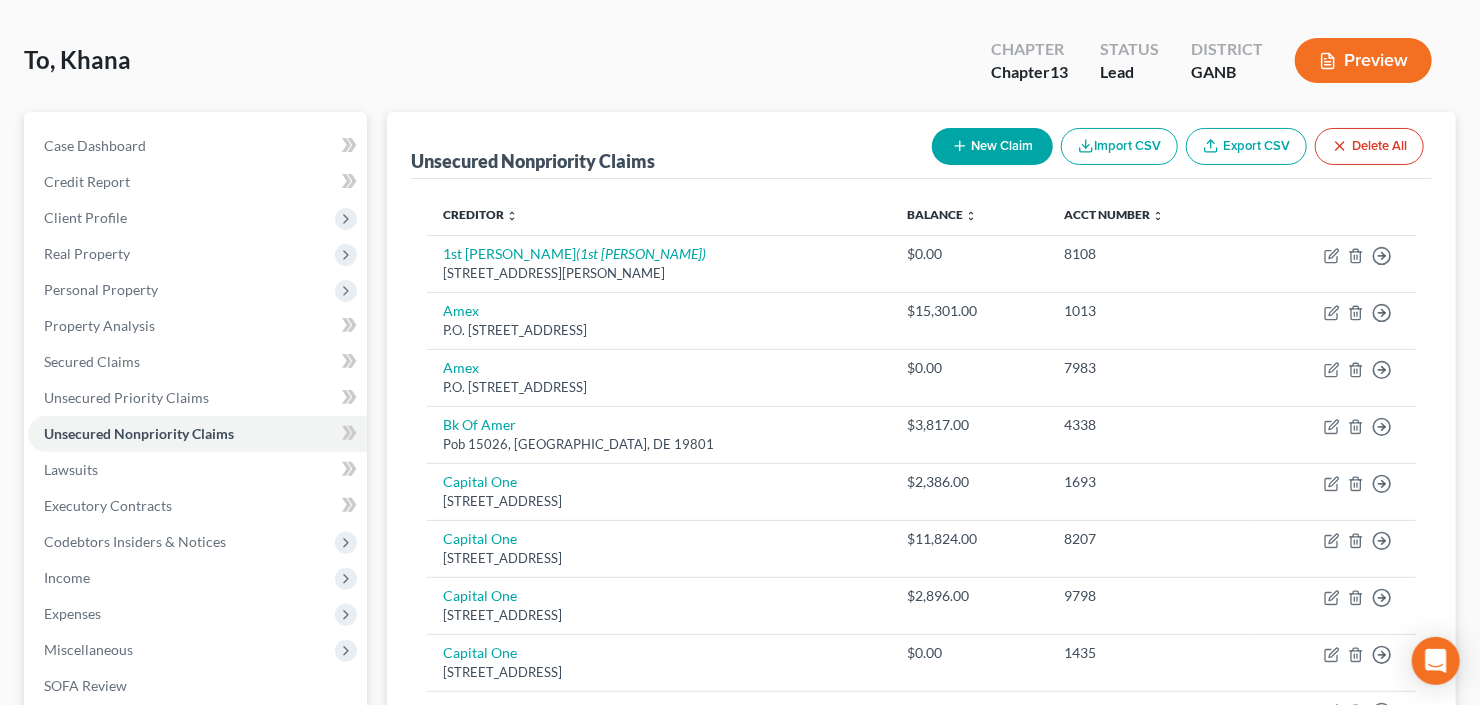 scroll, scrollTop: 160, scrollLeft: 0, axis: vertical 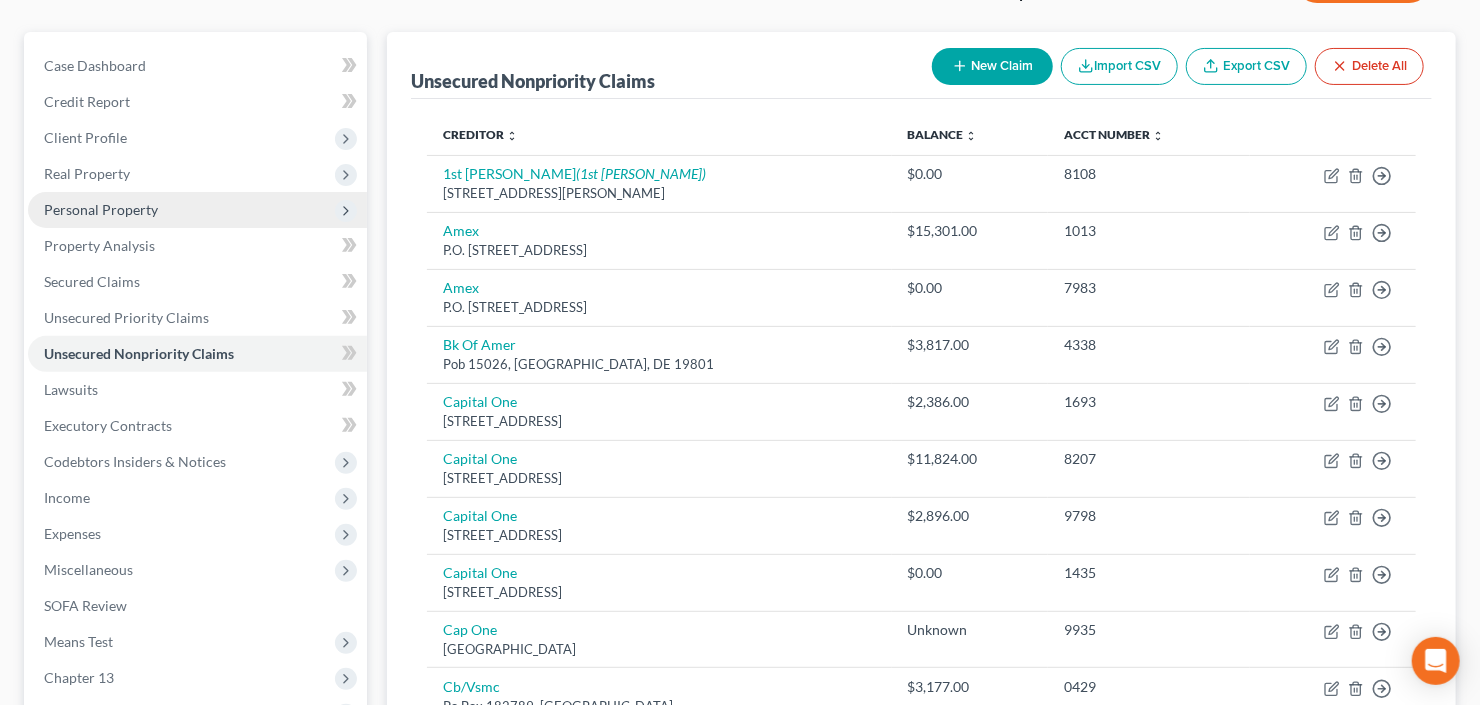 click on "Personal Property" at bounding box center (101, 209) 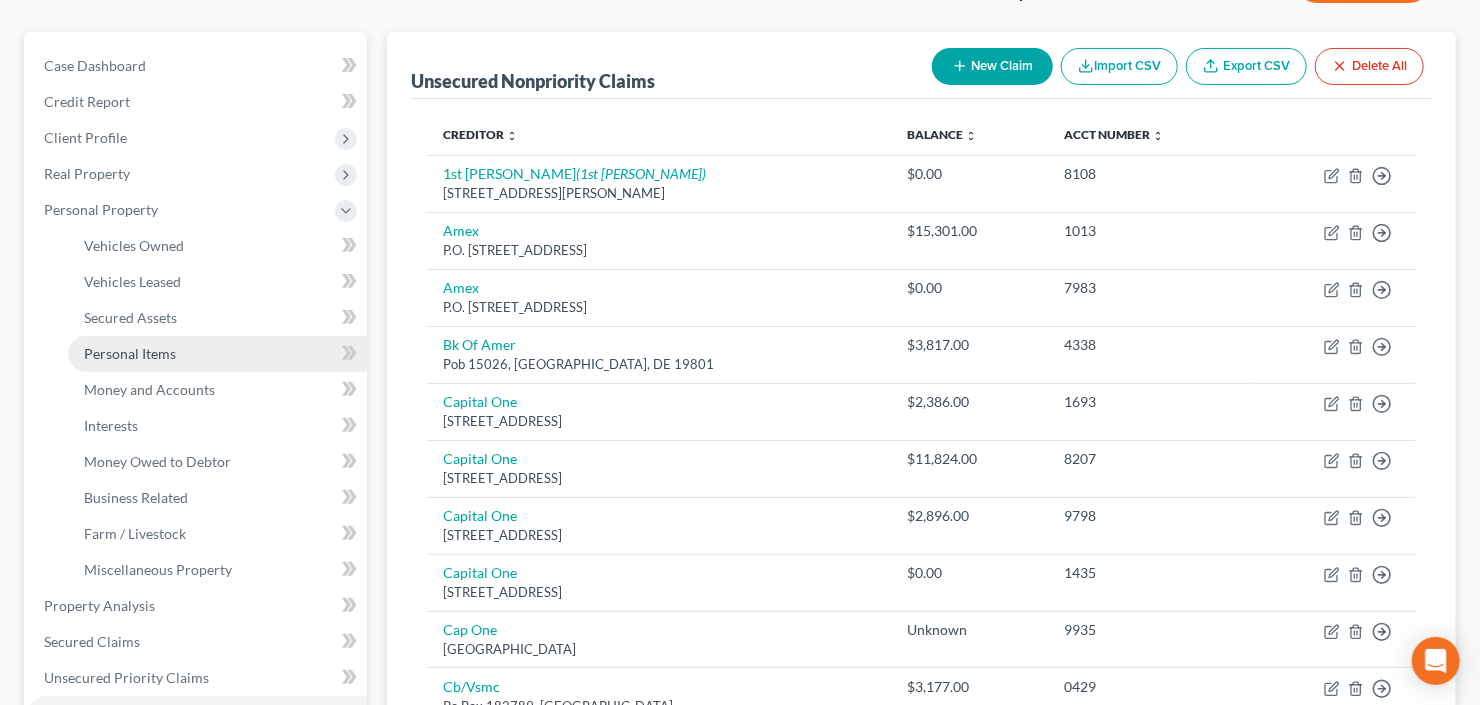 click on "Personal Items" at bounding box center (130, 353) 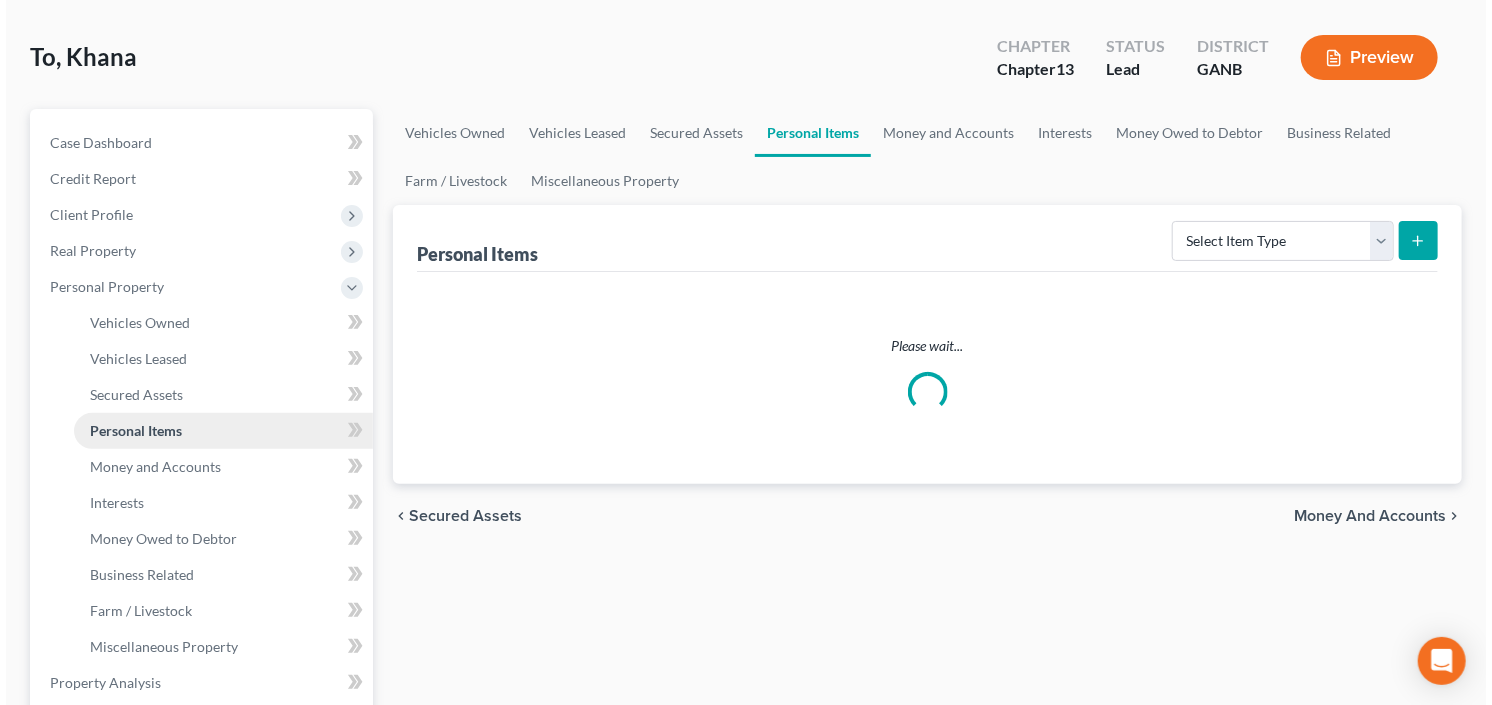 scroll, scrollTop: 0, scrollLeft: 0, axis: both 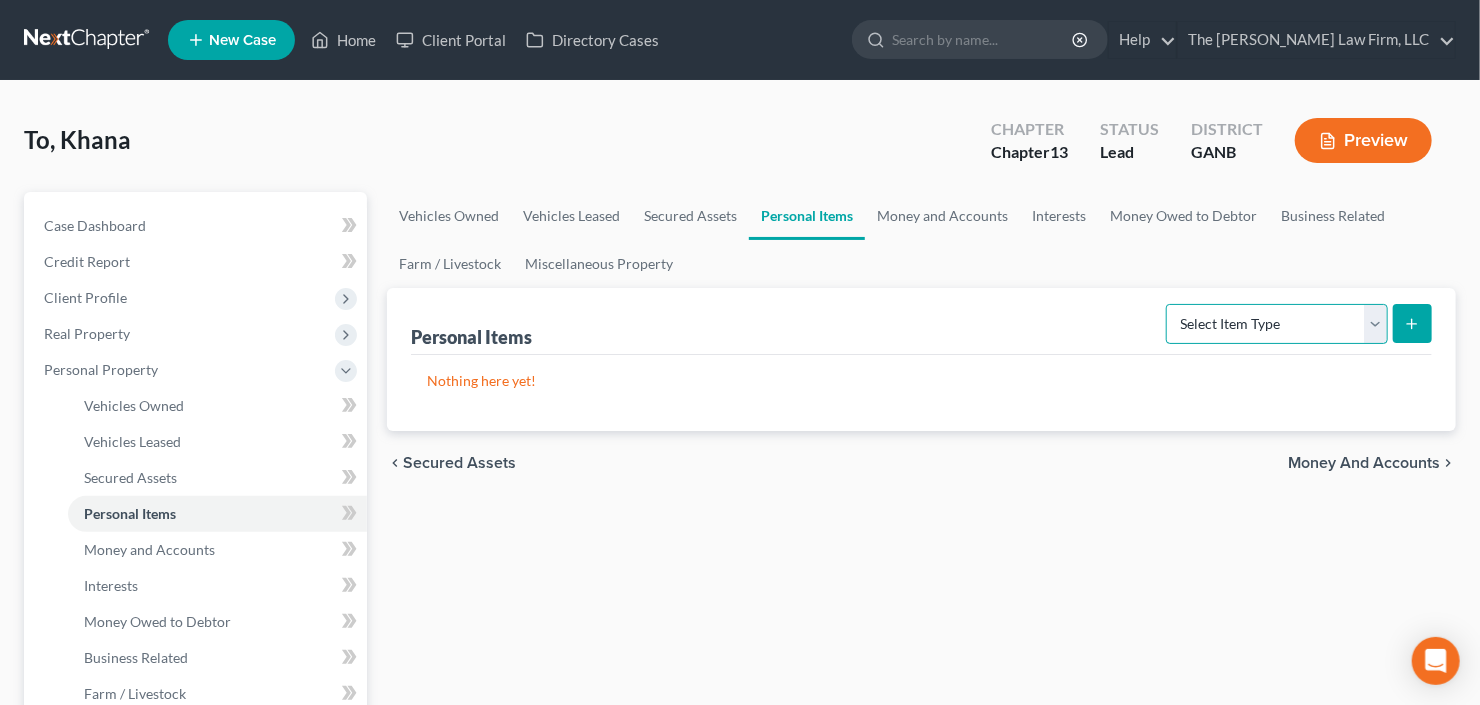 click on "Select Item Type Clothing Collectibles Of Value Electronics Firearms Household Goods Jewelry Other Pet(s) Sports & Hobby Equipment" at bounding box center [1277, 324] 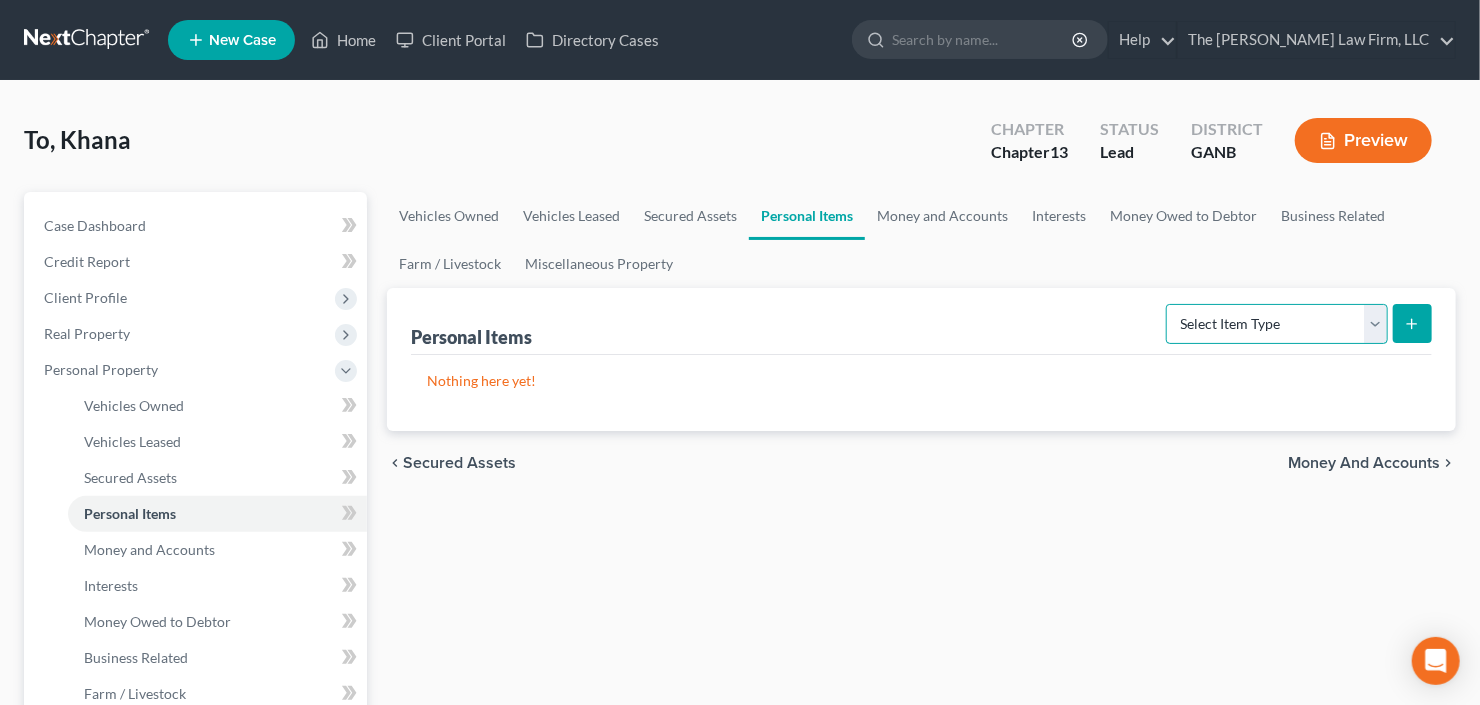 select on "electronics" 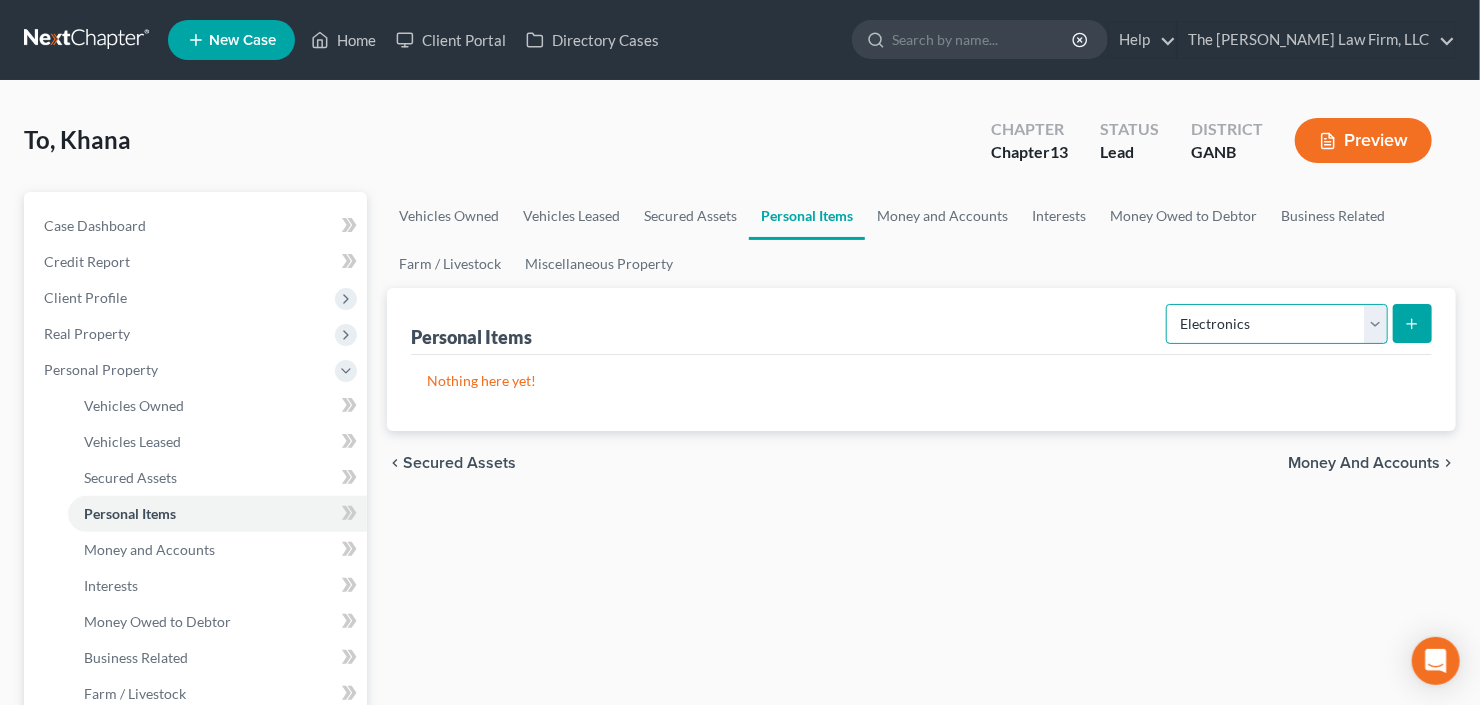 click on "Select Item Type Clothing Collectibles Of Value Electronics Firearms Household Goods Jewelry Other Pet(s) Sports & Hobby Equipment" at bounding box center [1277, 324] 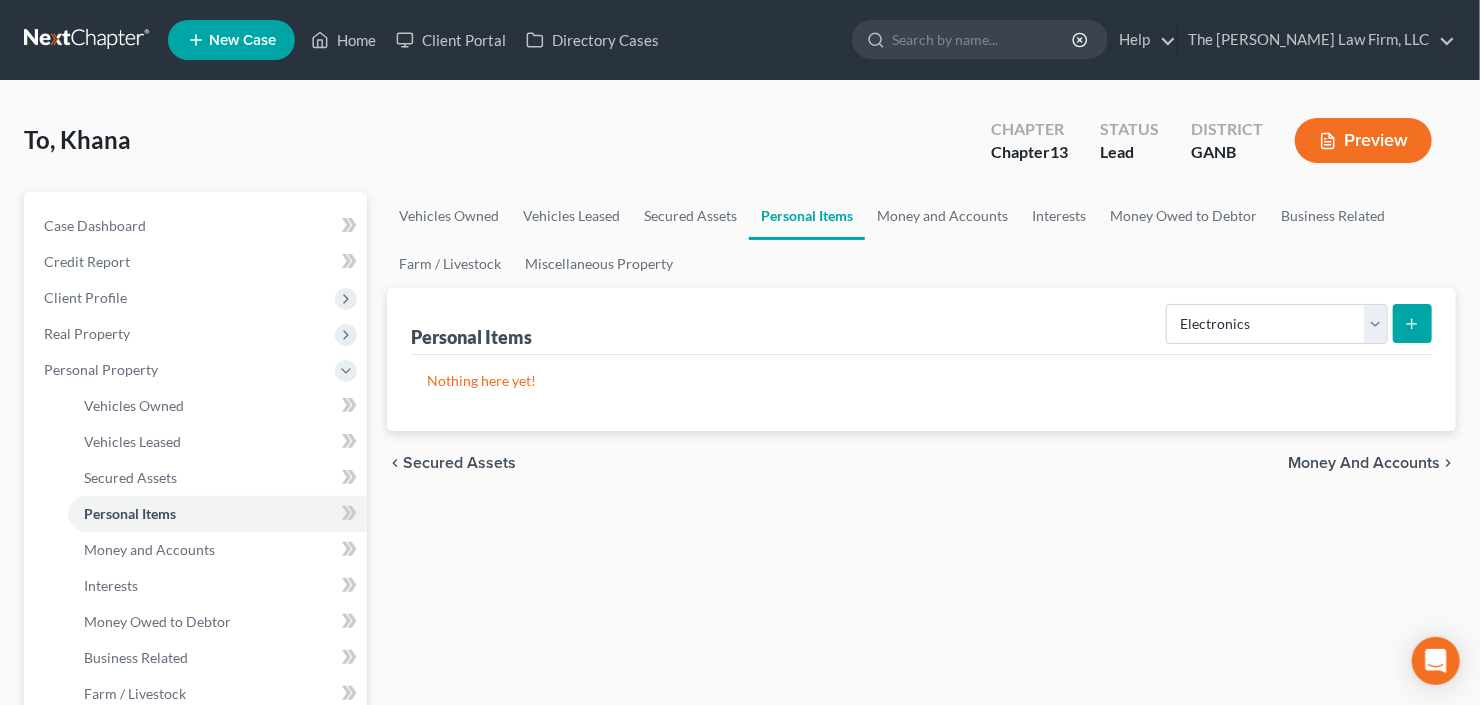 click at bounding box center [1412, 323] 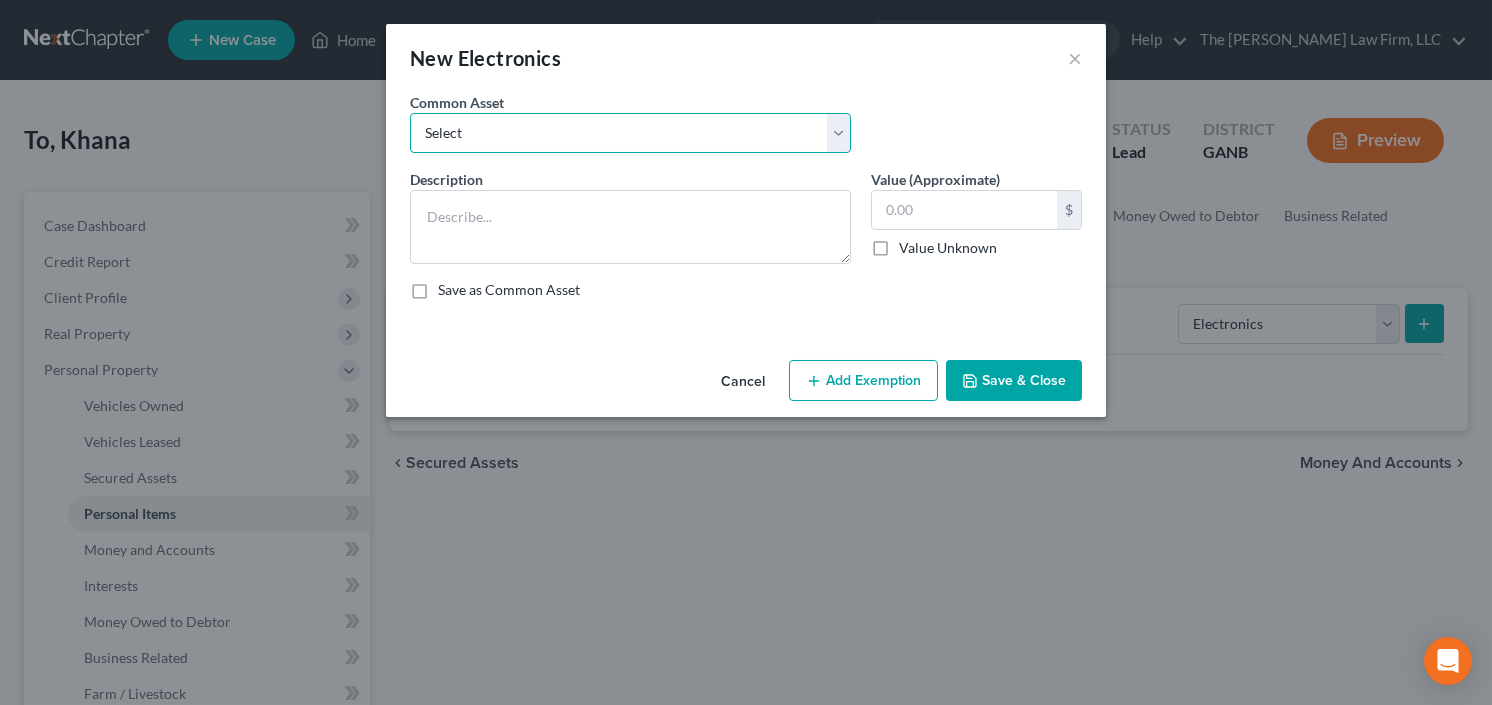 click on "Select All Electronics" at bounding box center (630, 133) 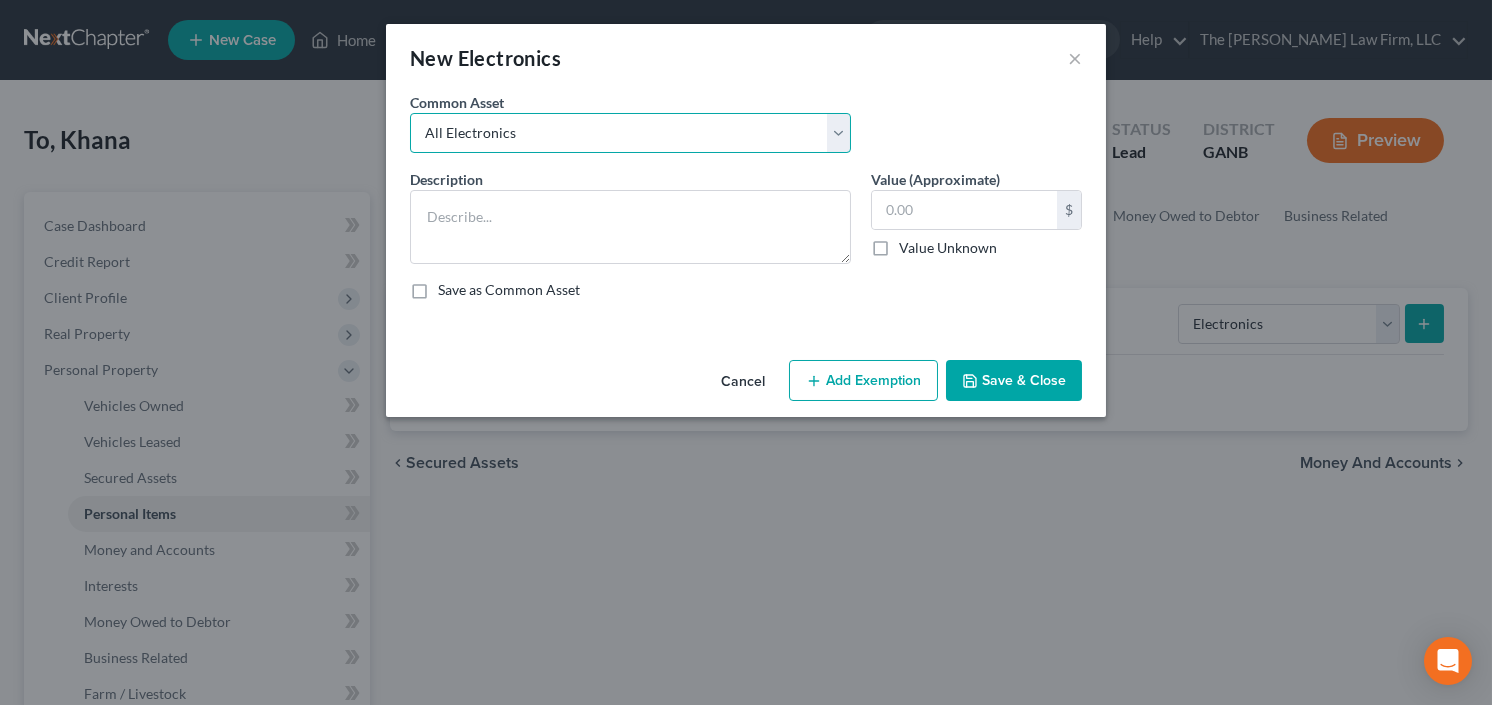 click on "Select All Electronics" at bounding box center (630, 133) 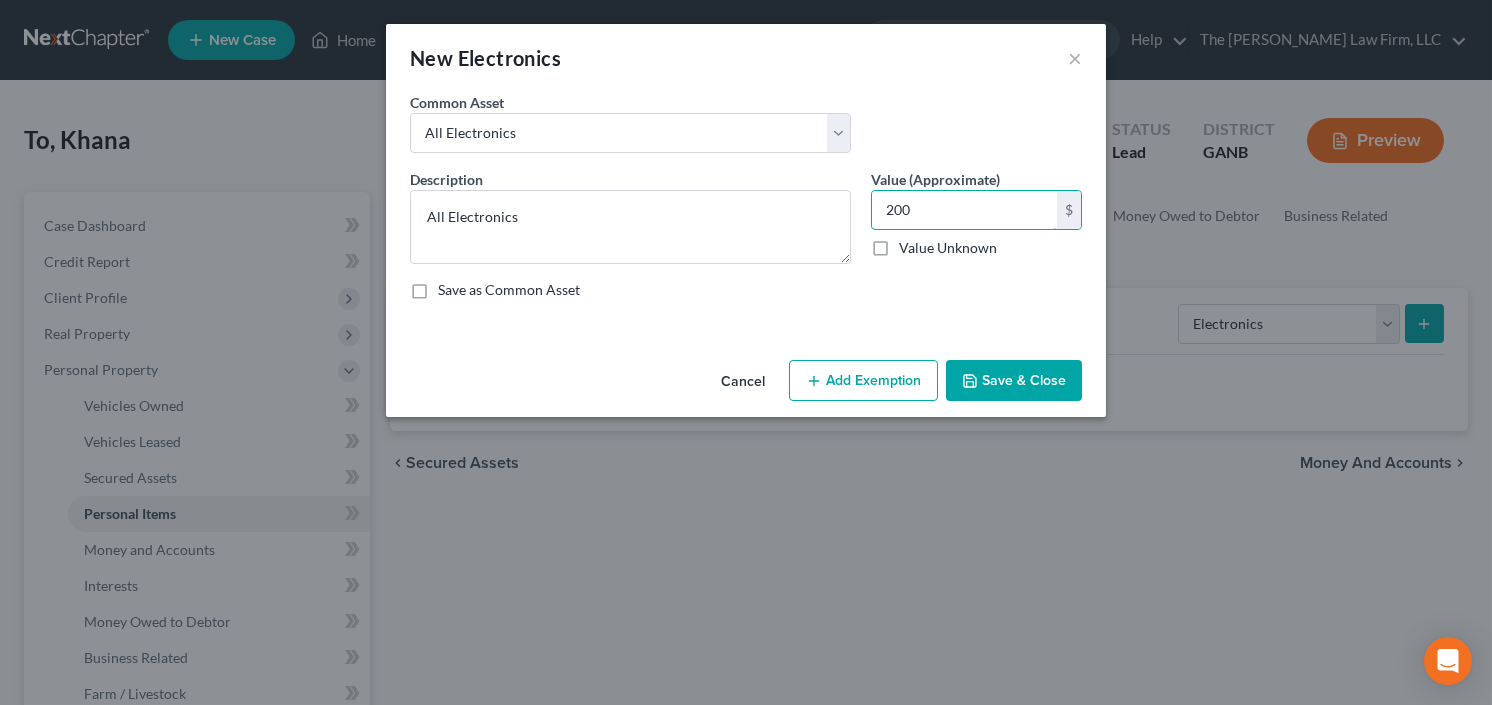 type on "200" 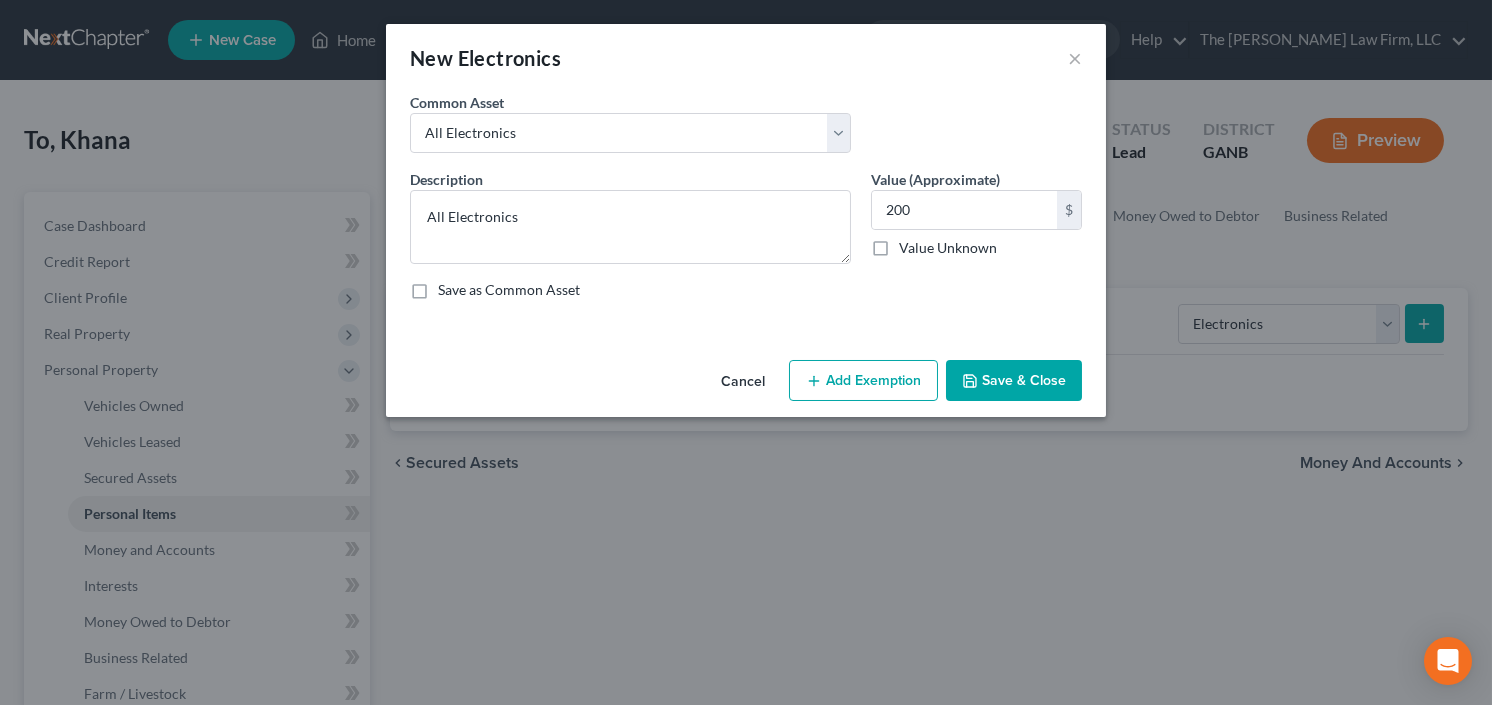 click on "Add Exemption" at bounding box center (863, 381) 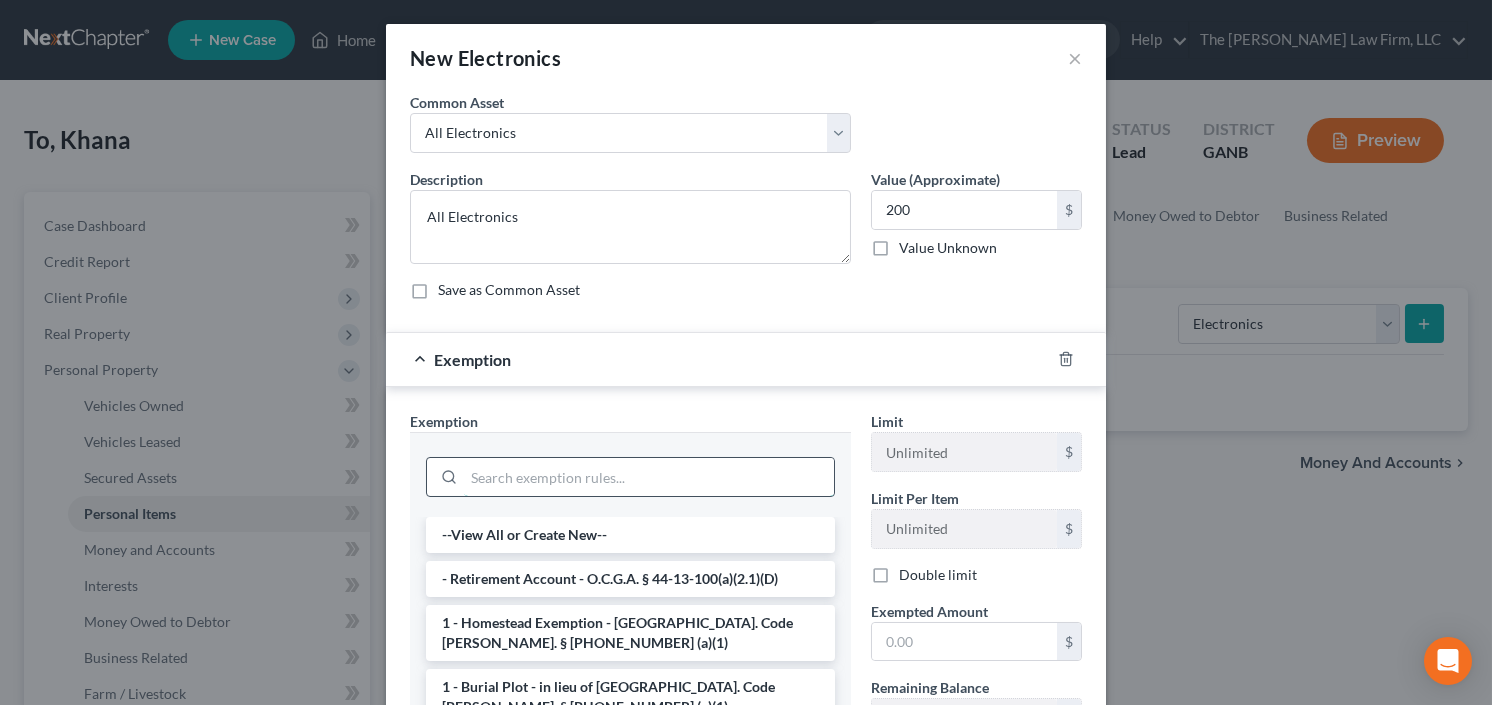 click at bounding box center (649, 477) 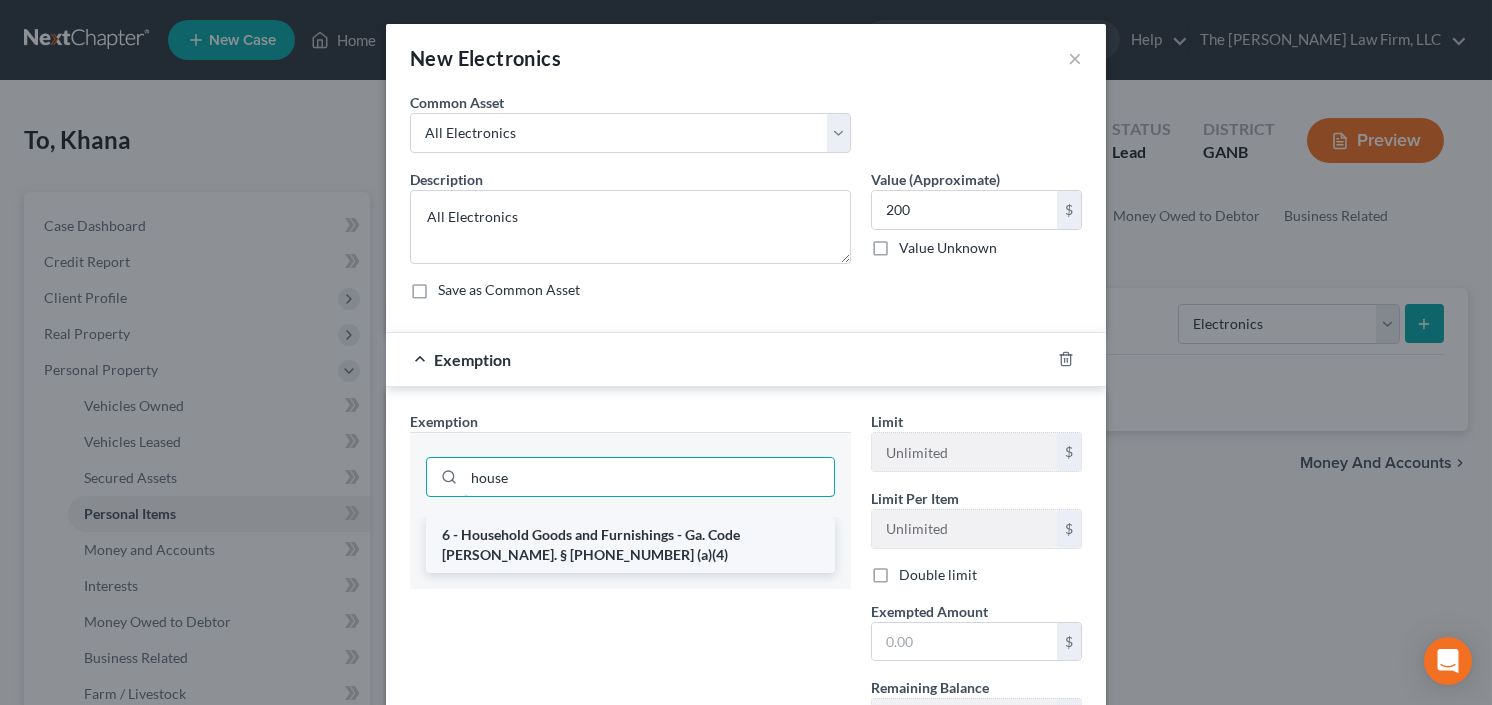 type on "house" 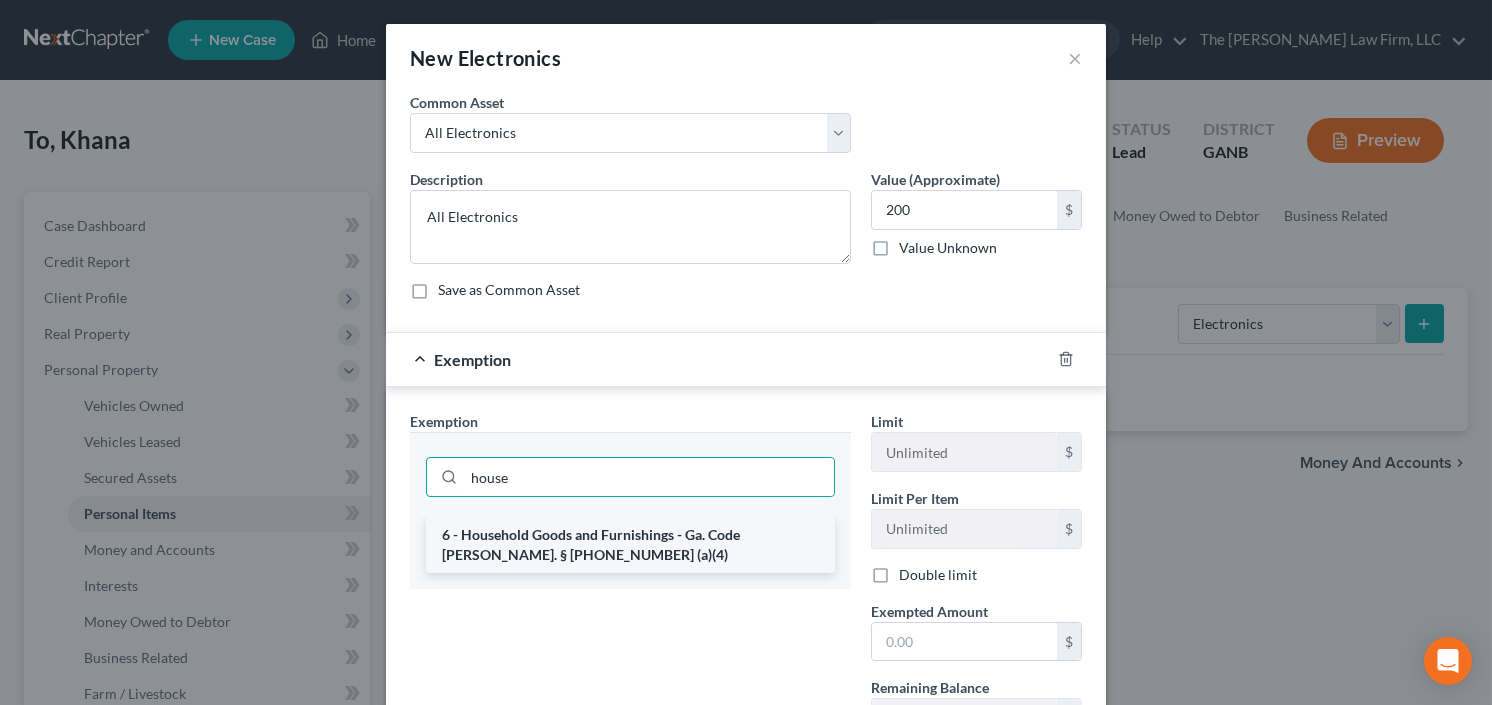 click on "6 - Household Goods and Furnishings - Ga. Code [PERSON_NAME]. § [PHONE_NUMBER] (a)(4)" at bounding box center (630, 545) 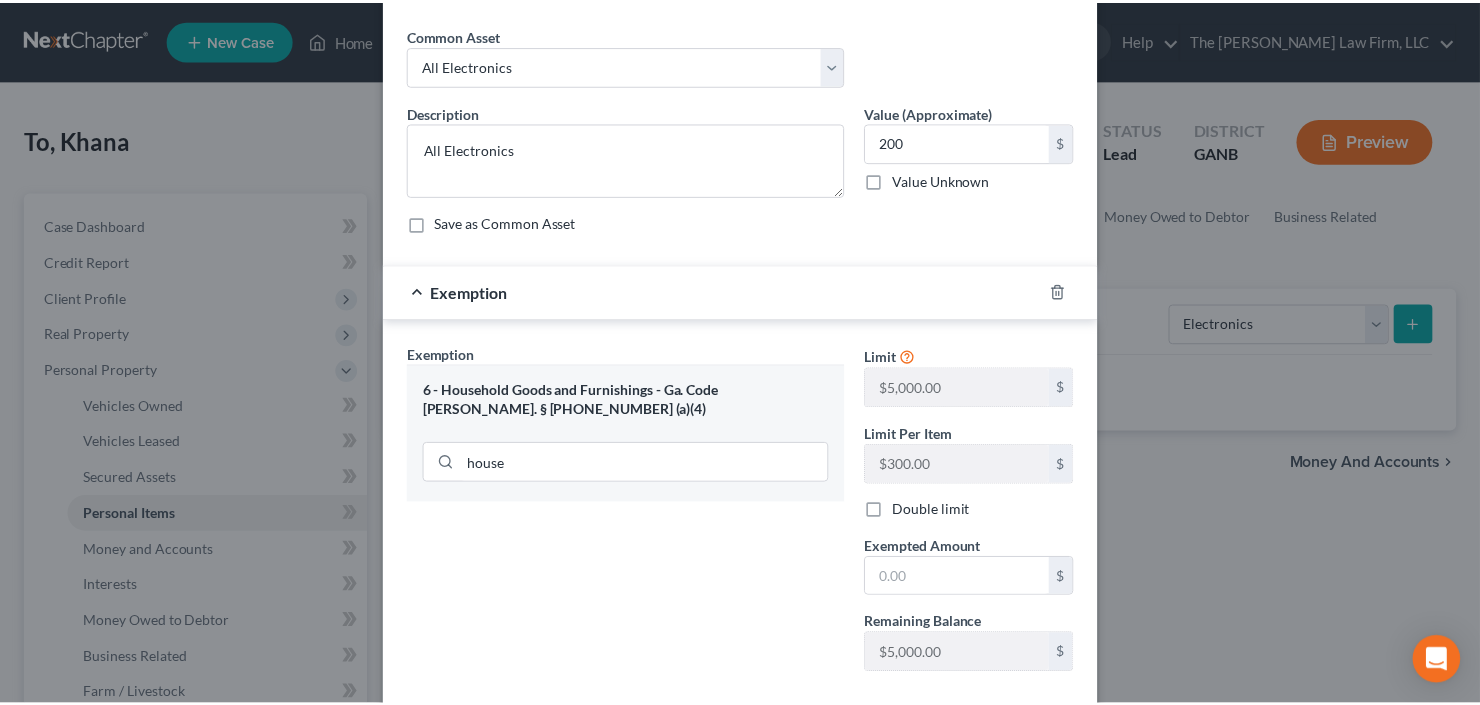 scroll, scrollTop: 175, scrollLeft: 0, axis: vertical 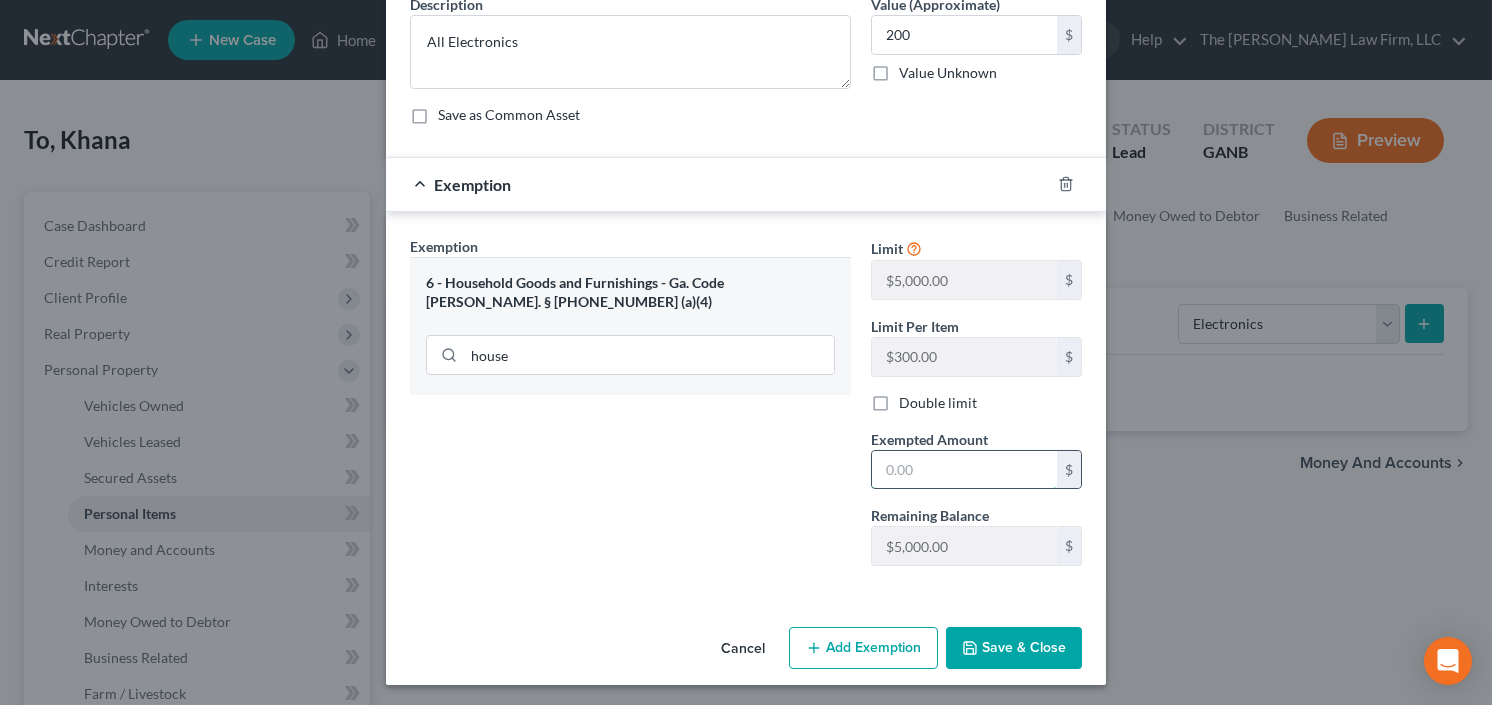 click at bounding box center (964, 470) 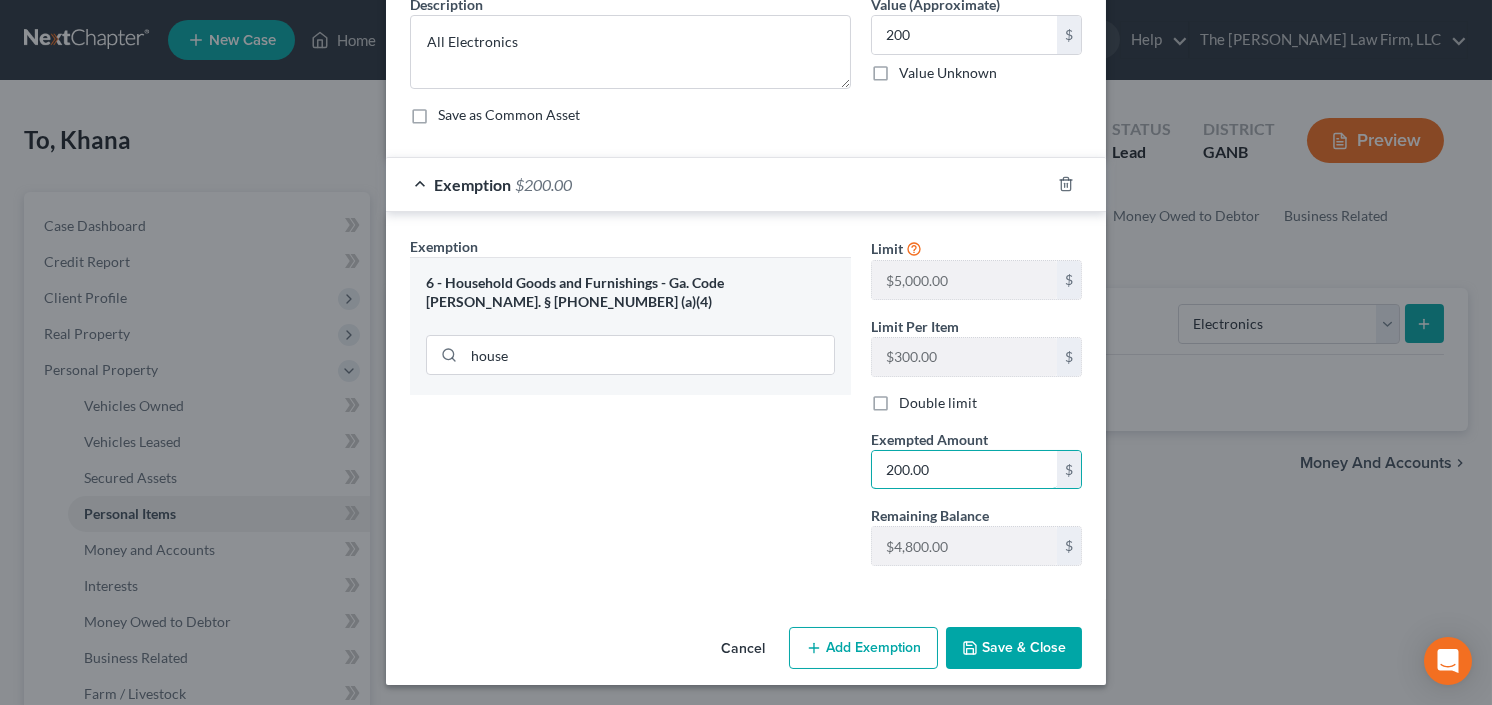 type on "200.00" 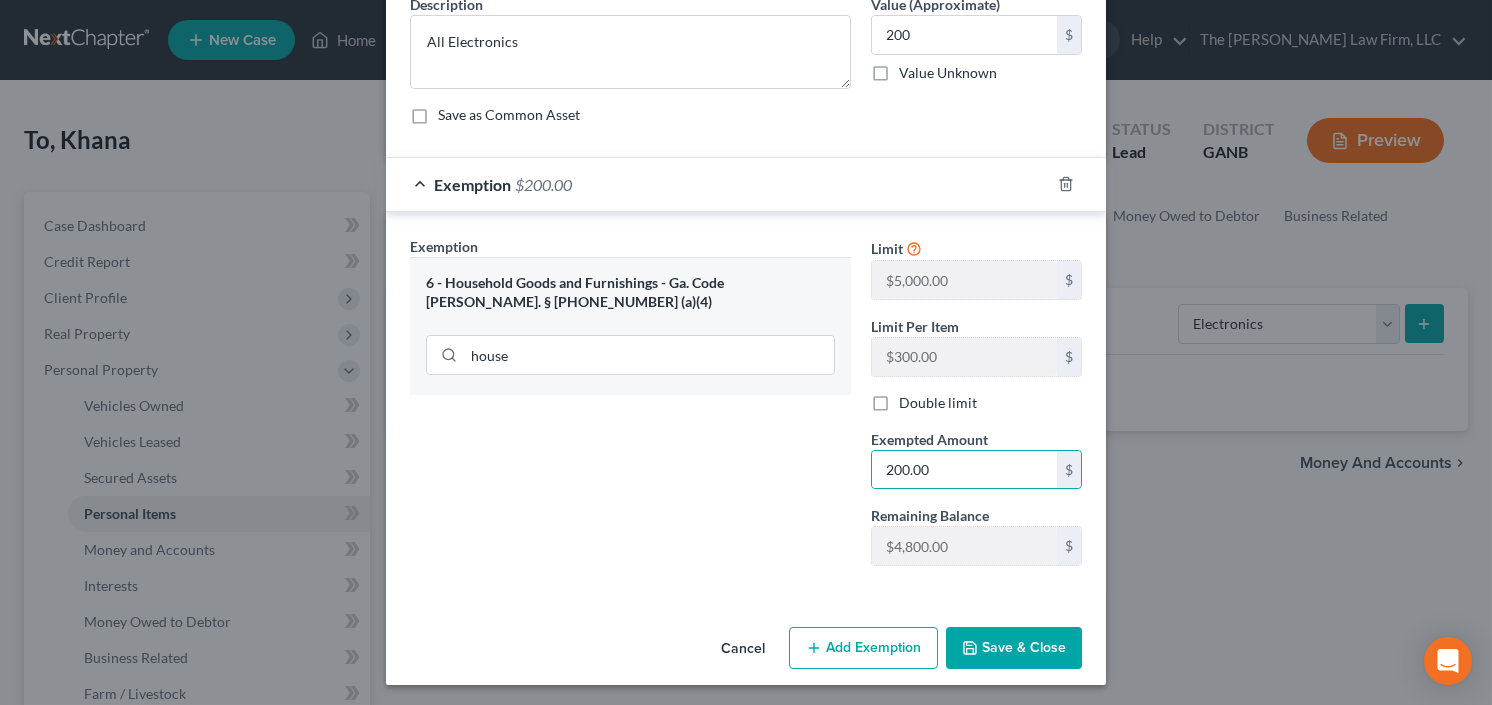 click on "Save & Close" at bounding box center (1014, 648) 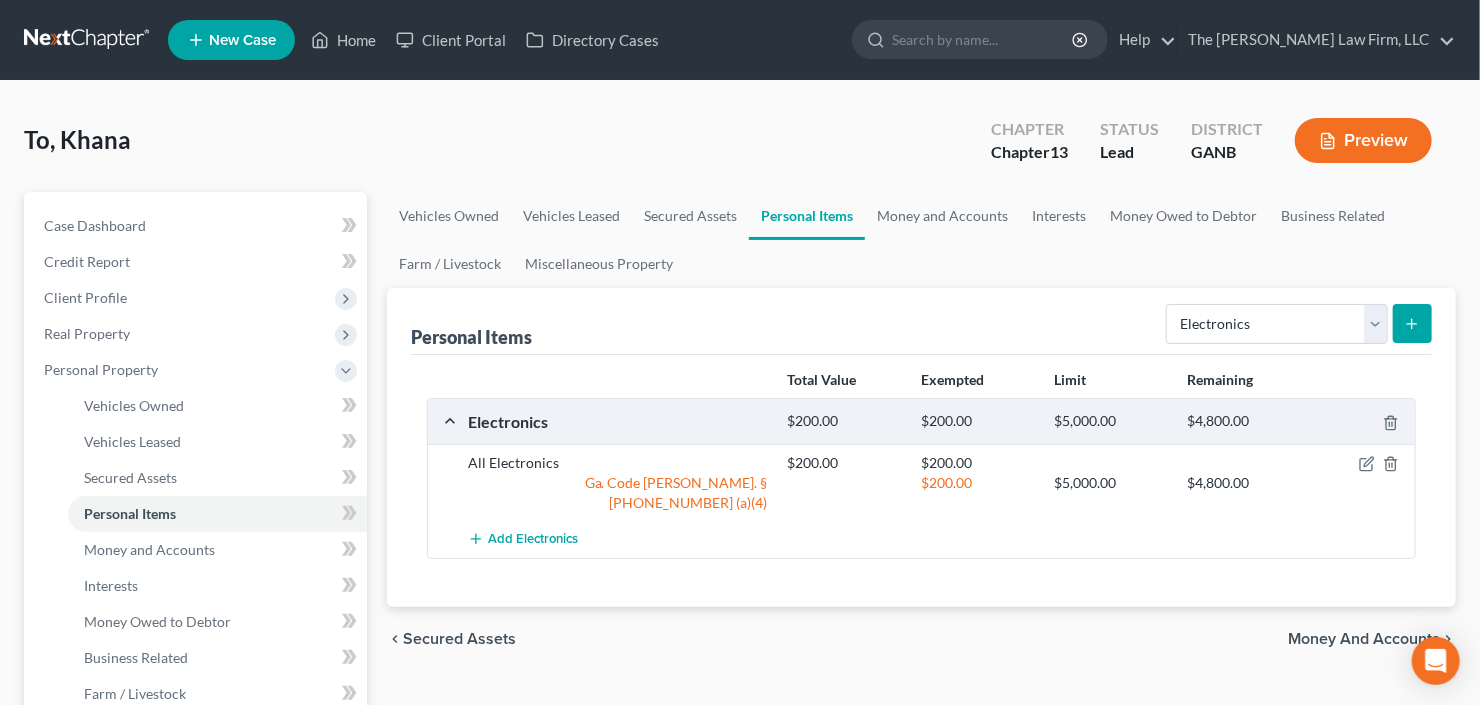 click on "Select Item Type Clothing Collectibles Of Value Electronics Firearms Household Goods Jewelry Other Pet(s) Sports & Hobby Equipment" at bounding box center (1295, 322) 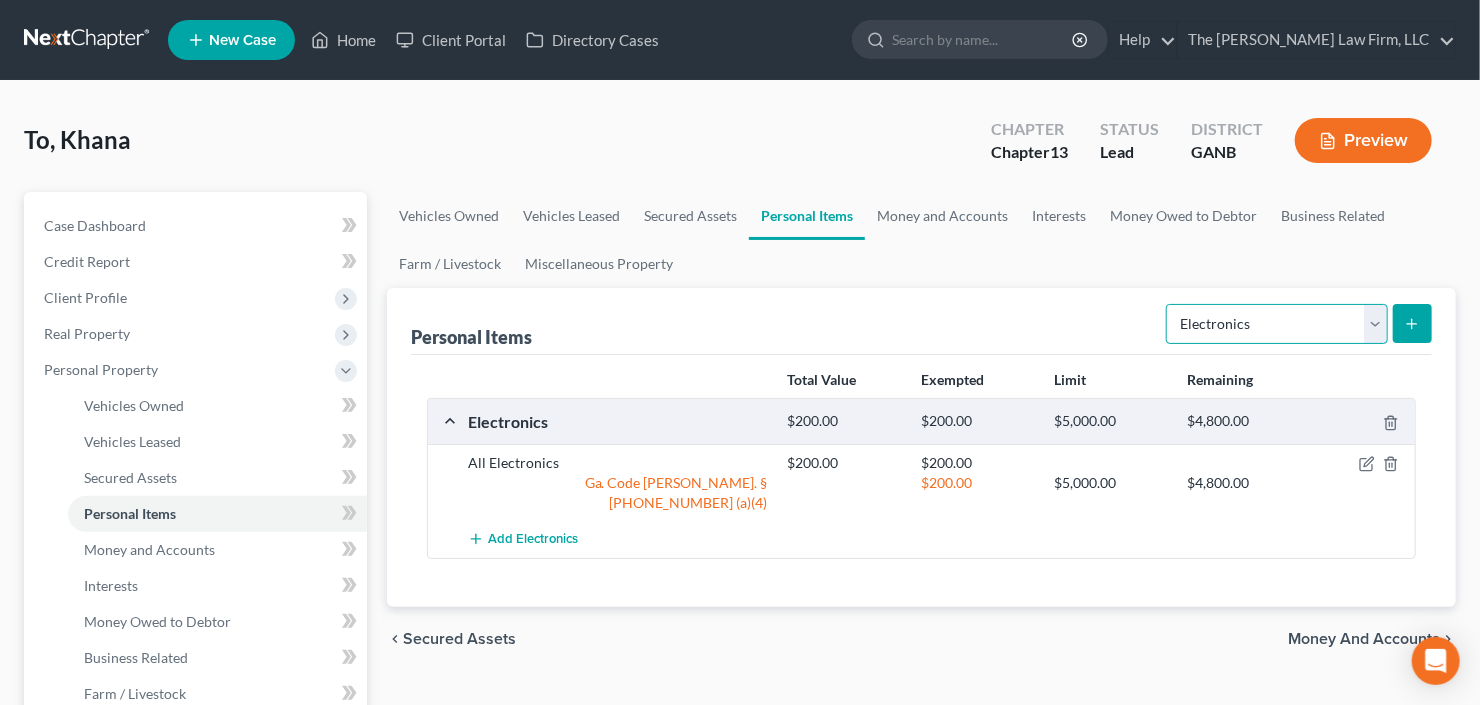 click on "Select Item Type Clothing Collectibles Of Value Electronics Firearms Household Goods Jewelry Other Pet(s) Sports & Hobby Equipment" at bounding box center [1277, 324] 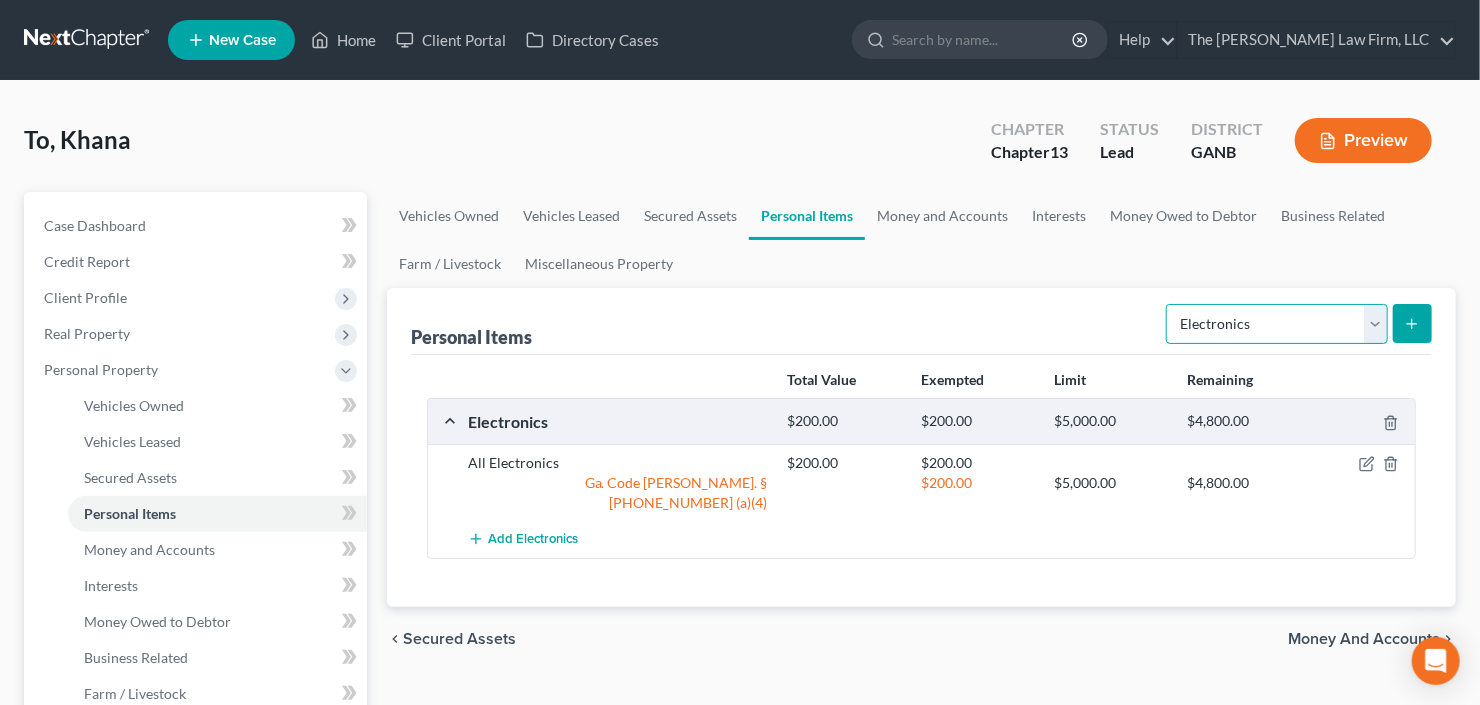 select on "clothing" 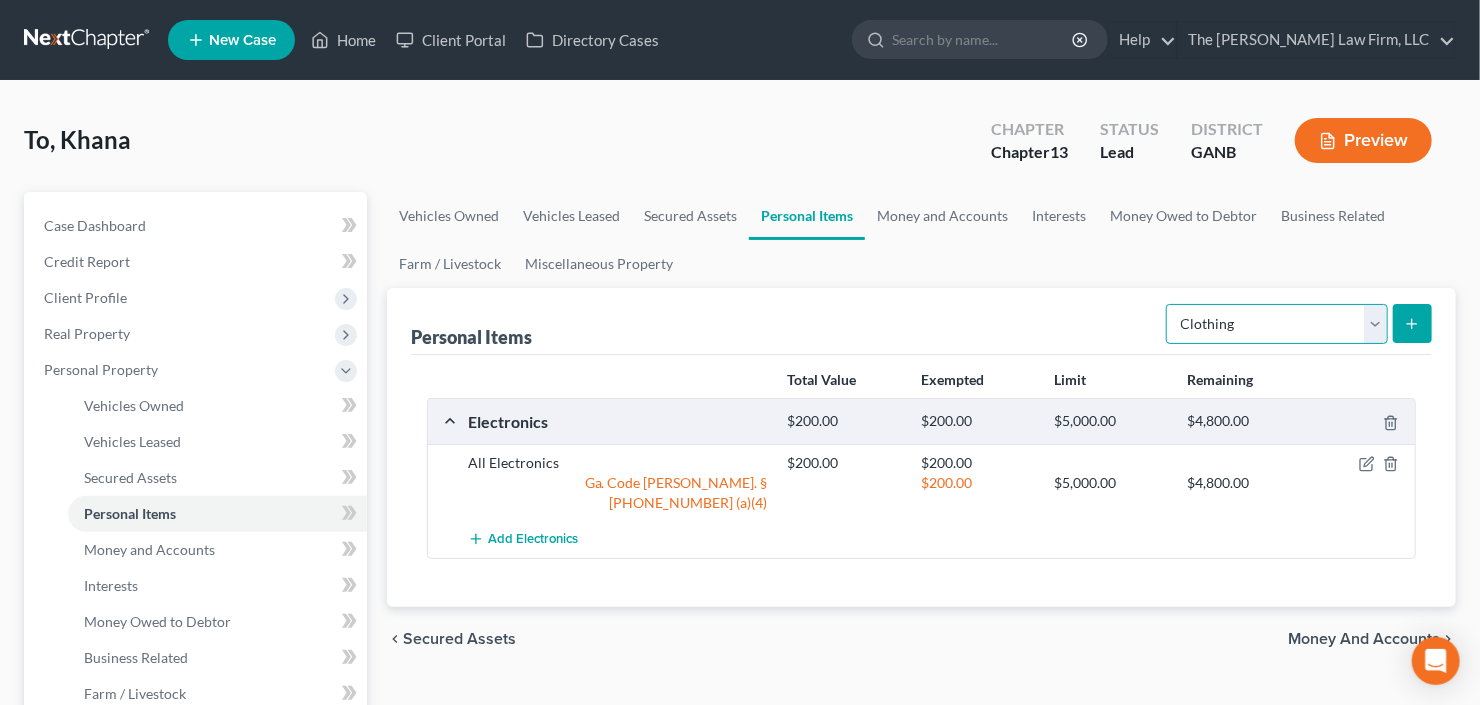 click on "Select Item Type Clothing Collectibles Of Value Electronics Firearms Household Goods Jewelry Other Pet(s) Sports & Hobby Equipment" at bounding box center [1277, 324] 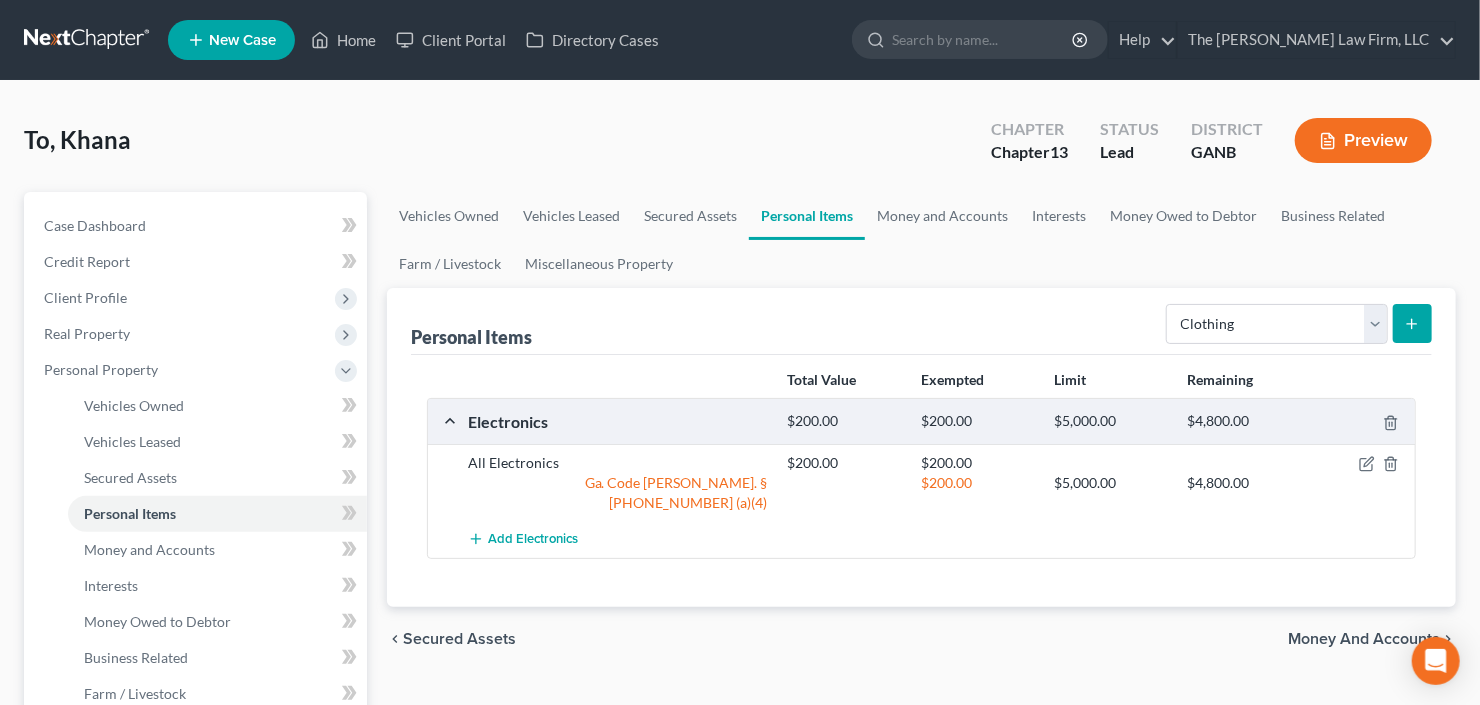 click 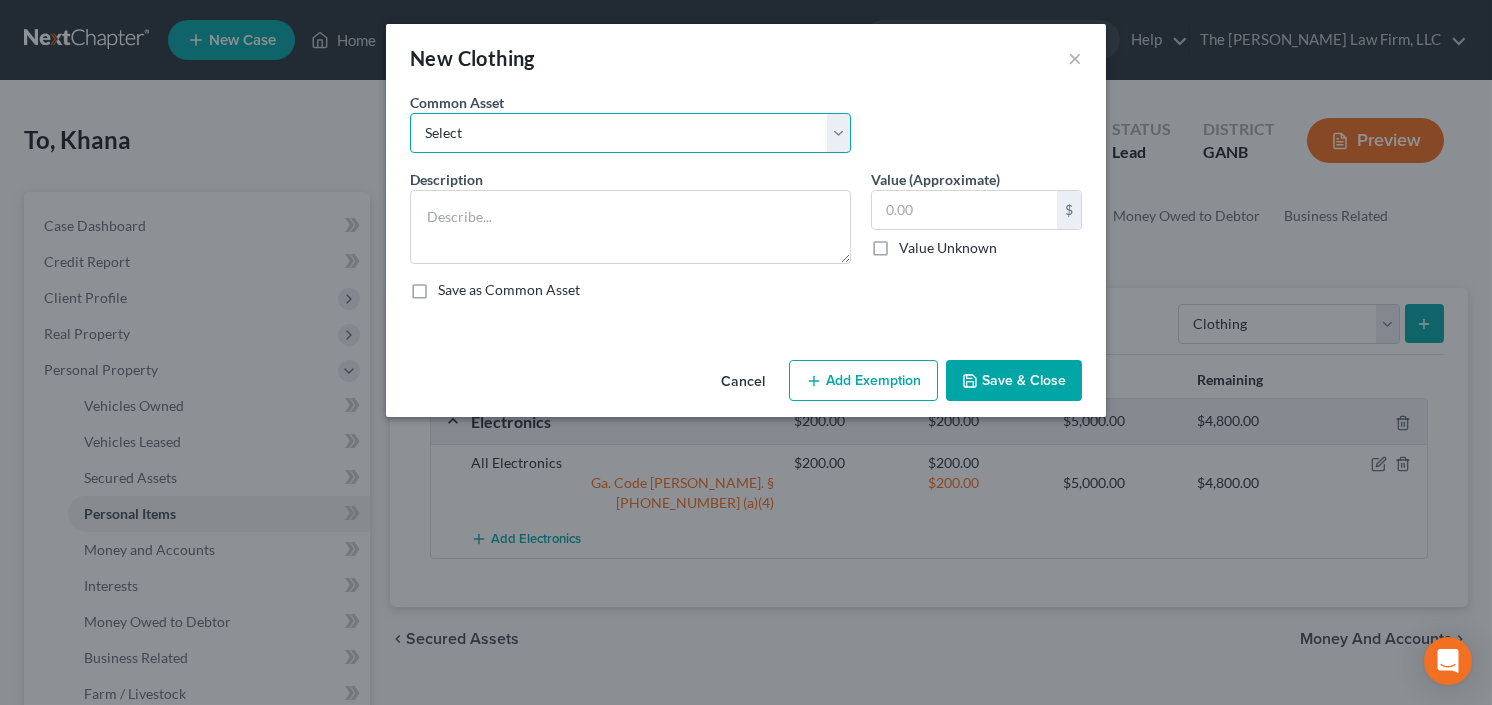 click on "Select All clothing and shoes All clothing and shoes All clothing and shoes" at bounding box center (630, 133) 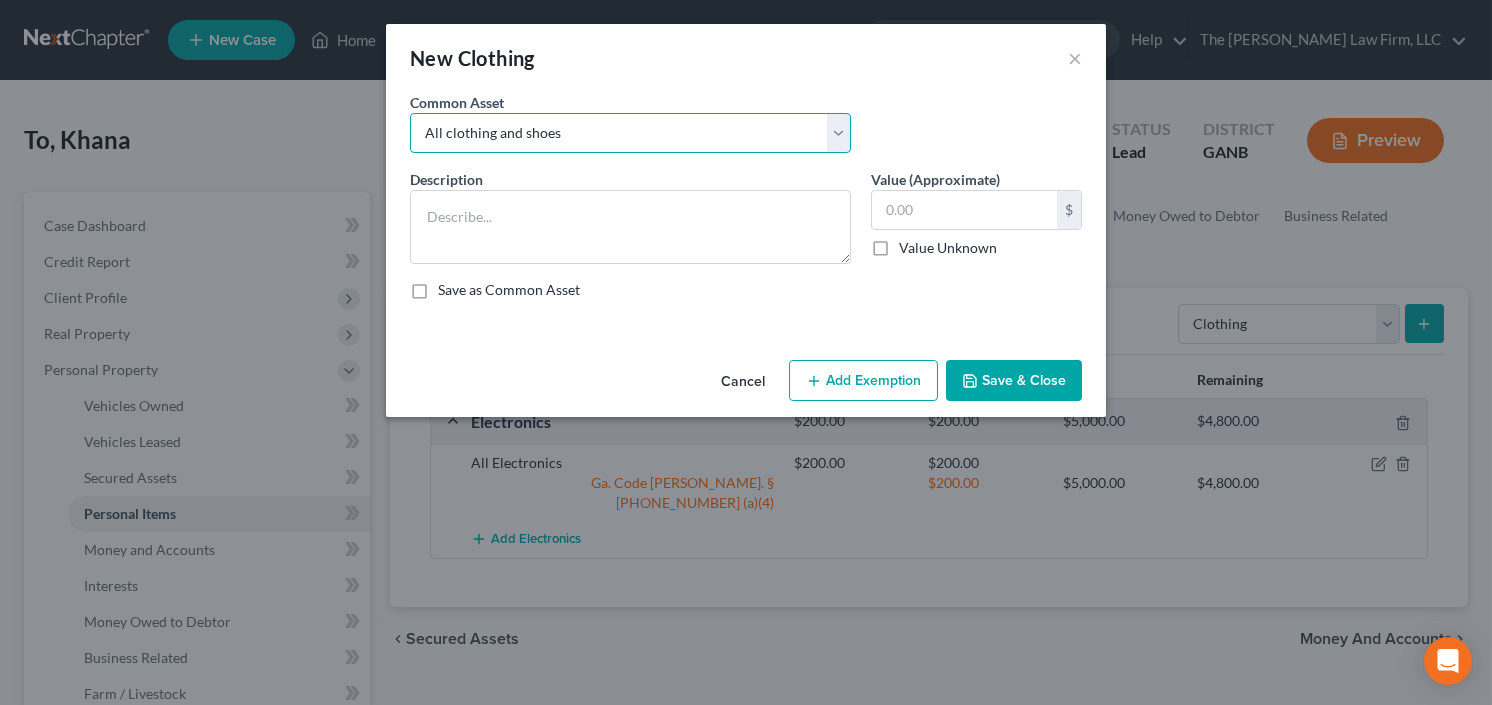 click on "Select All clothing and shoes All clothing and shoes All clothing and shoes" at bounding box center (630, 133) 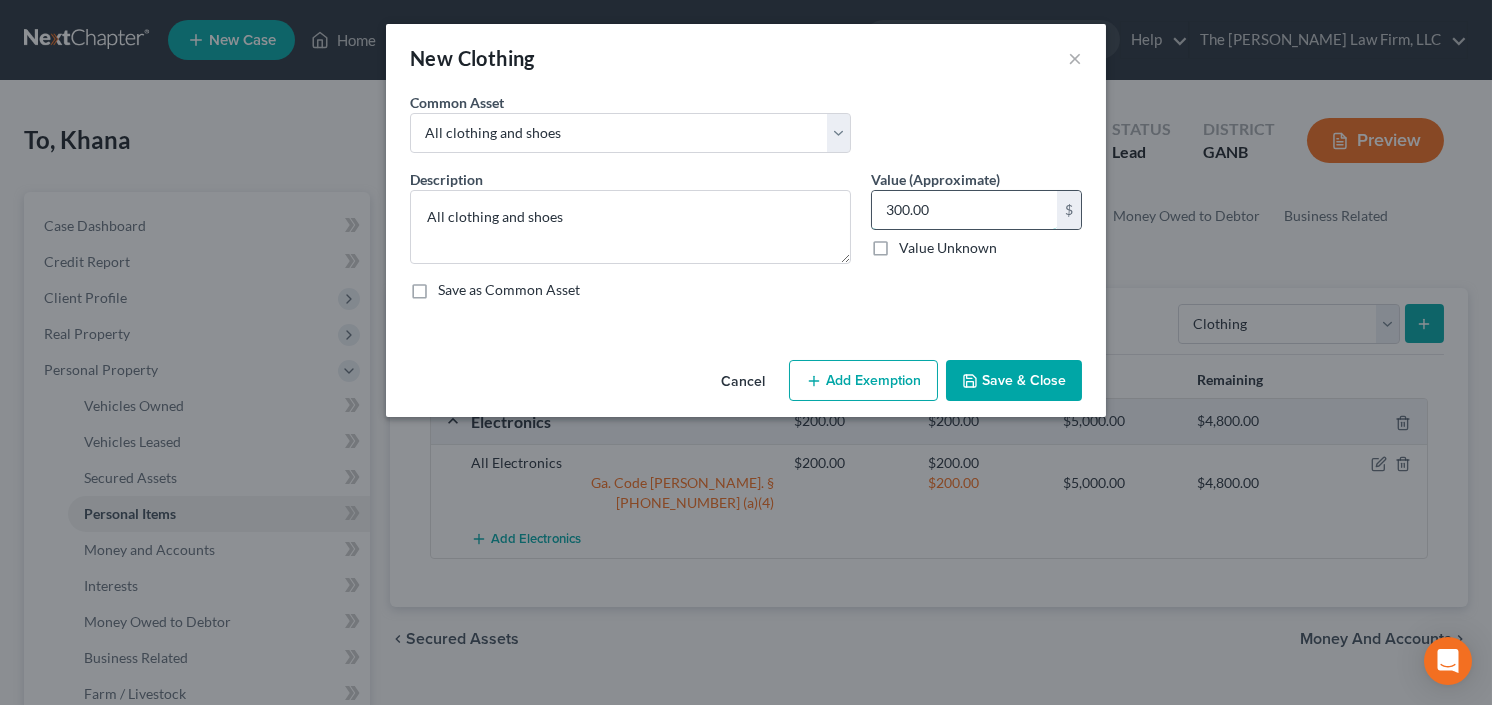 click on "300.00" at bounding box center (964, 210) 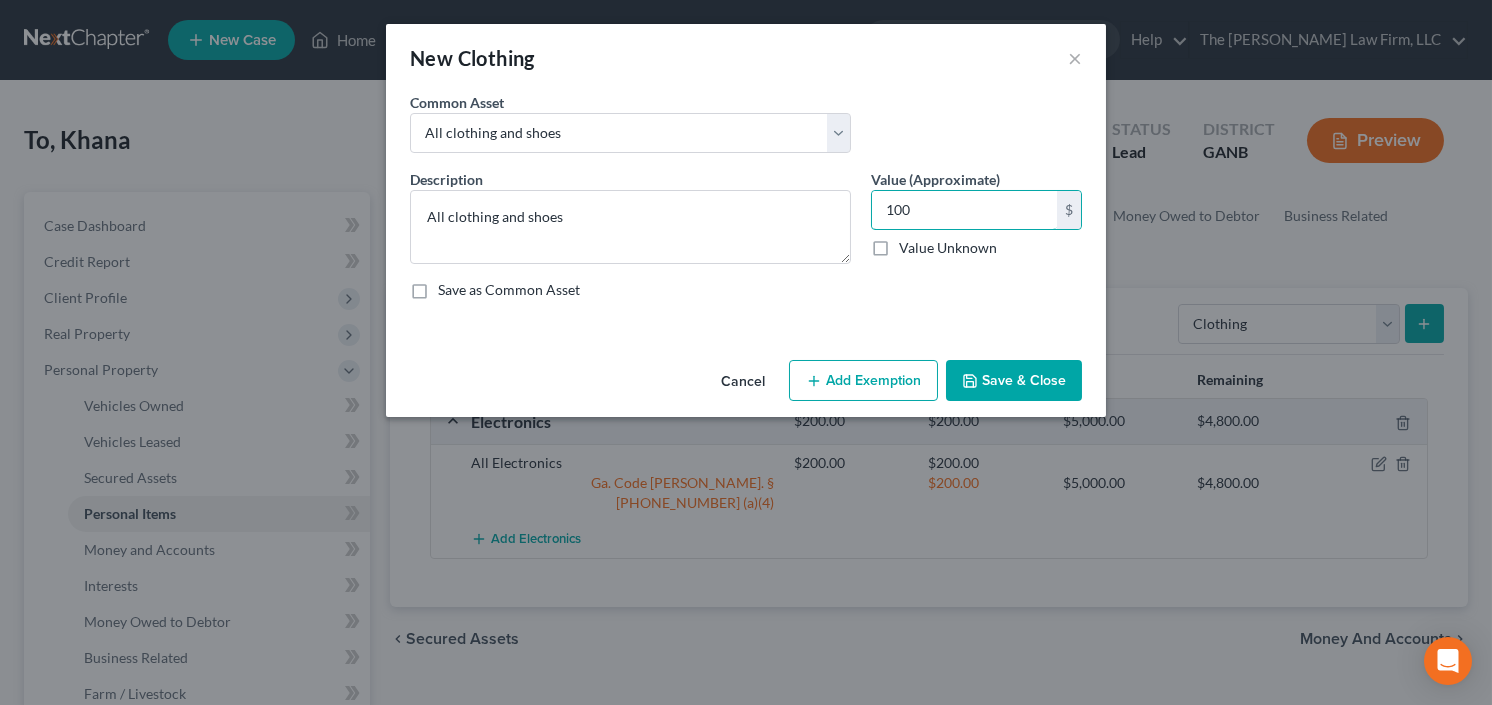 type on "100" 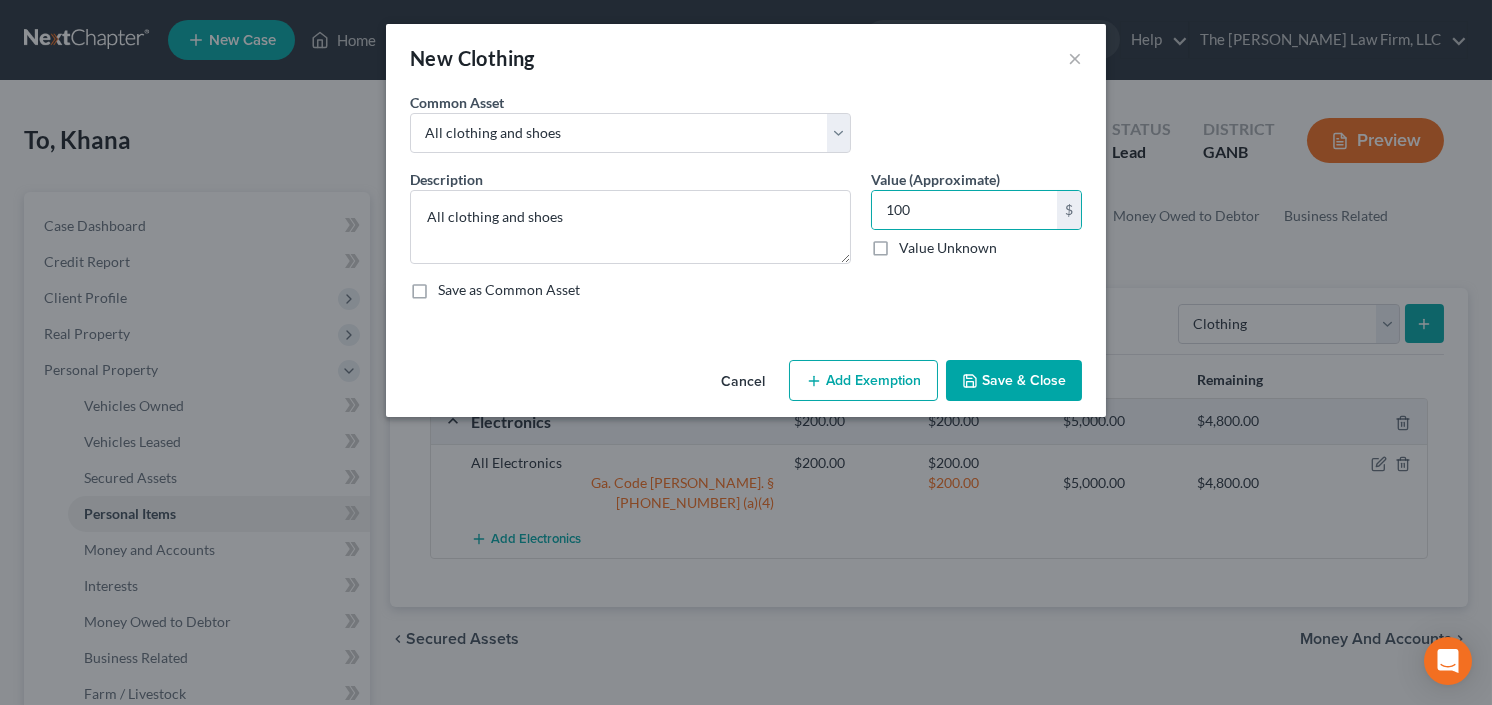 click on "Save & Close" at bounding box center (1014, 381) 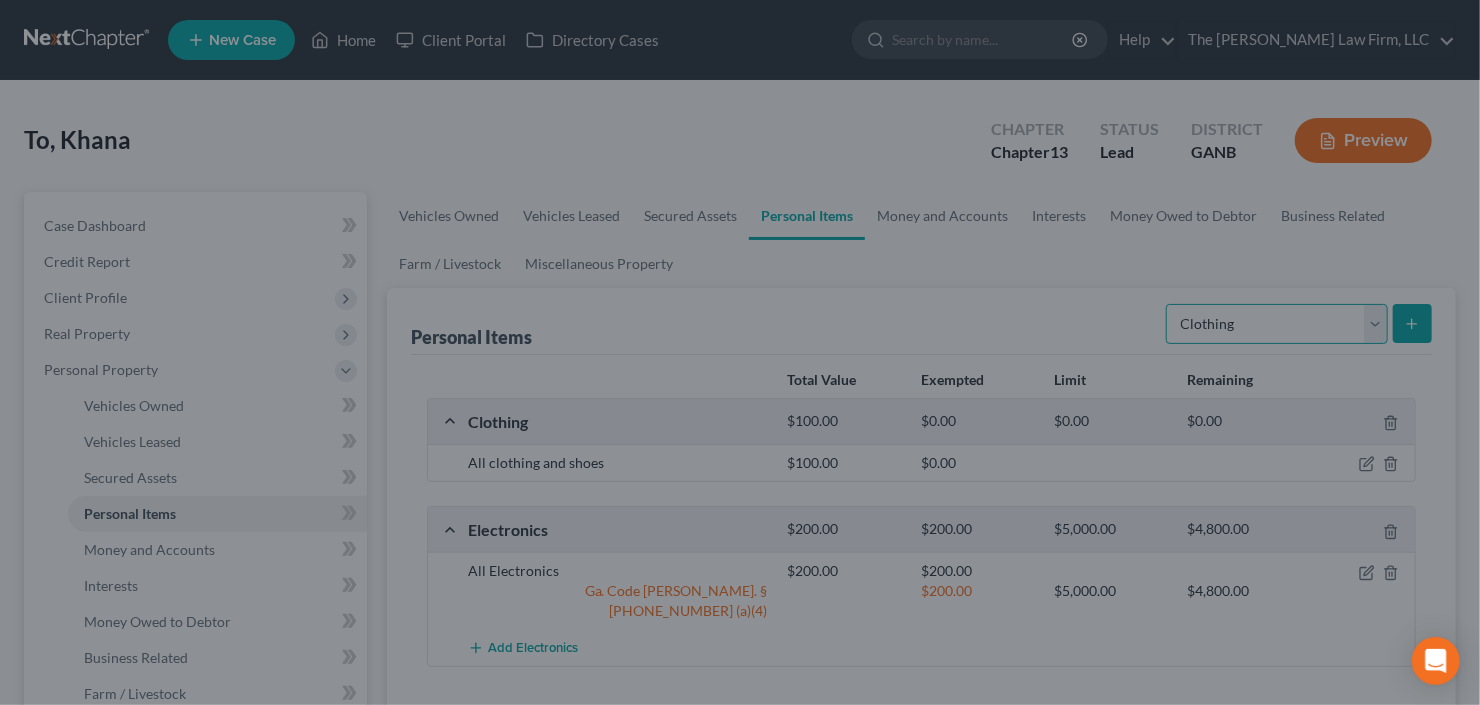 click on "Select Item Type Clothing Collectibles Of Value Electronics Firearms Household Goods Jewelry Other Pet(s) Sports & Hobby Equipment" at bounding box center [1277, 324] 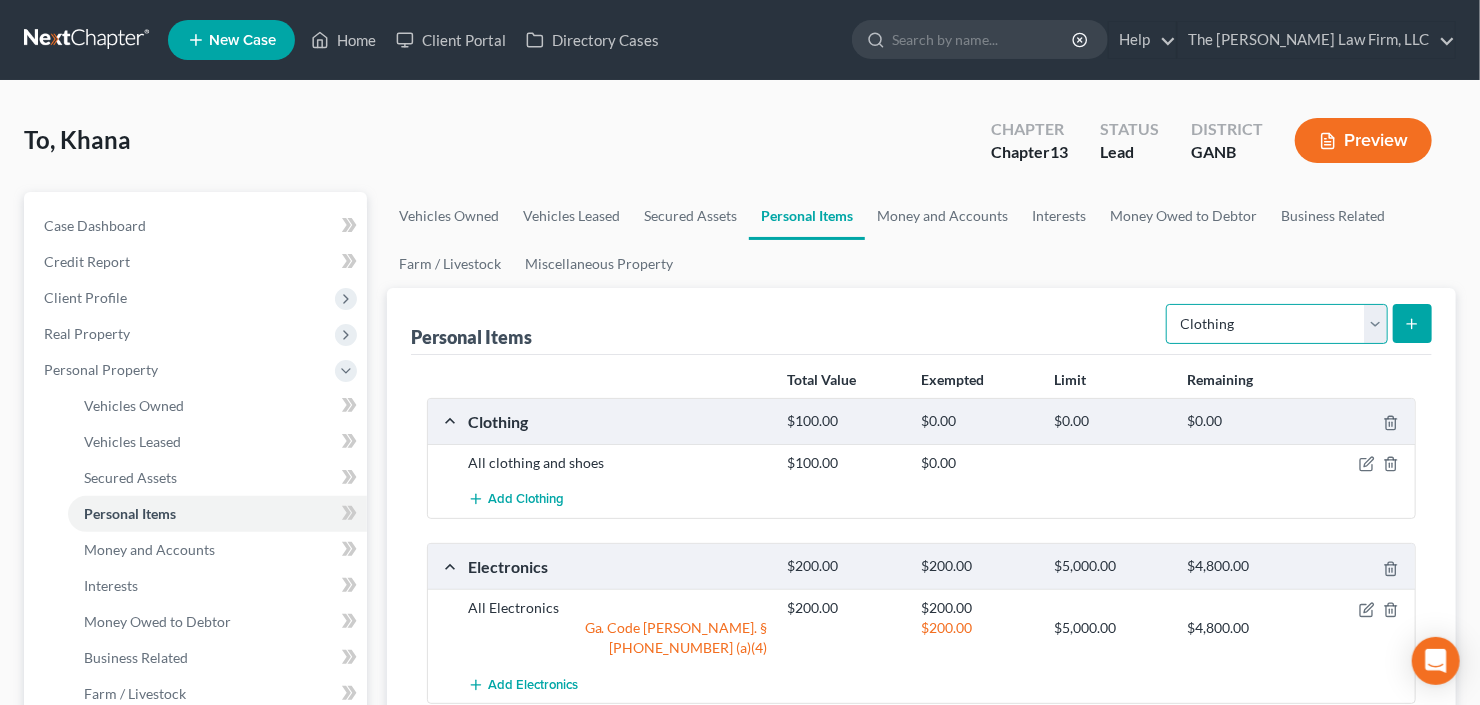 select on "household_goods" 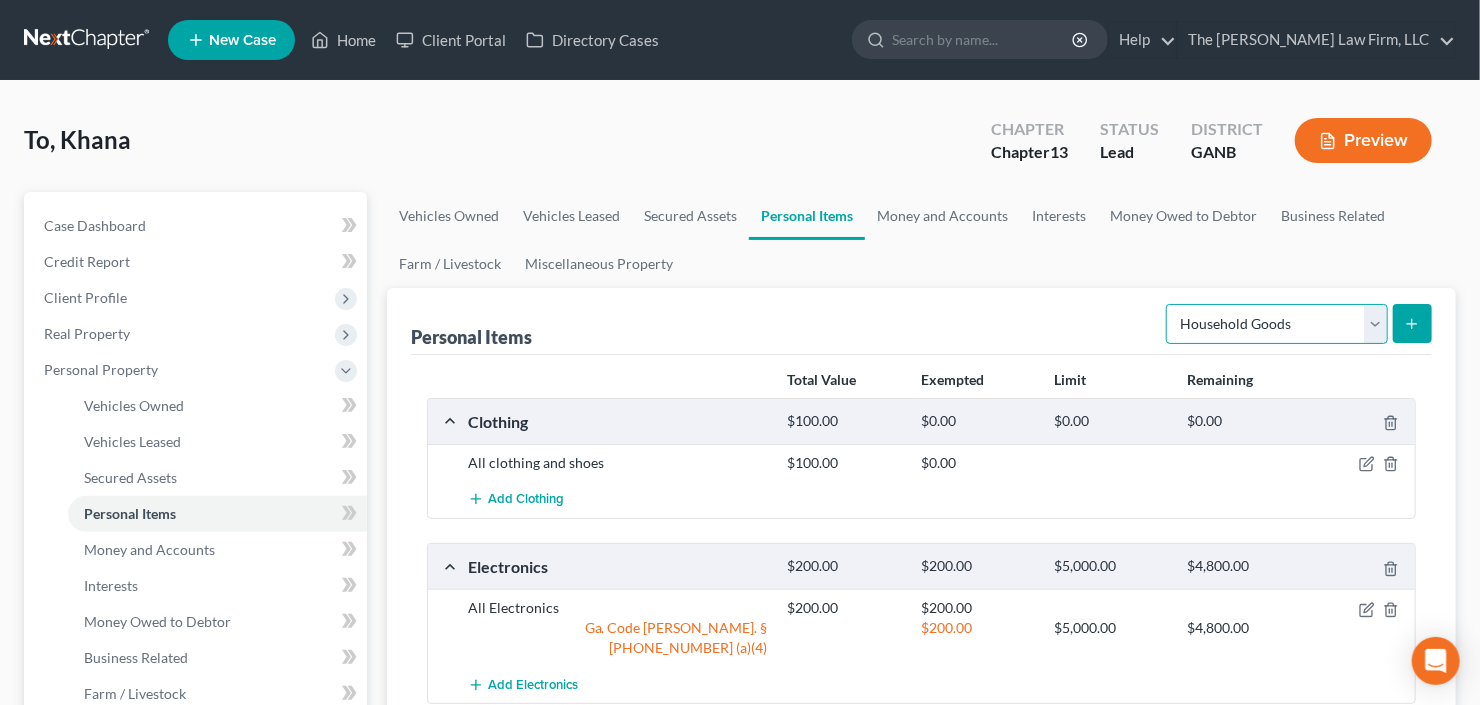 click on "Select Item Type Clothing Collectibles Of Value Electronics Firearms Household Goods Jewelry Other Pet(s) Sports & Hobby Equipment" at bounding box center (1277, 324) 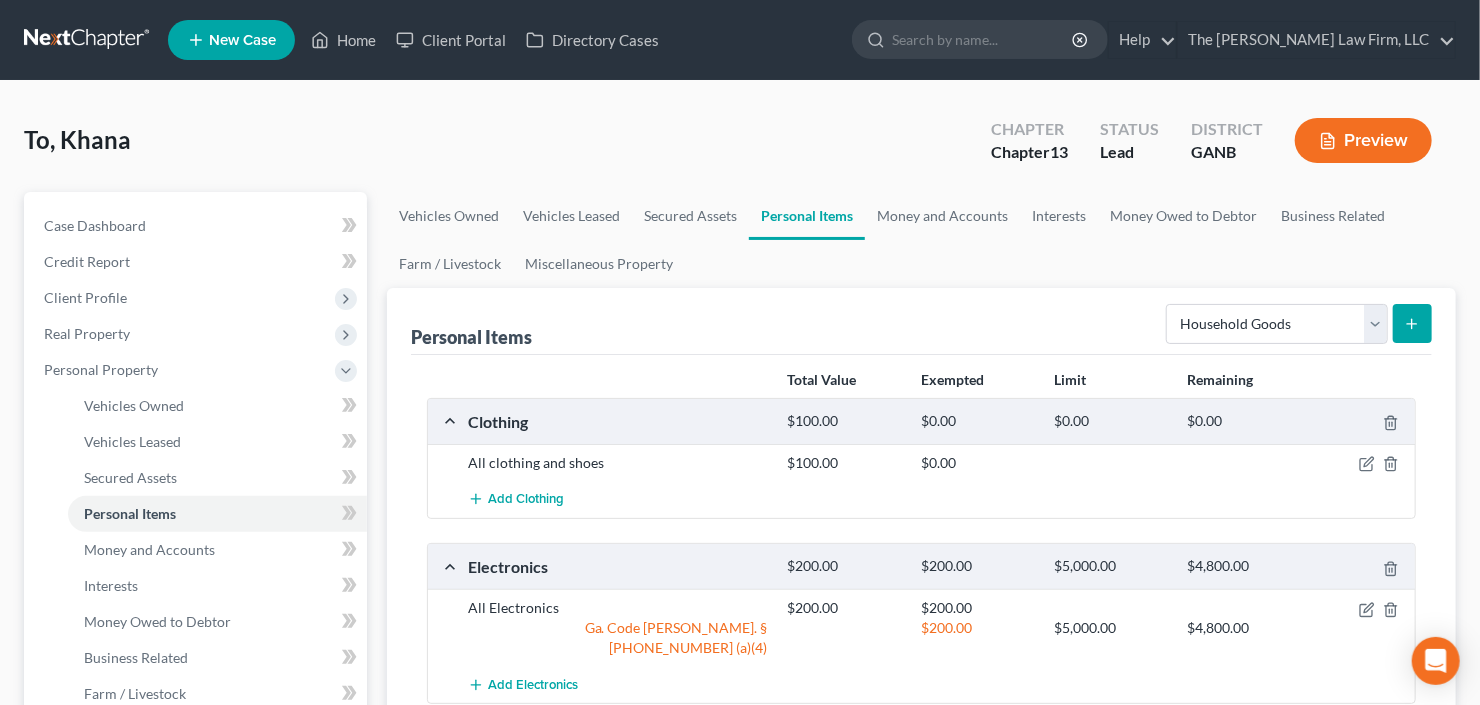 click at bounding box center [1412, 323] 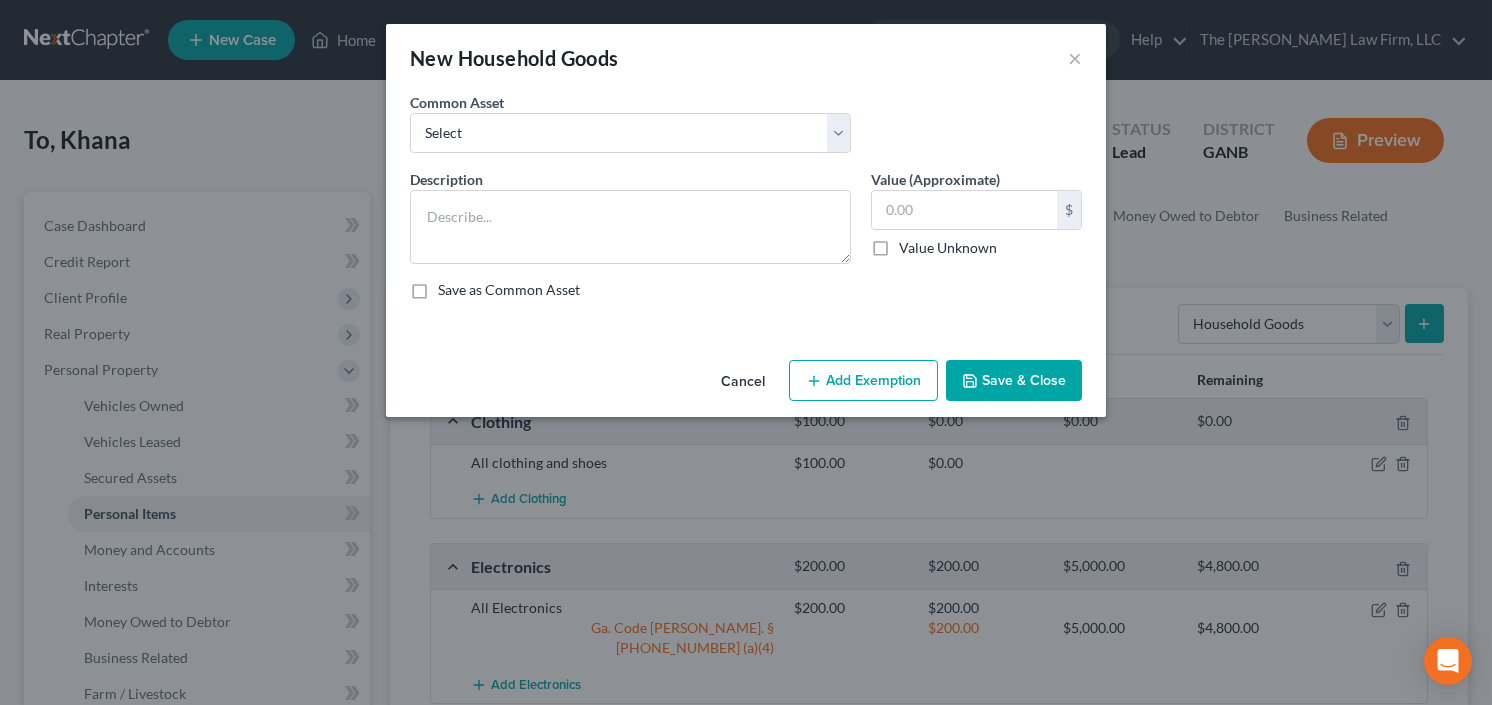 click on "Common Asset Select All household goods and furniture All household goods and furniture All household goods and furniture All household goods and furniture All household goods and furniture and electronics" at bounding box center [630, 122] 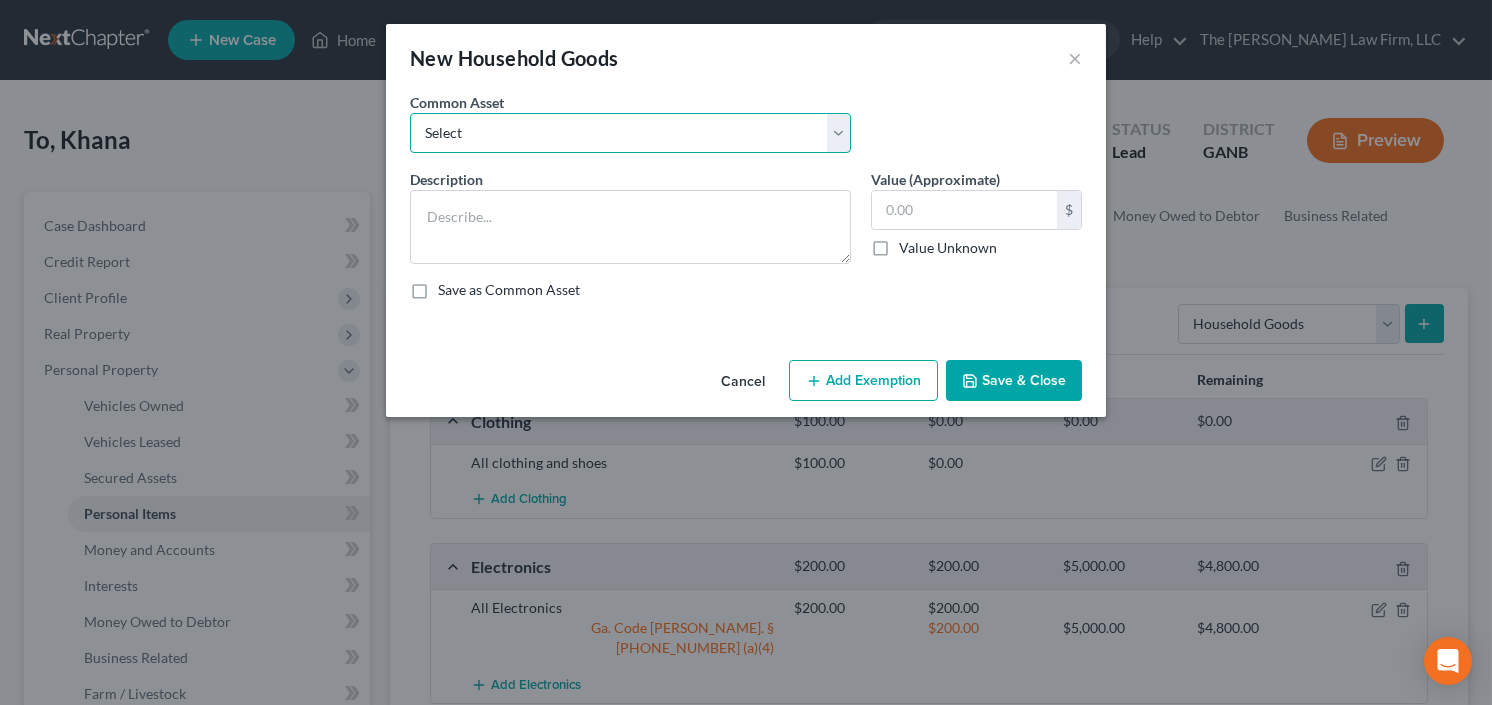 click on "Select All household goods and furniture All household goods and furniture All household goods and furniture All household goods and furniture All household goods and furniture and electronics" at bounding box center (630, 133) 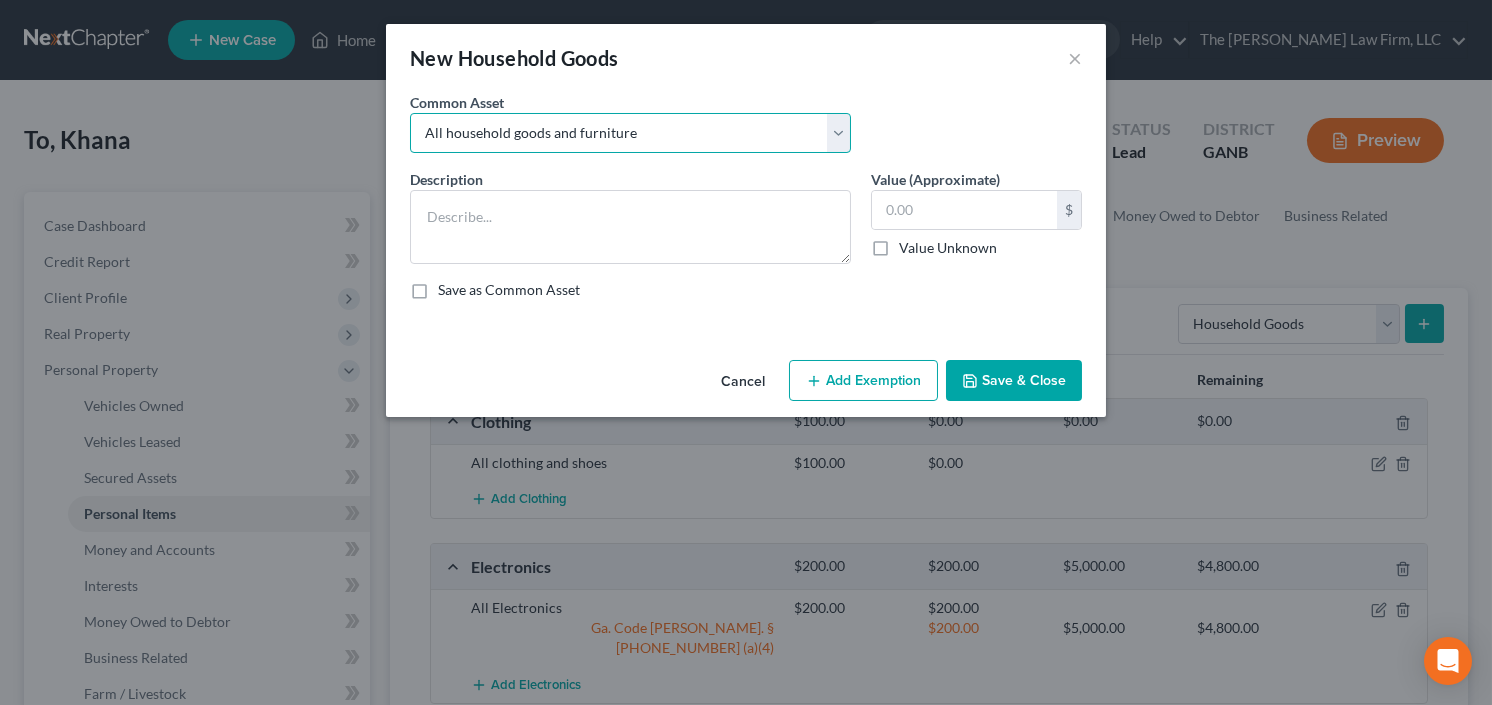 click on "Select All household goods and furniture All household goods and furniture All household goods and furniture All household goods and furniture All household goods and furniture and electronics" at bounding box center (630, 133) 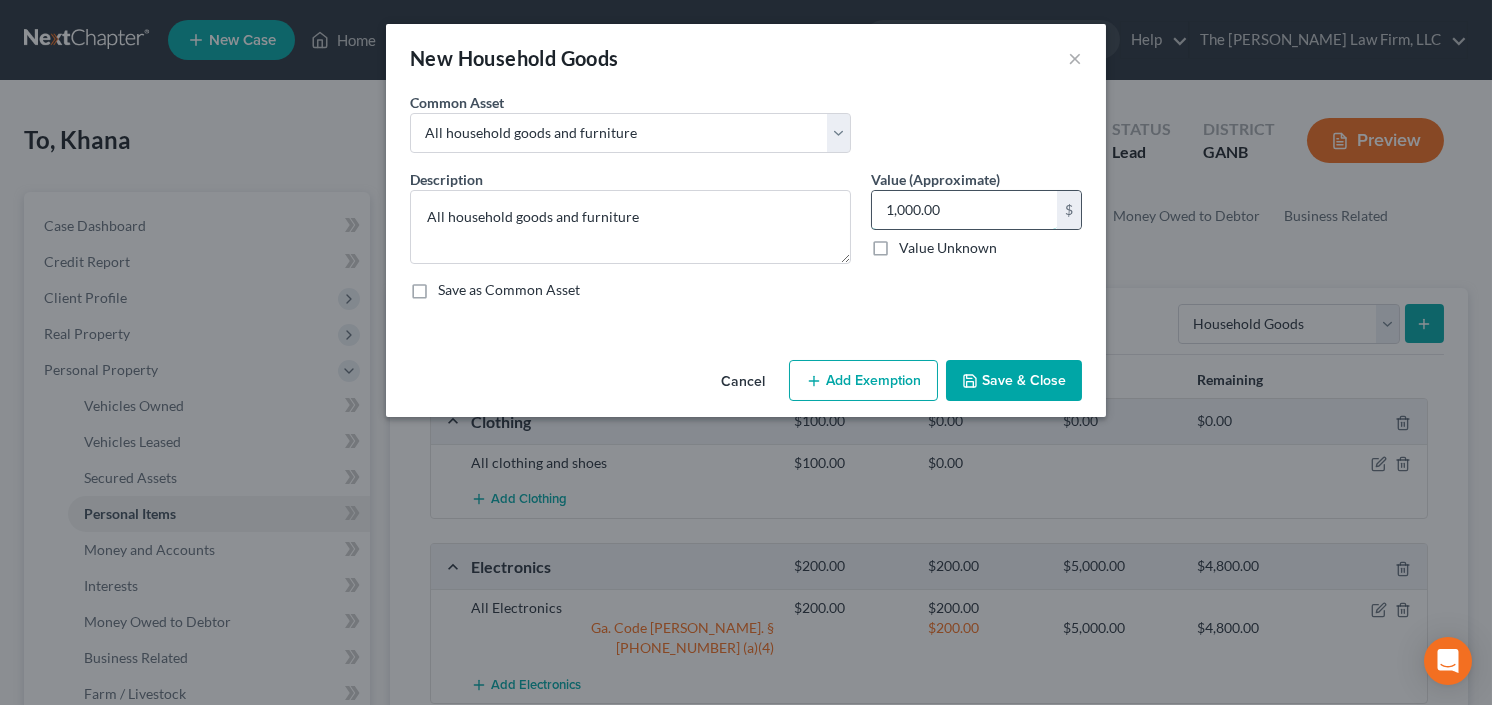 click on "1,000.00" at bounding box center [964, 210] 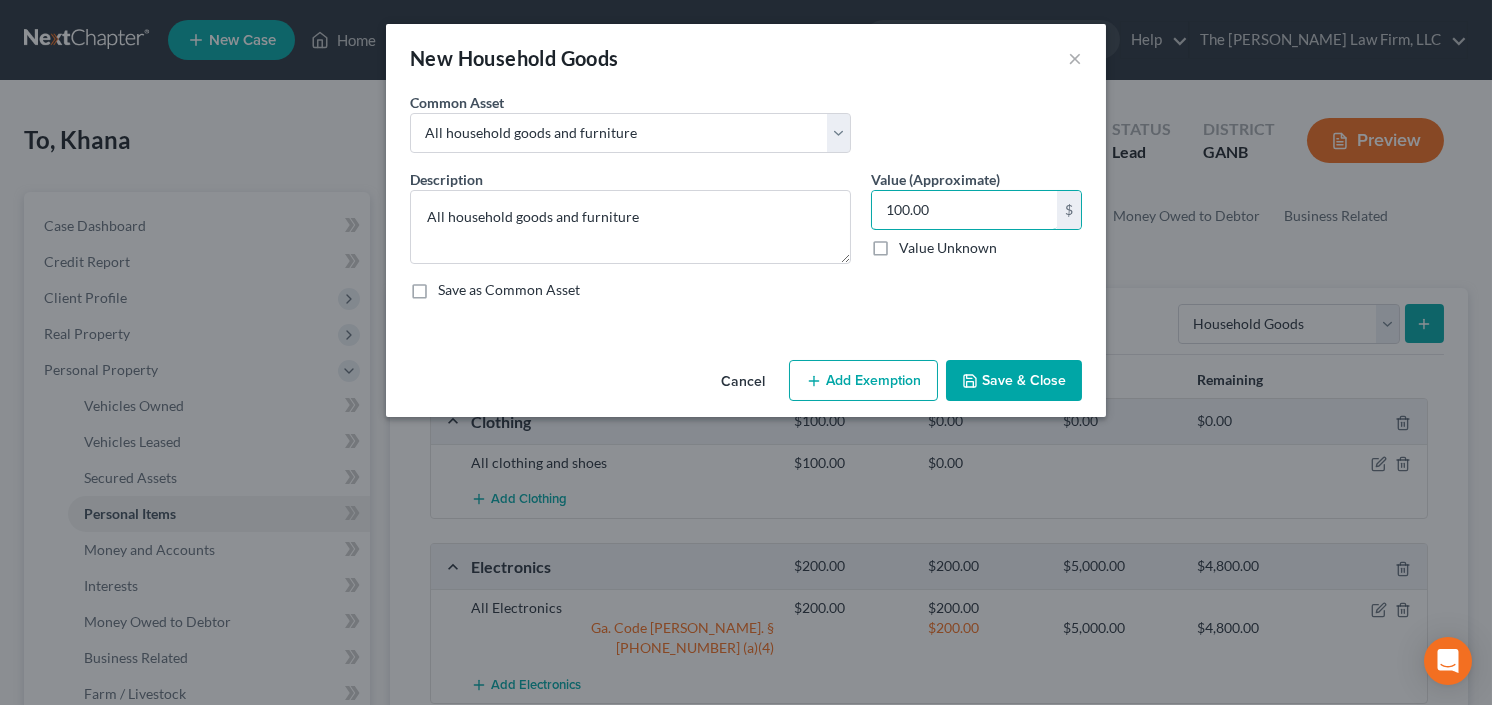 type on "100.00" 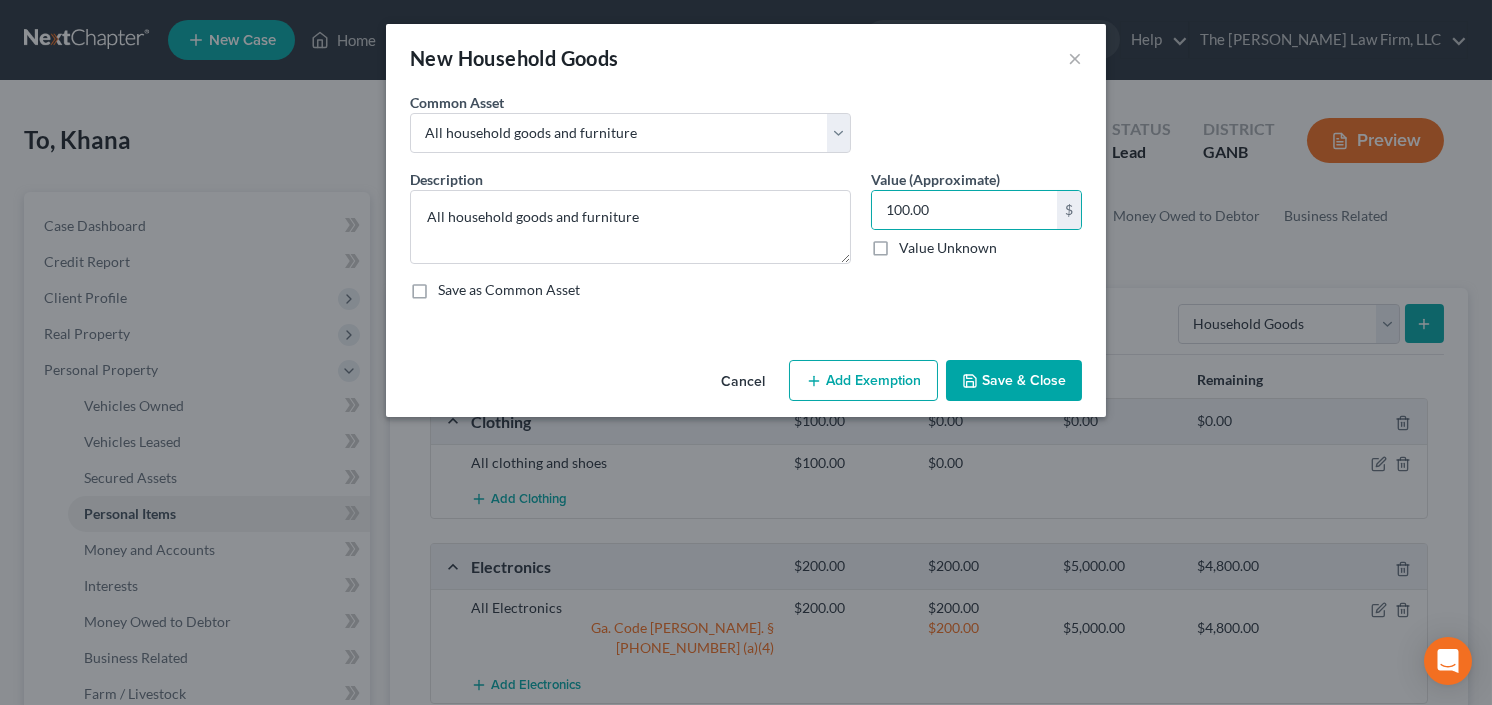 click on "Save & Close" at bounding box center (1014, 381) 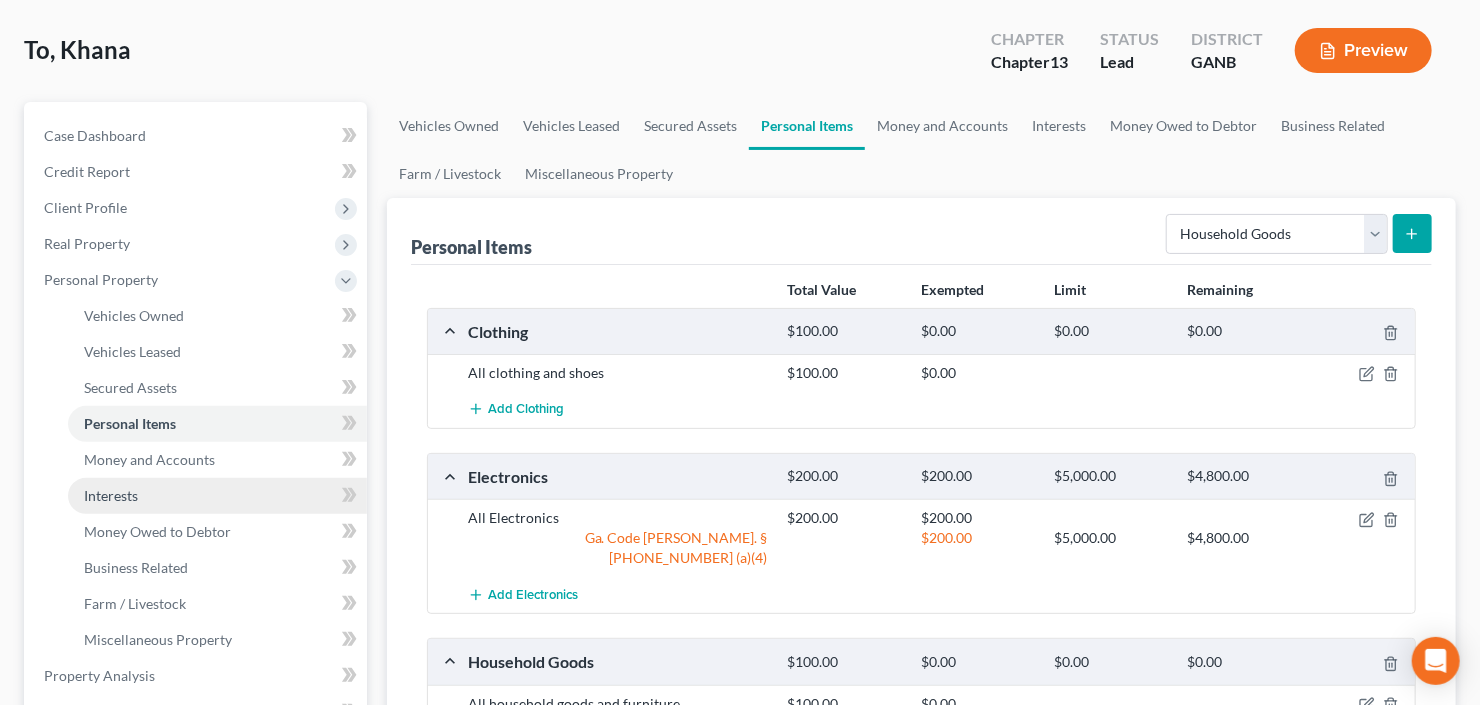 scroll, scrollTop: 160, scrollLeft: 0, axis: vertical 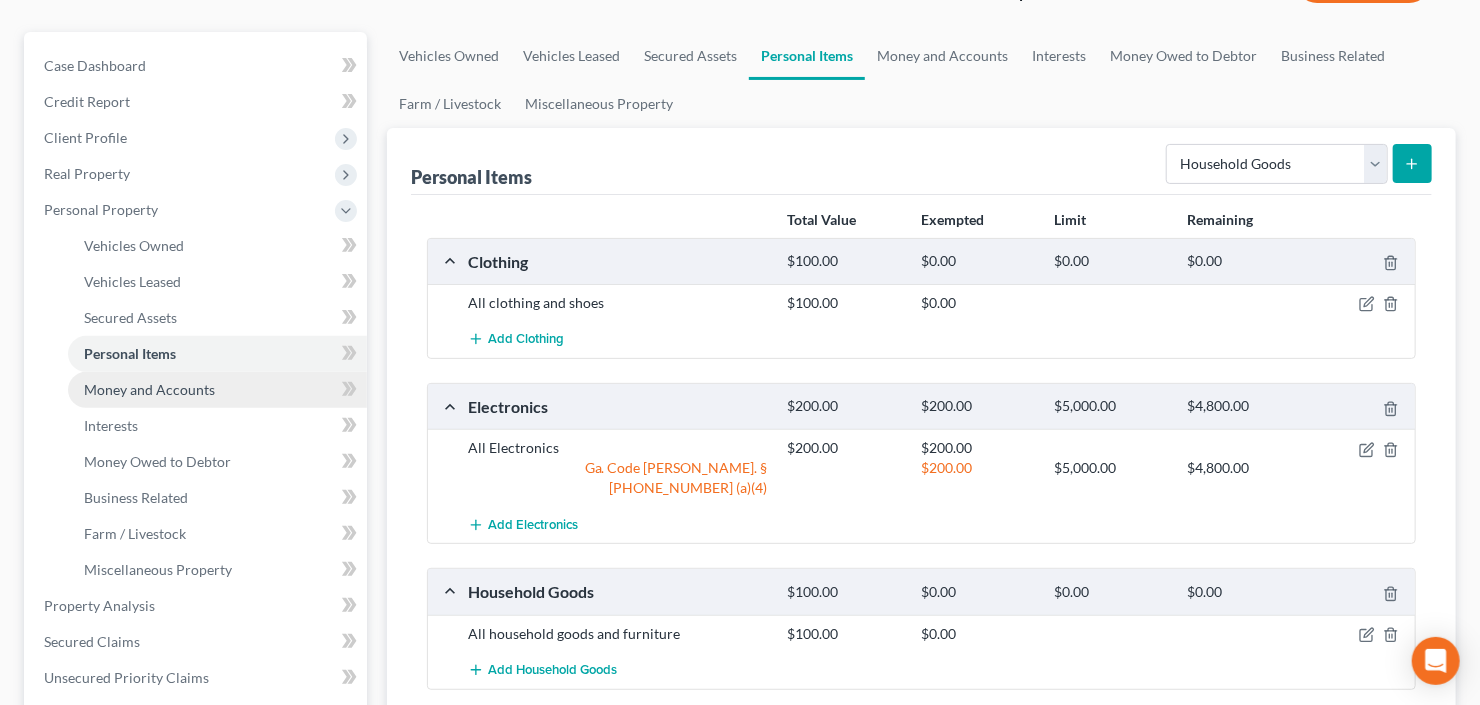 click on "Money and Accounts" at bounding box center [149, 389] 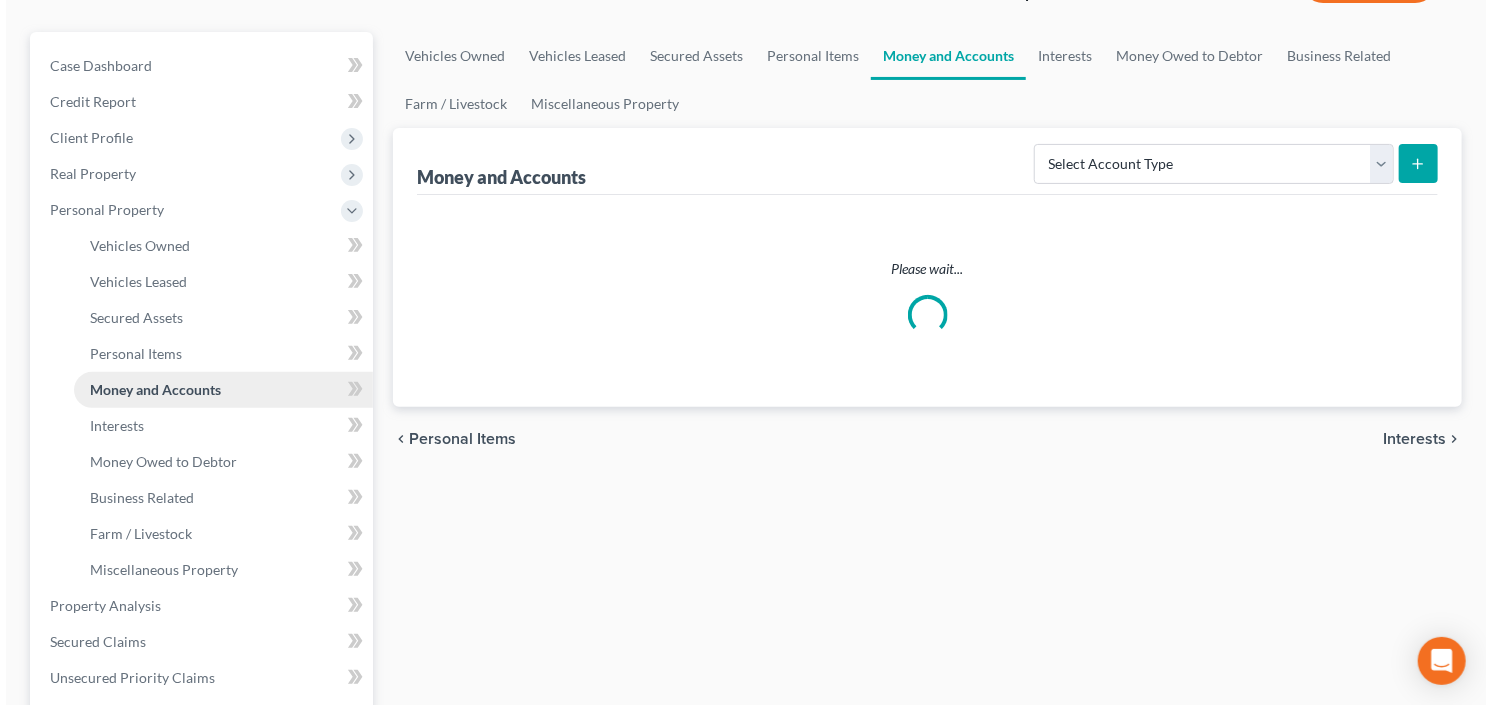 scroll, scrollTop: 0, scrollLeft: 0, axis: both 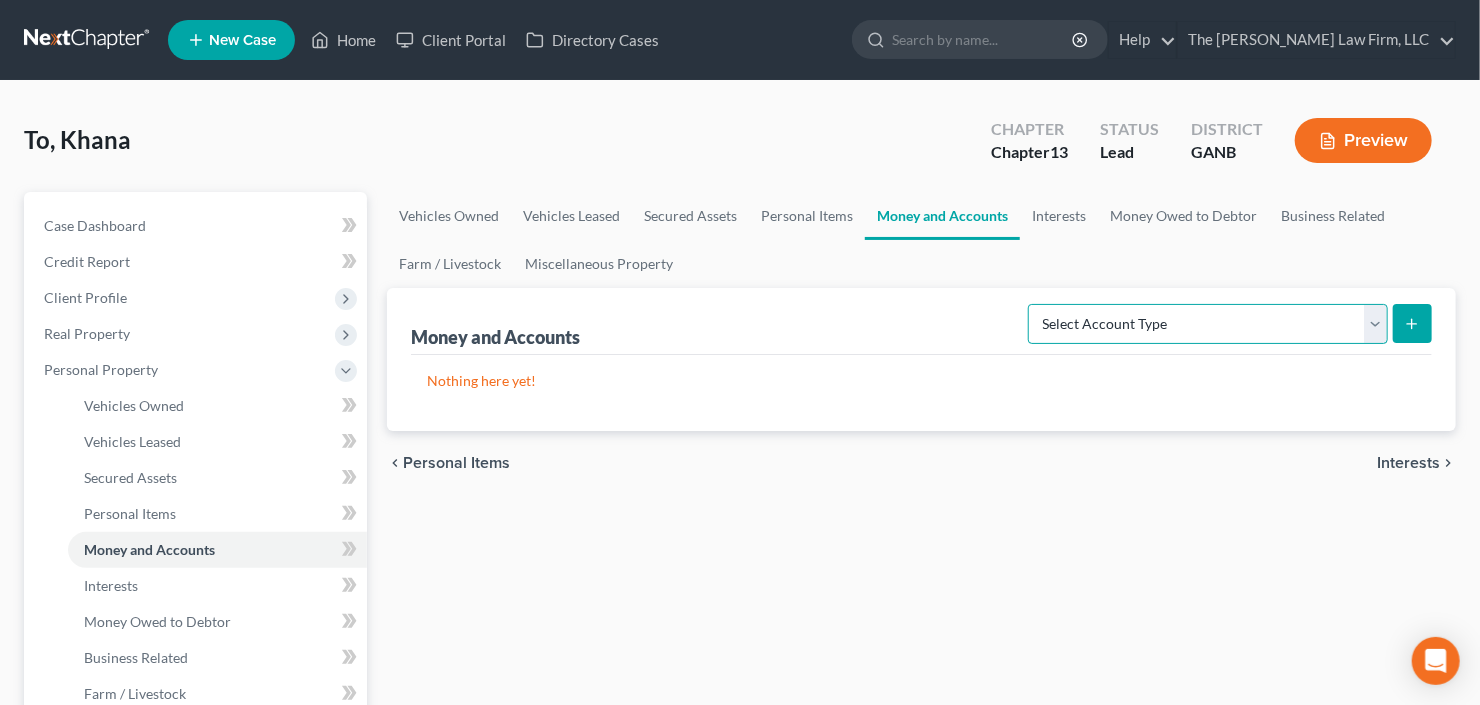 click on "Select Account Type Brokerage Cash on Hand Certificates of Deposit Checking Account Money Market Other (Credit Union, Health Savings Account, etc) Safe Deposit Box Savings Account Security Deposits or Prepayments" at bounding box center (1208, 324) 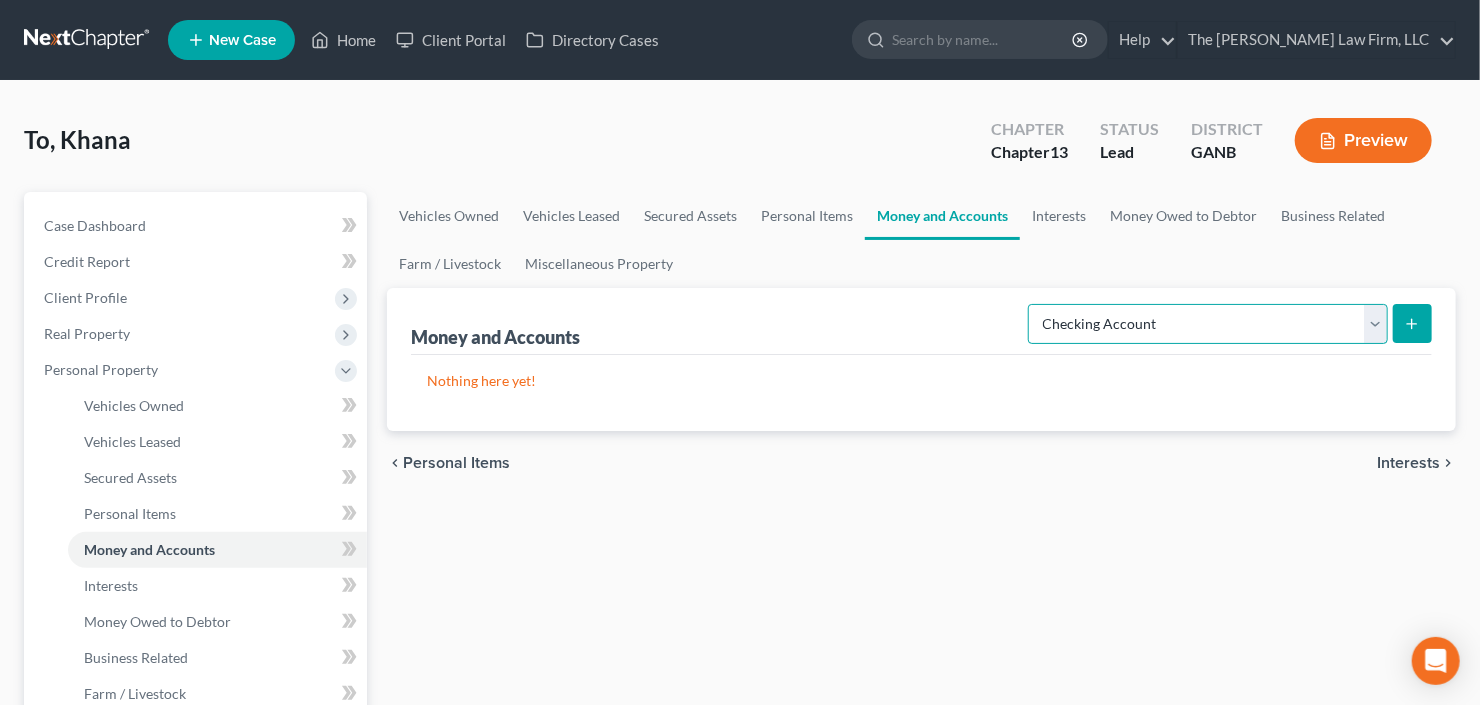 click on "Select Account Type Brokerage Cash on Hand Certificates of Deposit Checking Account Money Market Other (Credit Union, Health Savings Account, etc) Safe Deposit Box Savings Account Security Deposits or Prepayments" at bounding box center (1208, 324) 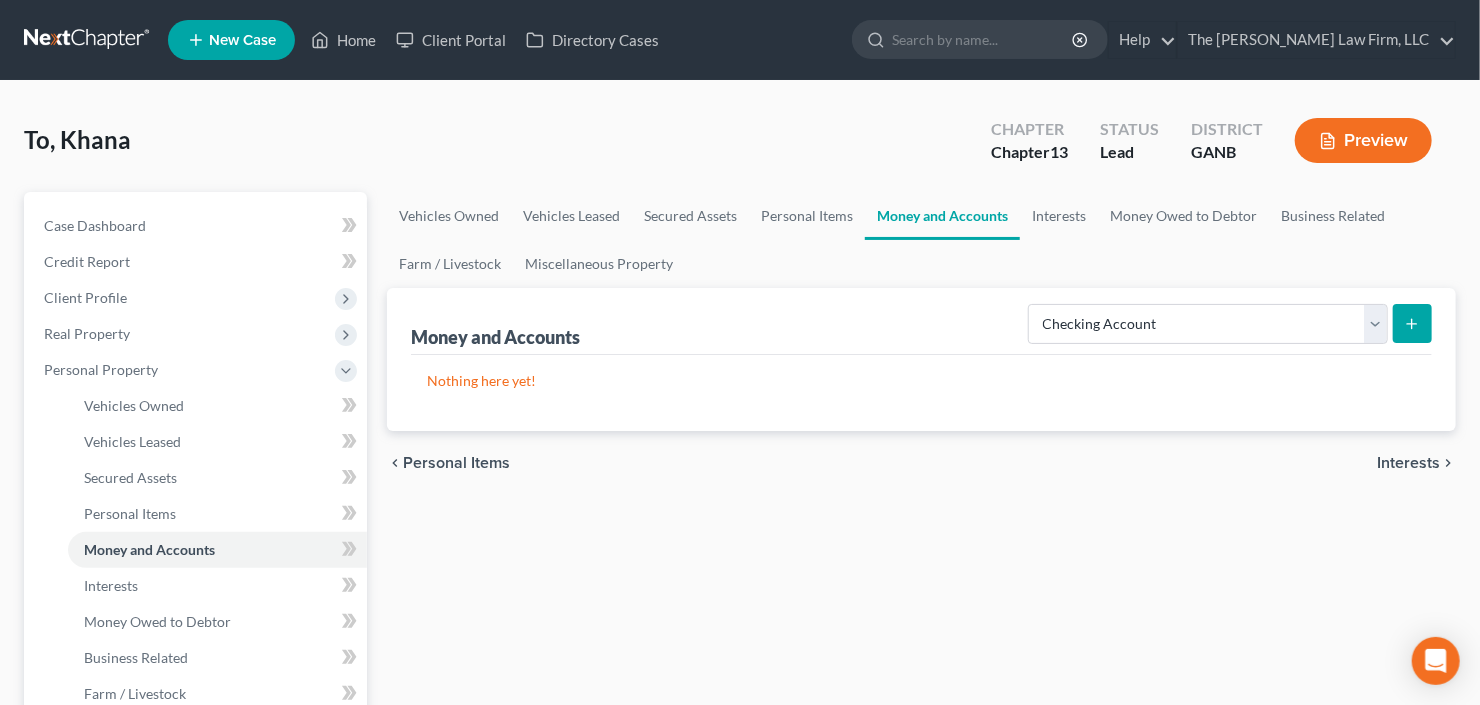 click 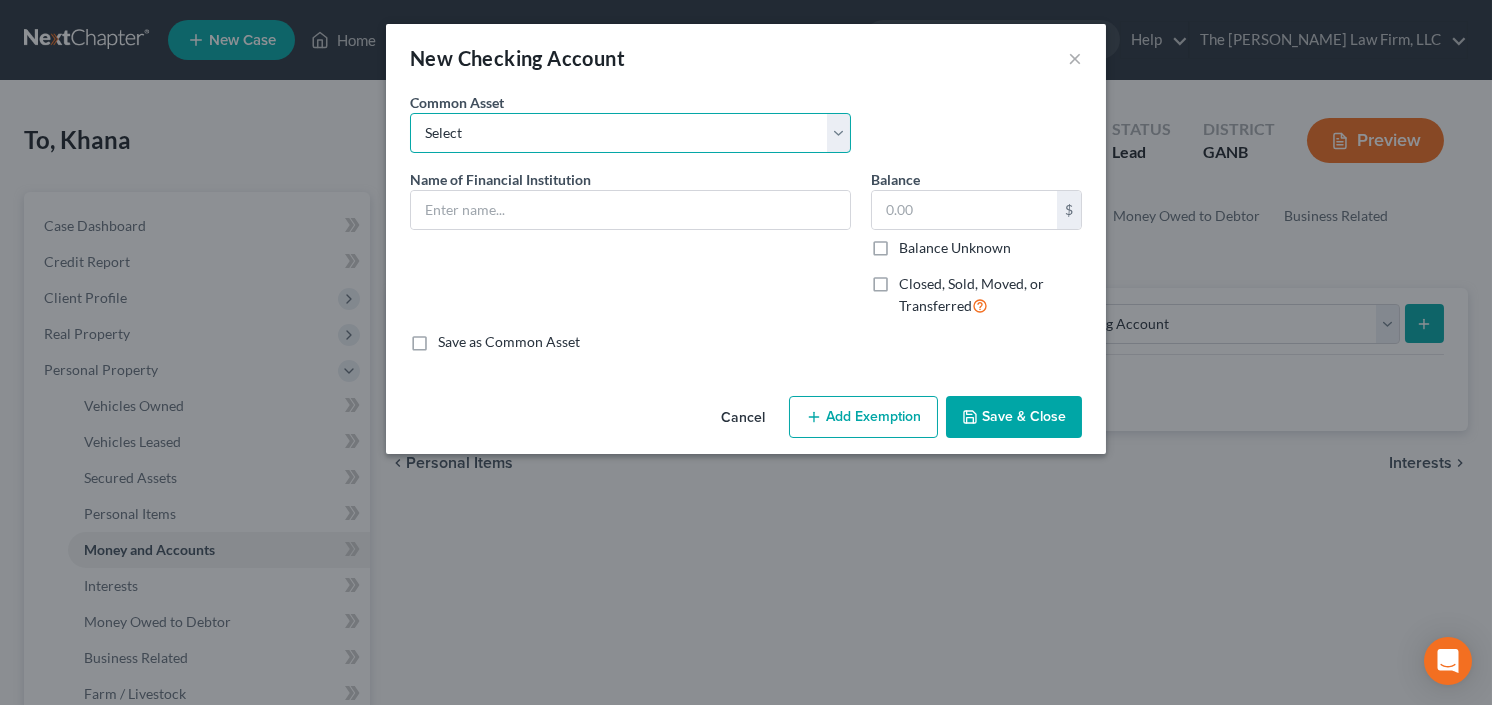 click on "Select PNC Credit Union of [US_STATE] Discover Bank Atlanta Postal Credit Union Ameris Bank Regions Bank Navy Federal Credit Union [US_STATE] United Credit Union Truist United Community Bank Synovous Bank Synovus Bank Synovus Bank Delta Community Credit Union [PERSON_NAME] Fargo Navy Federal Credit Union Bank of America [US_STATE]'s Own Credit Union Chime Capital One USAA Chase Bank of America Associated Credit Union Fifth Third Bank Truist Philadelphia Credit Union Corp American Credit Union" at bounding box center [630, 133] 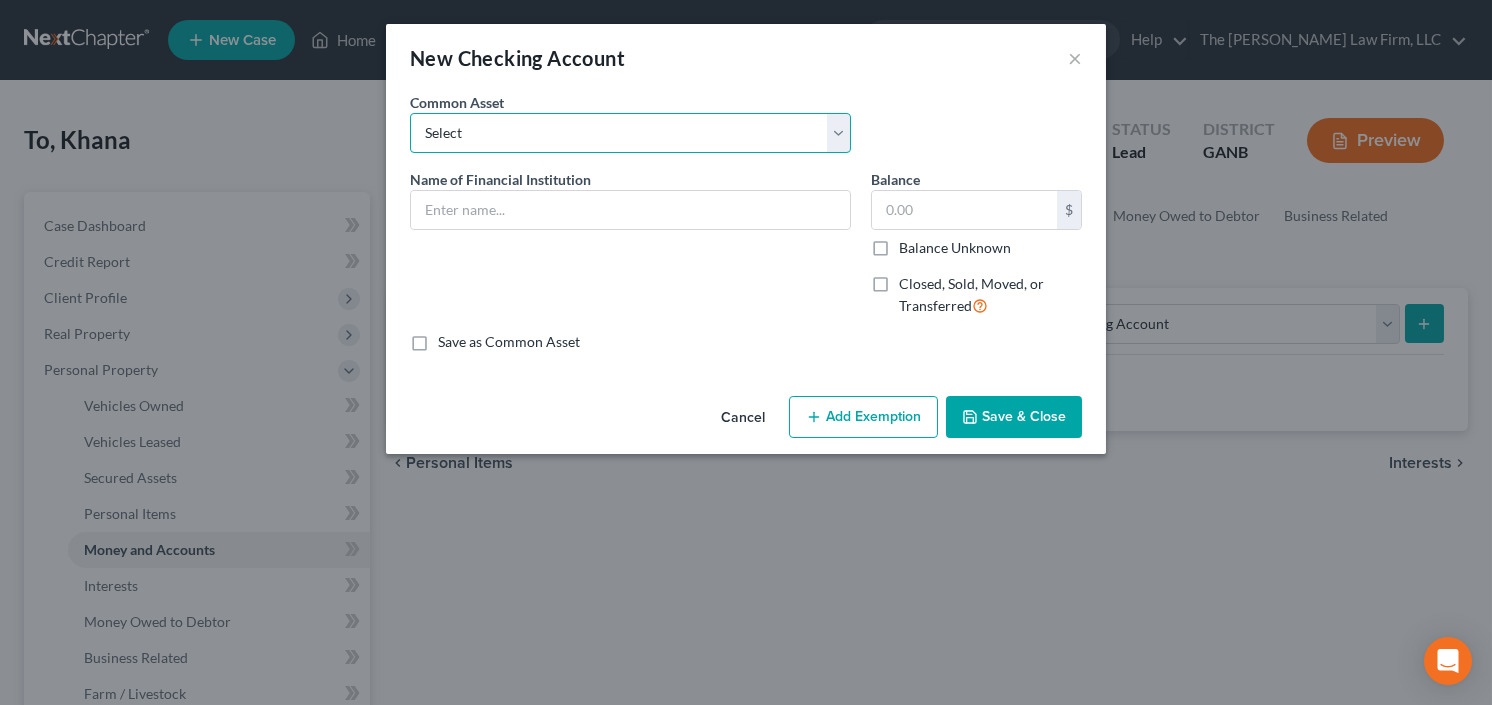 select on "16" 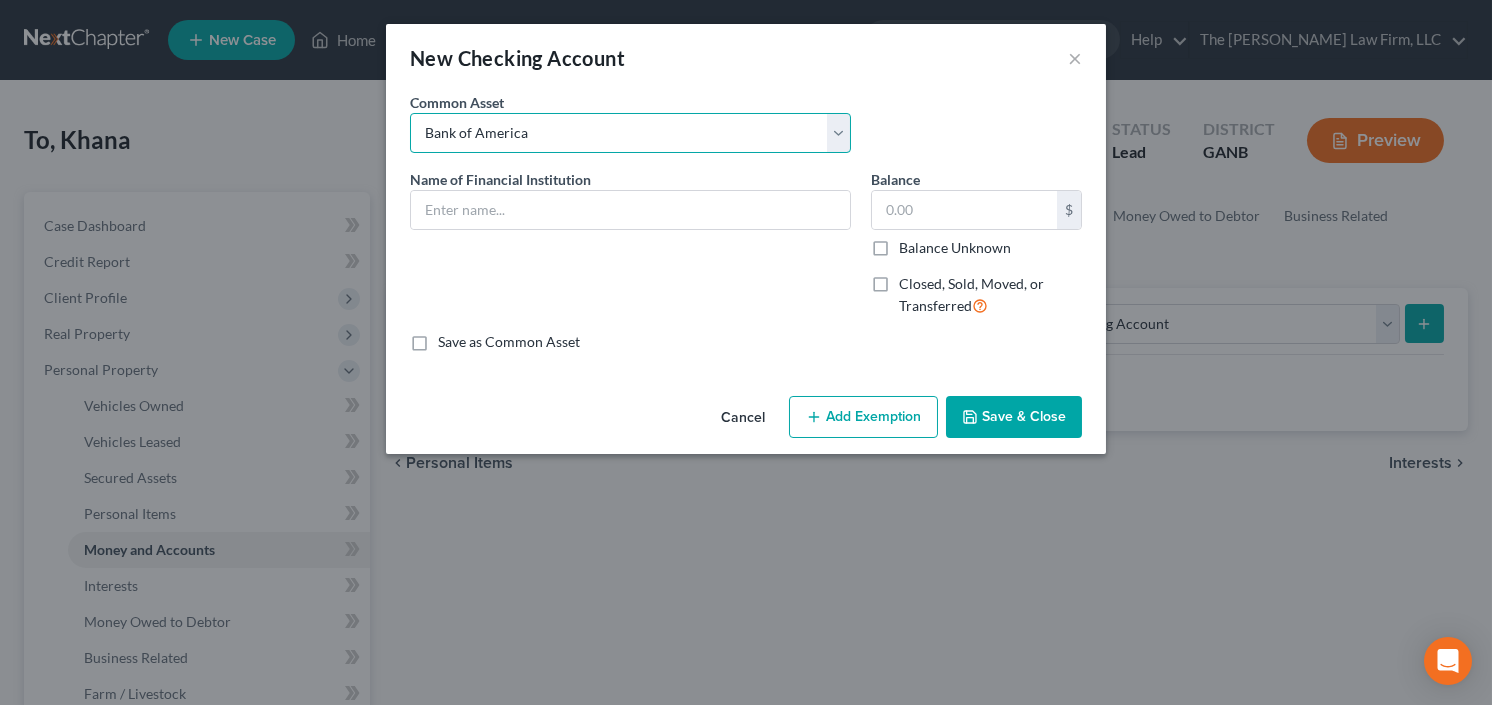 click on "Select PNC Credit Union of [US_STATE] Discover Bank Atlanta Postal Credit Union Ameris Bank Regions Bank Navy Federal Credit Union [US_STATE] United Credit Union Truist United Community Bank Synovous Bank Synovus Bank Synovus Bank Delta Community Credit Union [PERSON_NAME] Fargo Navy Federal Credit Union Bank of America [US_STATE]'s Own Credit Union Chime Capital One USAA Chase Bank of America Associated Credit Union Fifth Third Bank Truist Philadelphia Credit Union Corp American Credit Union" at bounding box center (630, 133) 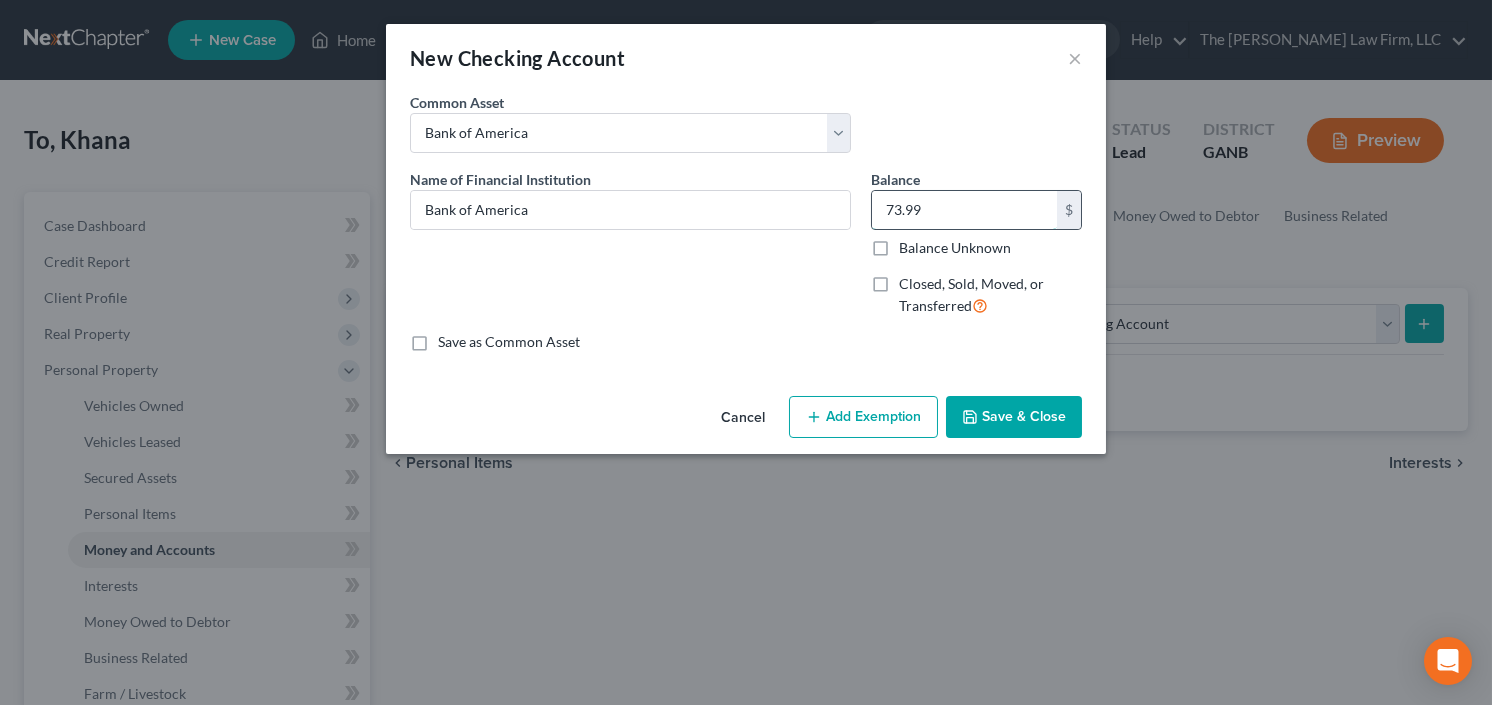 click on "73.99" at bounding box center (964, 210) 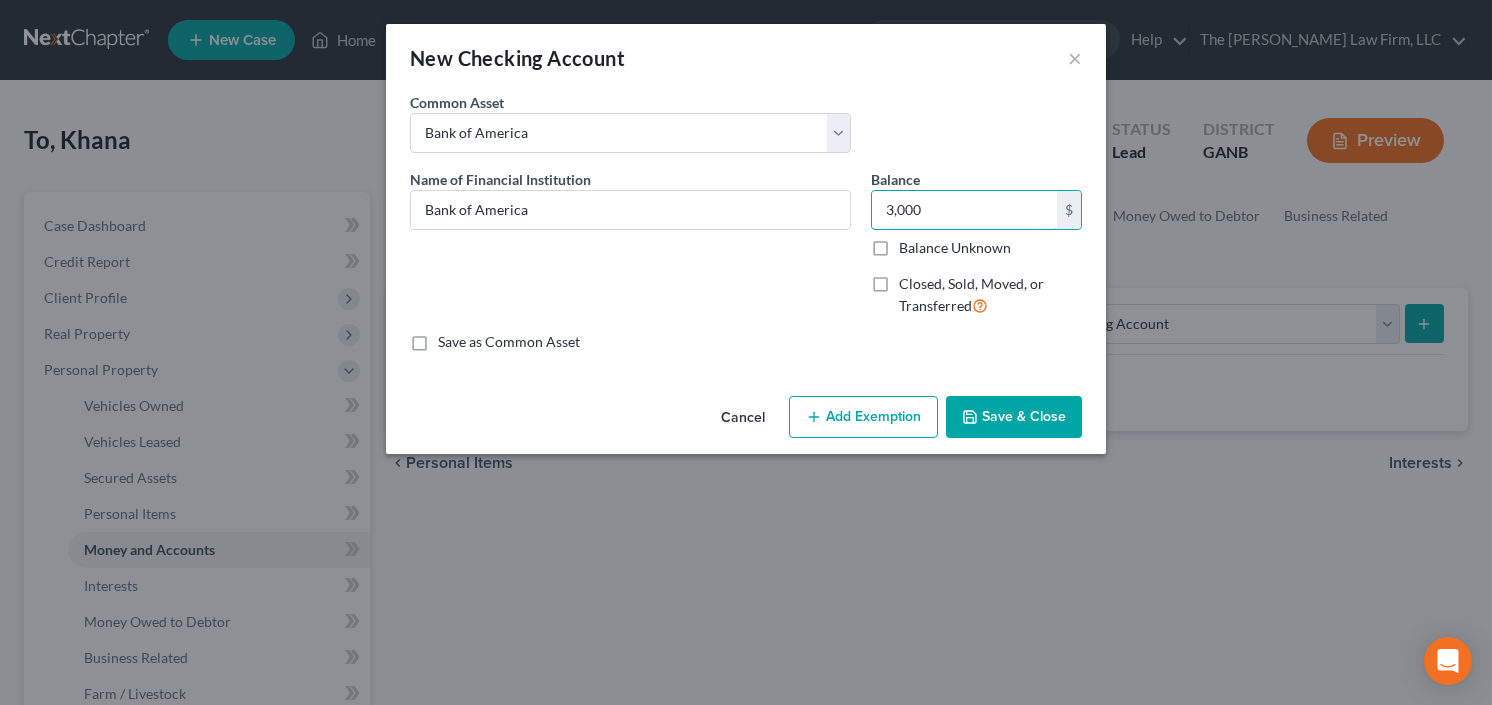 type on "3,000" 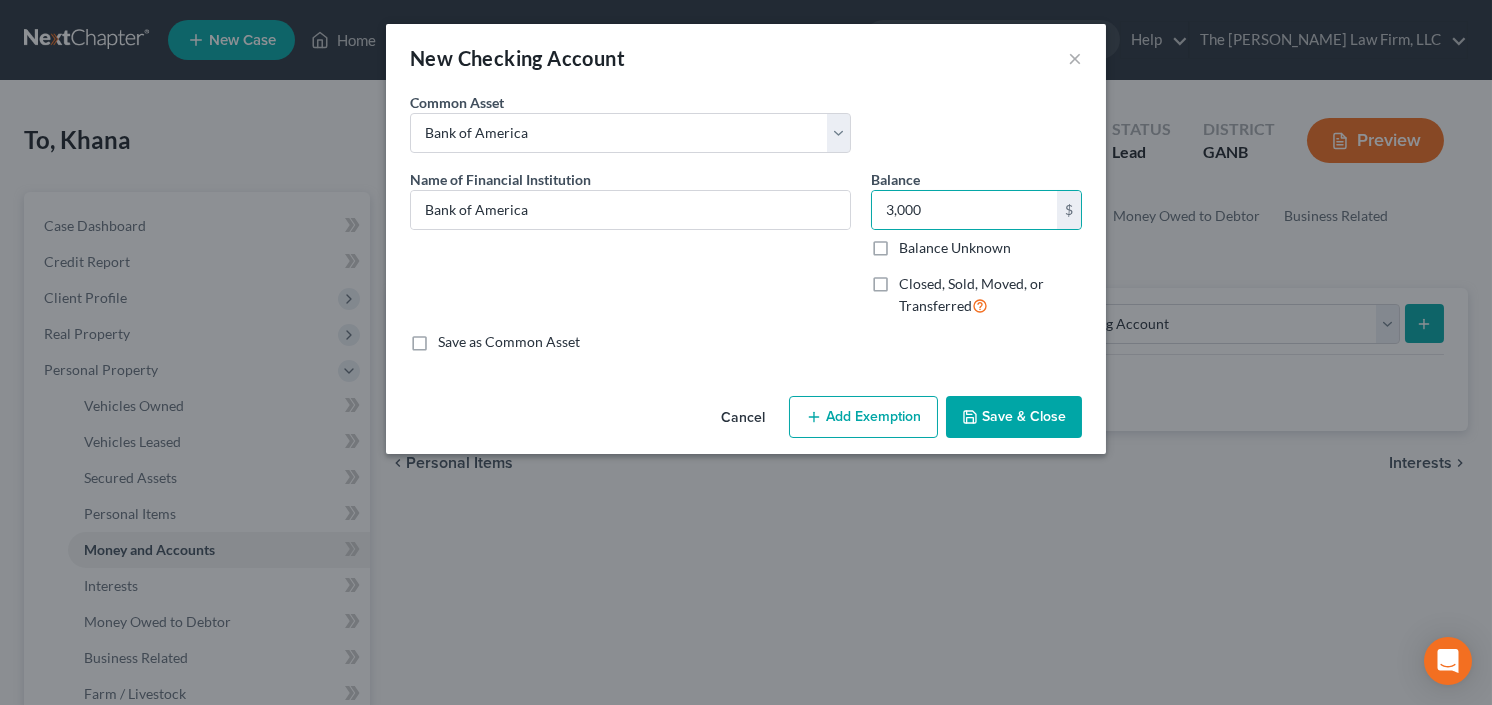 click on "Add Exemption" at bounding box center [863, 417] 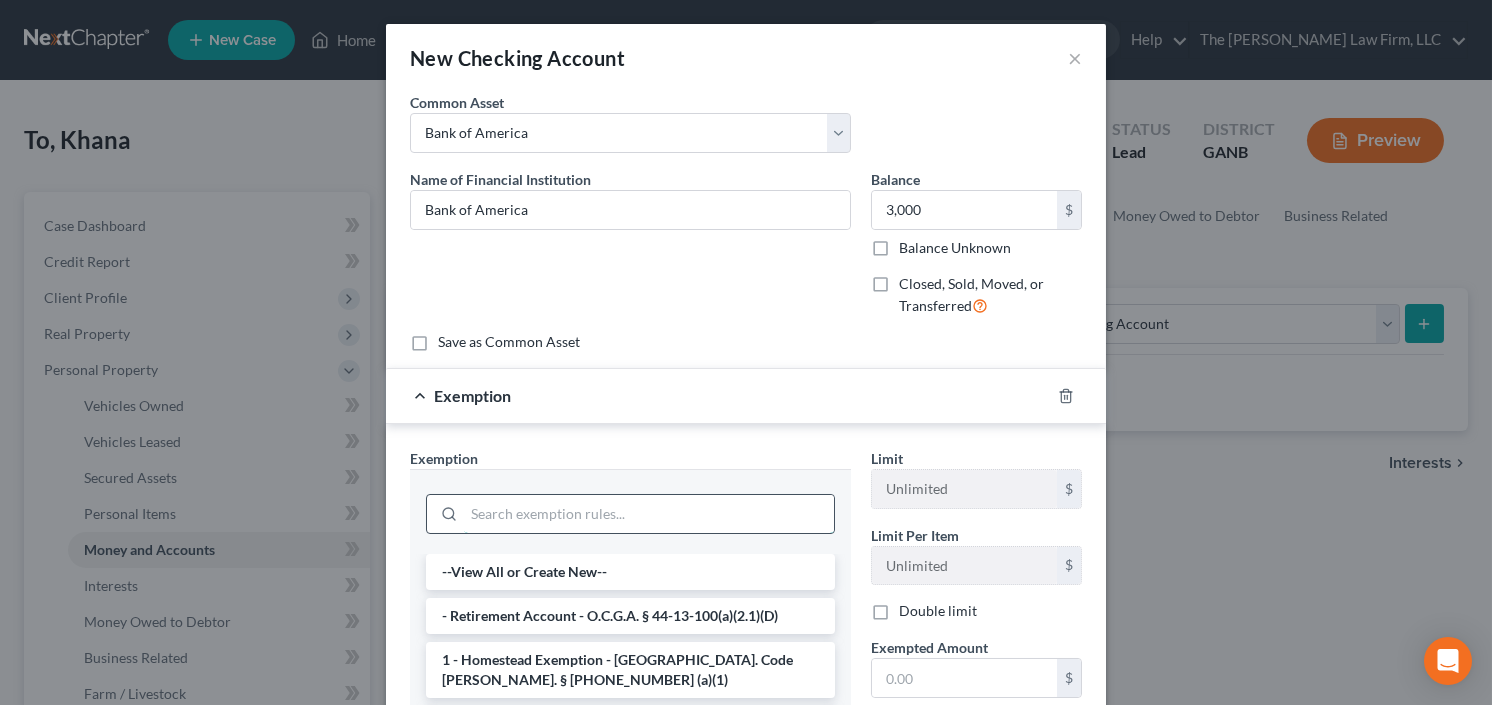 click at bounding box center [649, 514] 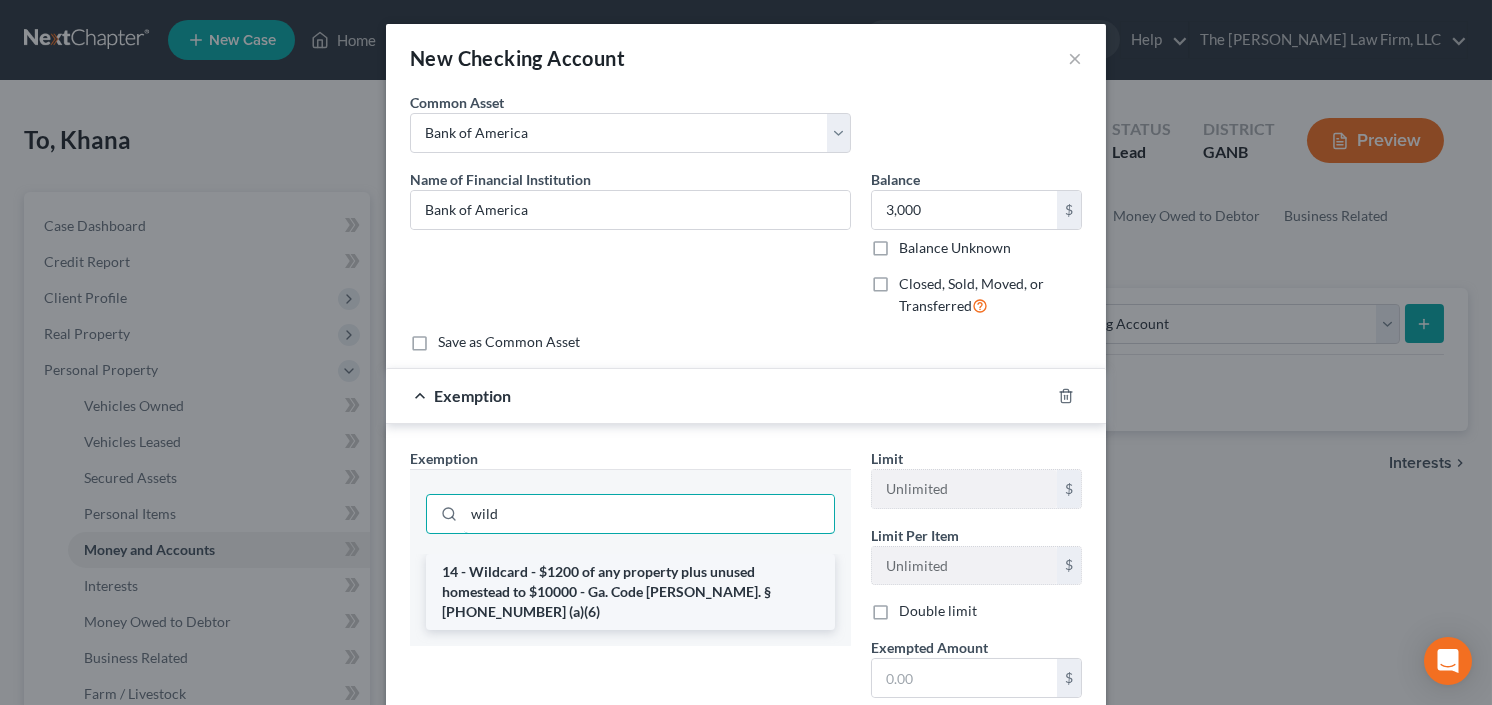 type on "wild" 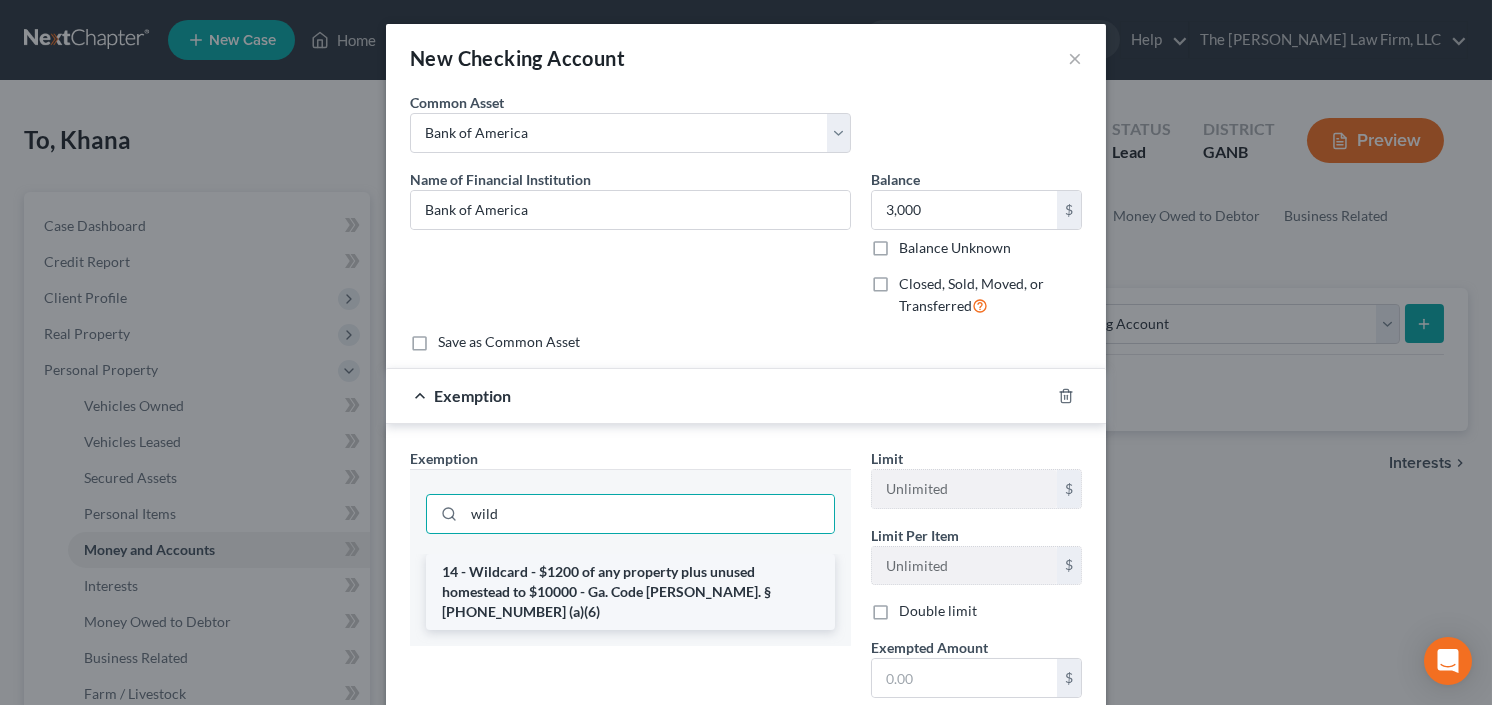 click on "14 - Wildcard -  $1200 of any property plus unused homestead to $10000 - Ga. Code [PERSON_NAME]. § [PHONE_NUMBER] (a)(6)" at bounding box center [630, 592] 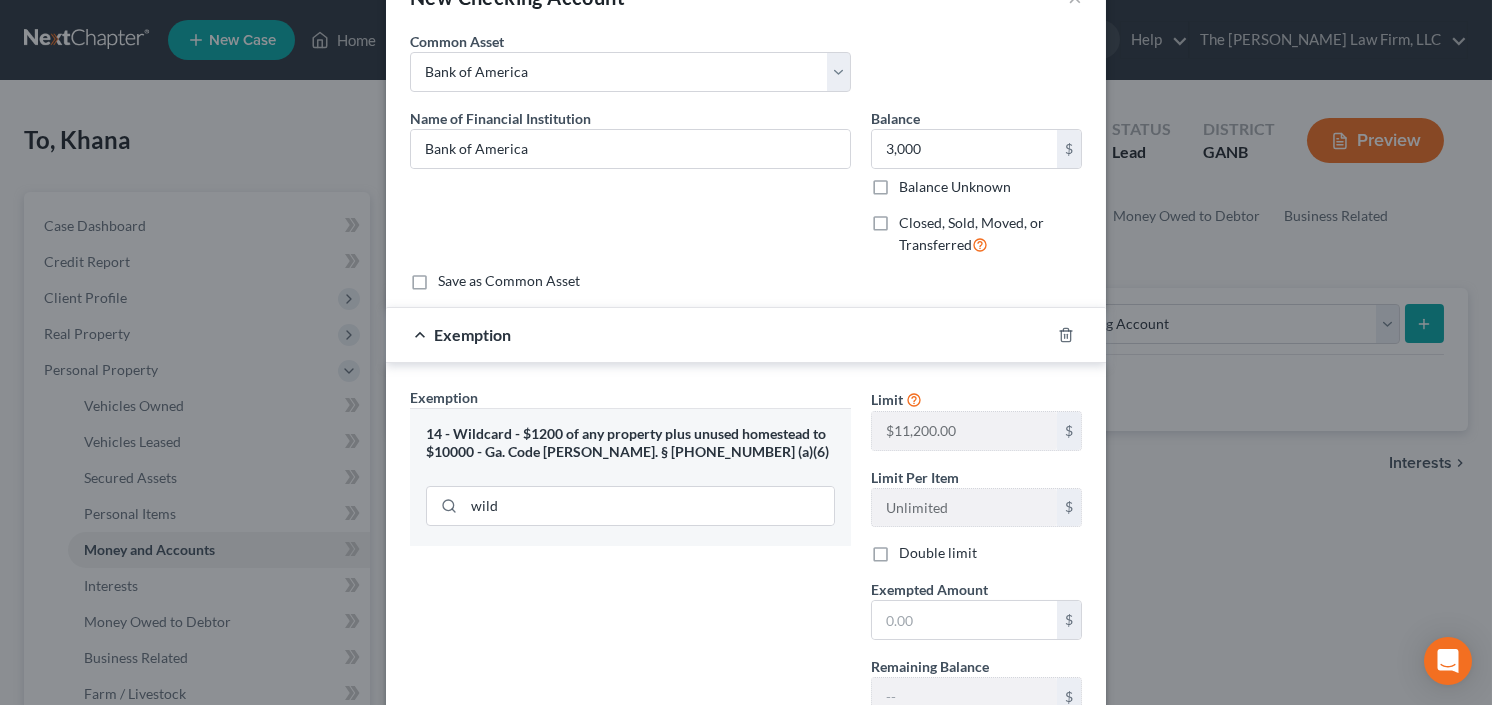 scroll, scrollTop: 80, scrollLeft: 0, axis: vertical 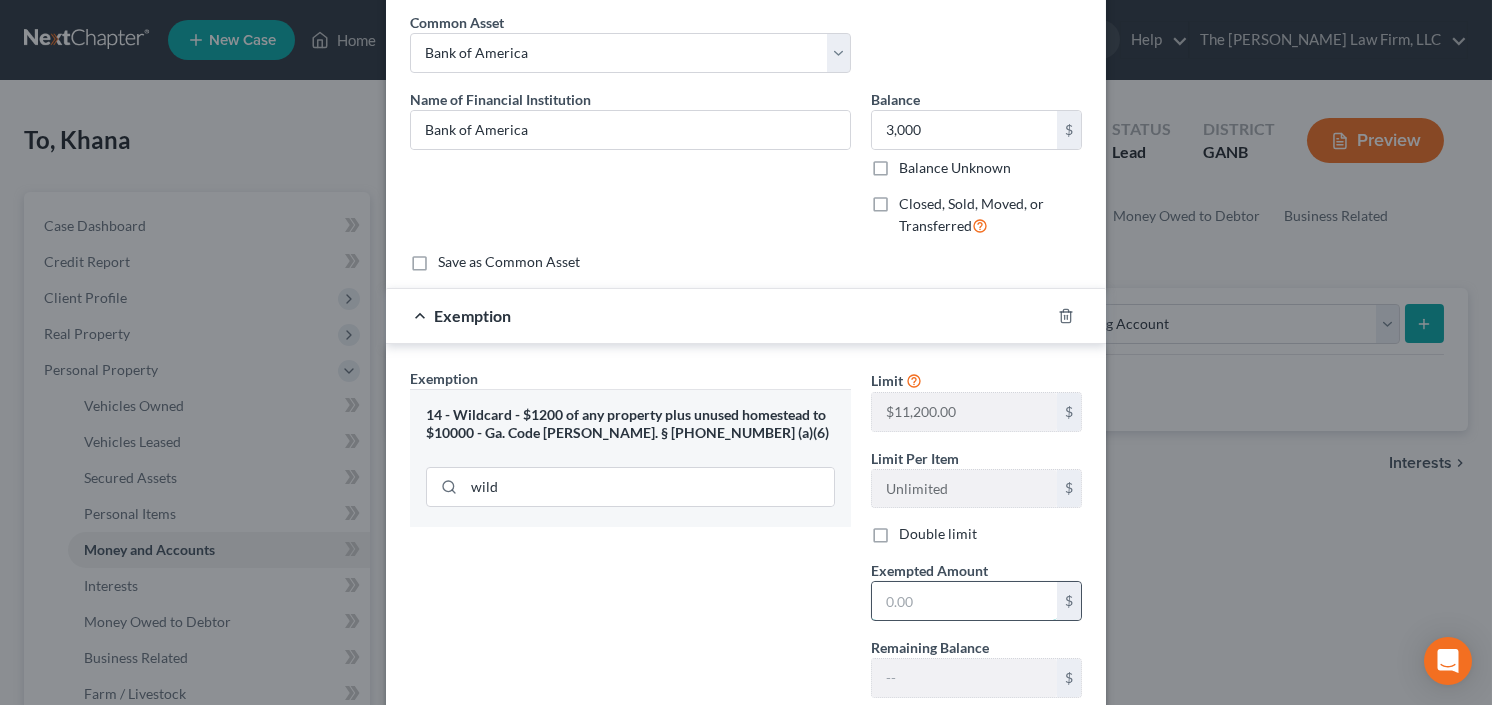 click at bounding box center (964, 601) 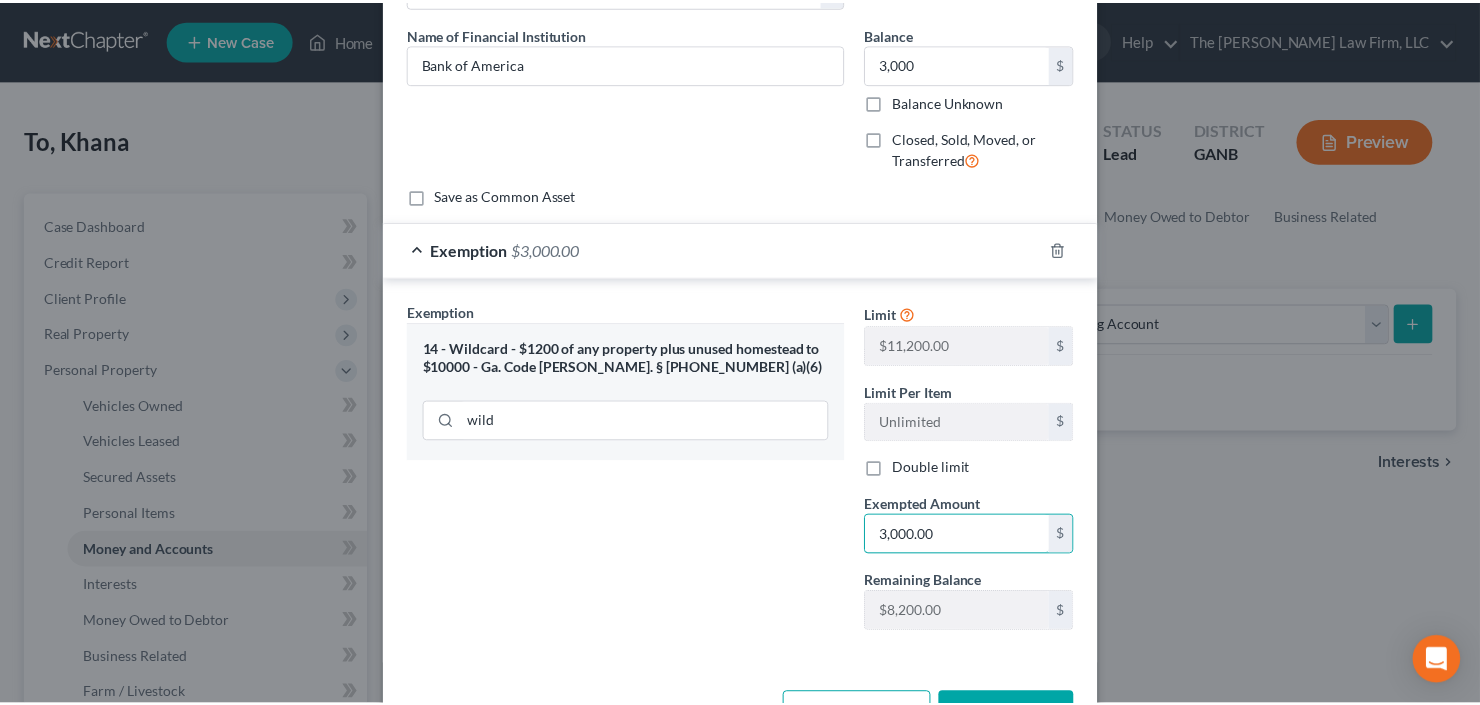 scroll, scrollTop: 212, scrollLeft: 0, axis: vertical 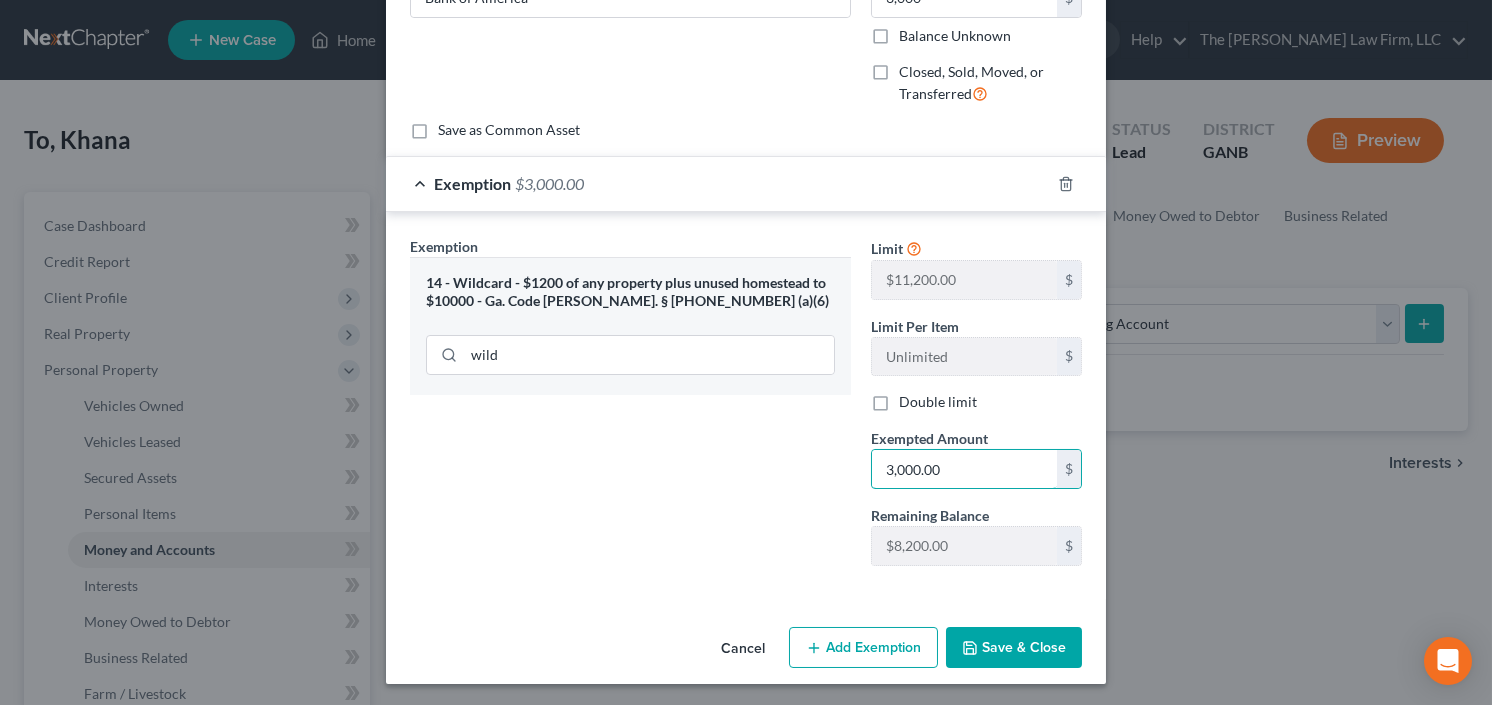type on "3,000.00" 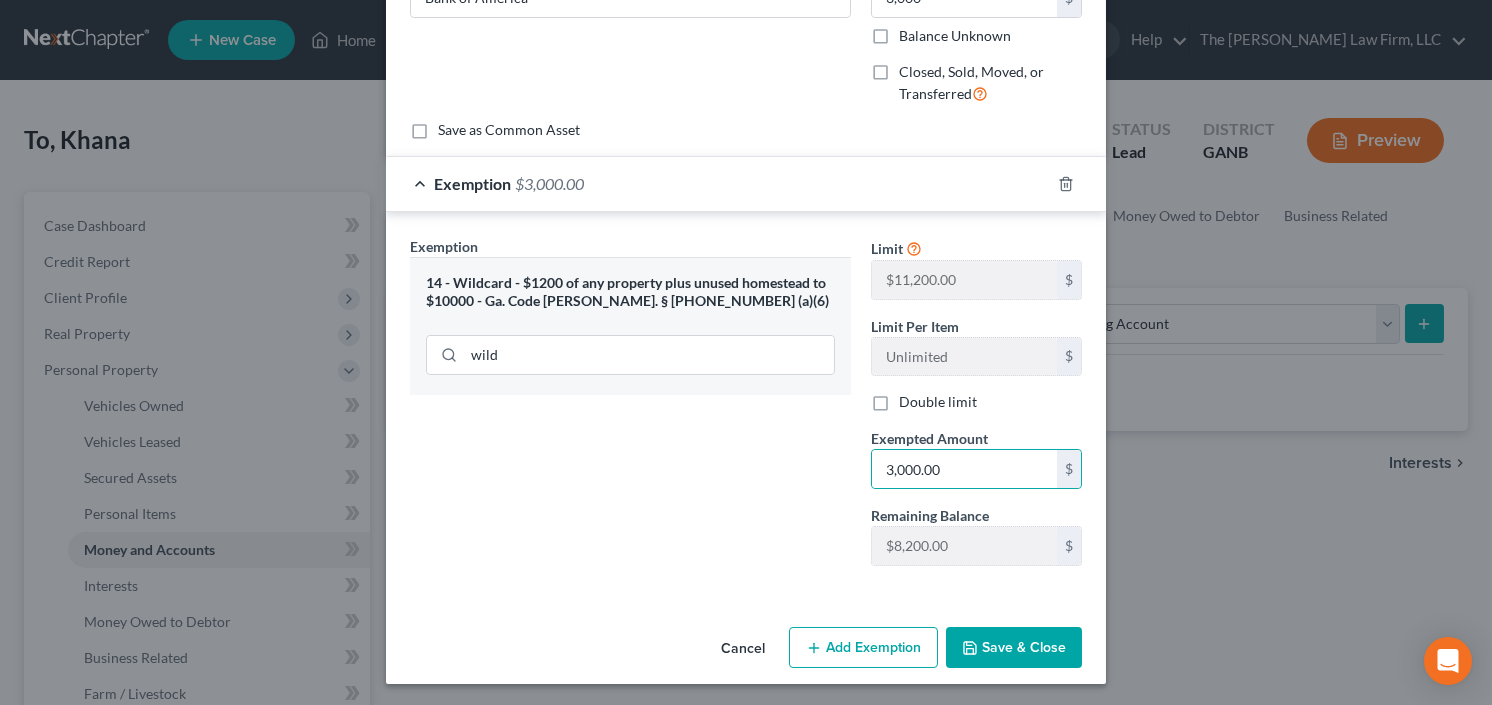 click on "New Checking Account  × An exemption set must first be selected from the Filing Information section. Common Asset Select PNC Credit Union of [US_STATE] Discover Bank Atlanta Postal Credit Union Ameris Bank Regions Bank Navy Federal Credit Union [US_STATE] United Credit Union Truist United Community Bank Synovous Bank Synovus Bank Synovus Bank Delta Community Credit Union [PERSON_NAME] Fargo Navy Federal Credit Union Bank of America [US_STATE]'s Own Credit Union Chime Capital One USAA Chase Bank of America Associated Credit Union Fifth Third Bank Truist Philadelphia Credit Union Corp American Credit Union
Name of Financial Institution
*
Bank of America Balance
3,000.00 $
Balance Unknown
Balance Undetermined
3,000 $
Balance Unknown
Closed, Sold, Moved, or Transferred  Save as Common Asset
Exemption $3,000.00
Exemption Set must be selected for CA.
Exemption
*" at bounding box center [746, 352] 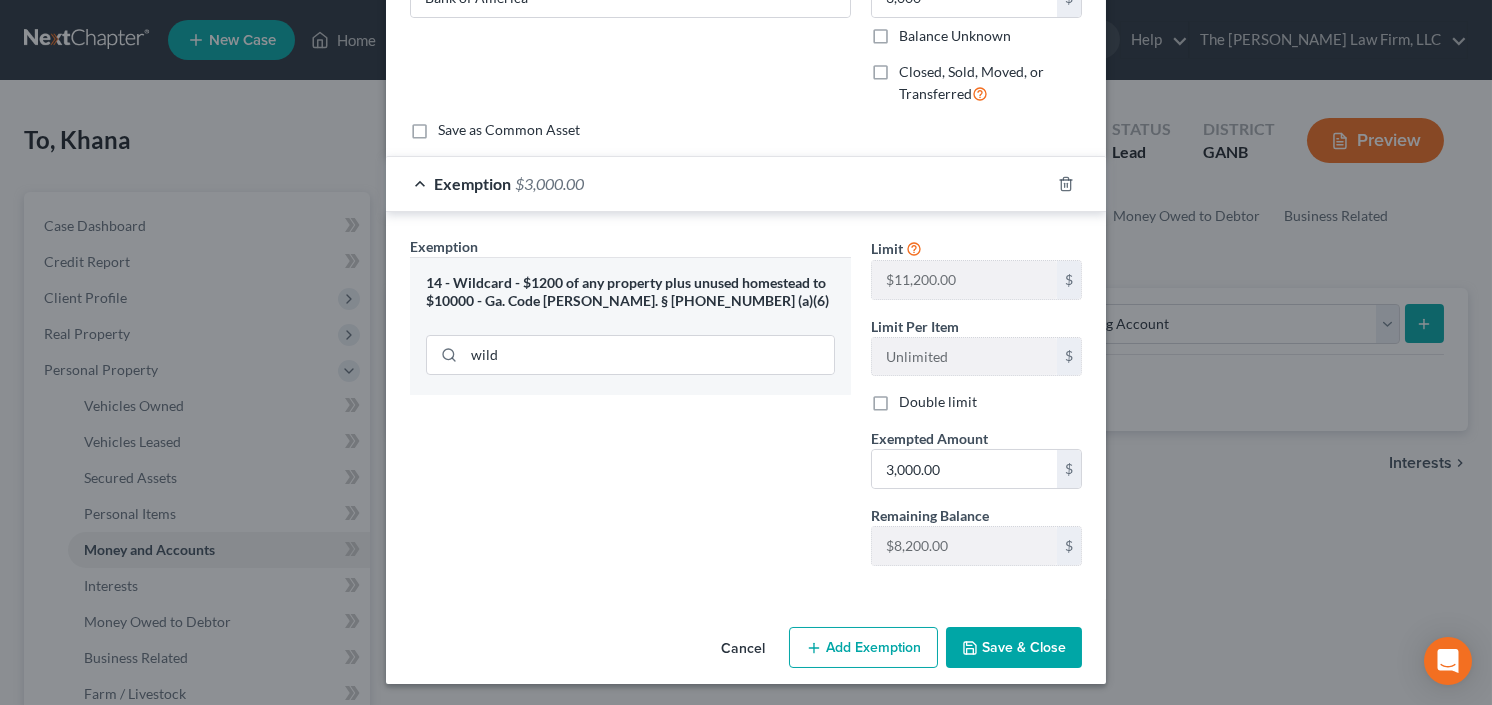 click on "Save & Close" at bounding box center (1014, 648) 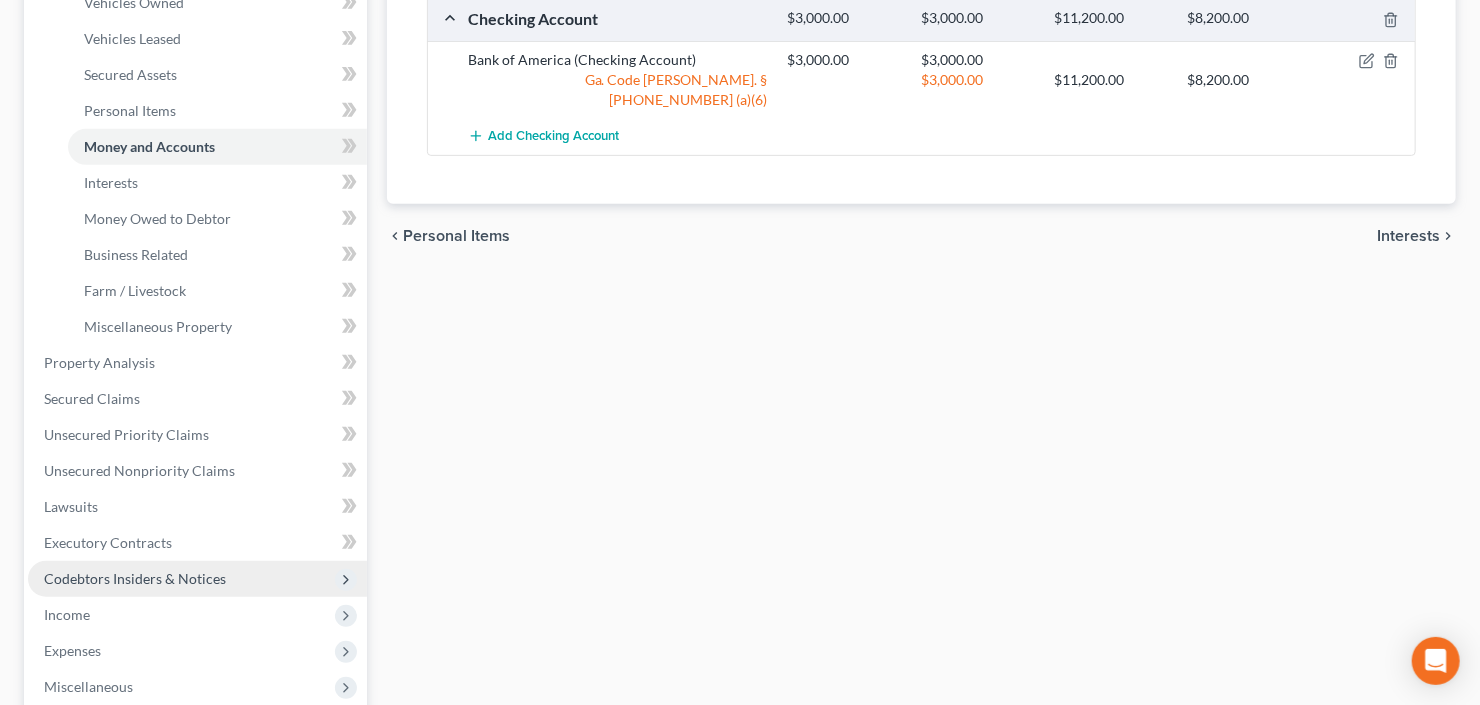 scroll, scrollTop: 480, scrollLeft: 0, axis: vertical 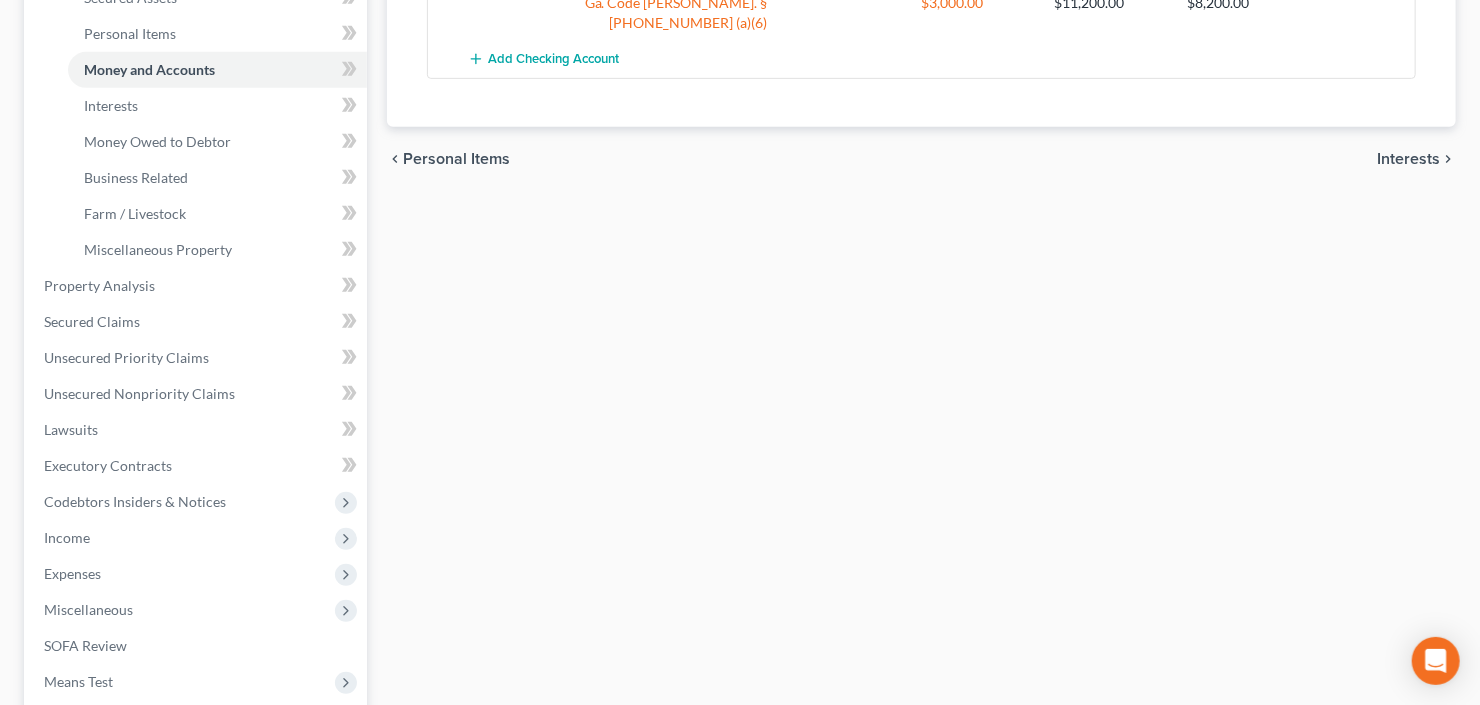 click on "Income" at bounding box center [197, 538] 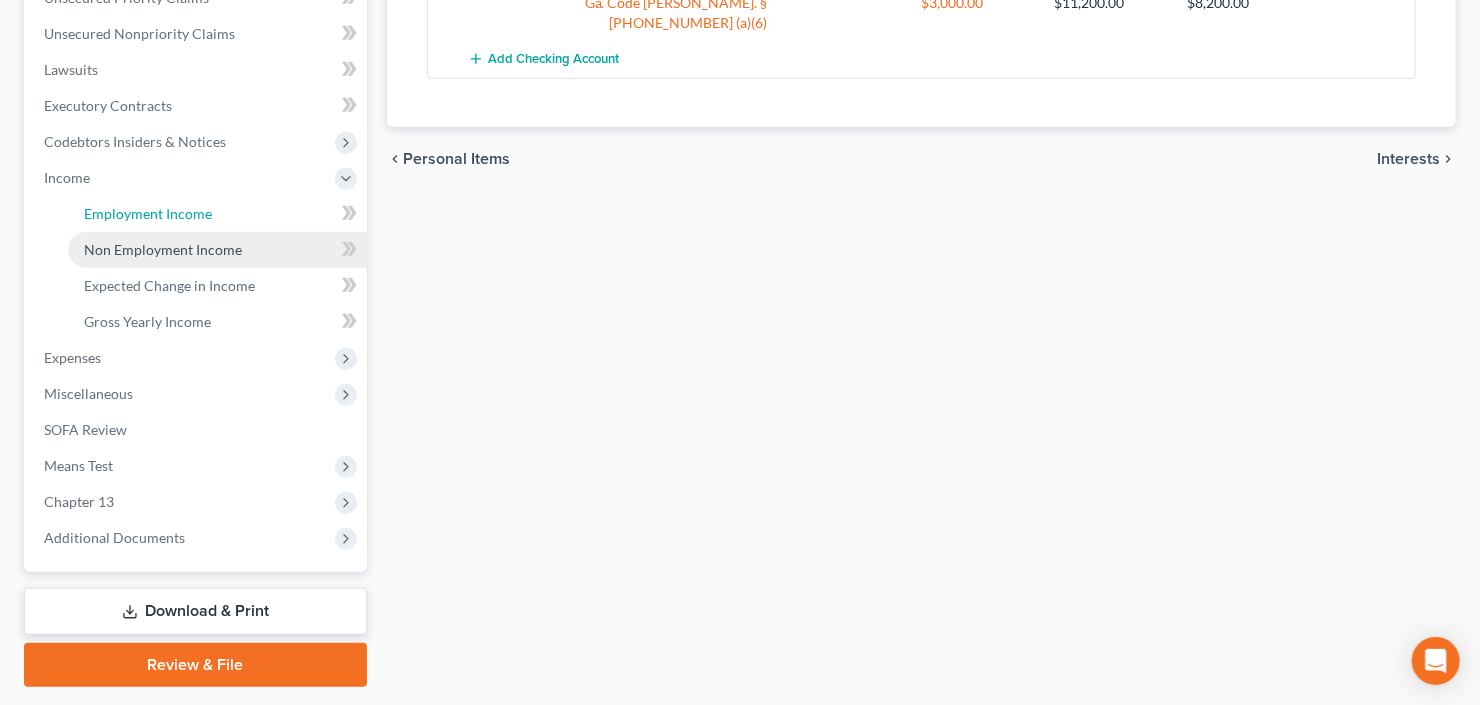 click on "Employment Income" at bounding box center [148, 213] 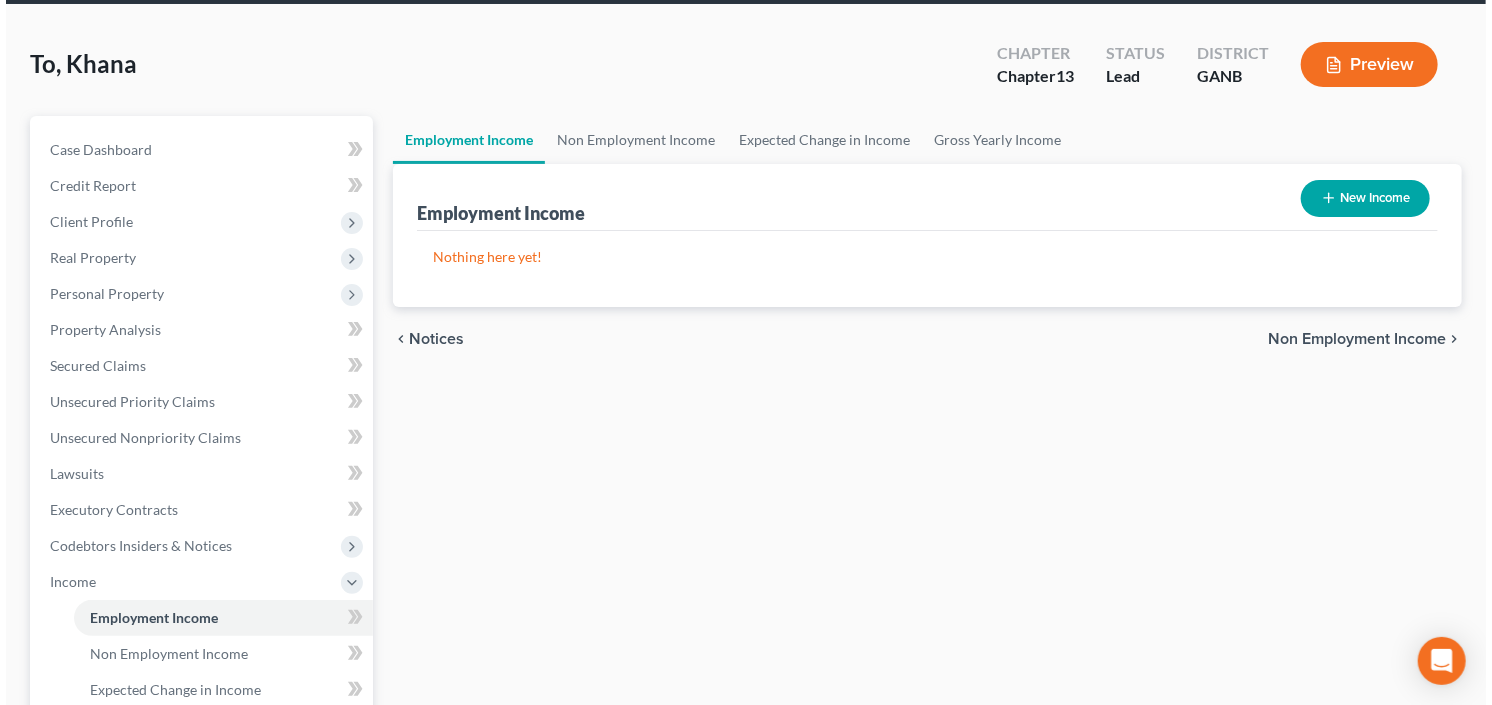 scroll, scrollTop: 0, scrollLeft: 0, axis: both 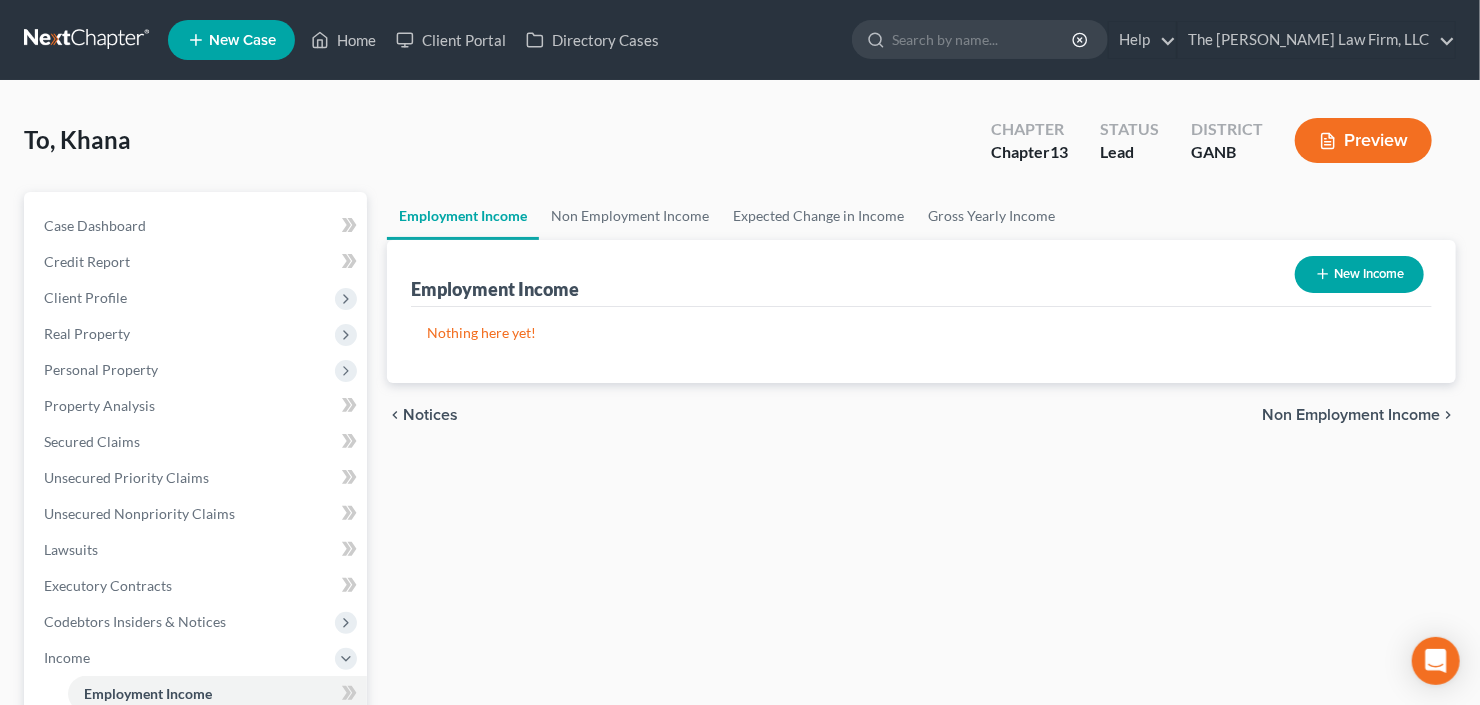 click on "New Income" at bounding box center (1359, 274) 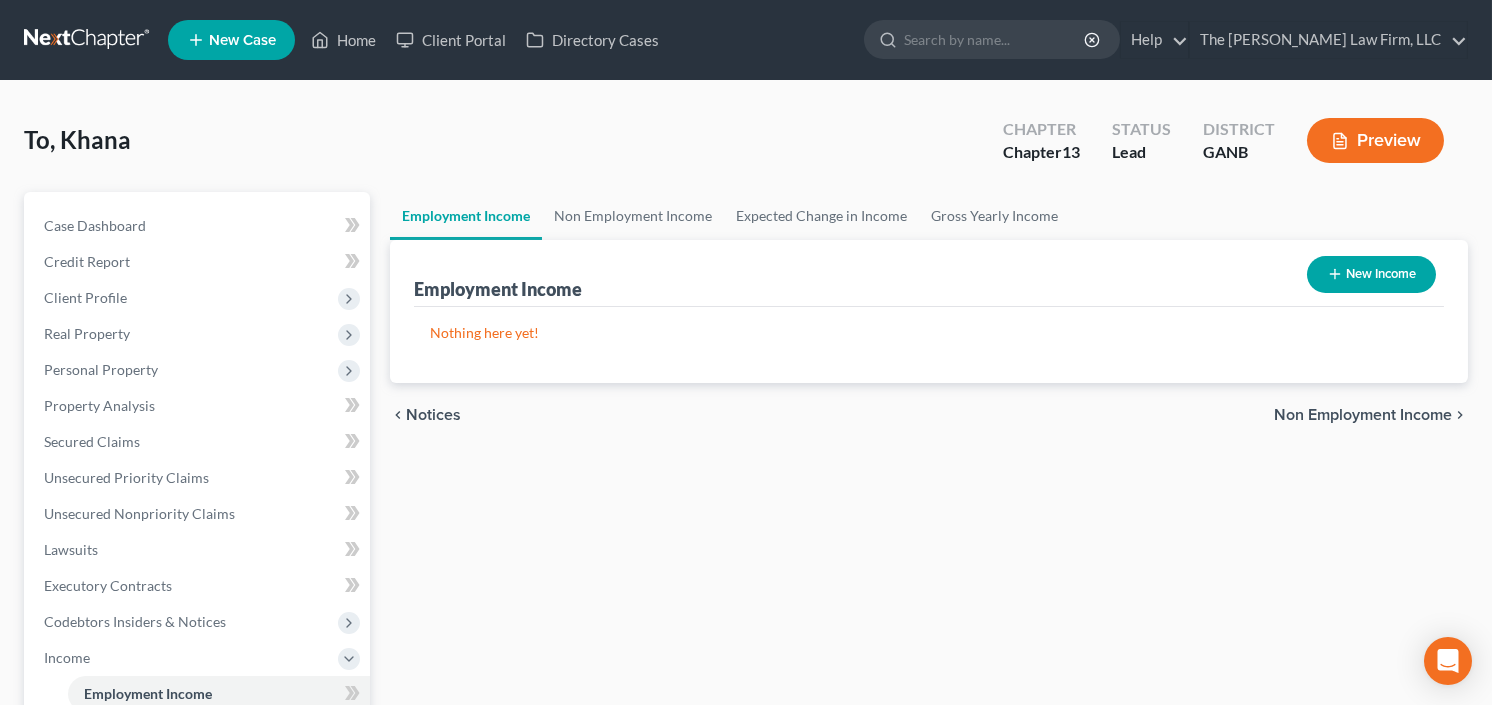 select on "0" 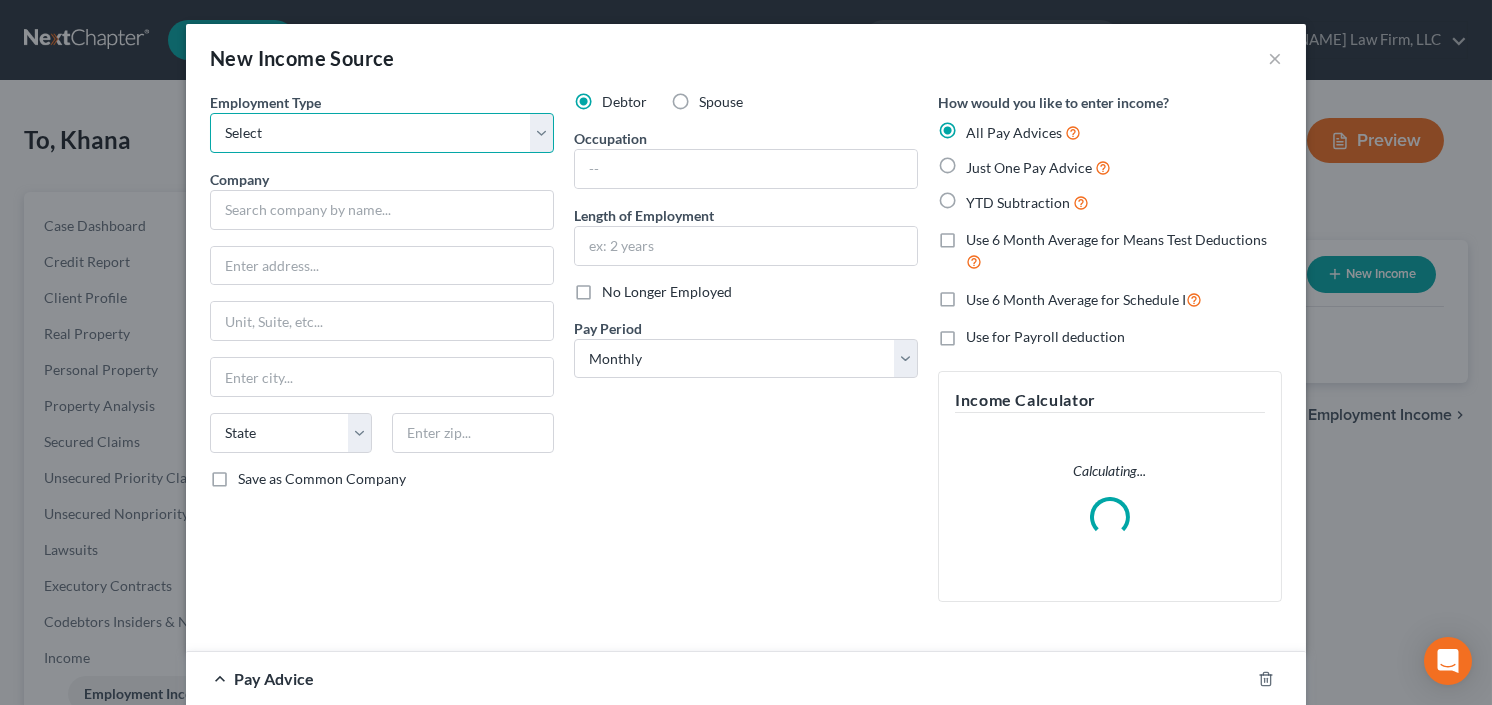 click on "Select Full or [DEMOGRAPHIC_DATA] Employment Self Employment" at bounding box center (382, 133) 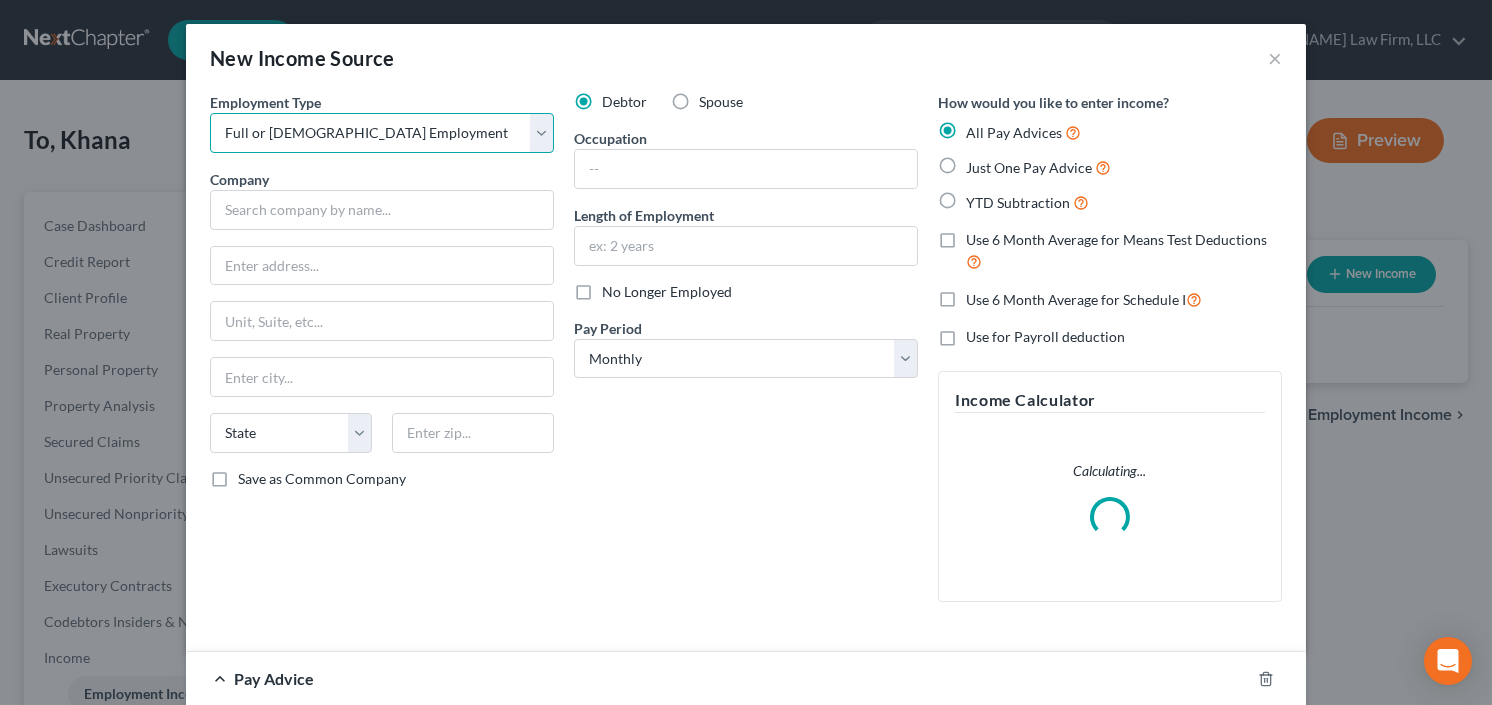 click on "Select Full or [DEMOGRAPHIC_DATA] Employment Self Employment" at bounding box center [382, 133] 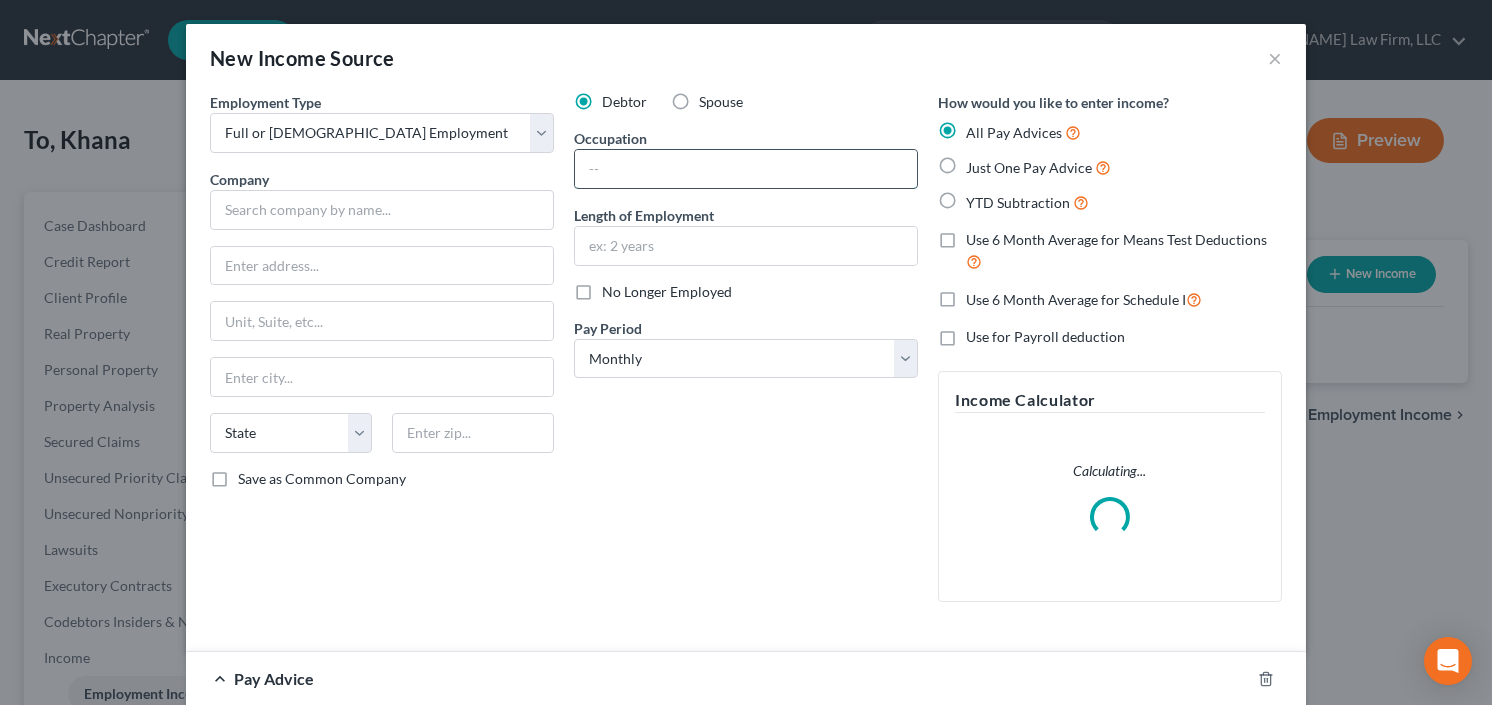 click at bounding box center [746, 169] 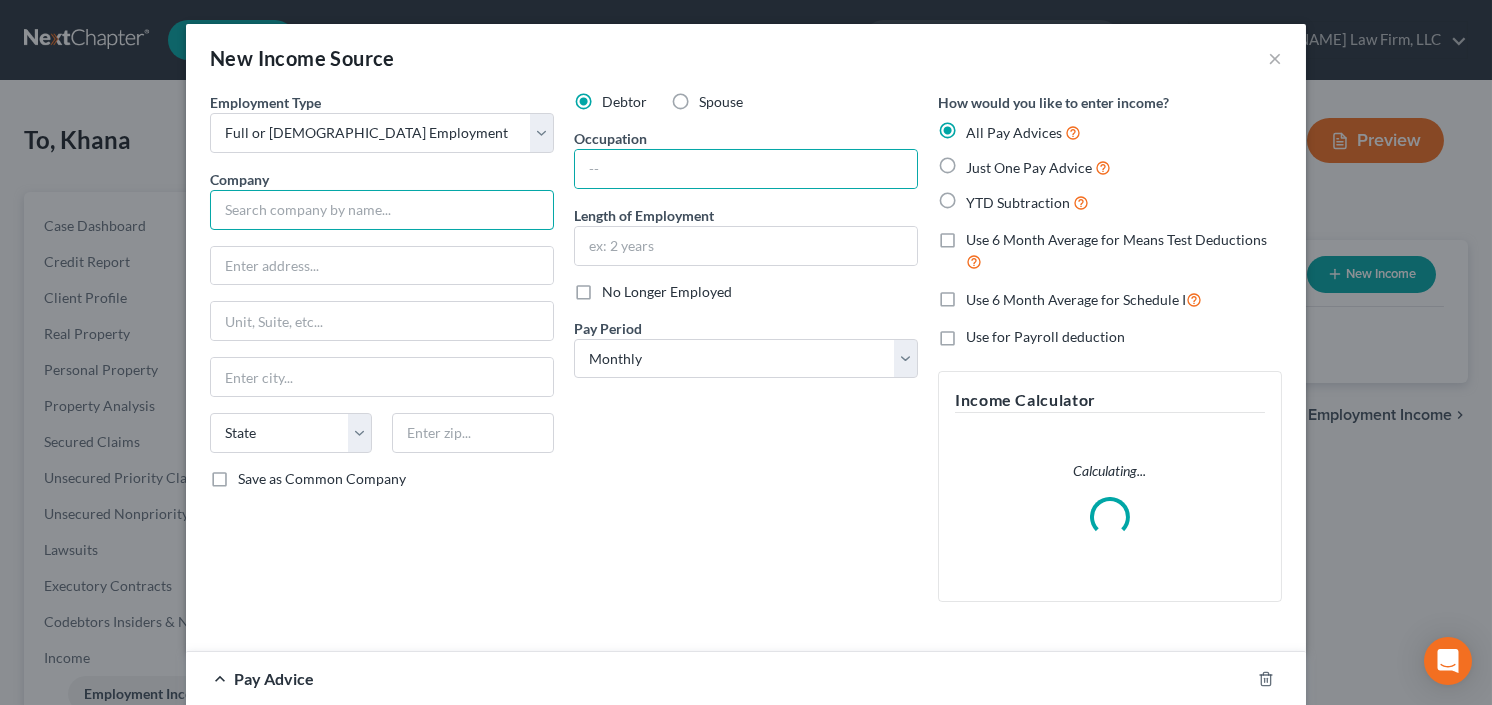 click at bounding box center [382, 210] 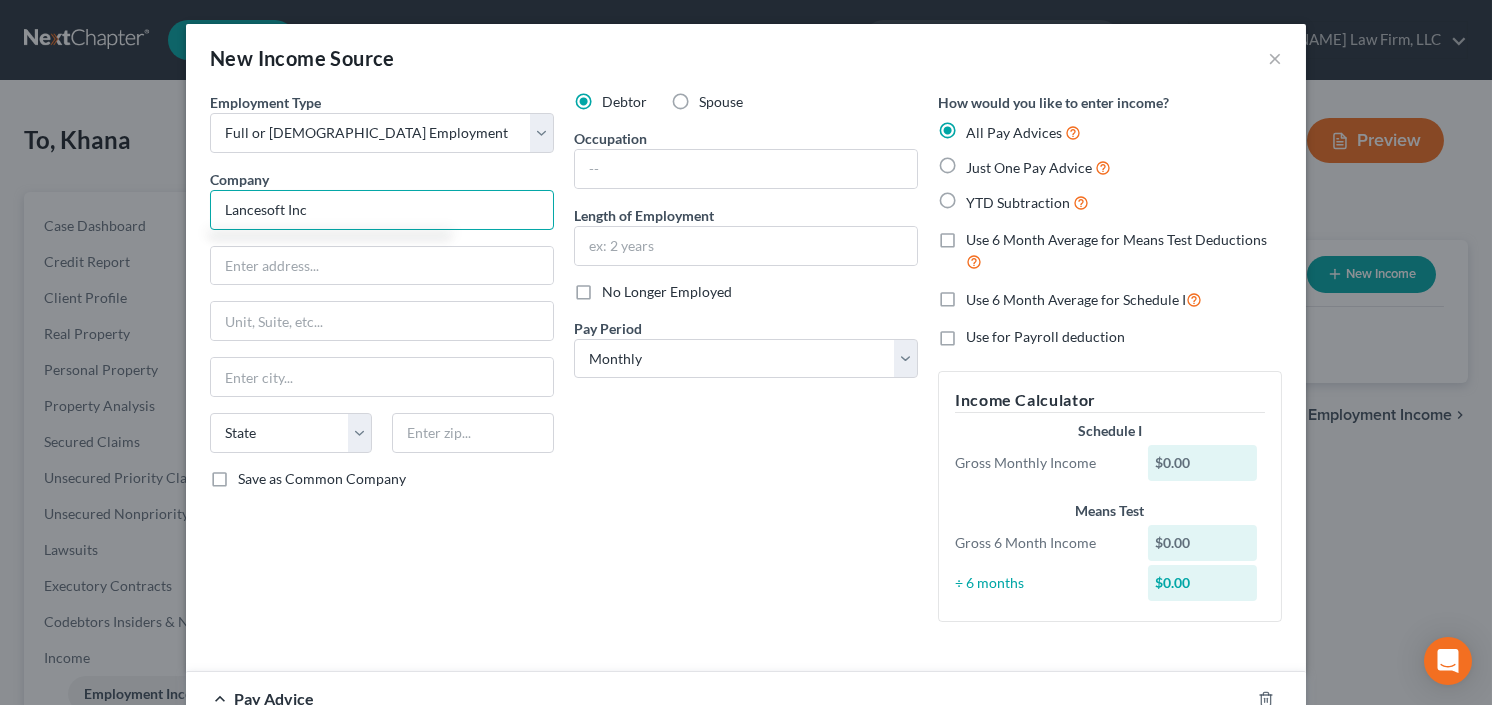 type on "Lancesoft Inc" 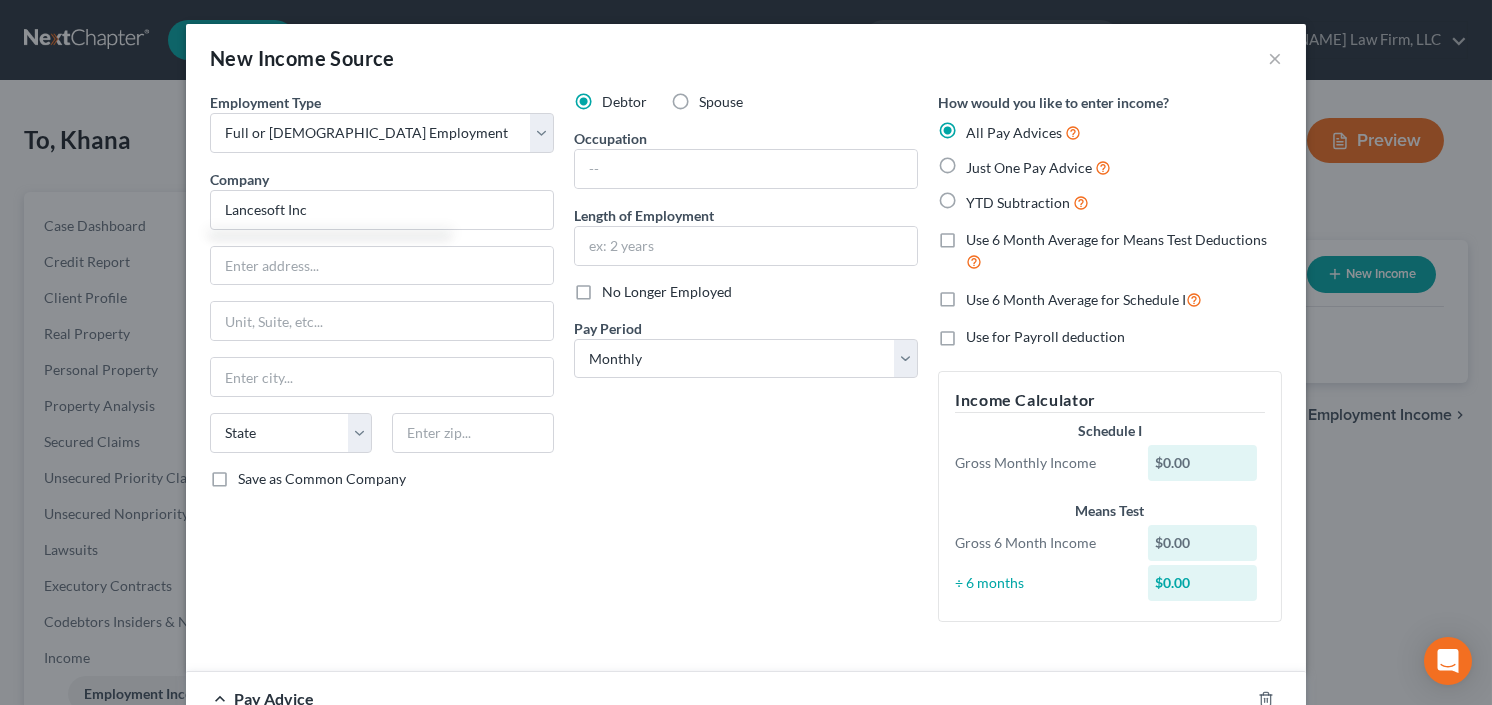 click on "Occupation" at bounding box center [746, 158] 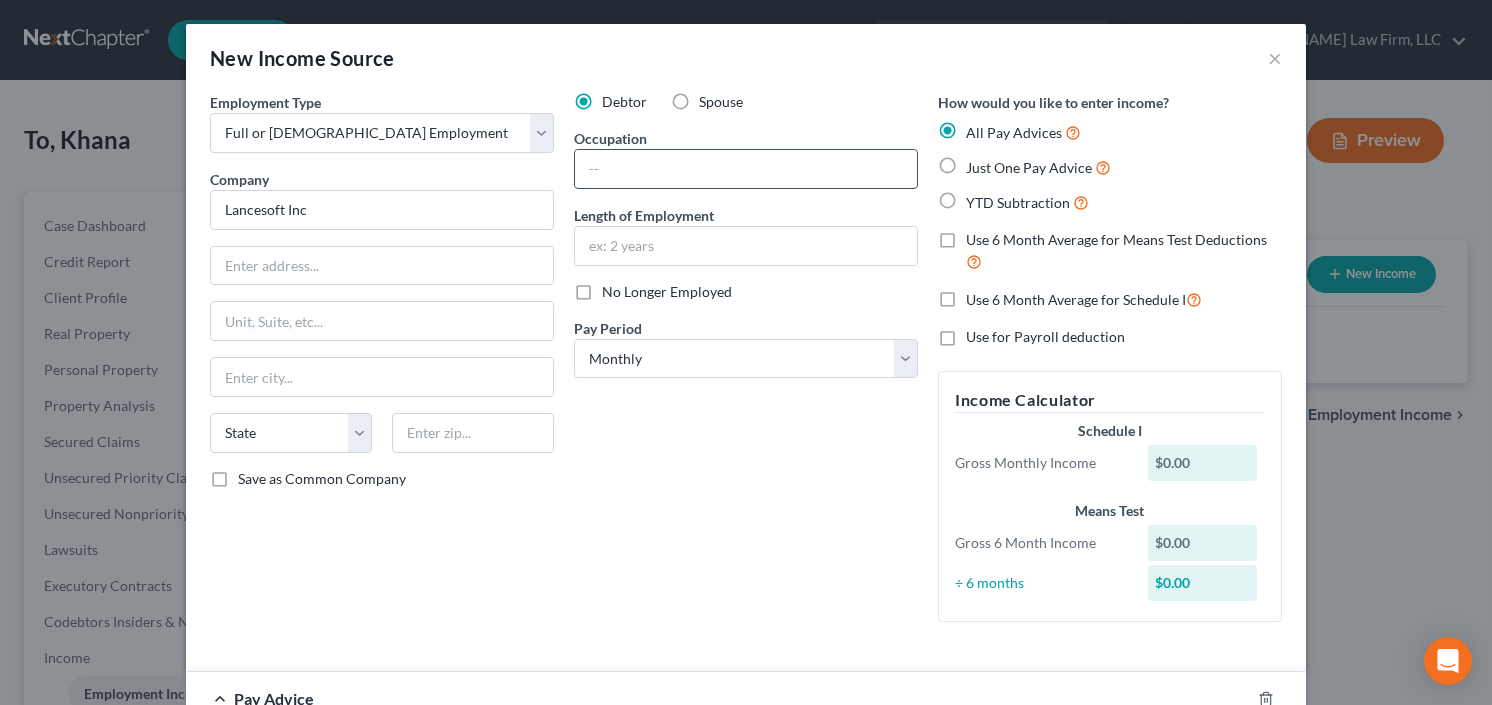 click at bounding box center [746, 169] 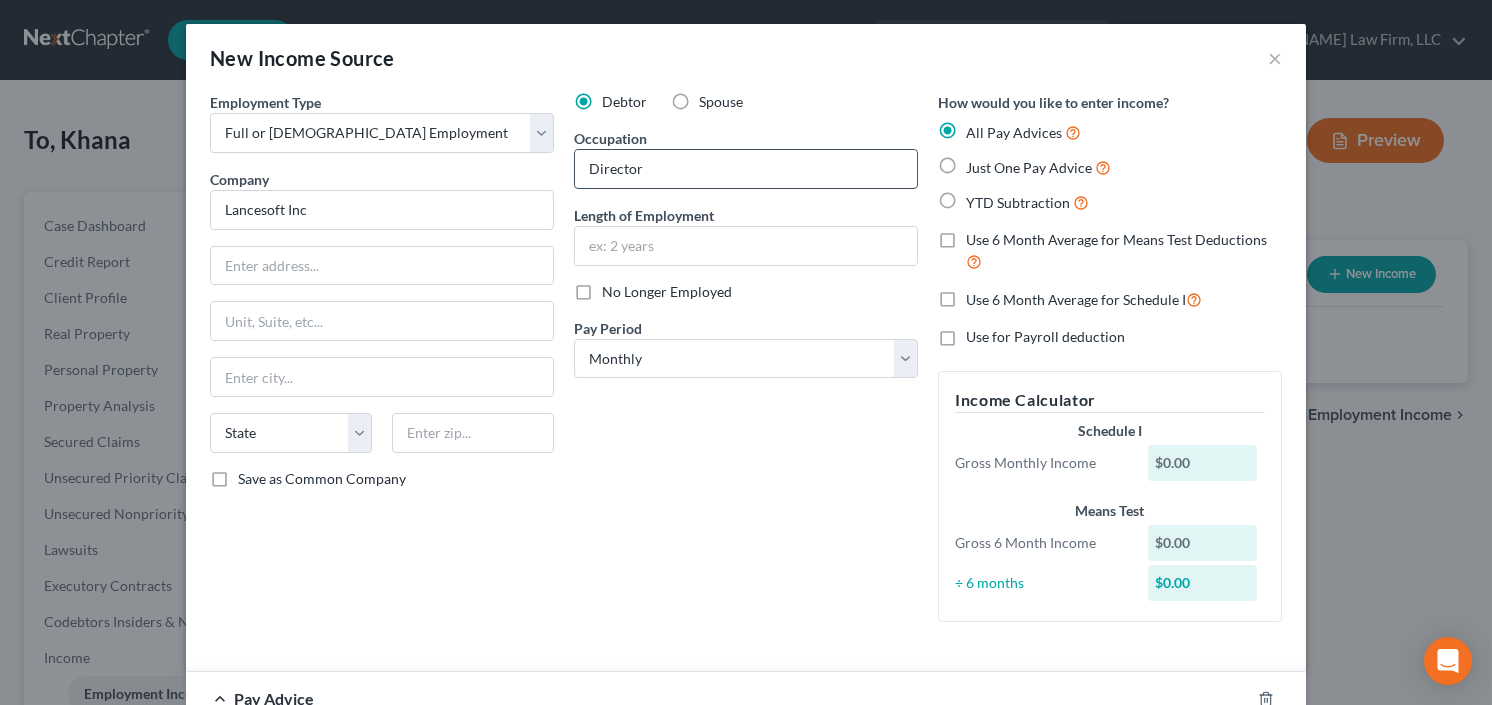 type on "Director" 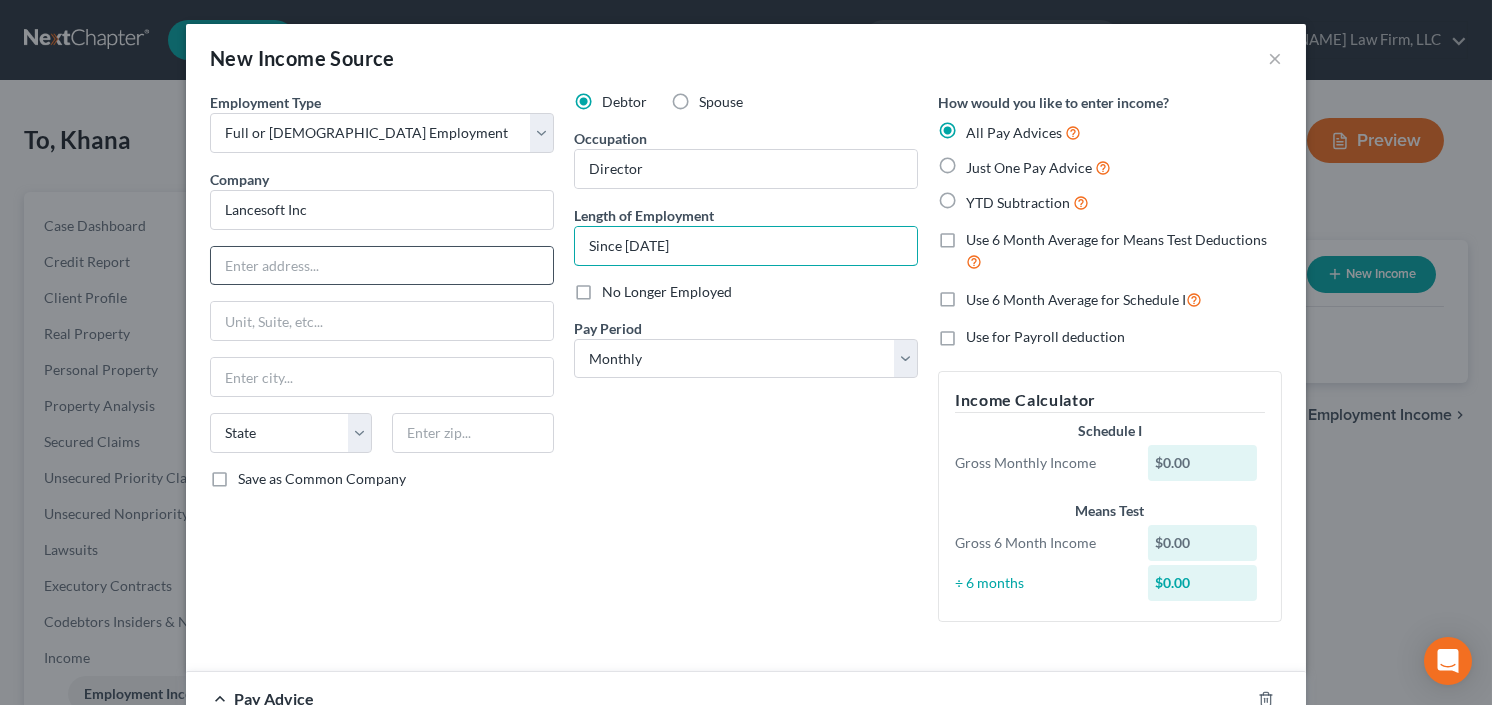 type on "Since [DATE]" 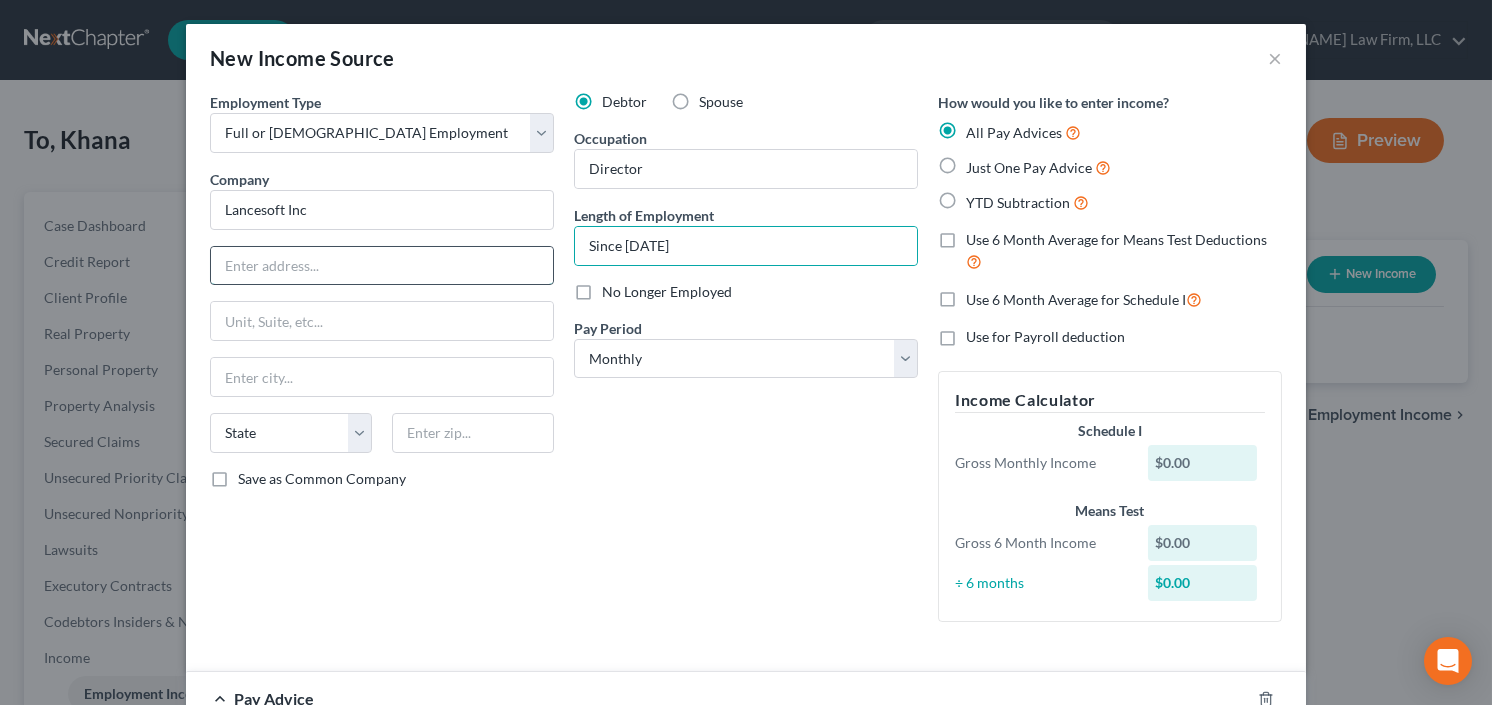 click at bounding box center (382, 266) 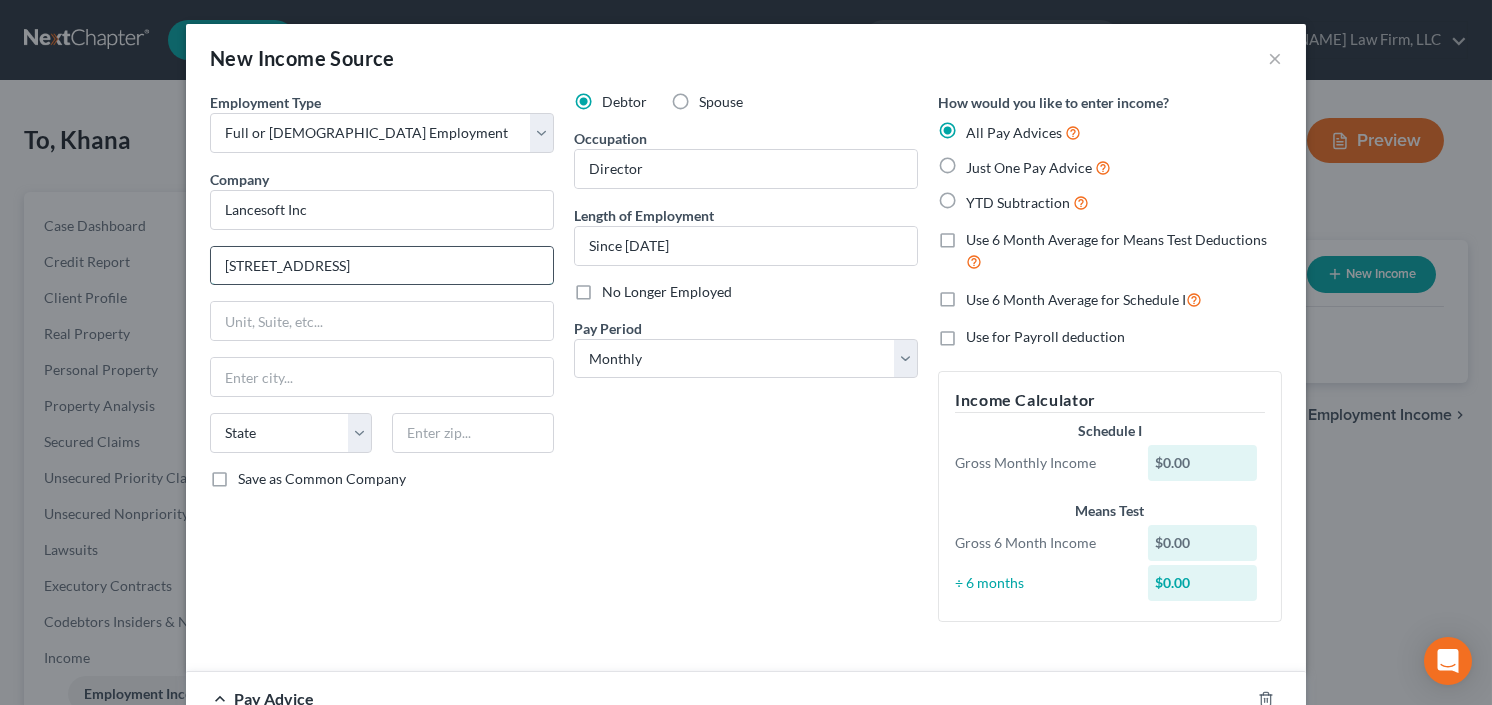 type on "[STREET_ADDRESS]" 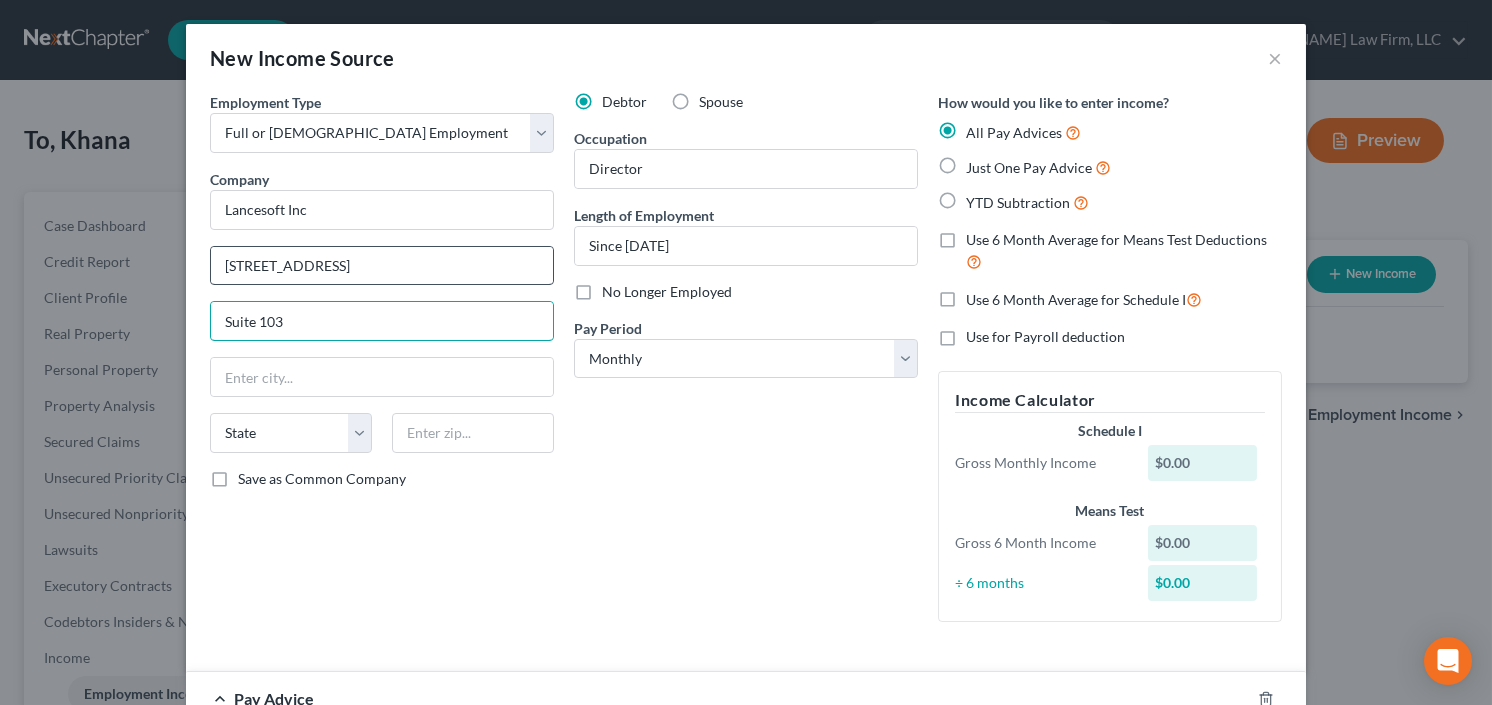 type on "Suite 103" 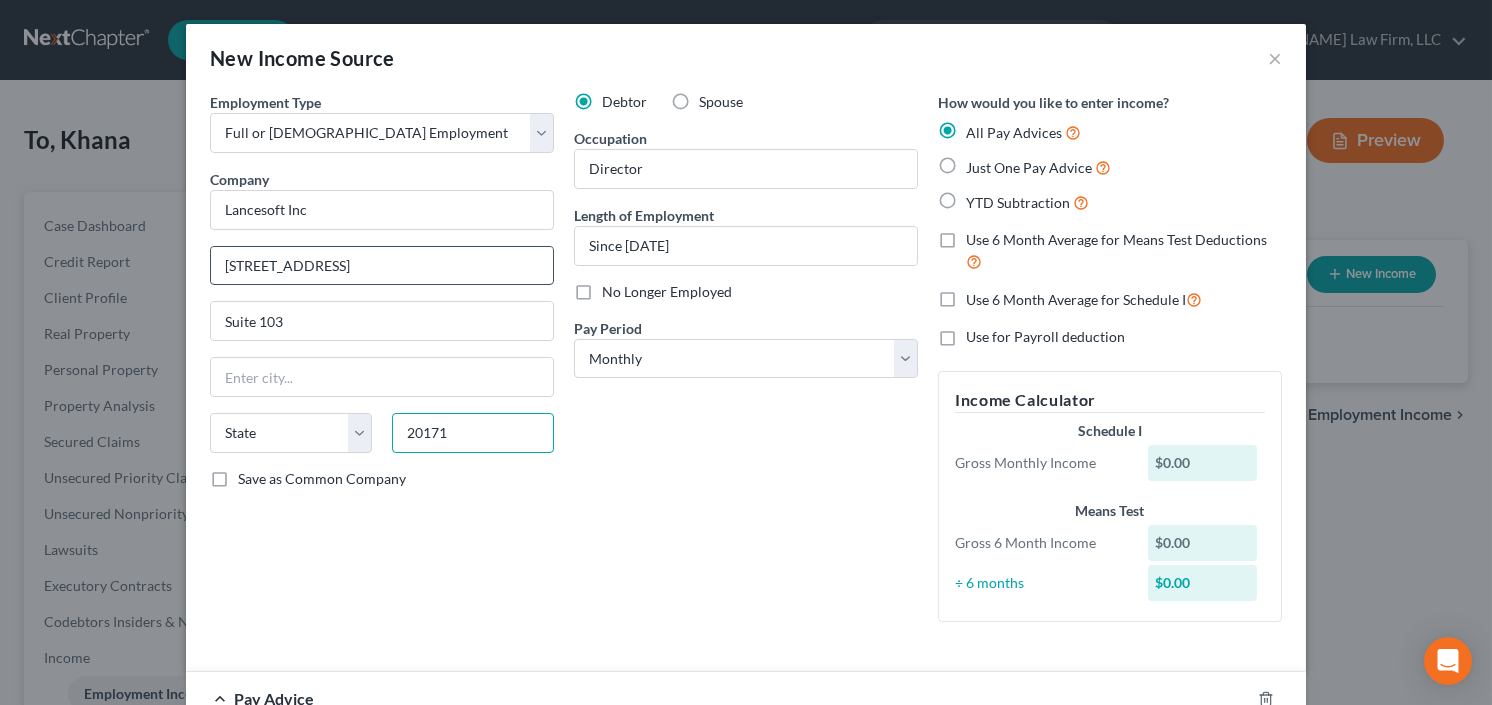 type on "20171" 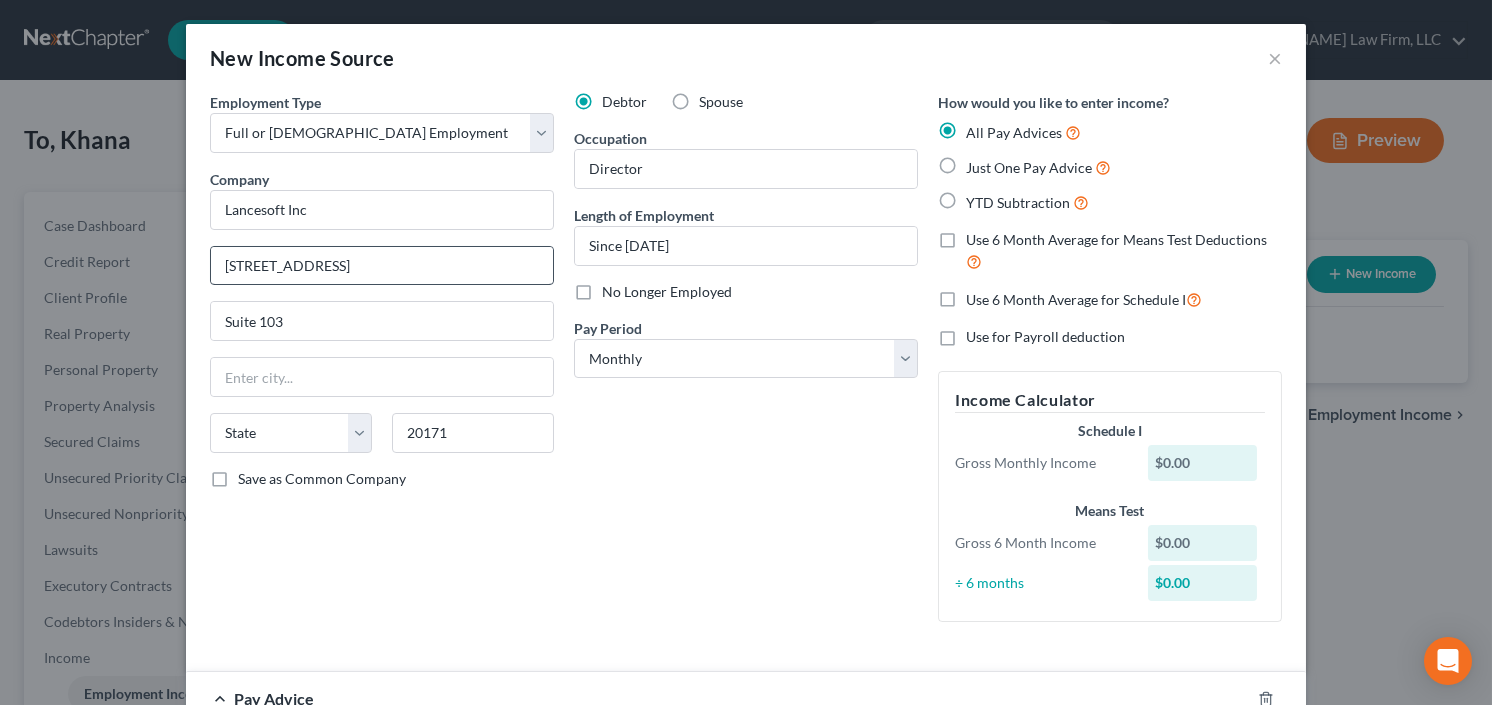 type on "[PERSON_NAME]" 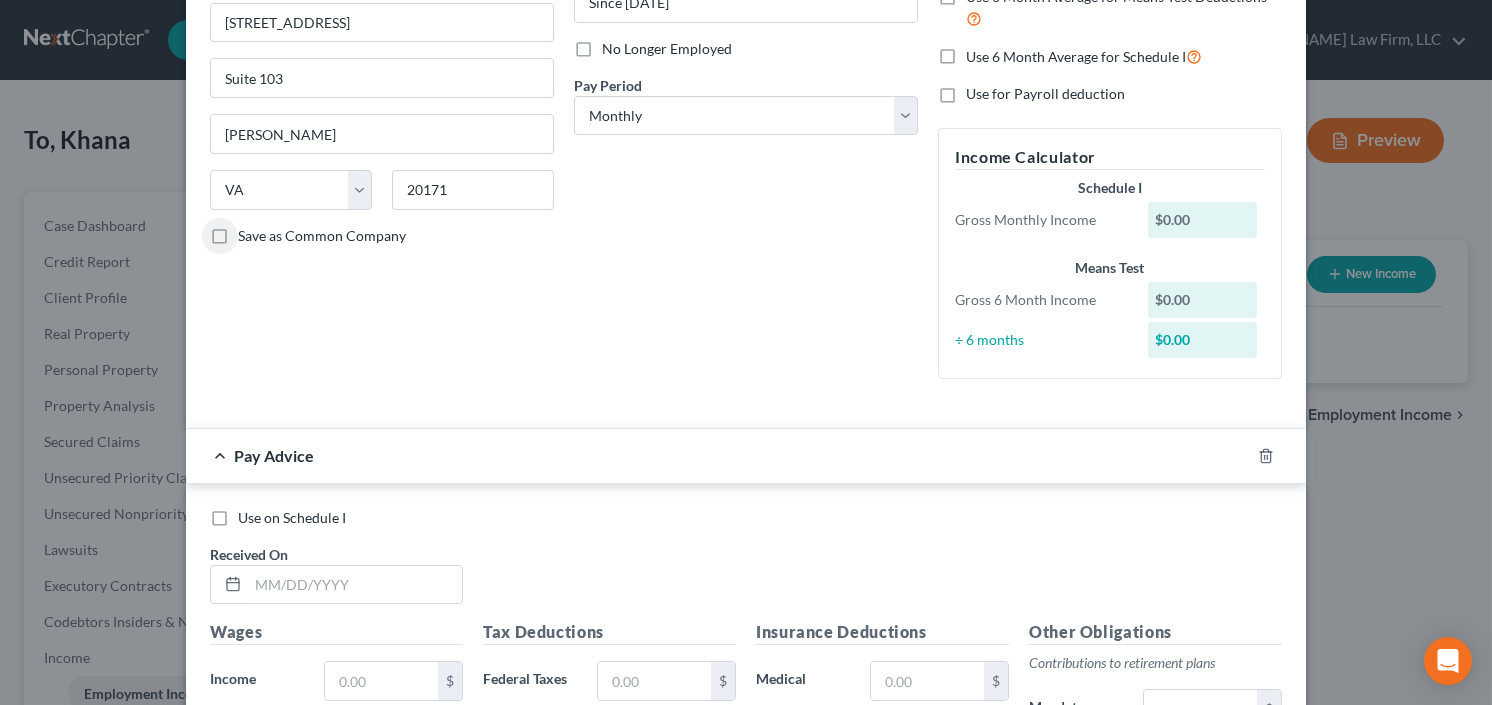 scroll, scrollTop: 160, scrollLeft: 0, axis: vertical 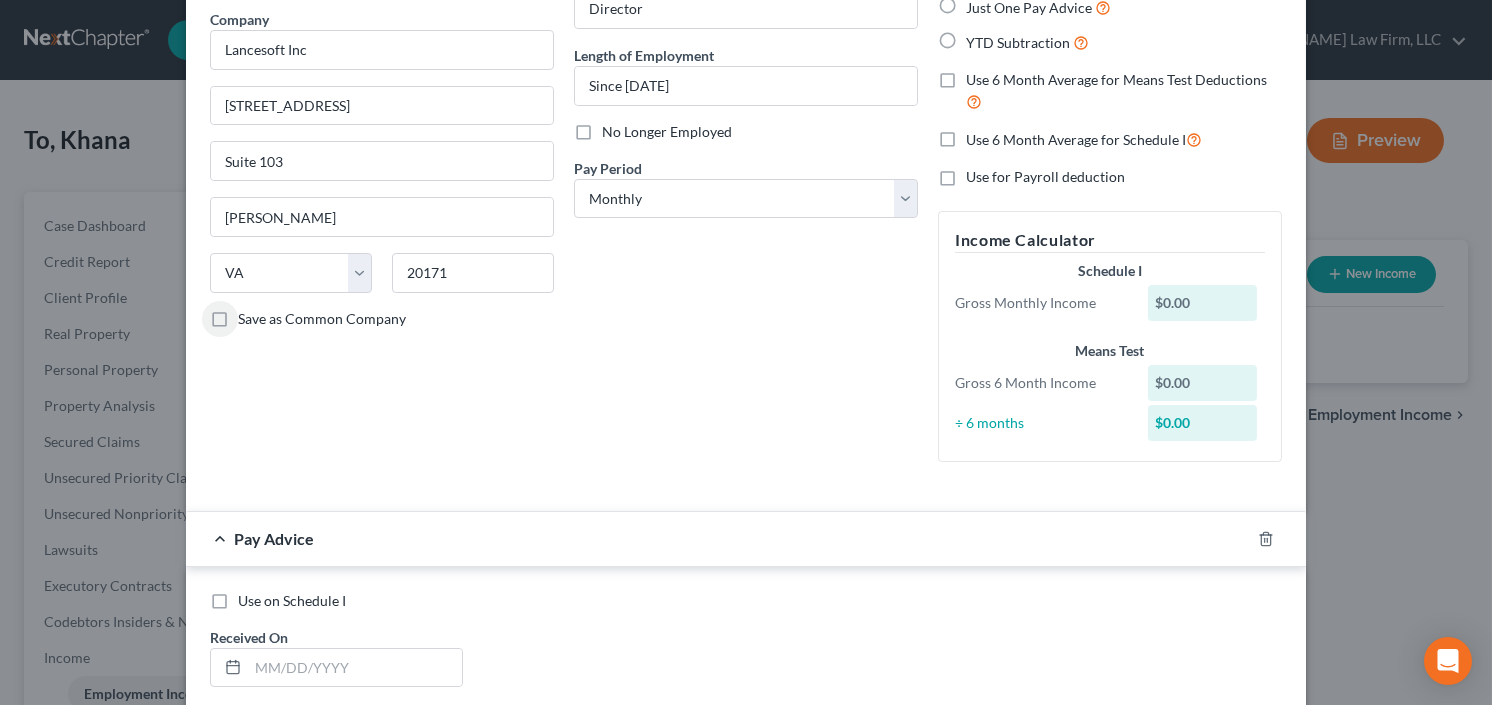click on "YTD Subtraction" at bounding box center (1027, 42) 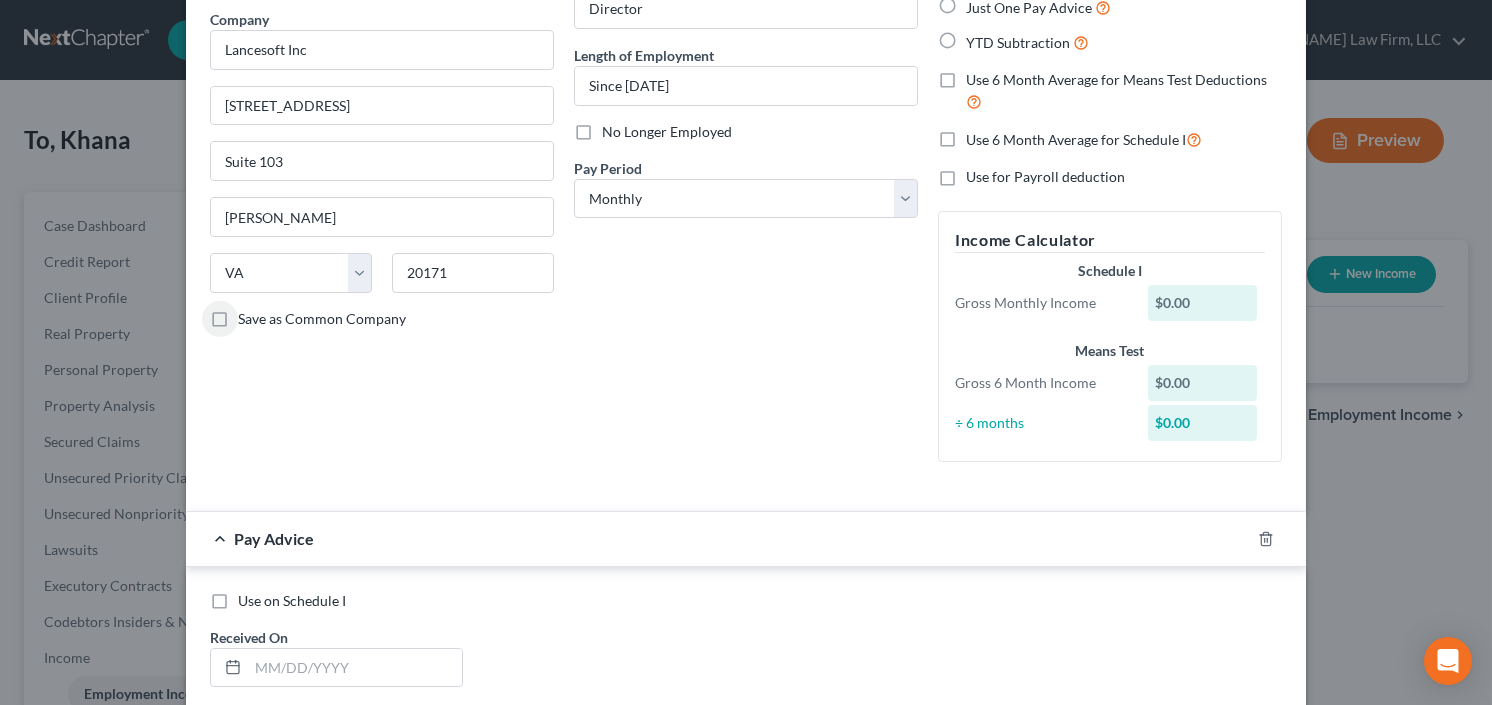 click on "YTD Subtraction" at bounding box center (980, 37) 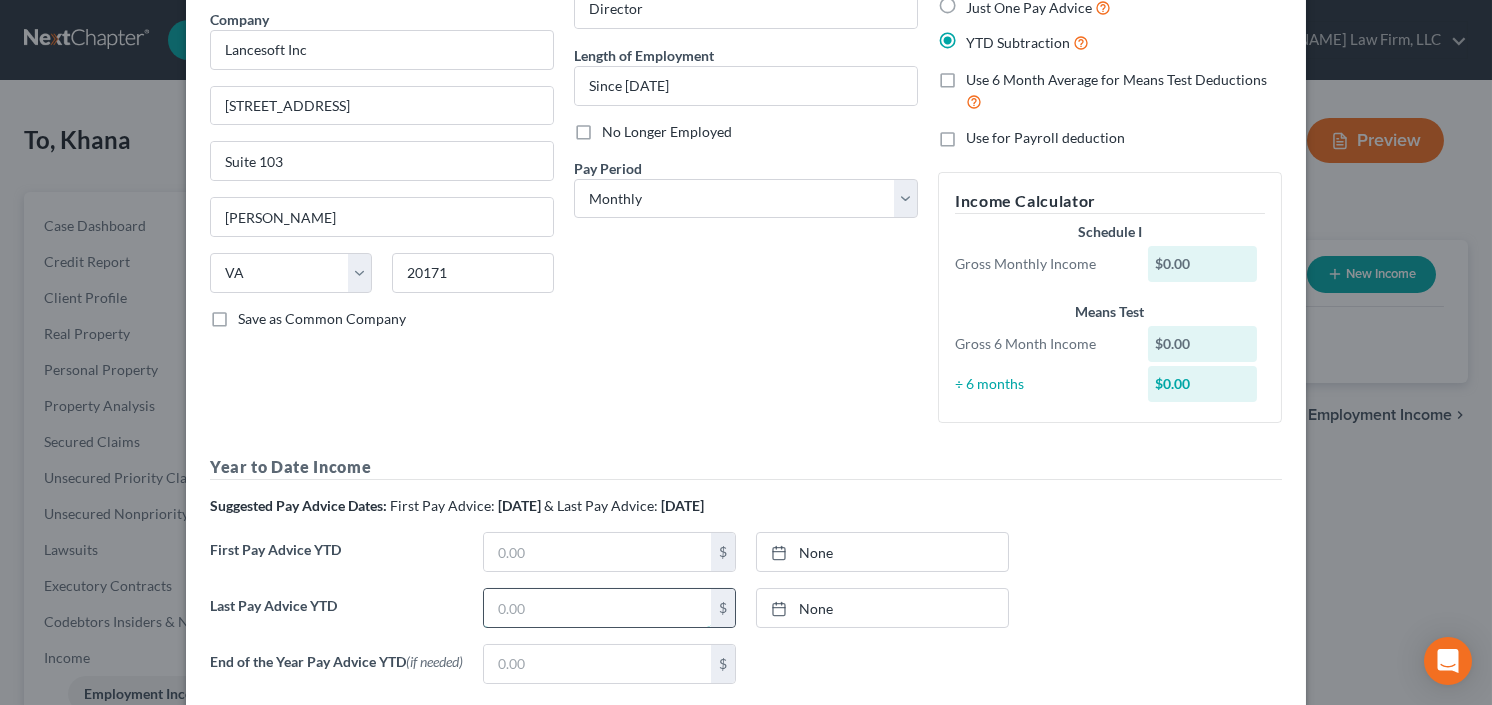 click at bounding box center (597, 608) 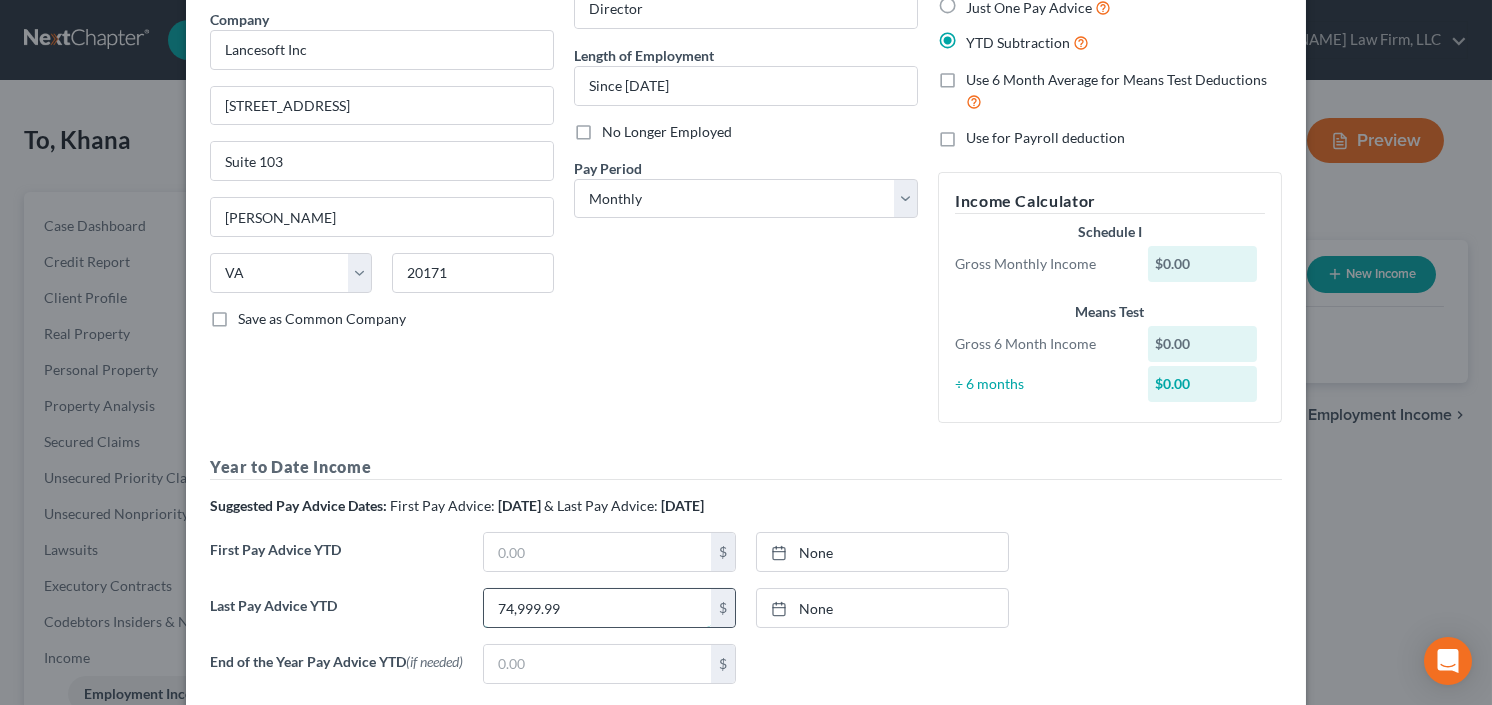 type on "74,999.99" 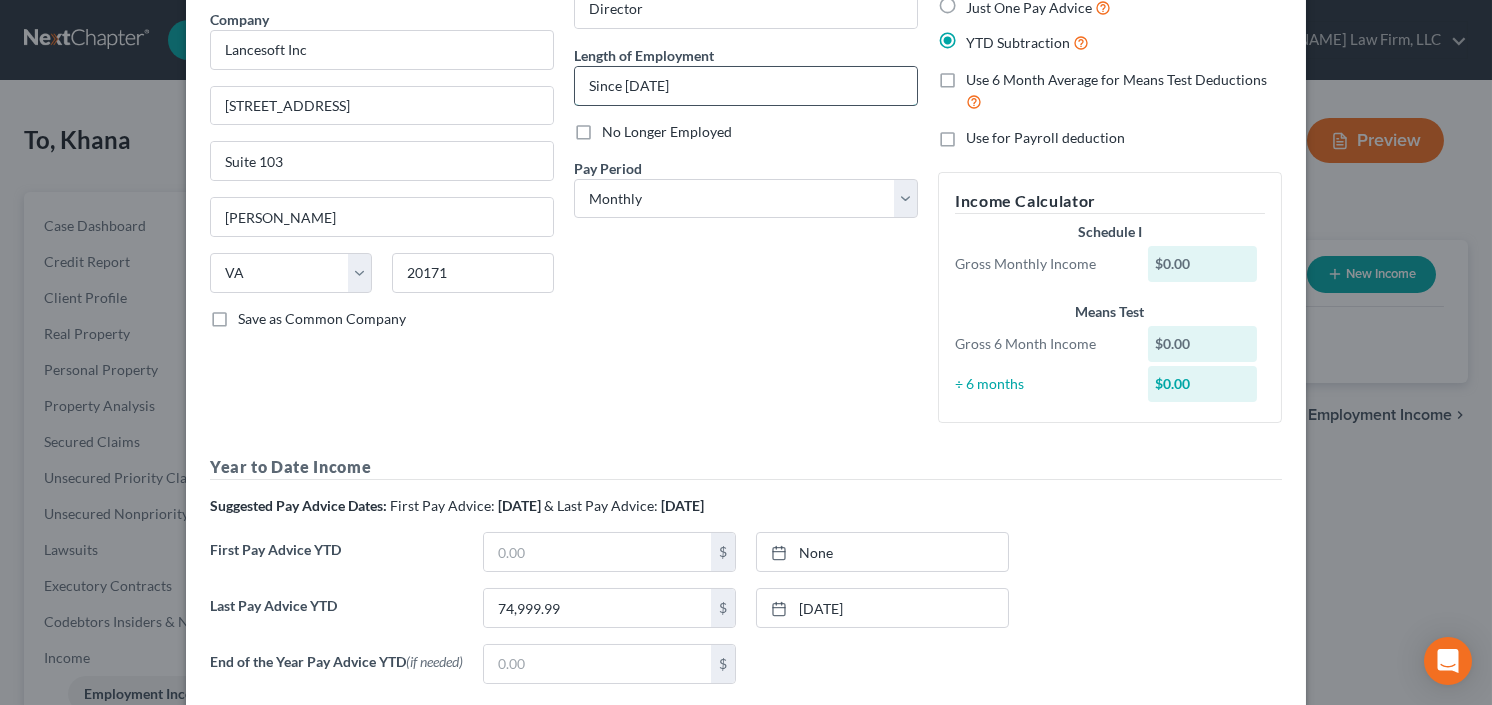 click on "Since [DATE]" at bounding box center [746, 86] 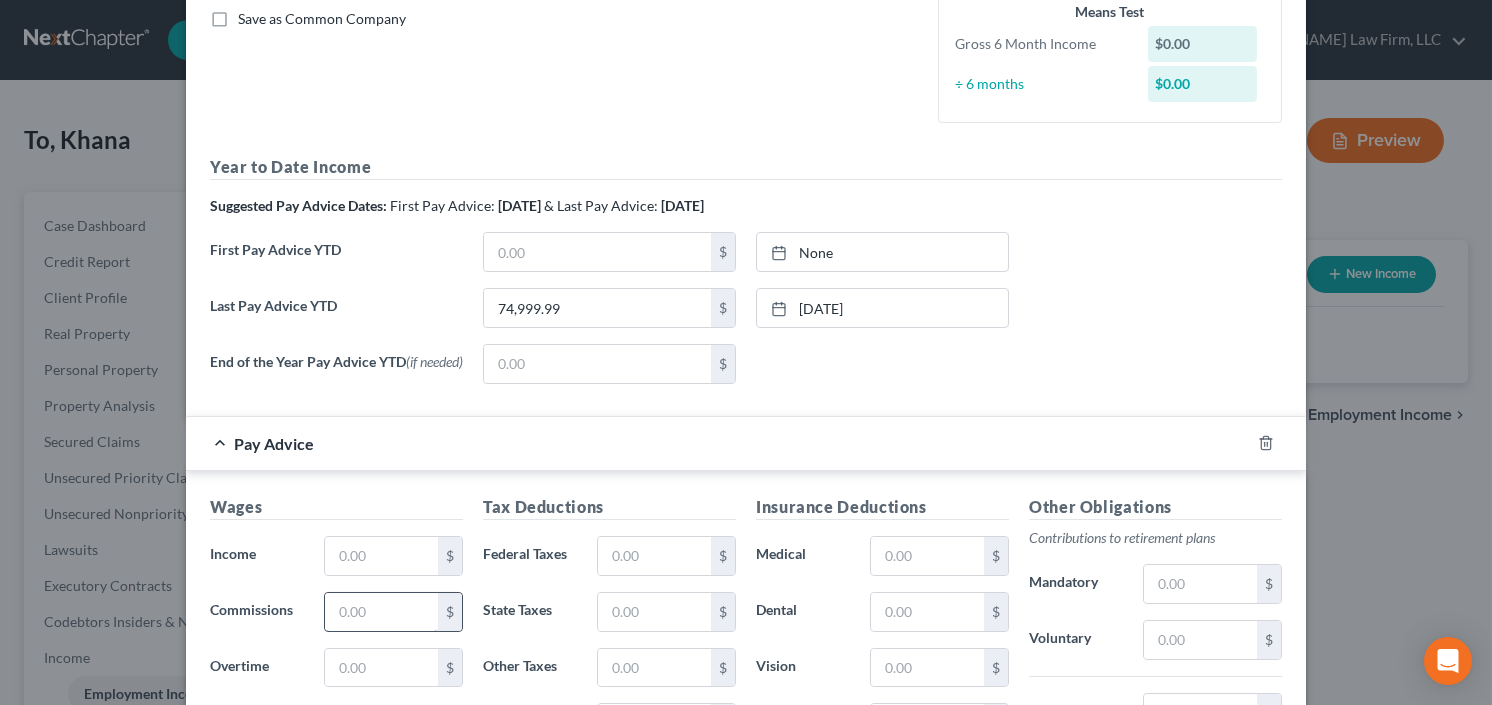 scroll, scrollTop: 560, scrollLeft: 0, axis: vertical 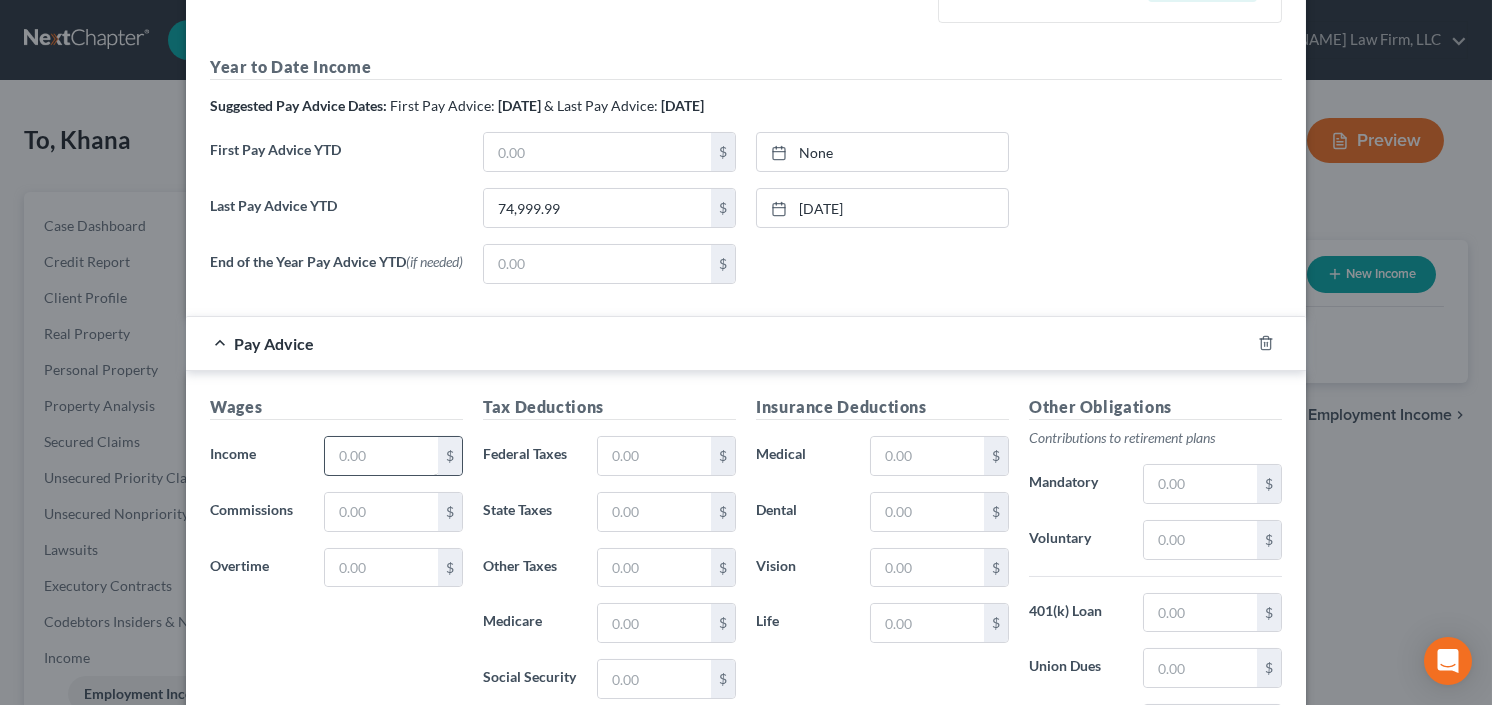type on "Since [DATE]" 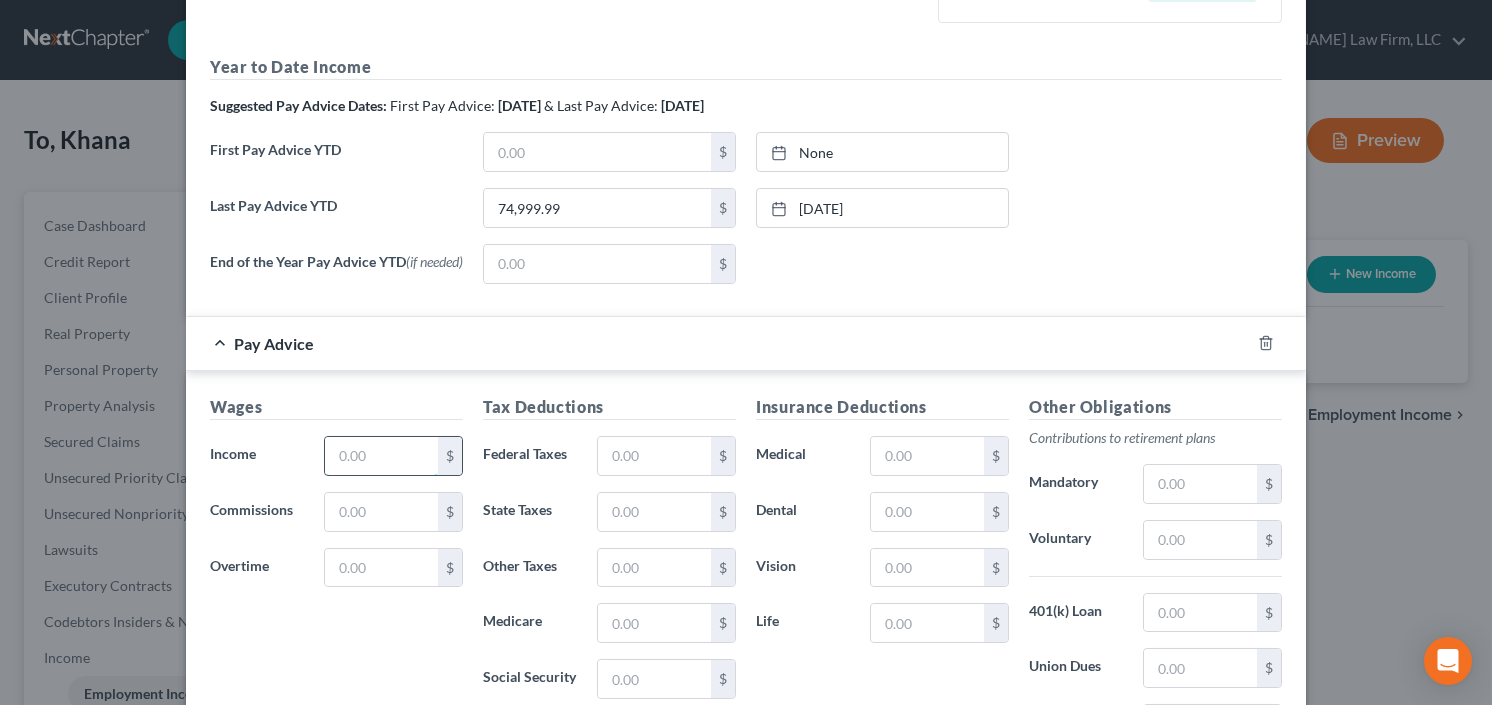 click at bounding box center (381, 456) 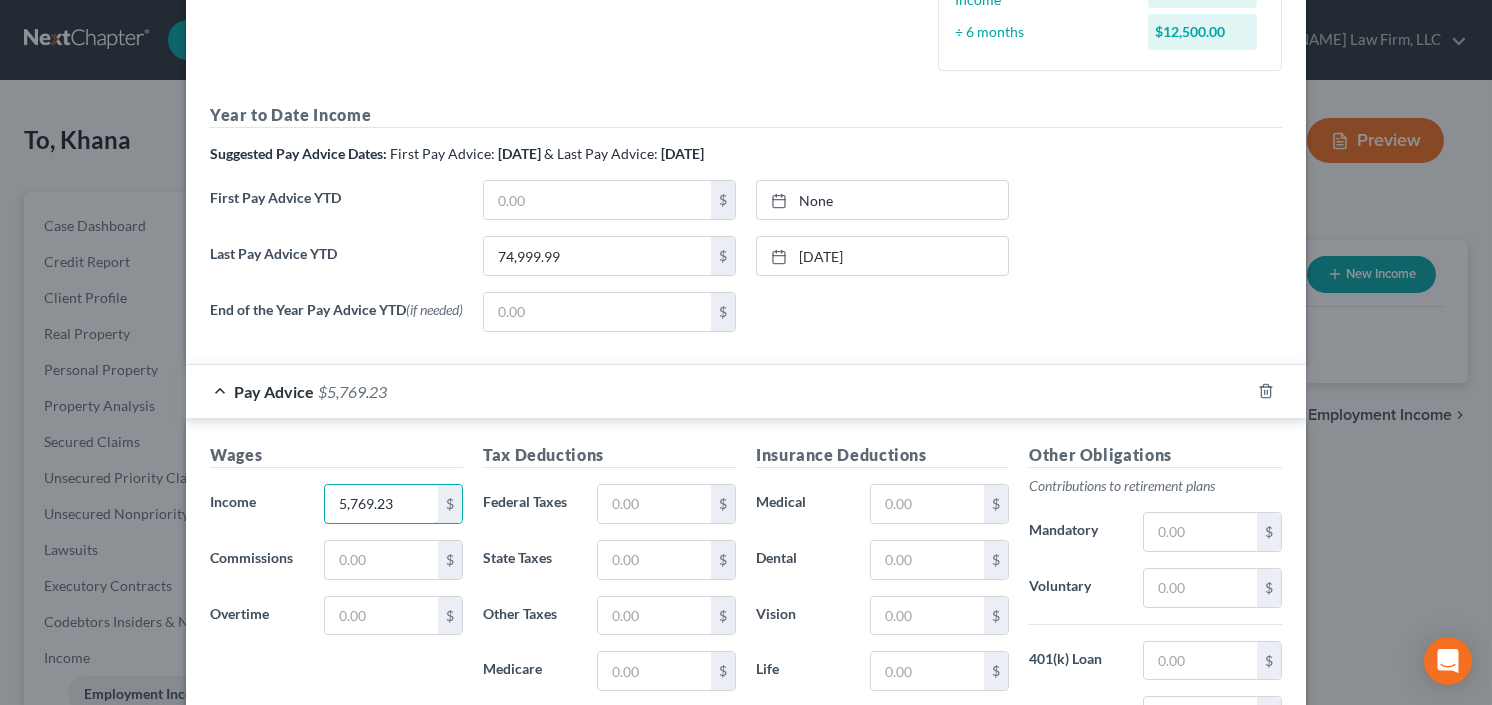 type on "5,769.23" 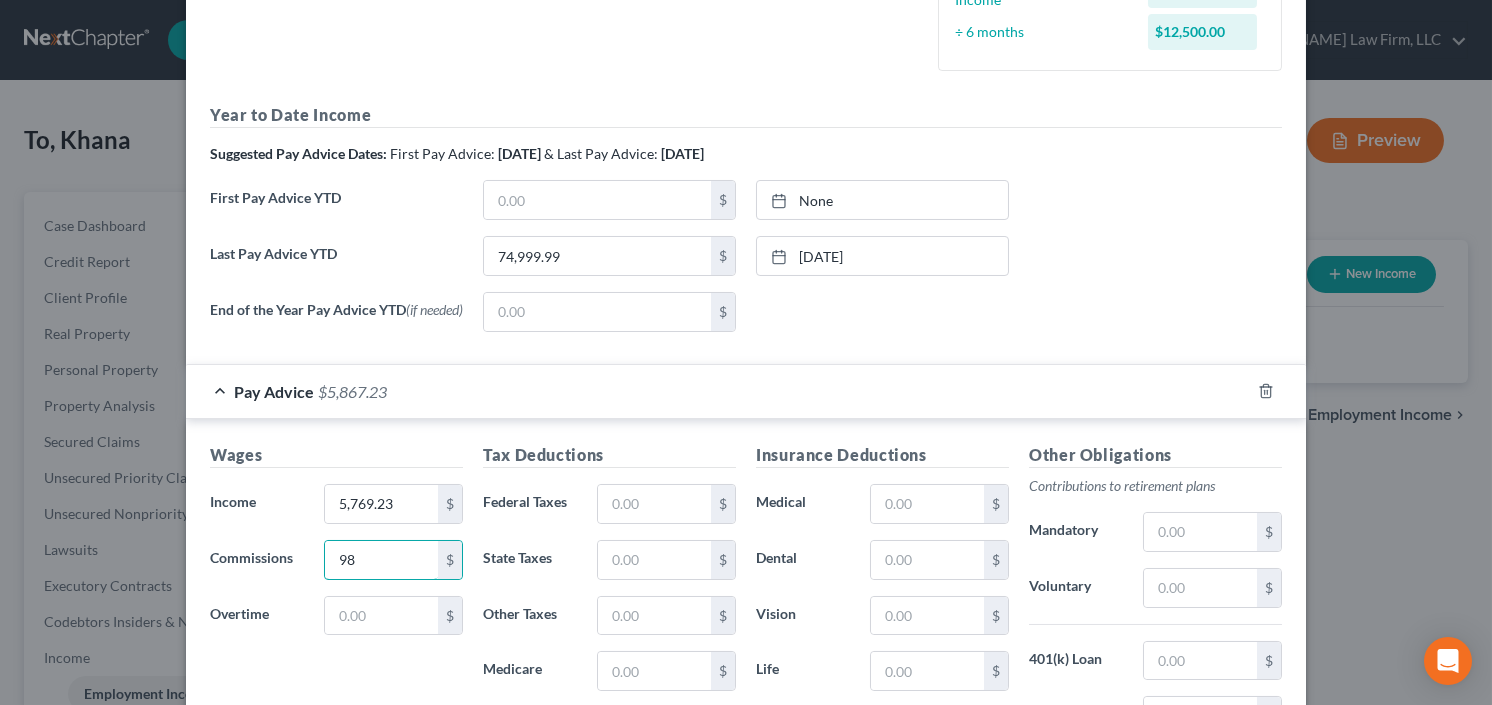 type on "9" 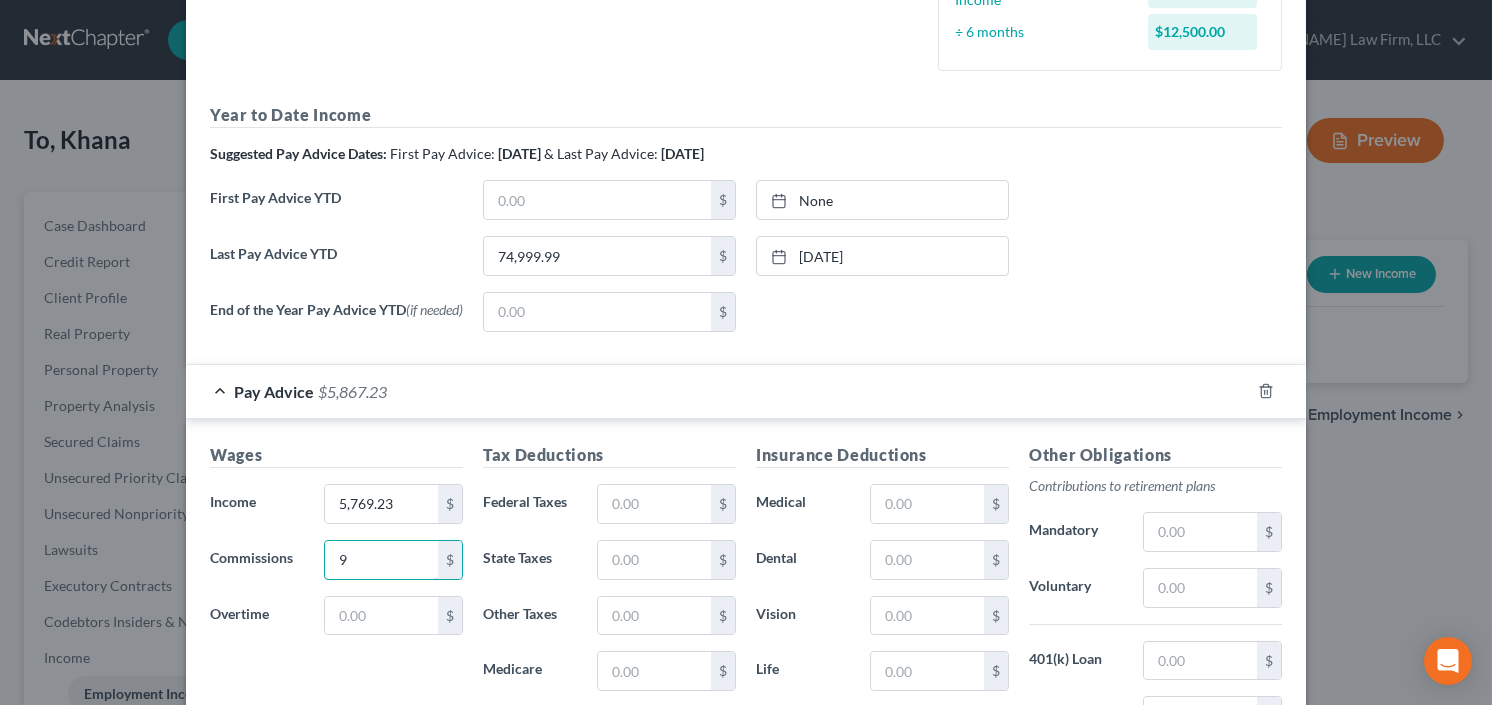 type 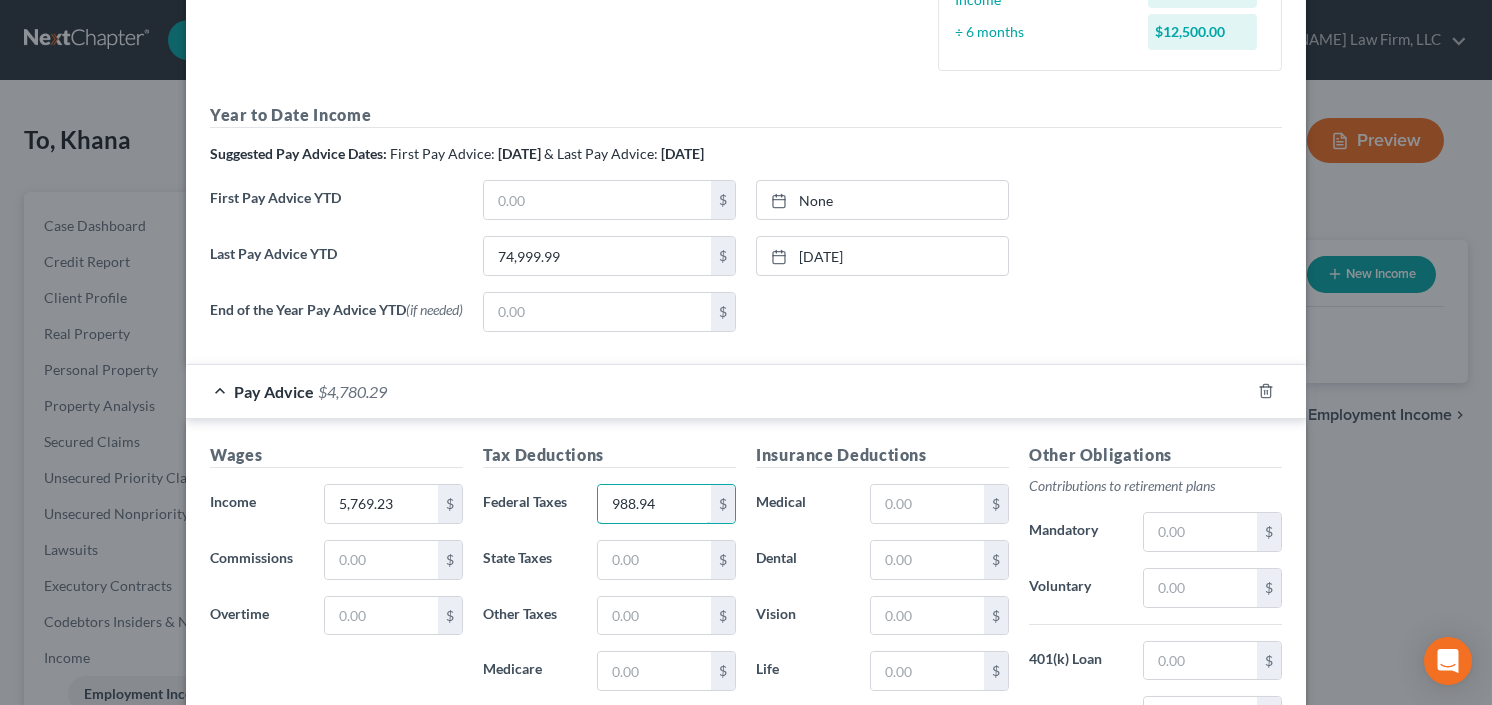 type on "988.94" 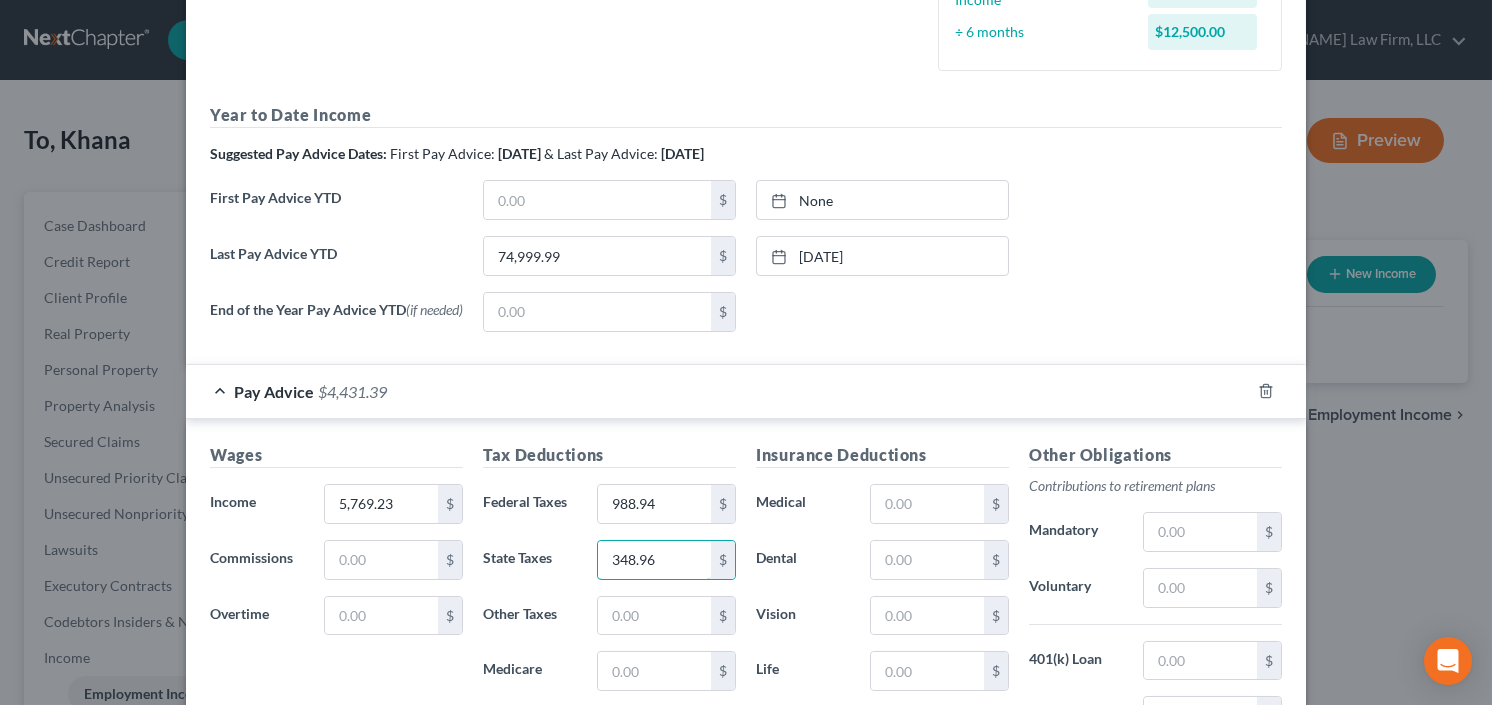 type on "348.96" 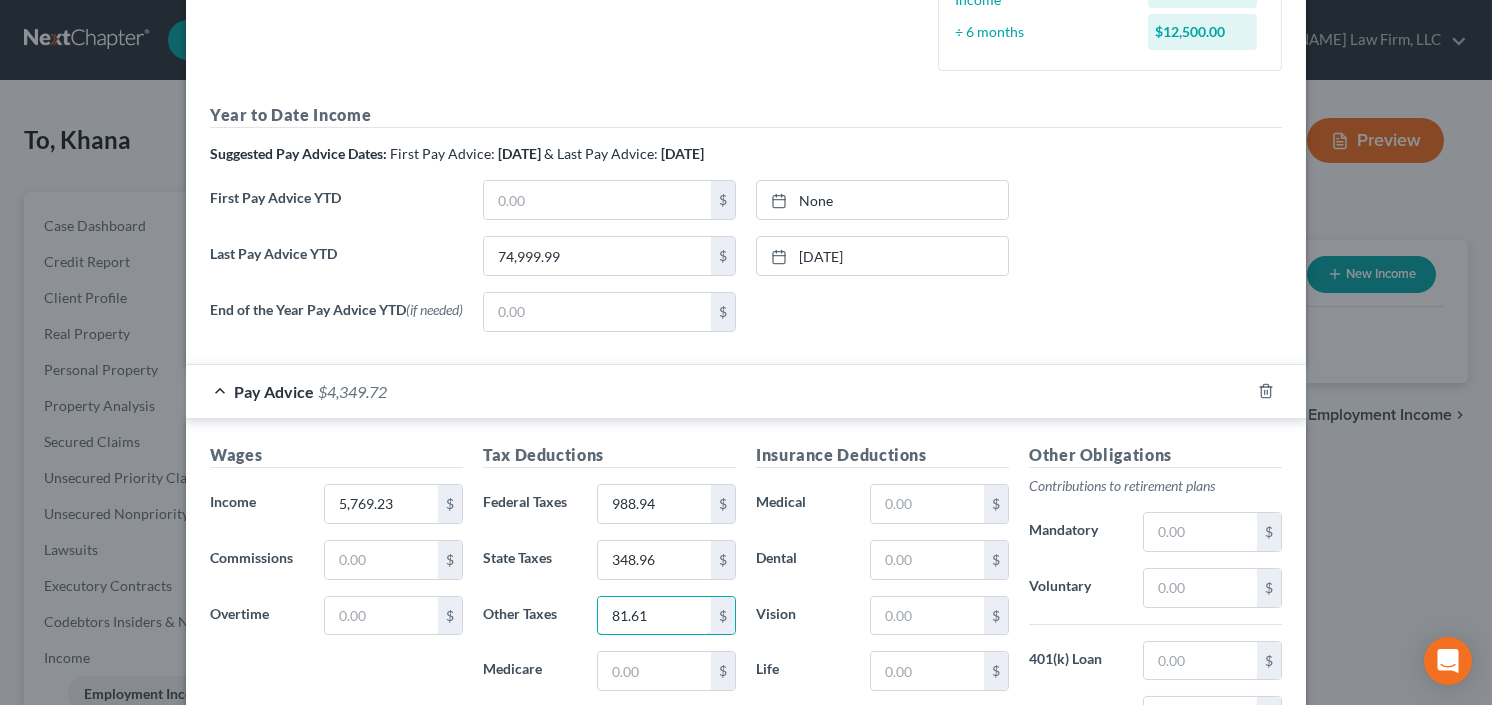 type on "81.61" 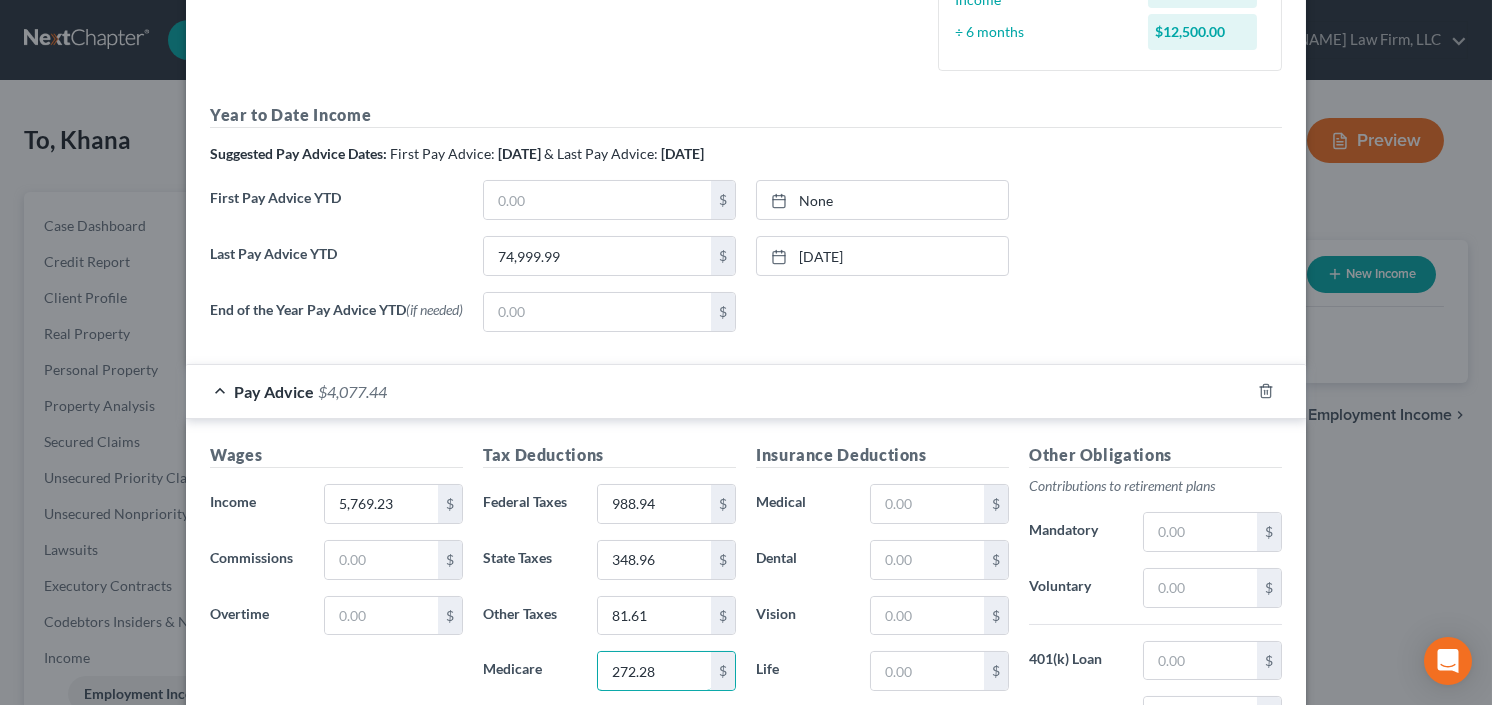 type on "272.28" 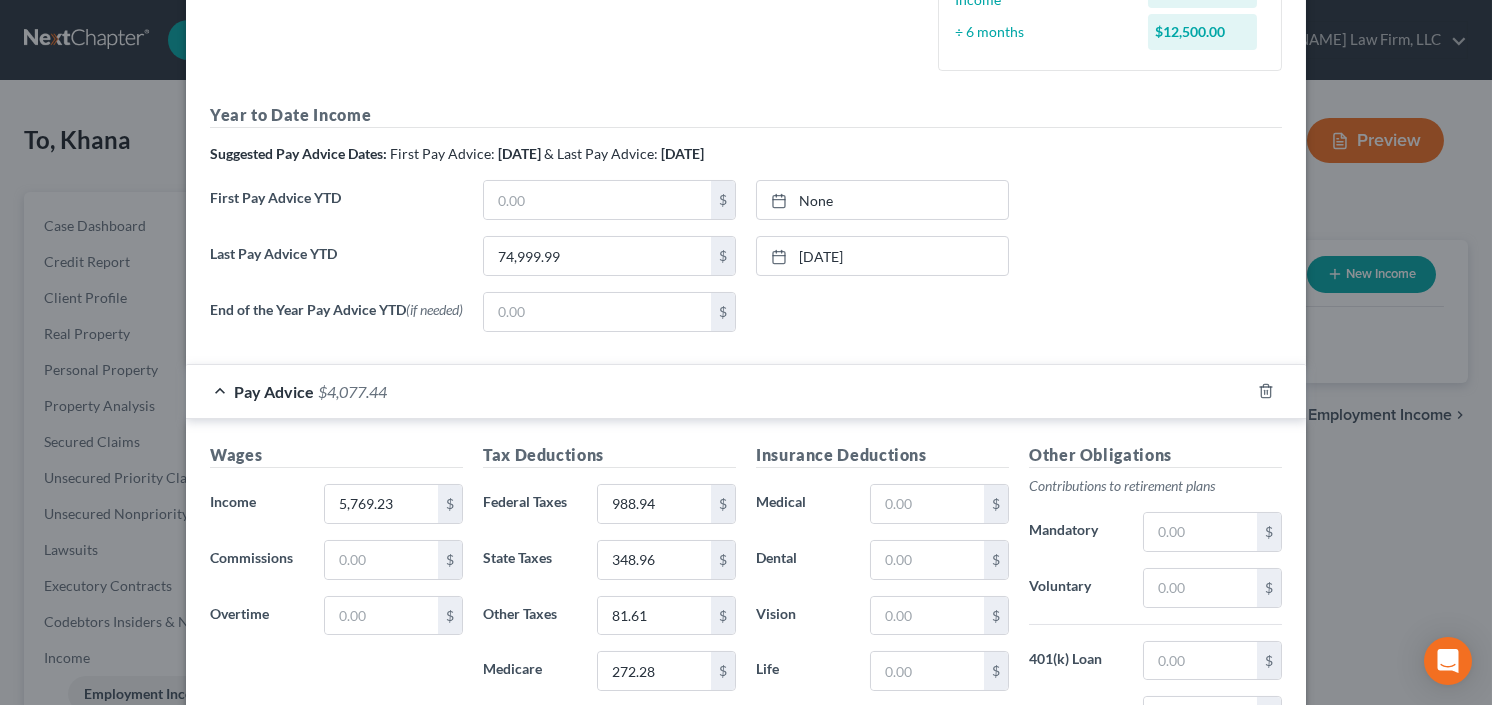 scroll, scrollTop: 870, scrollLeft: 0, axis: vertical 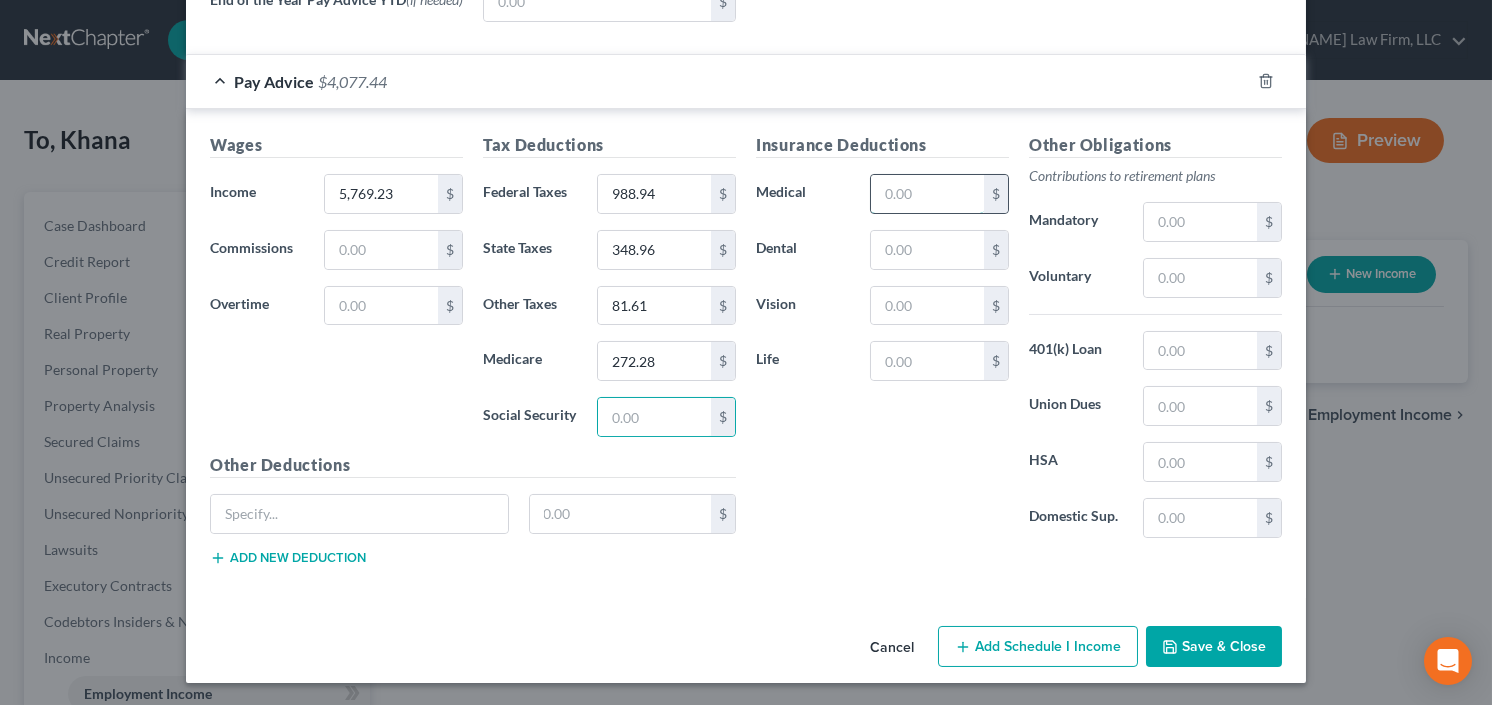 click at bounding box center [927, 194] 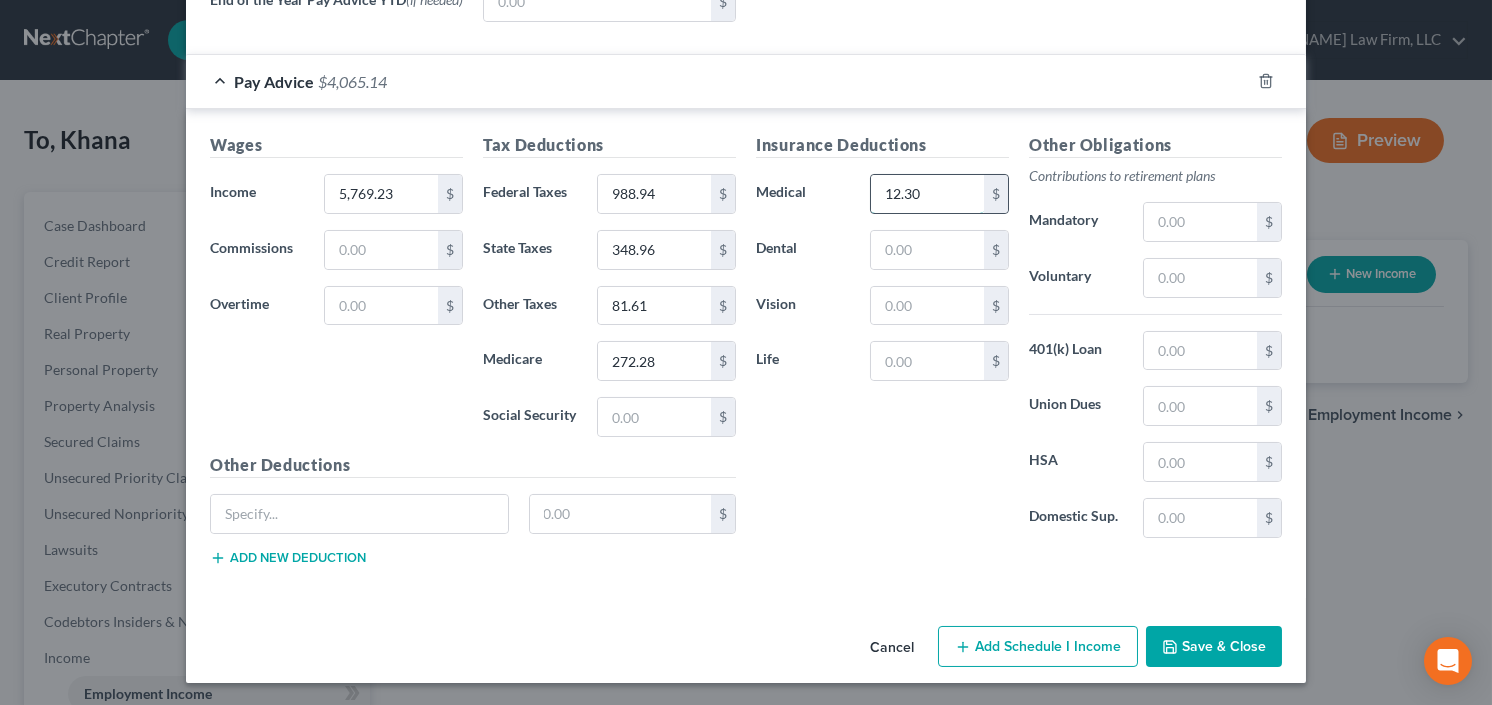 type on "12.30" 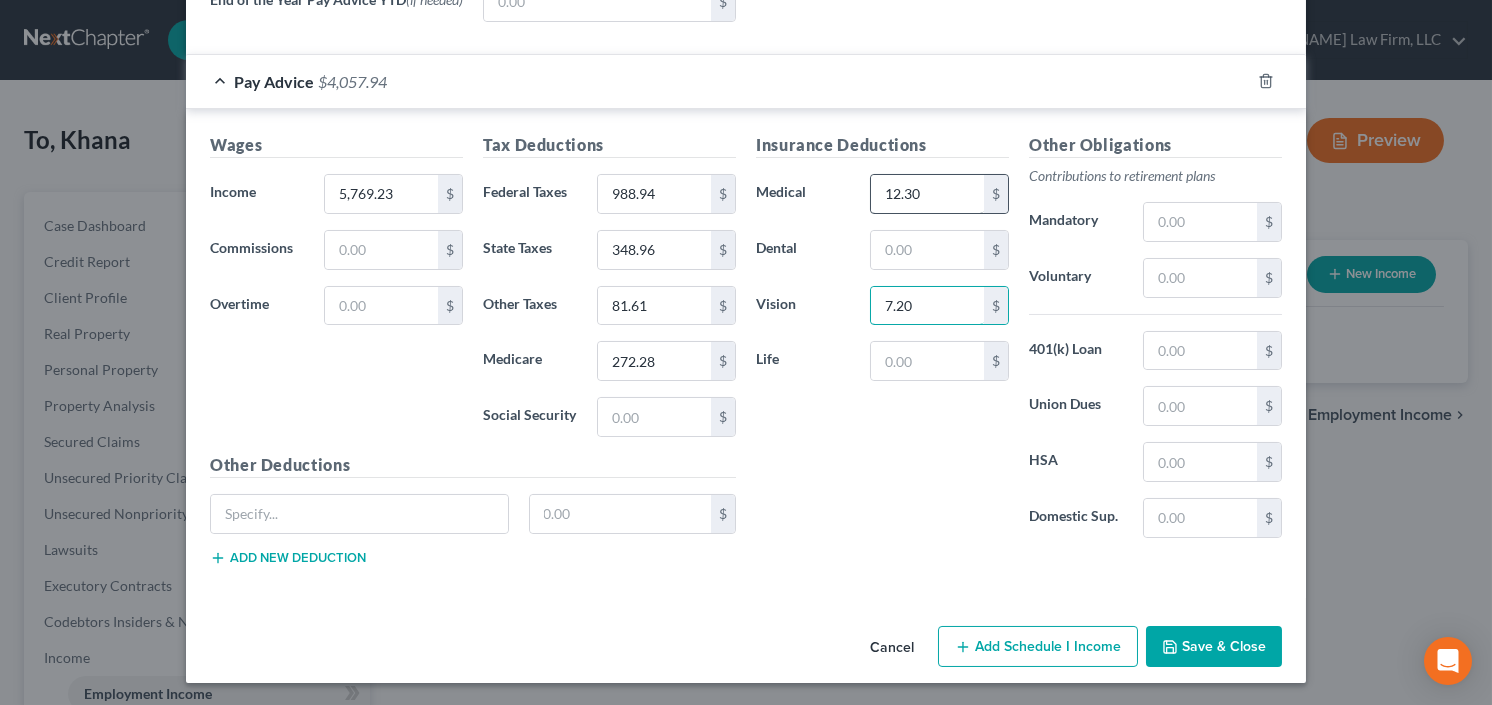 type on "7.20" 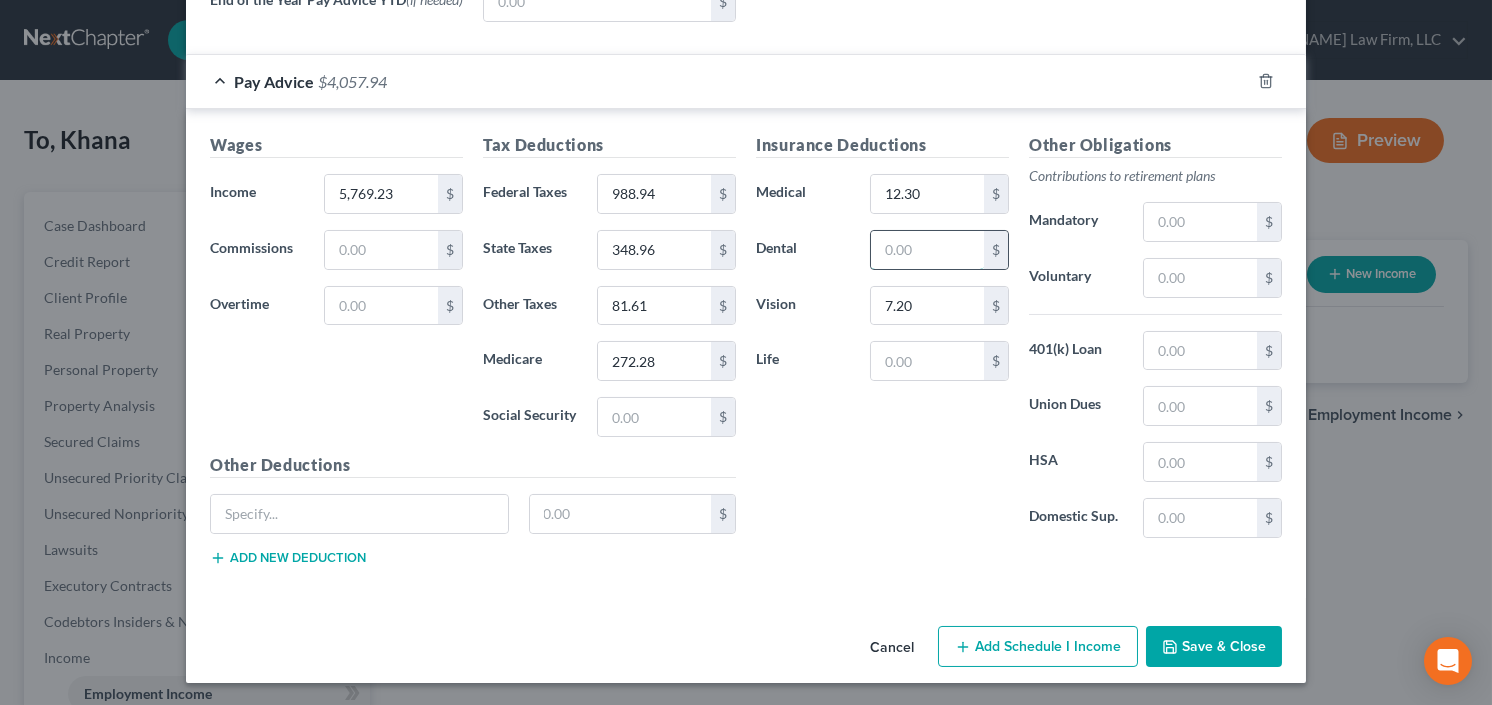 click at bounding box center [927, 250] 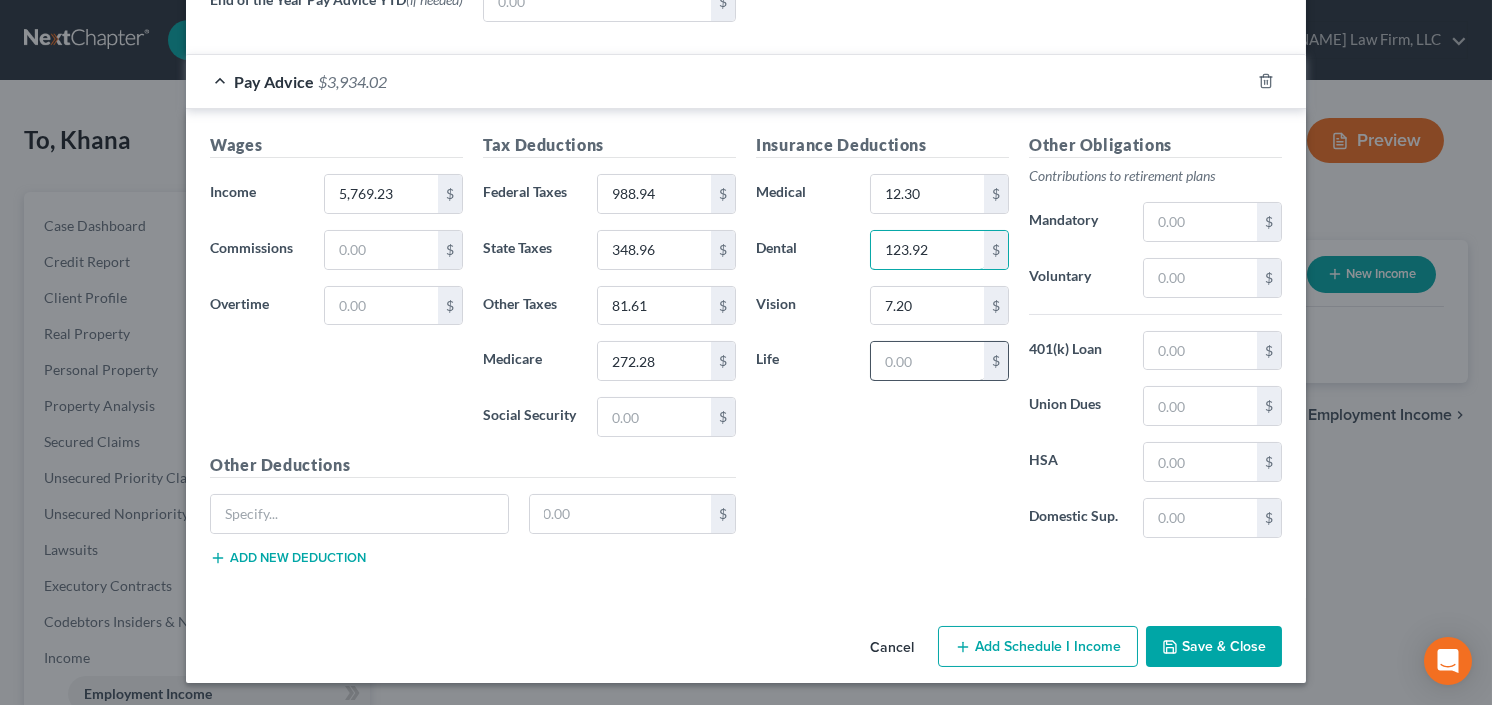type on "123.92" 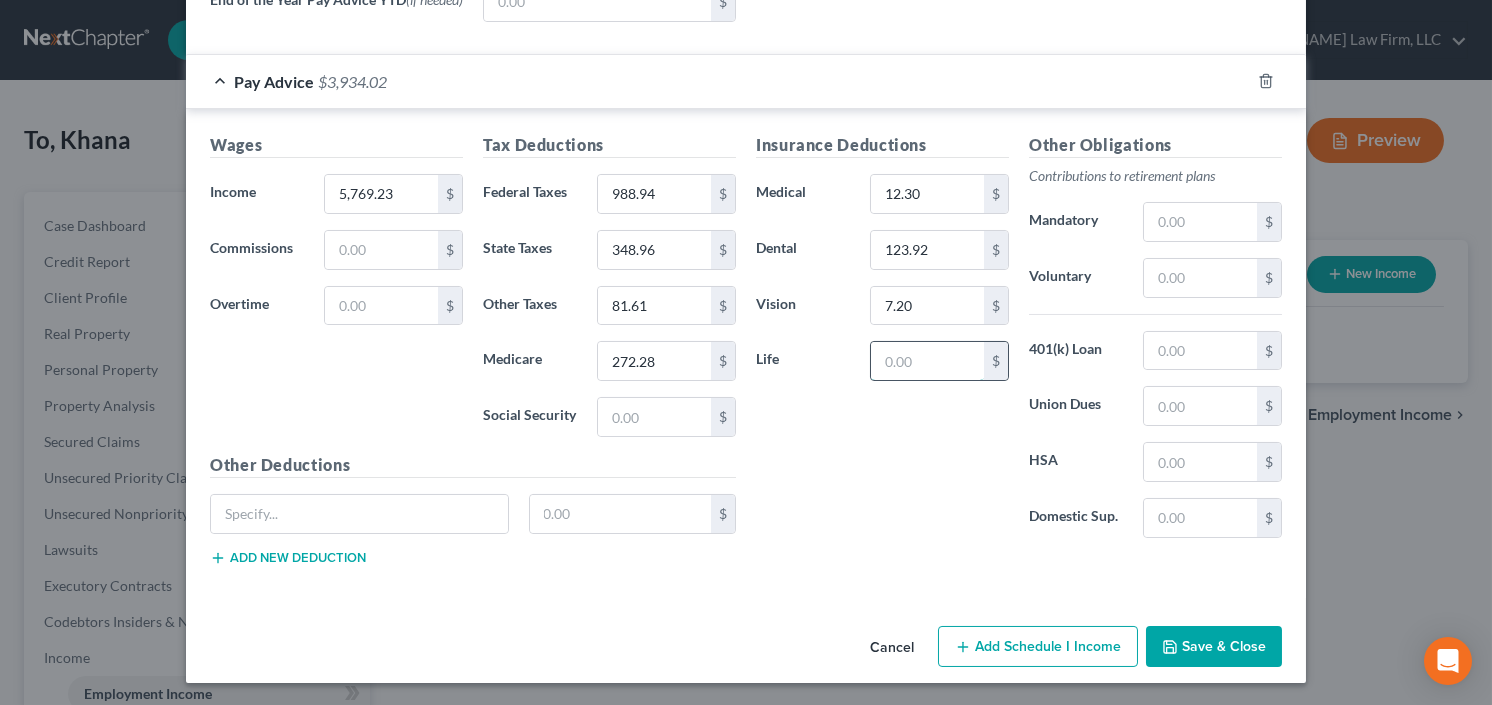 click at bounding box center (927, 361) 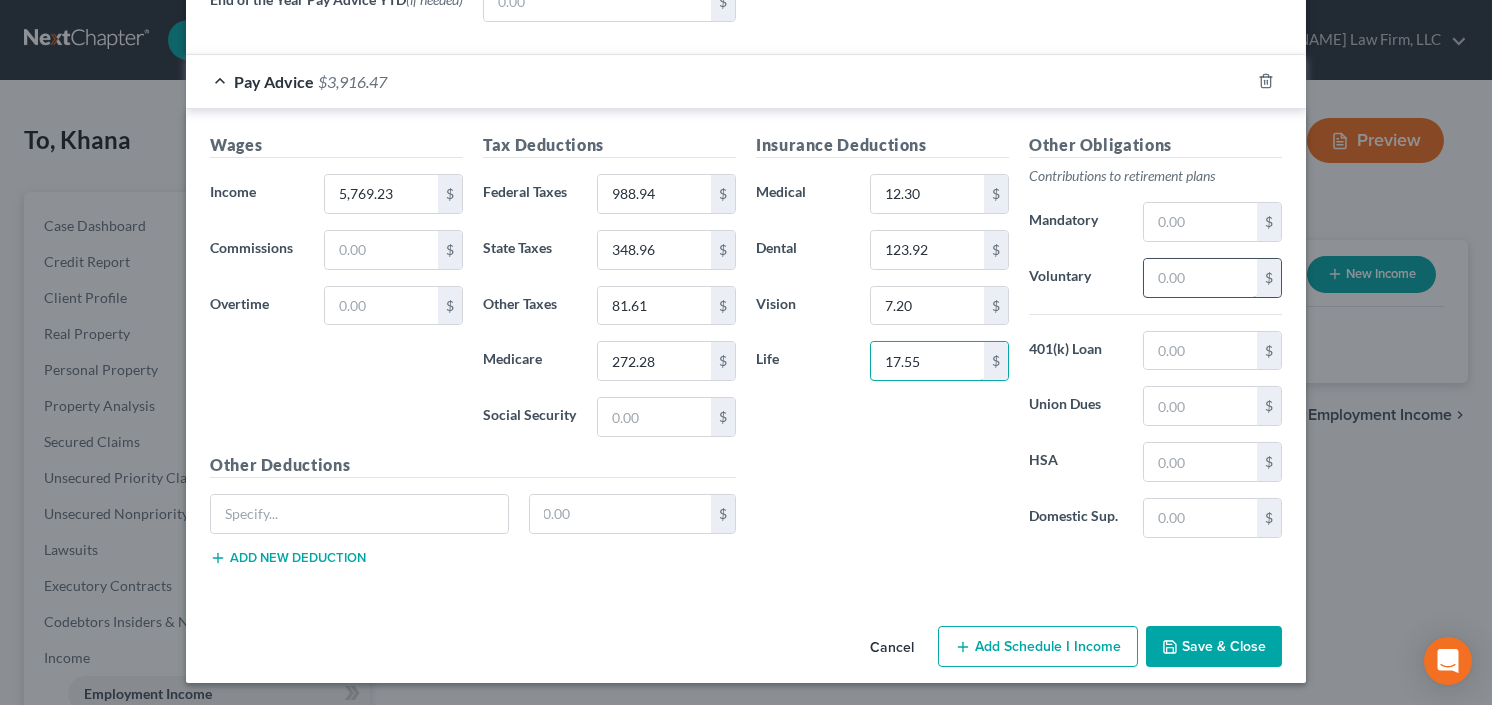 type on "17.55" 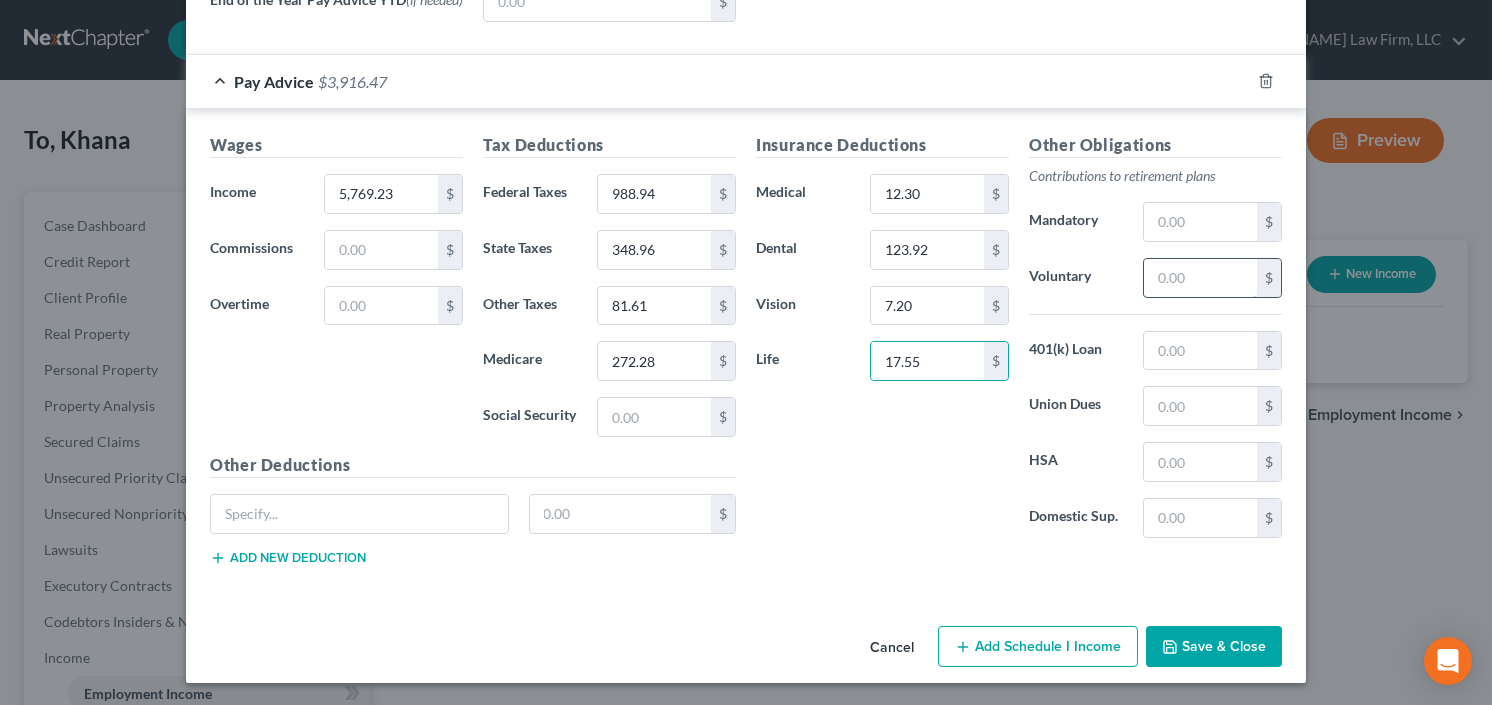 click at bounding box center (1200, 278) 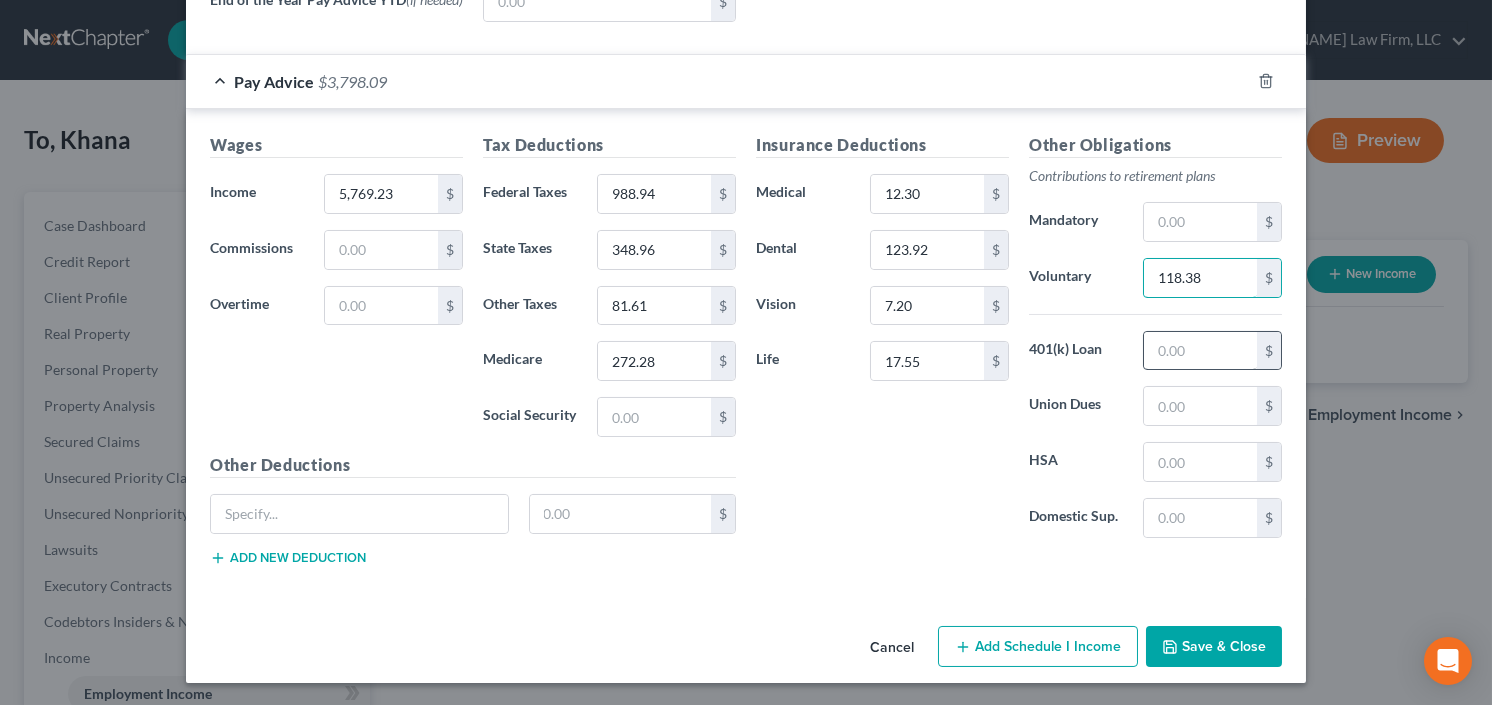 type on "118.38" 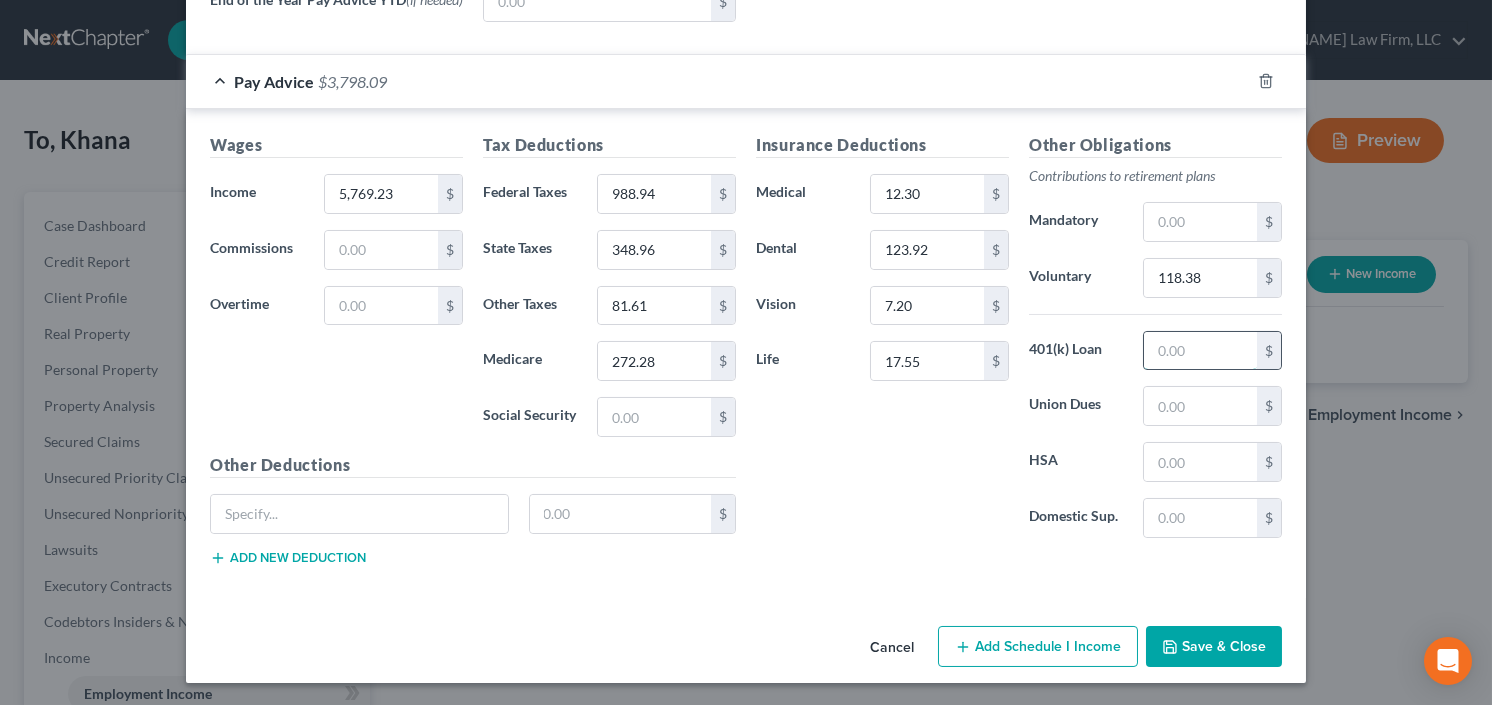 click at bounding box center (1200, 351) 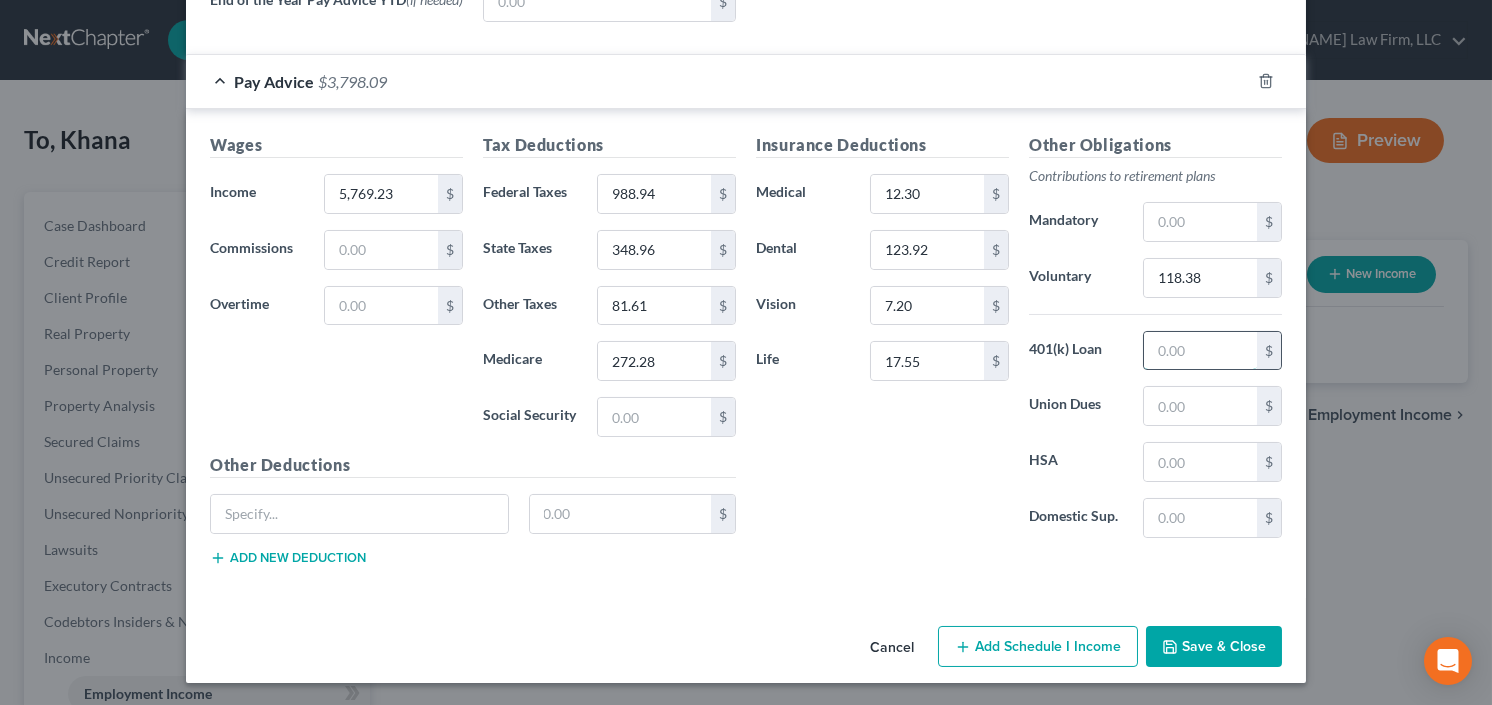 click at bounding box center [1200, 351] 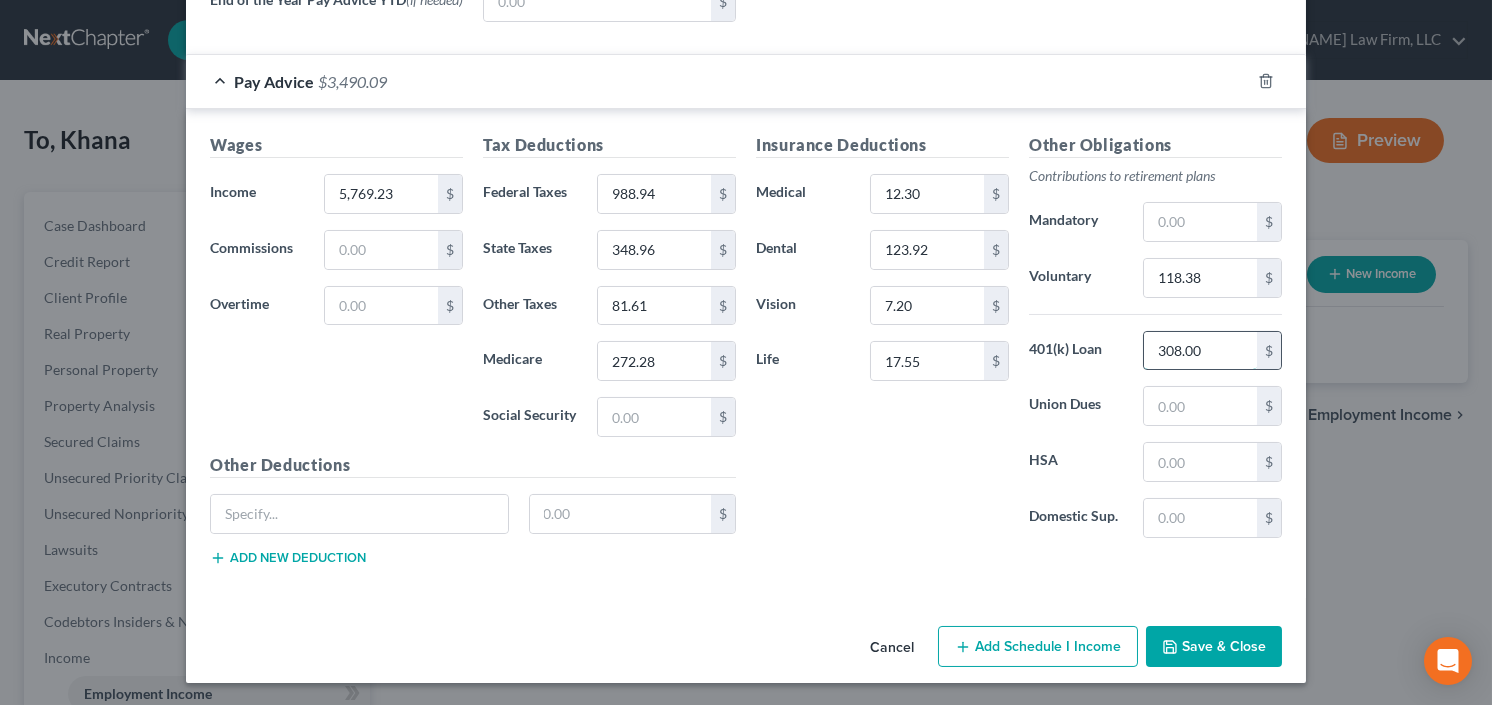 type on "308.00" 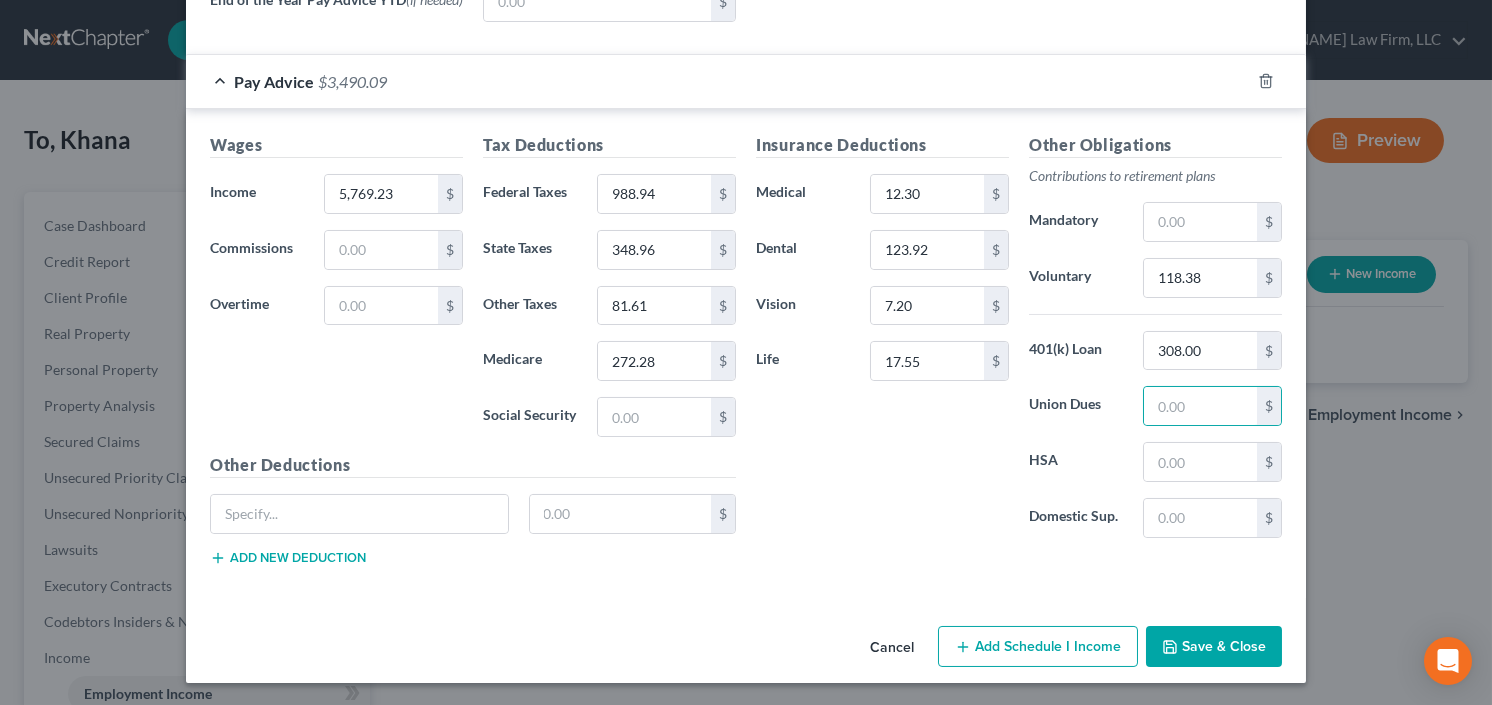 click on "Save & Close" at bounding box center [1214, 647] 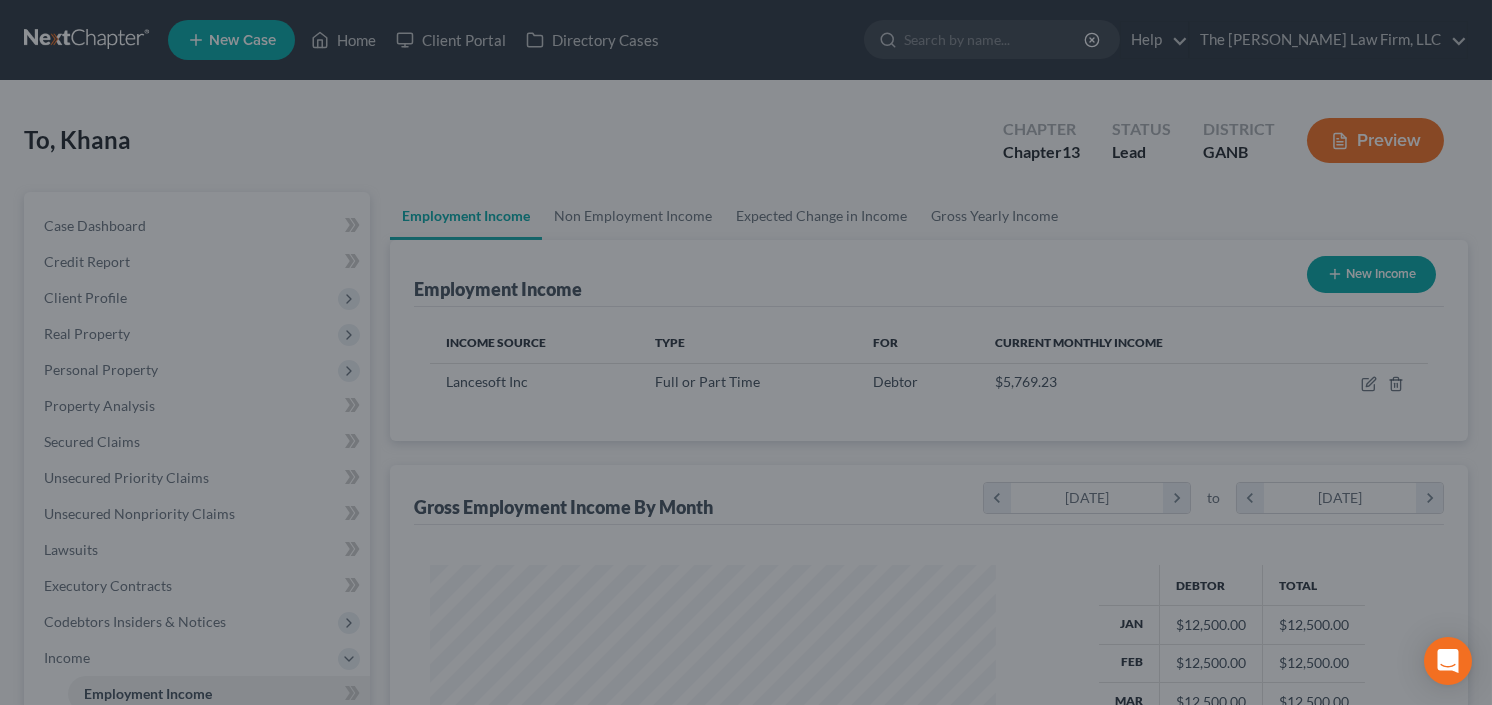scroll, scrollTop: 999643, scrollLeft: 999399, axis: both 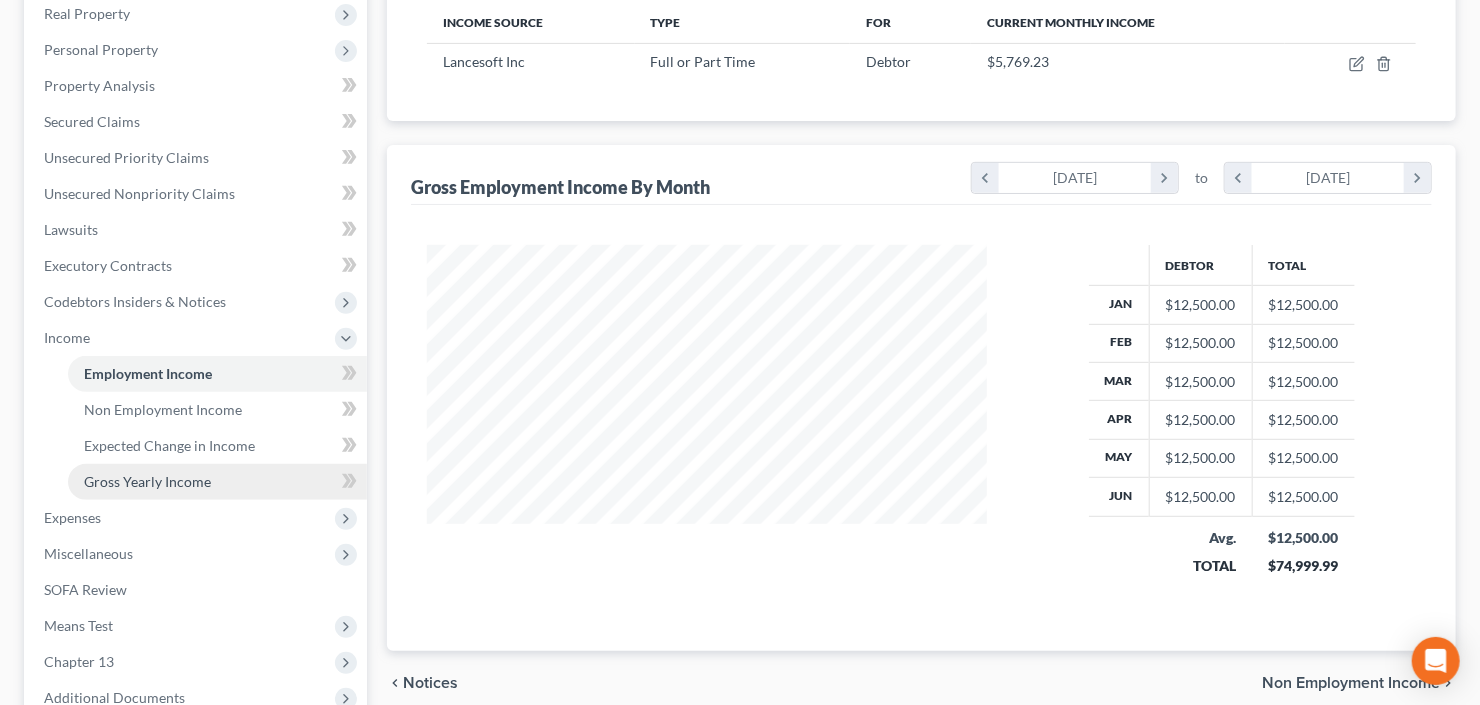 click on "Gross Yearly Income" at bounding box center (217, 482) 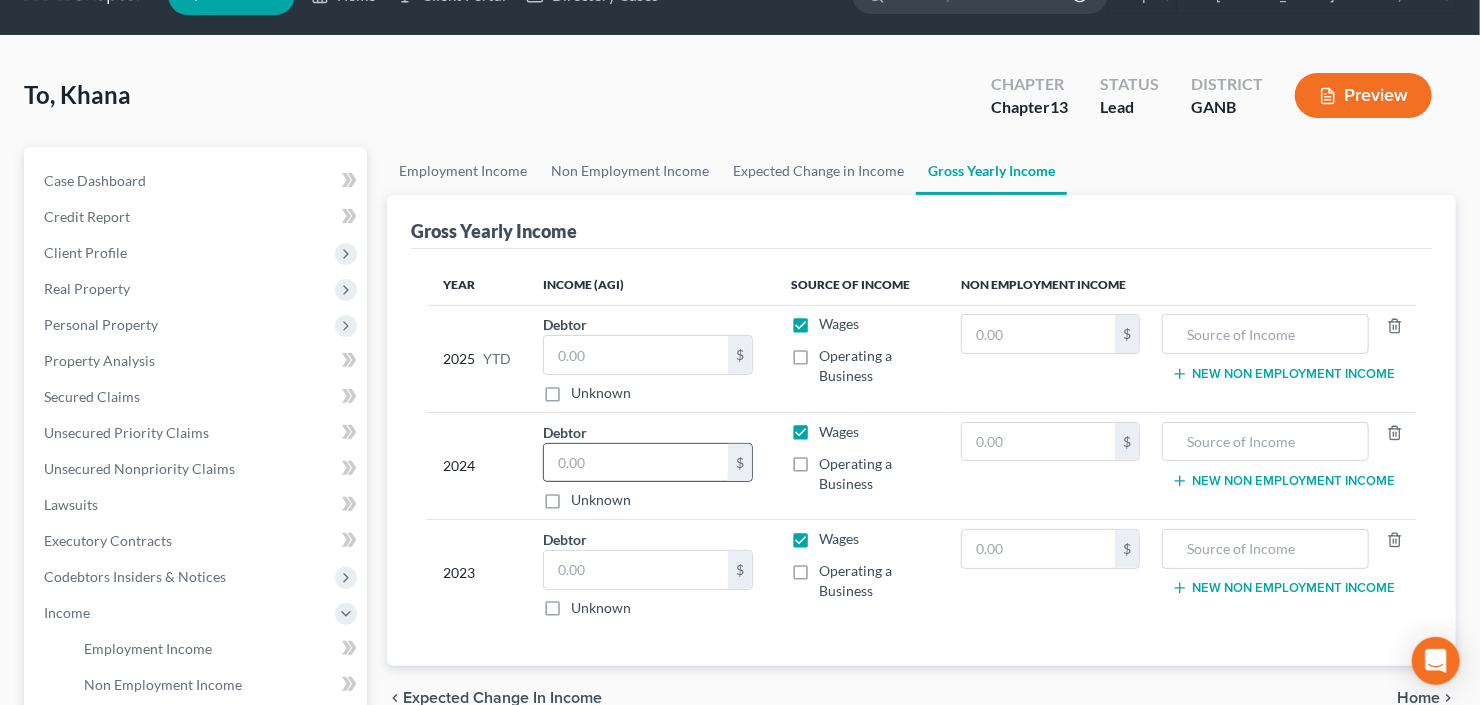 scroll, scrollTop: 0, scrollLeft: 0, axis: both 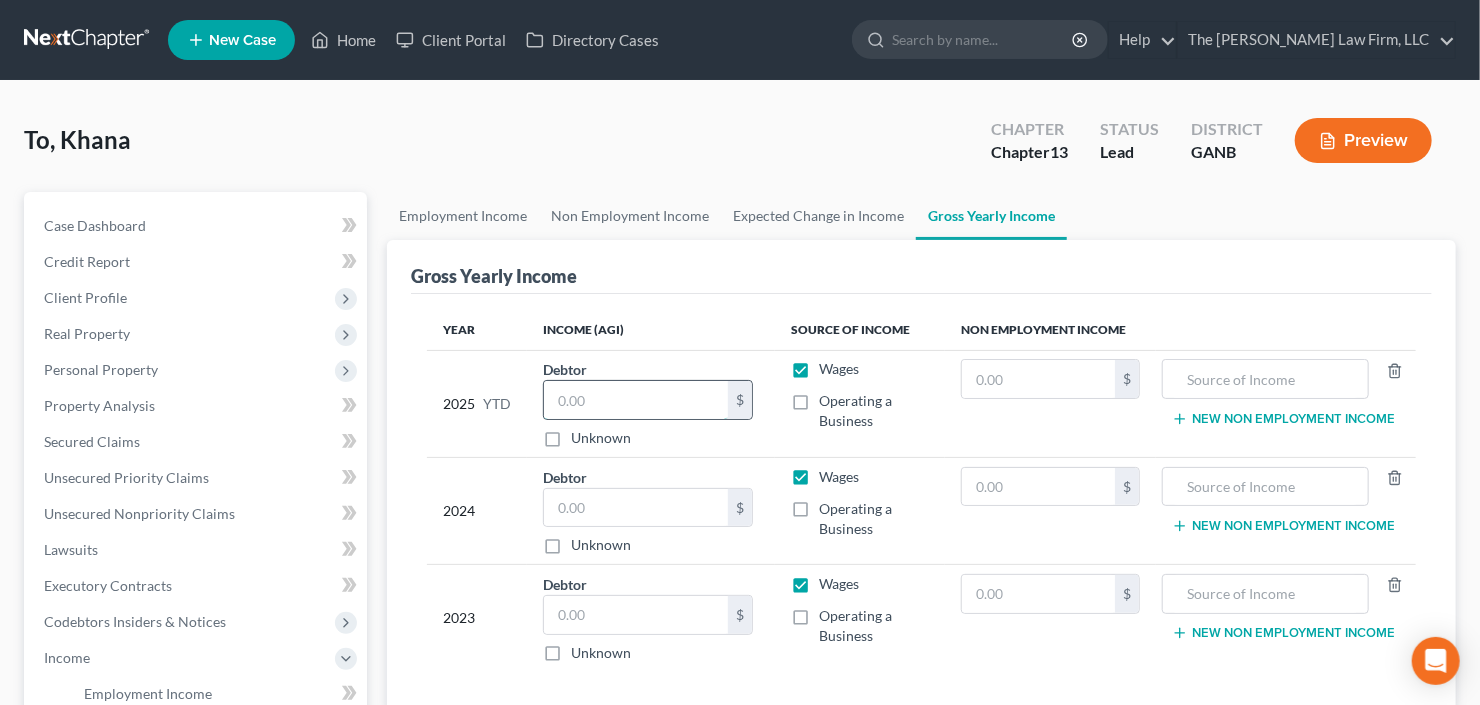 click at bounding box center (636, 400) 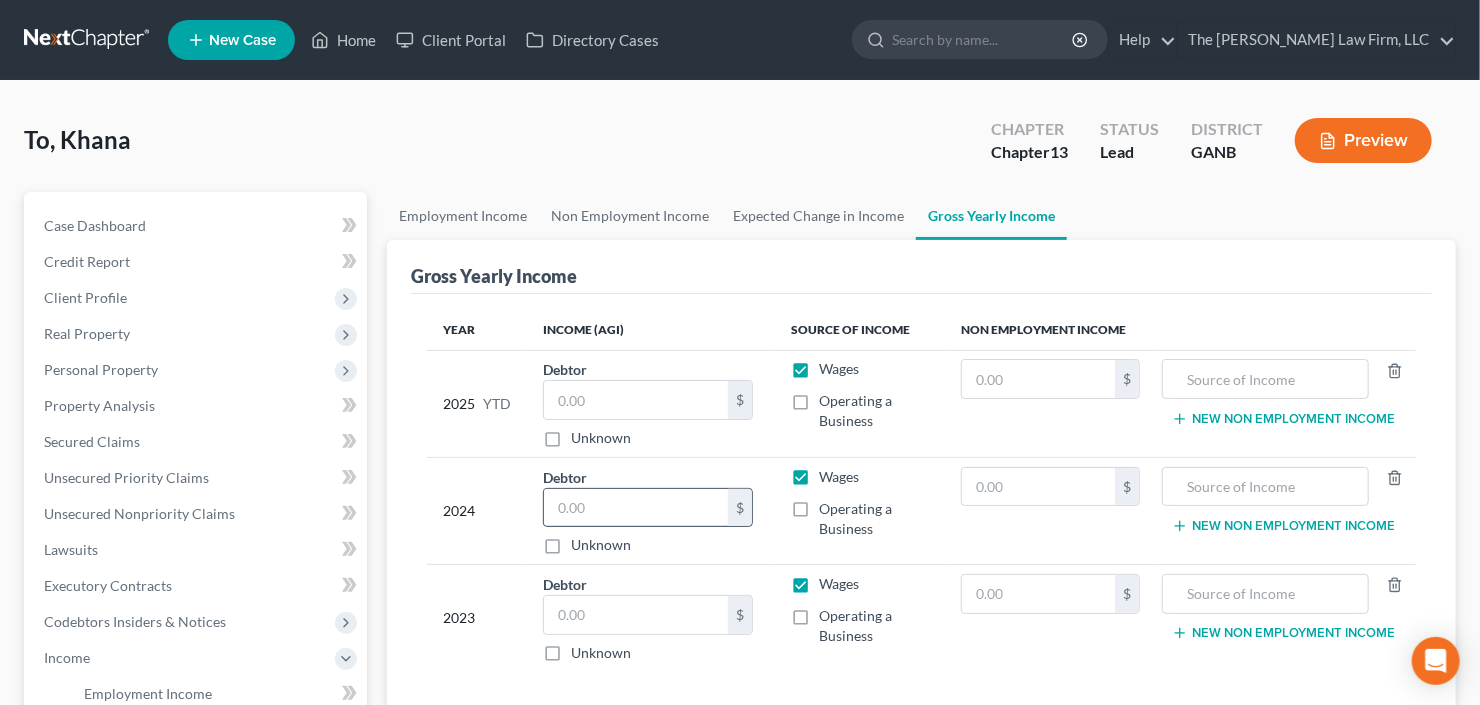 click at bounding box center [636, 508] 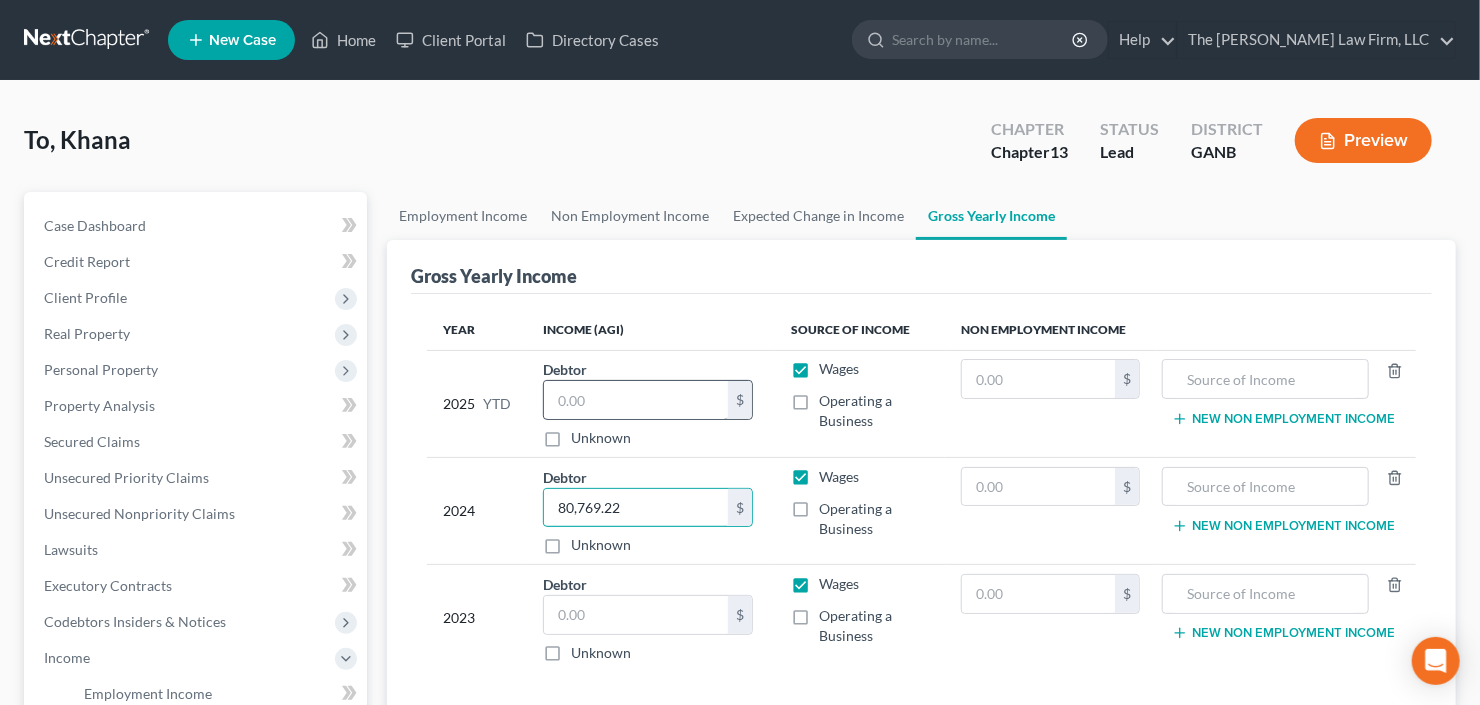 type on "80,769.22" 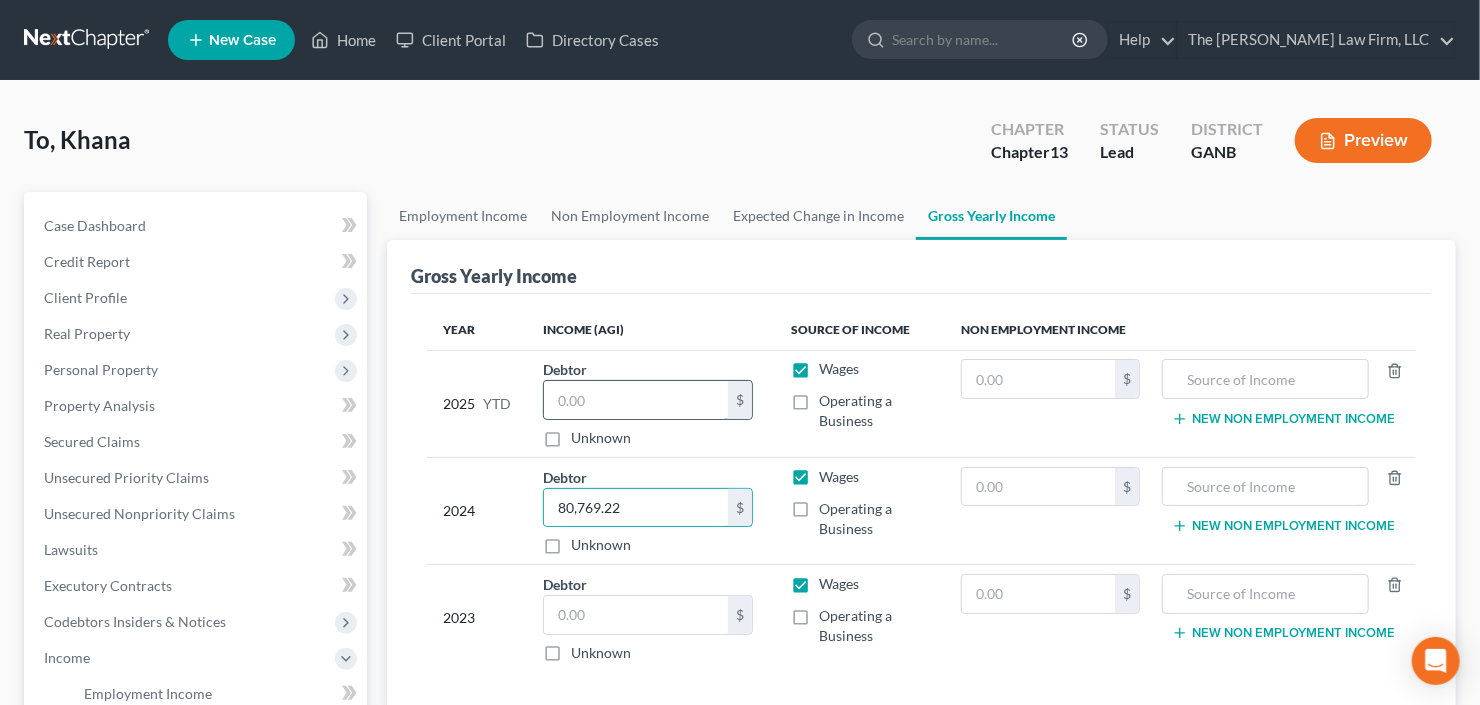 click at bounding box center (636, 400) 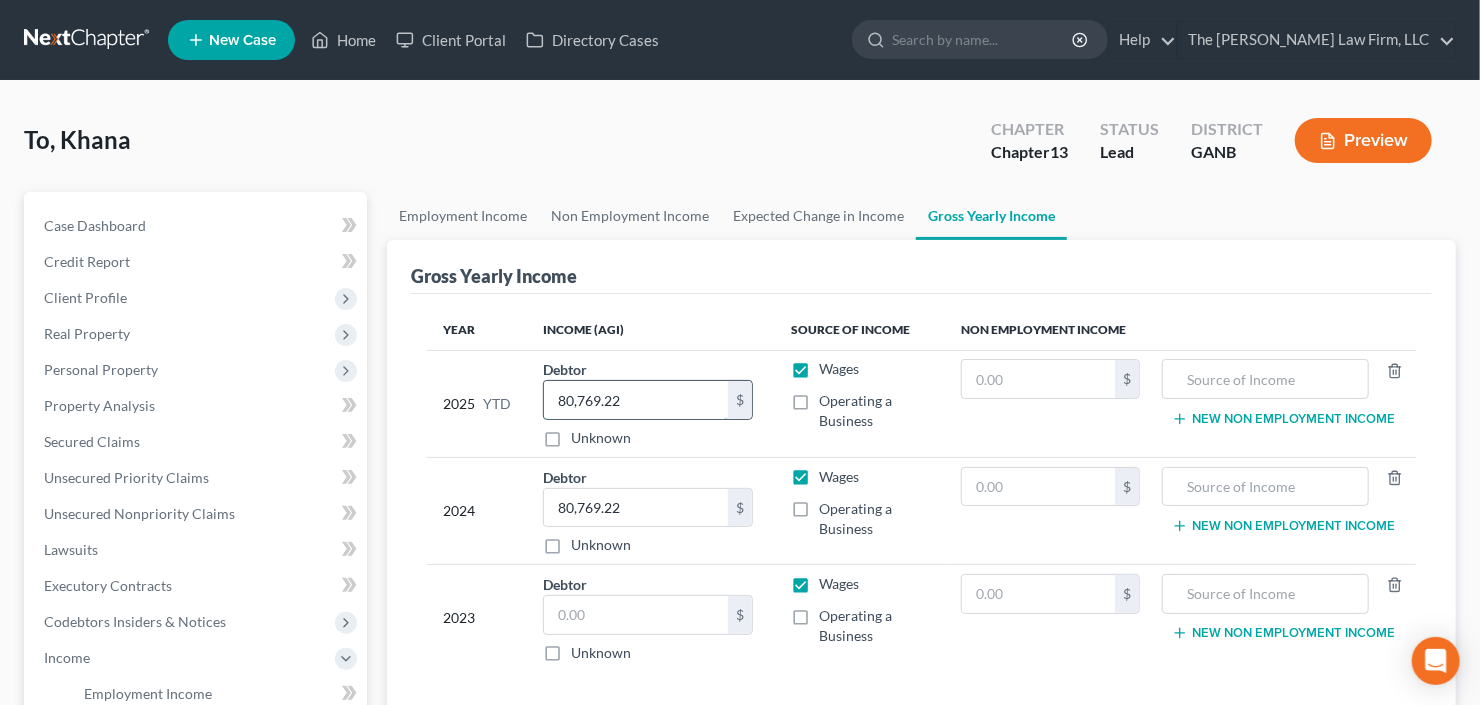 type on "80,769.22" 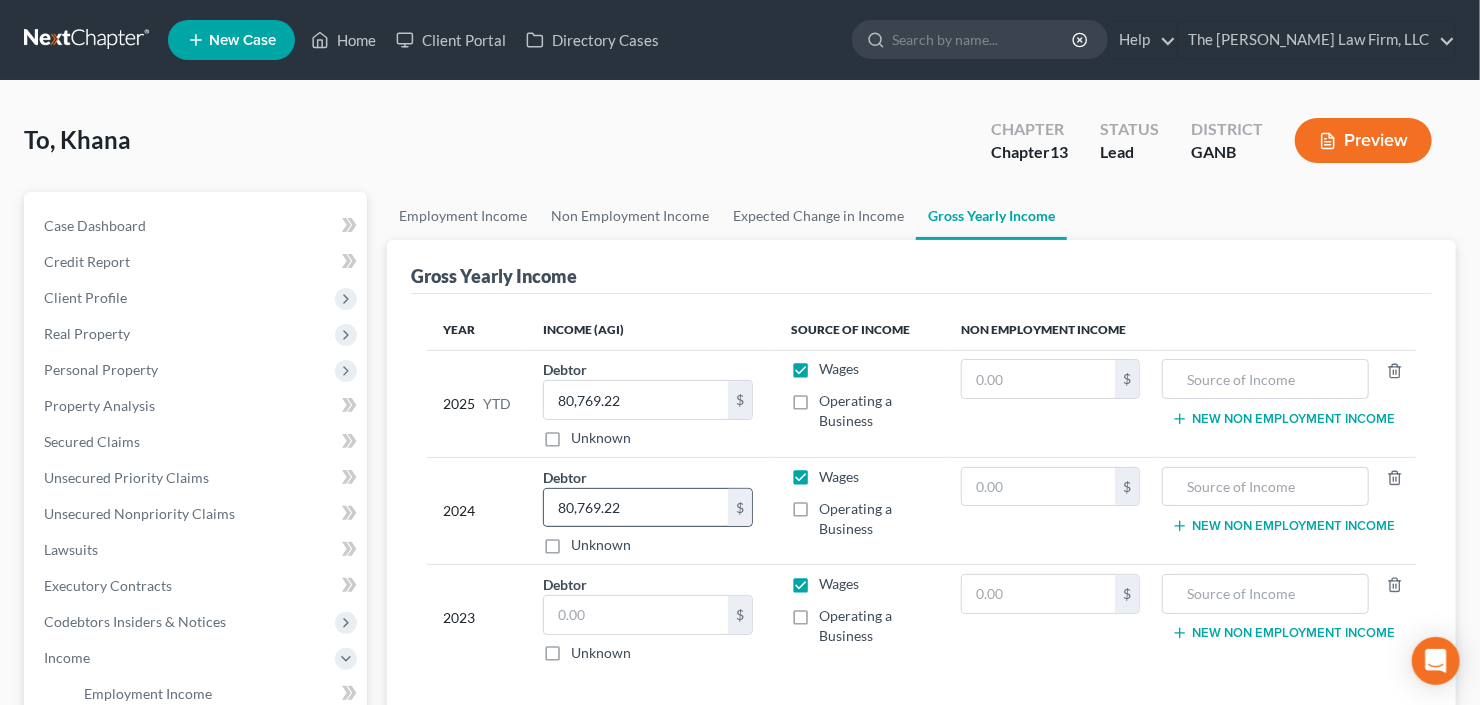 click on "80,769.22" at bounding box center (636, 508) 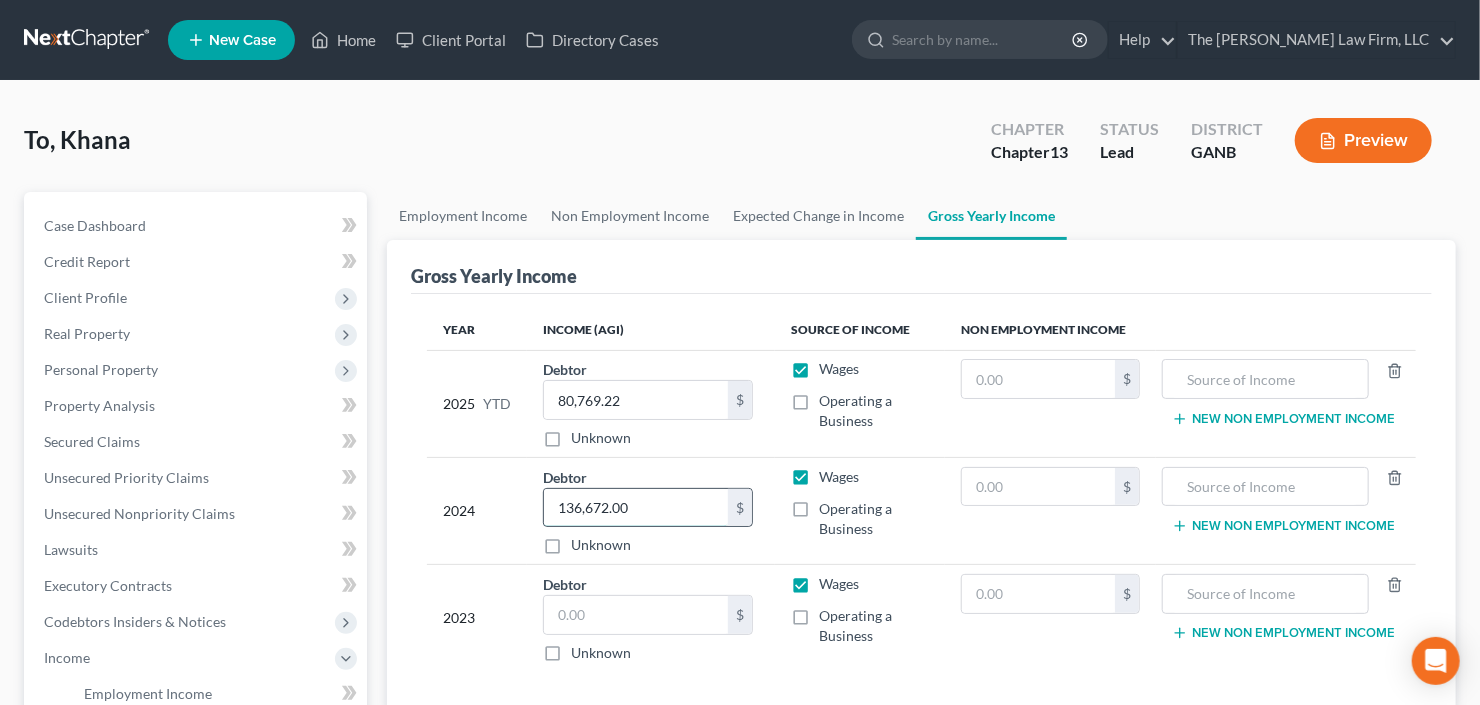 type on "136,672.00" 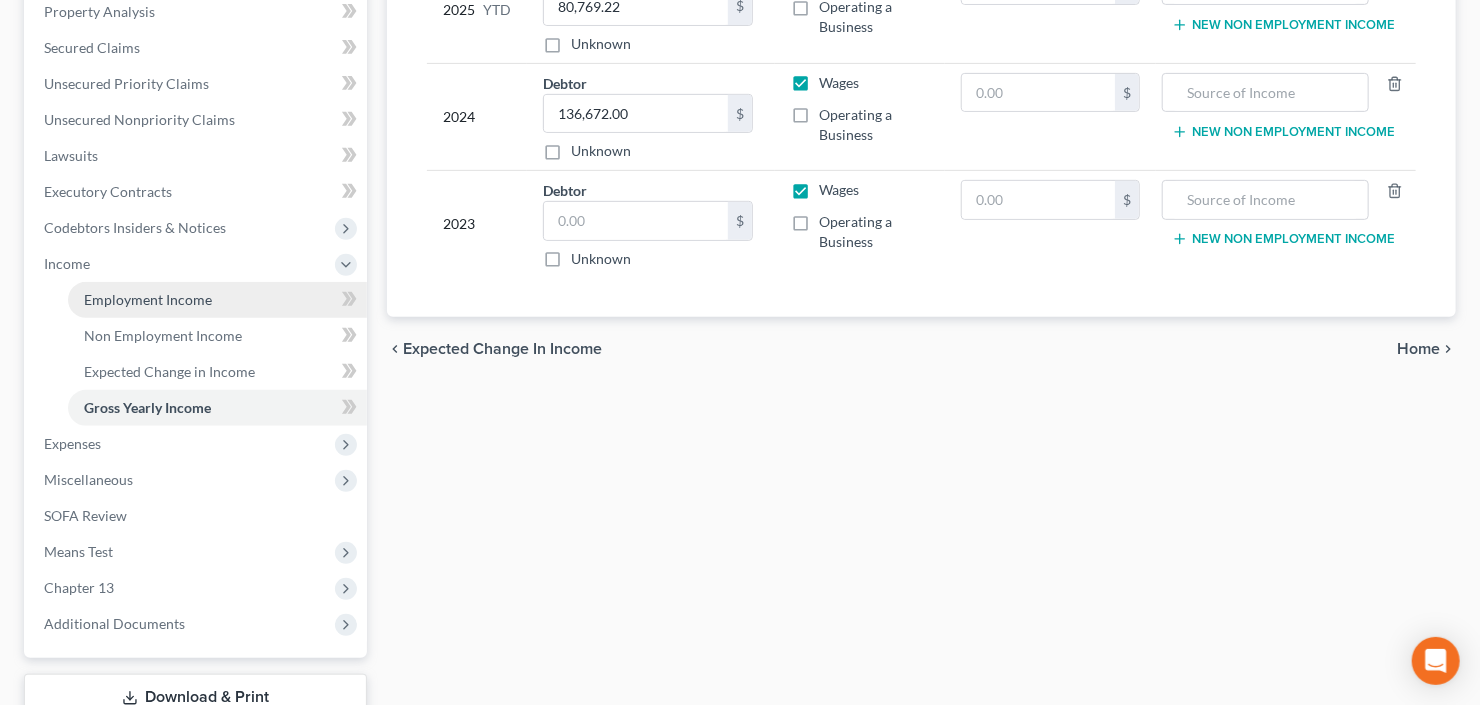 scroll, scrollTop: 400, scrollLeft: 0, axis: vertical 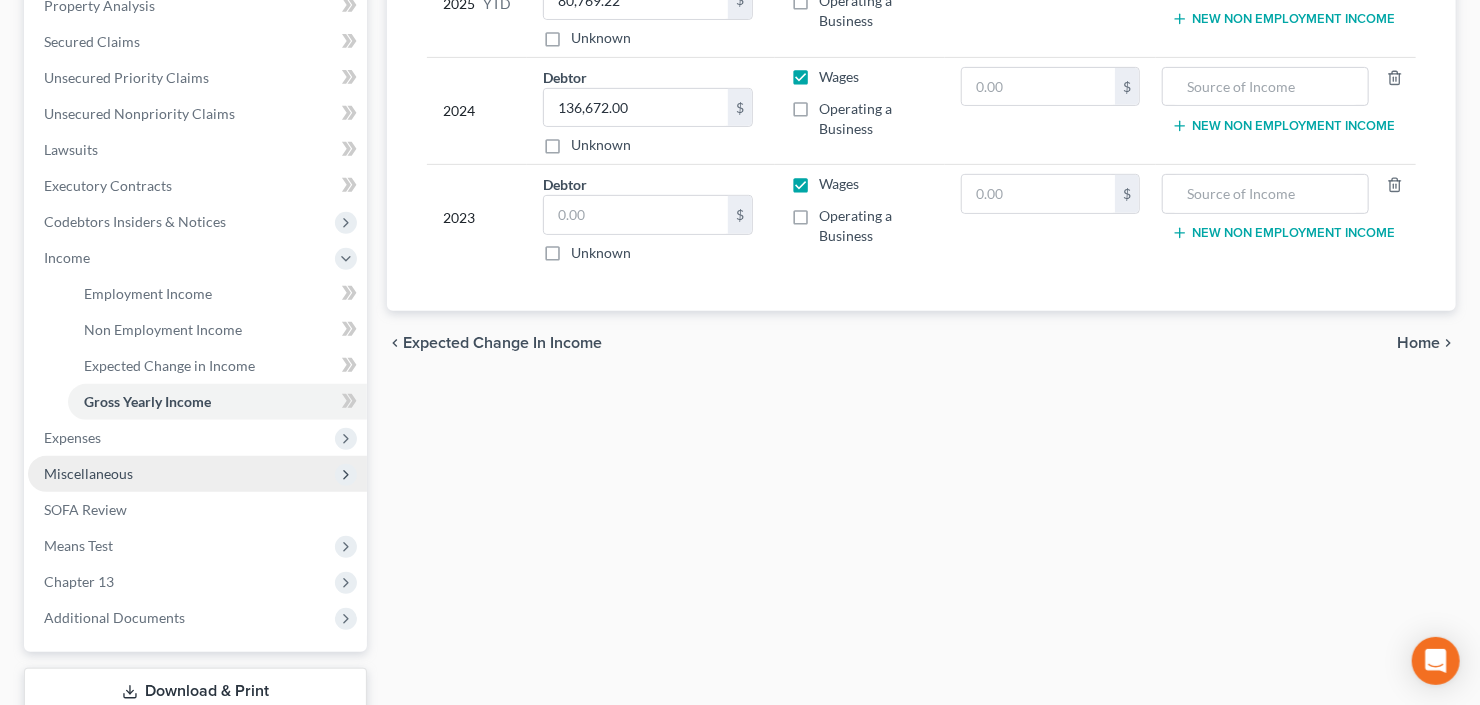 click on "Miscellaneous" at bounding box center (197, 474) 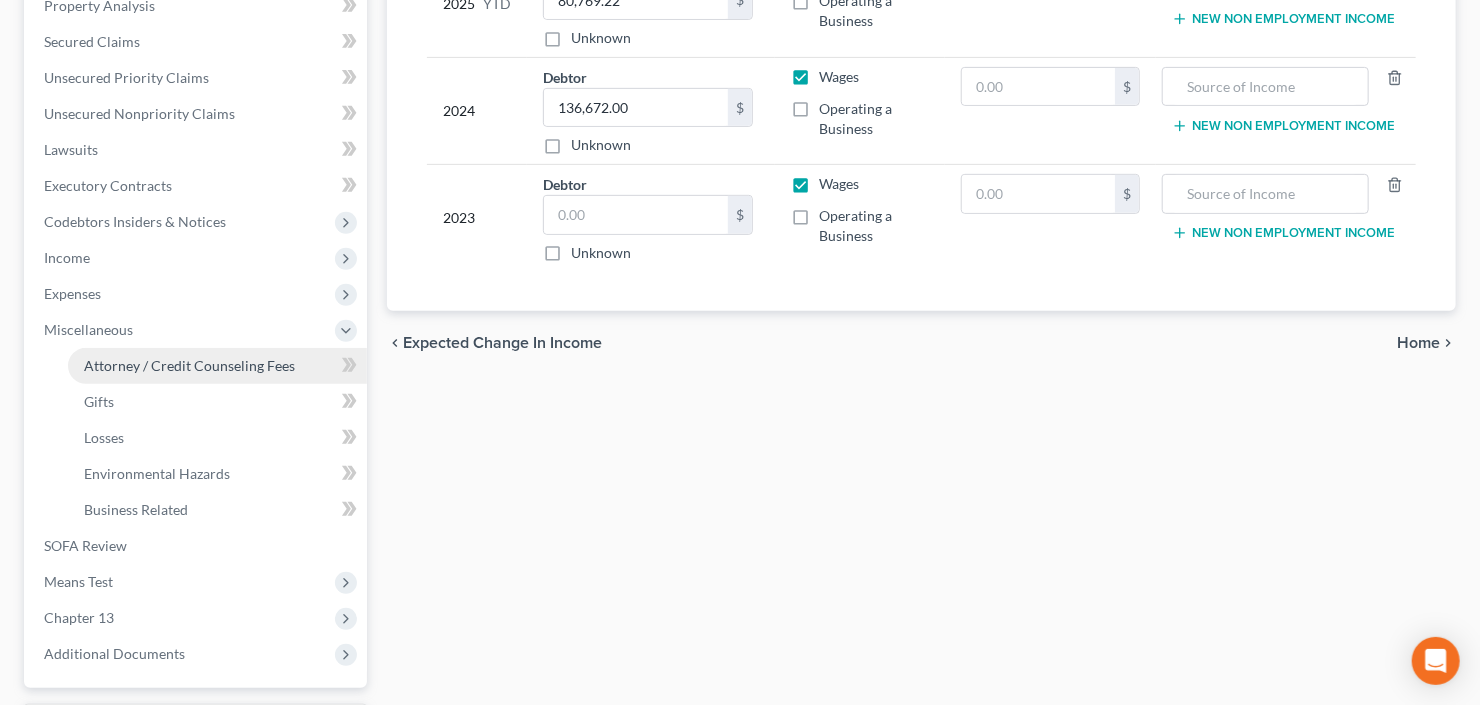 click on "Attorney / Credit Counseling Fees" at bounding box center [189, 365] 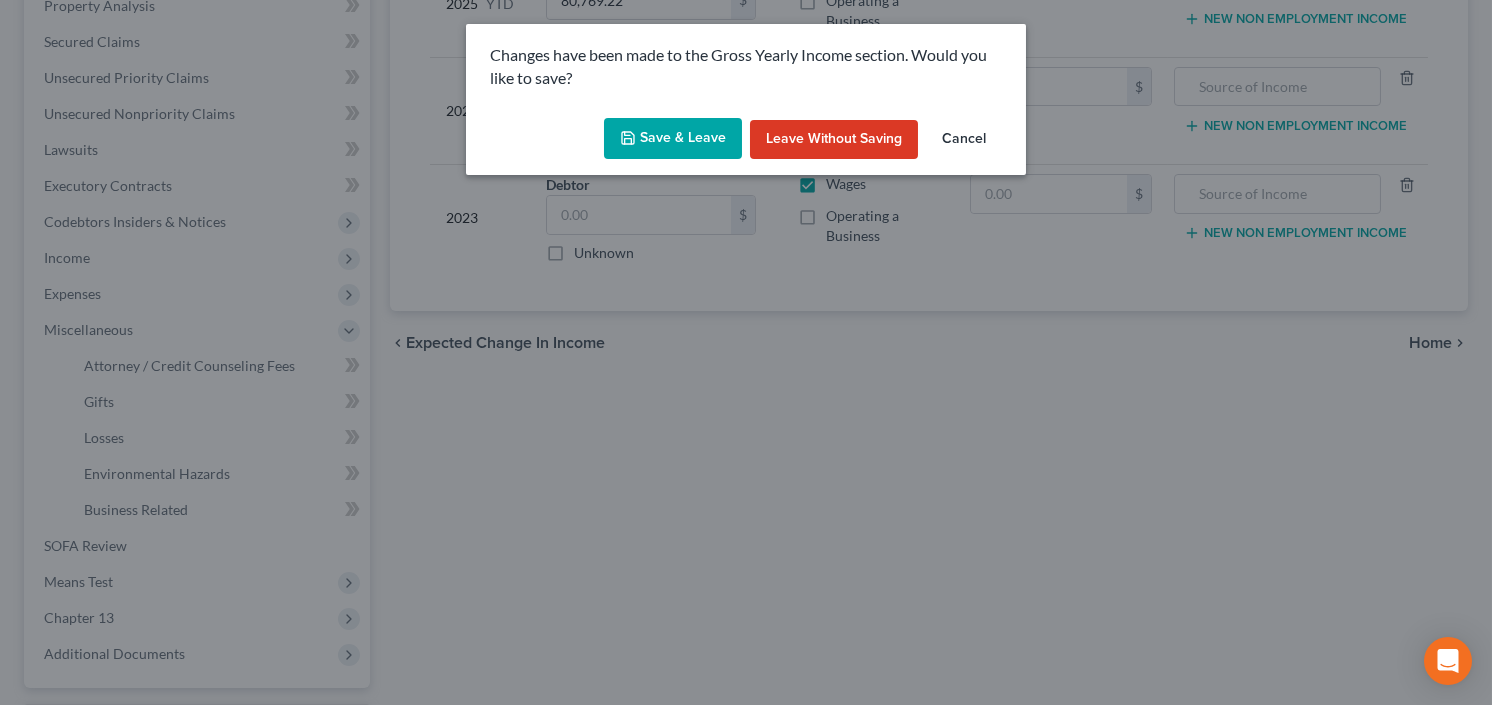 click on "Save & Leave" at bounding box center (673, 139) 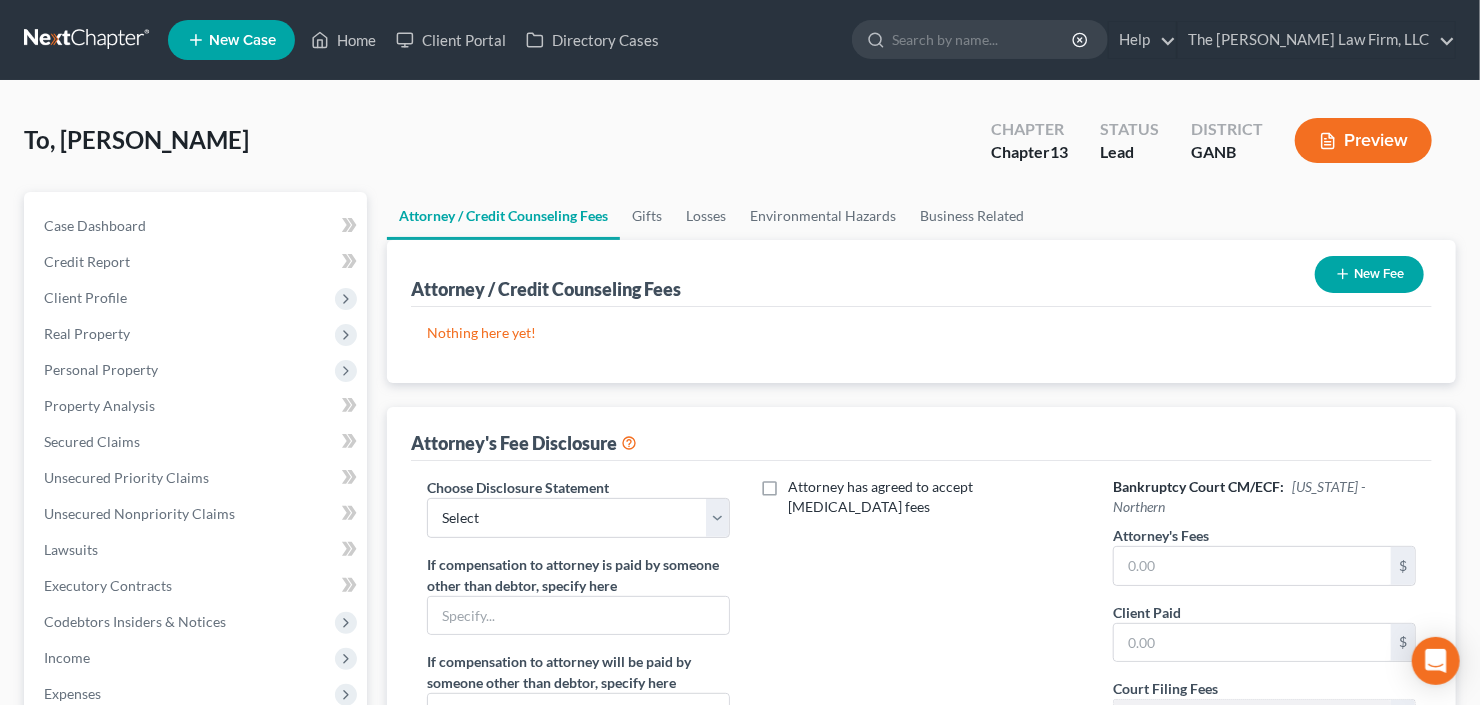 scroll, scrollTop: 0, scrollLeft: 0, axis: both 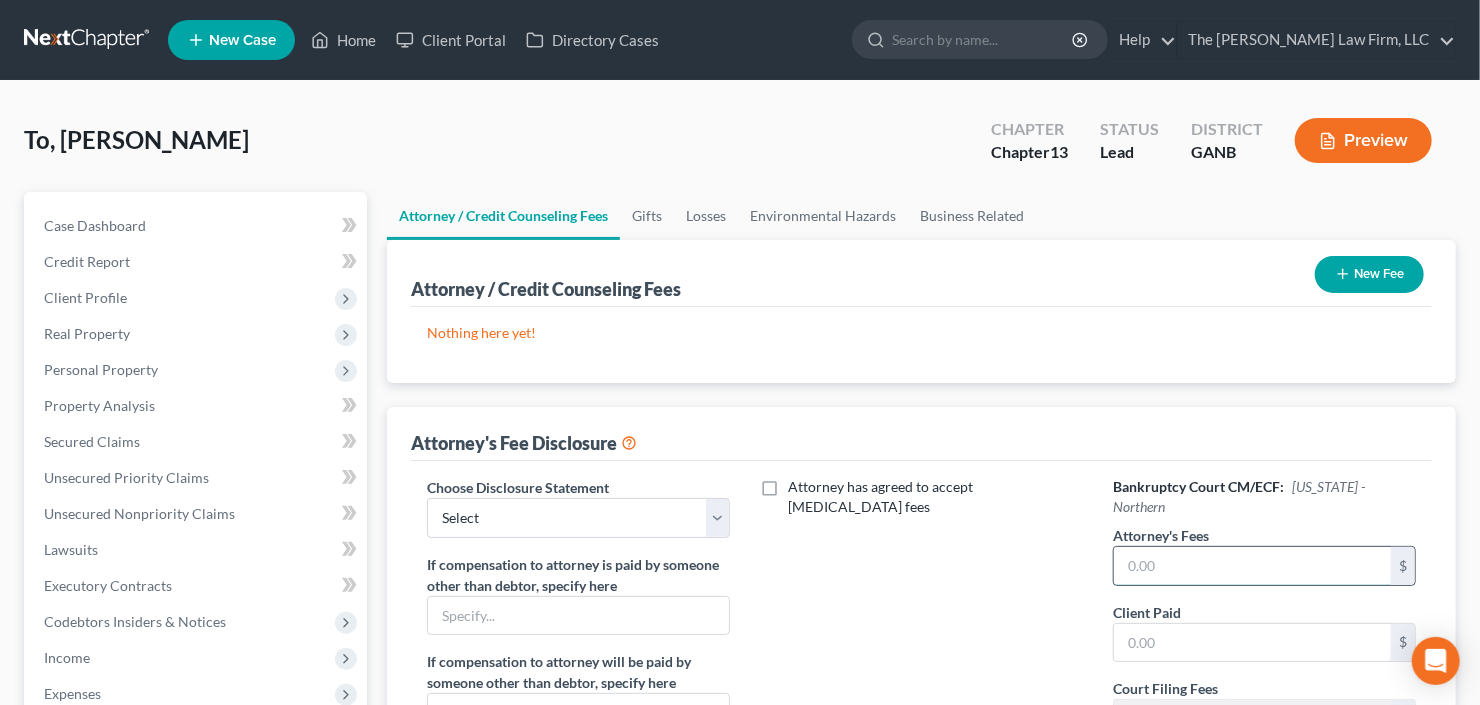 click at bounding box center [1252, 566] 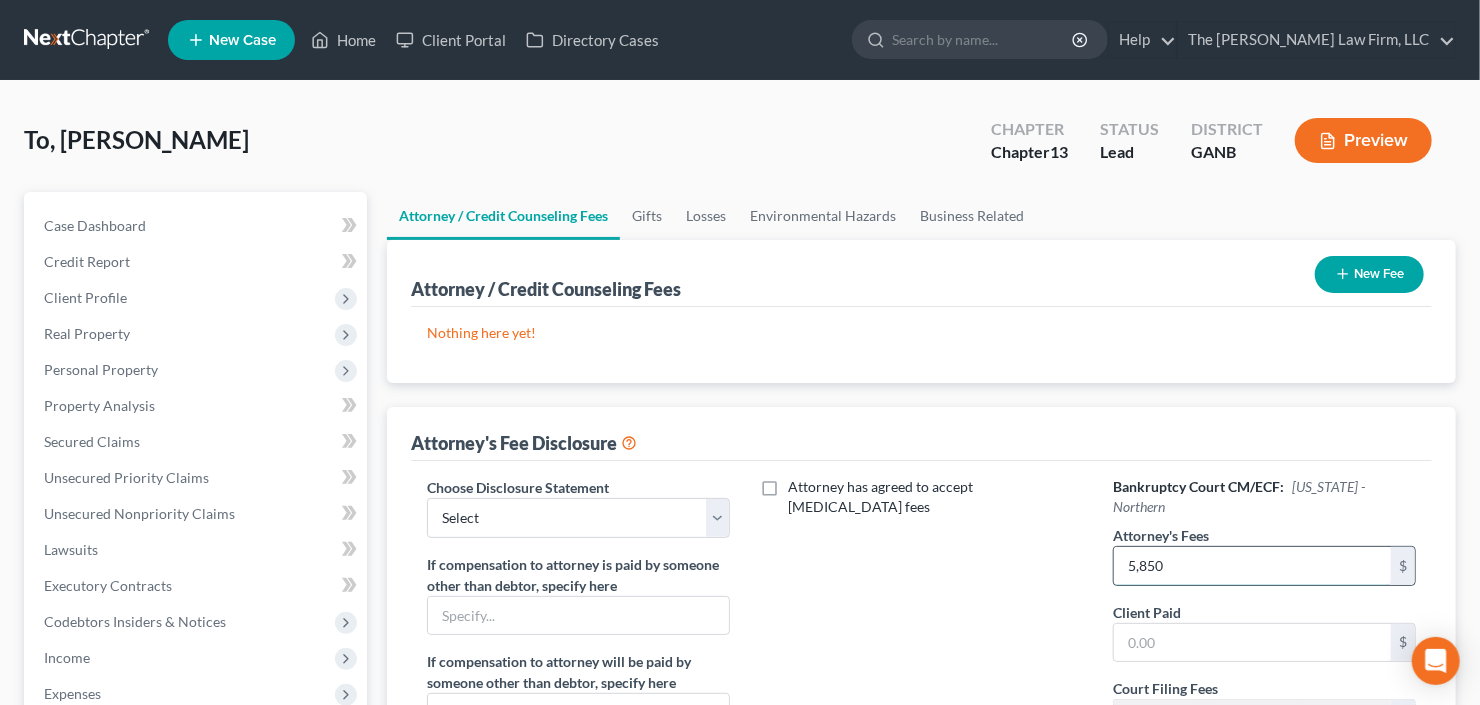 type on "5,850" 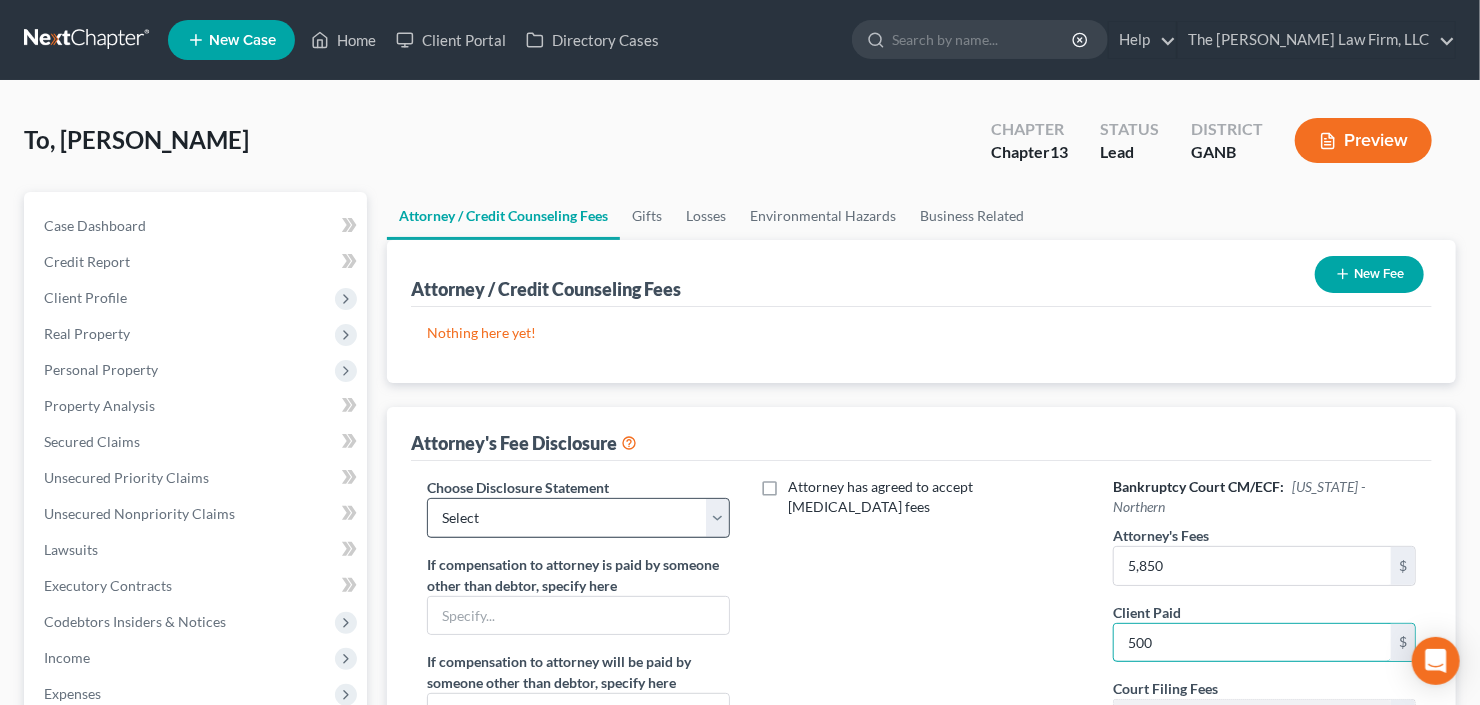 type on "500" 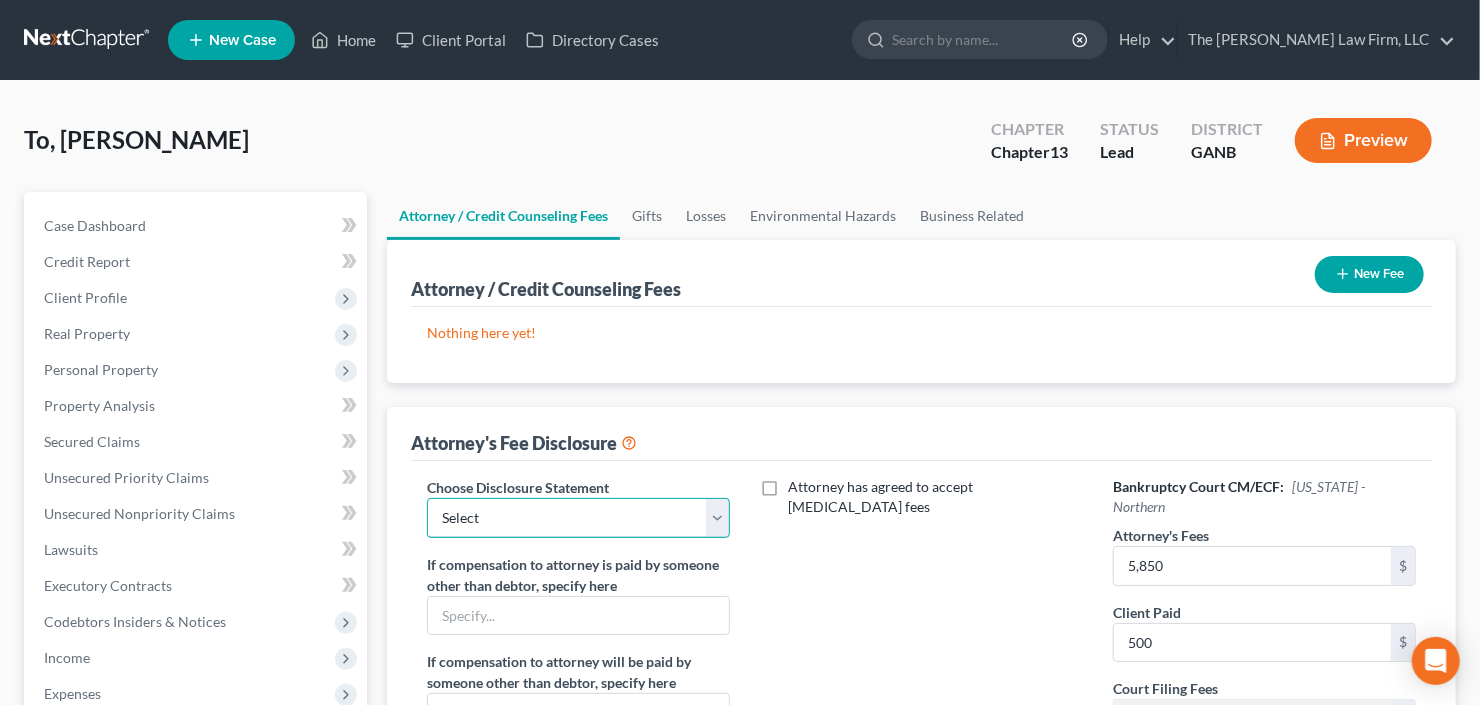 click on "Select Advanced Fee 13 Joint Hourly fee agreement Chapter 13  Advance Fee Ch 7 Standard" at bounding box center (578, 518) 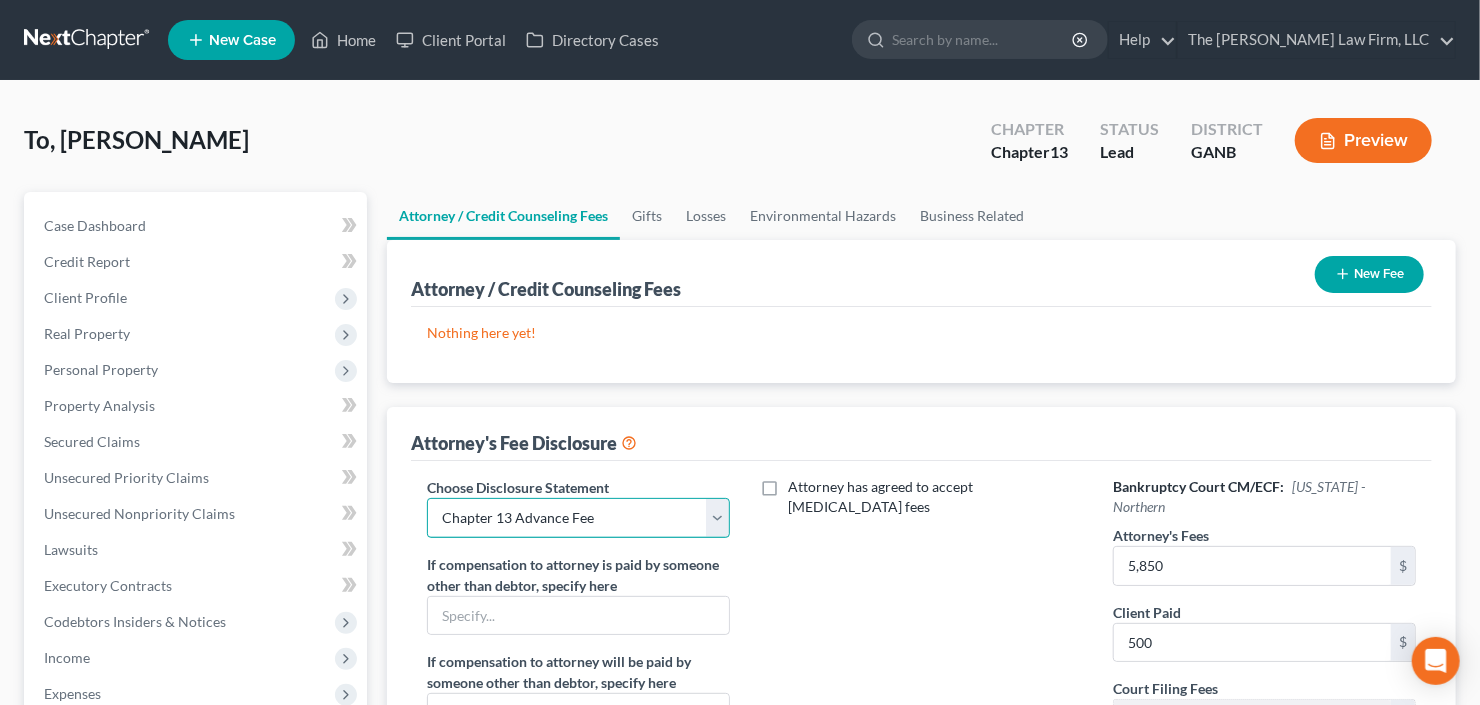click on "Select Advanced Fee 13 Joint Hourly fee agreement Chapter 13  Advance Fee Ch 7 Standard" at bounding box center [578, 518] 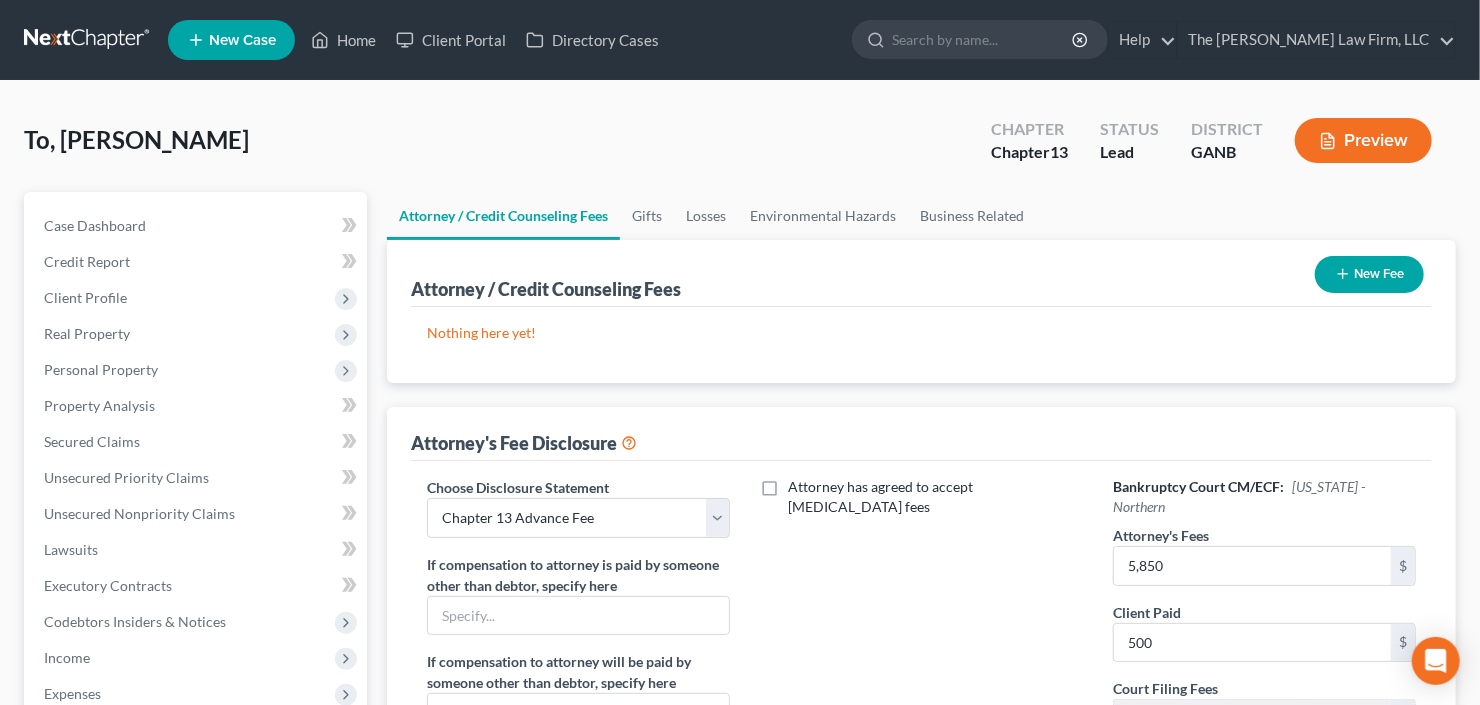 click on "New Fee" at bounding box center [1369, 274] 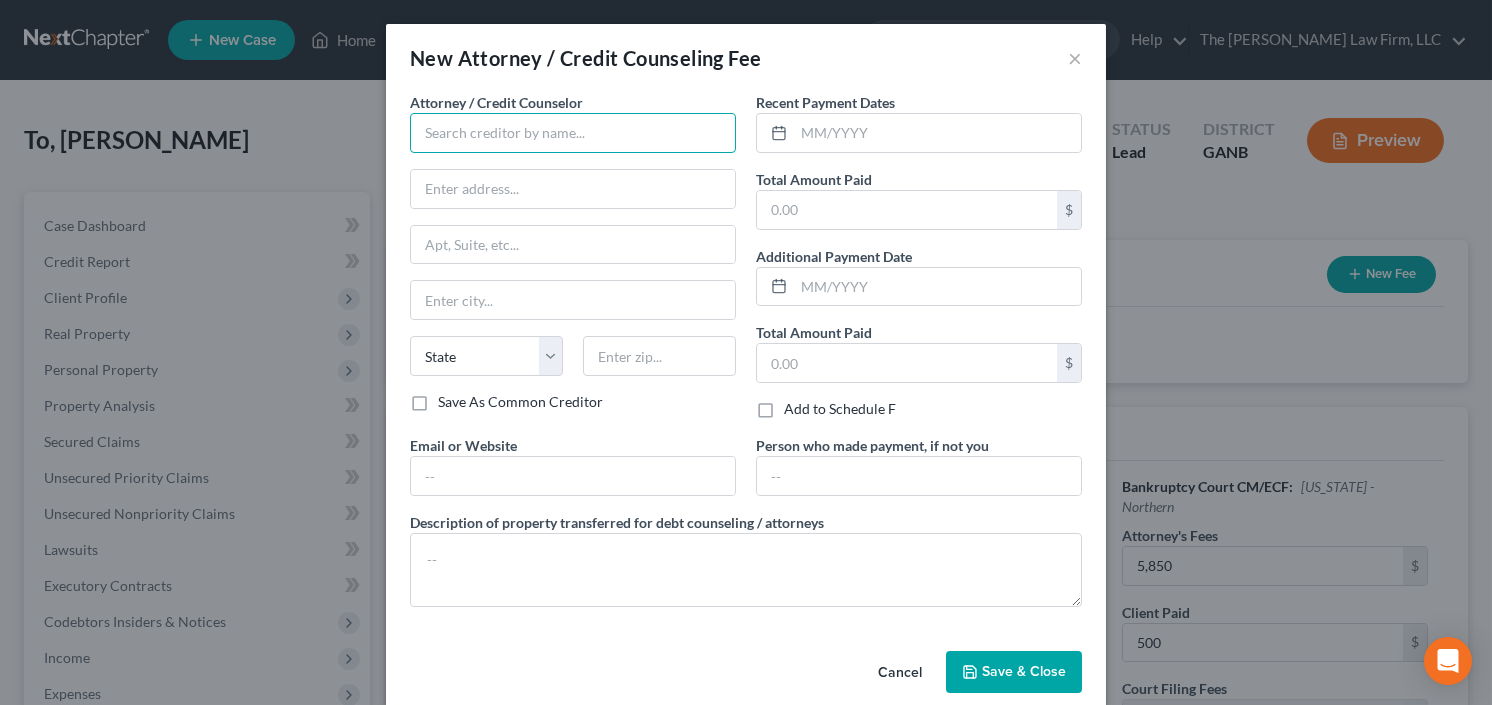 click at bounding box center (573, 133) 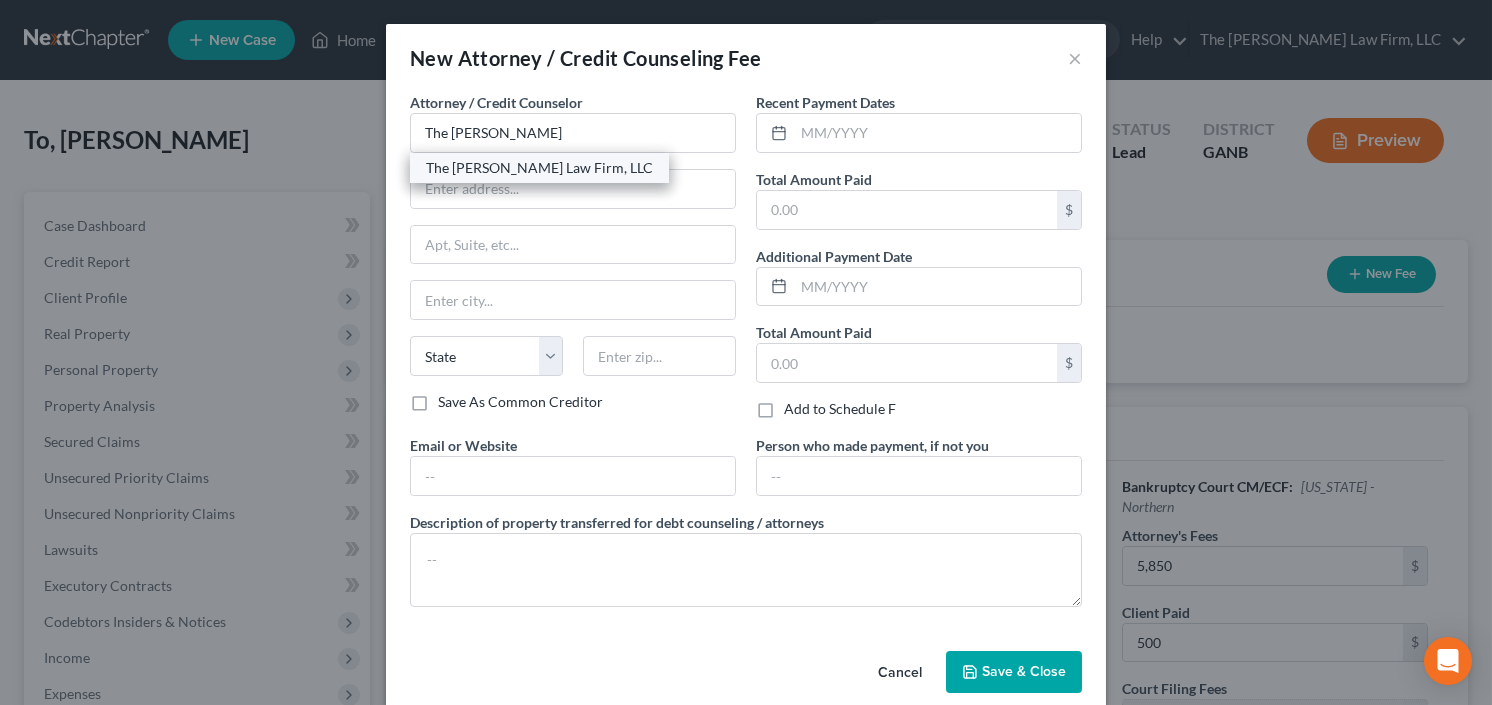 click on "The [PERSON_NAME] Law Firm, LLC" at bounding box center [539, 168] 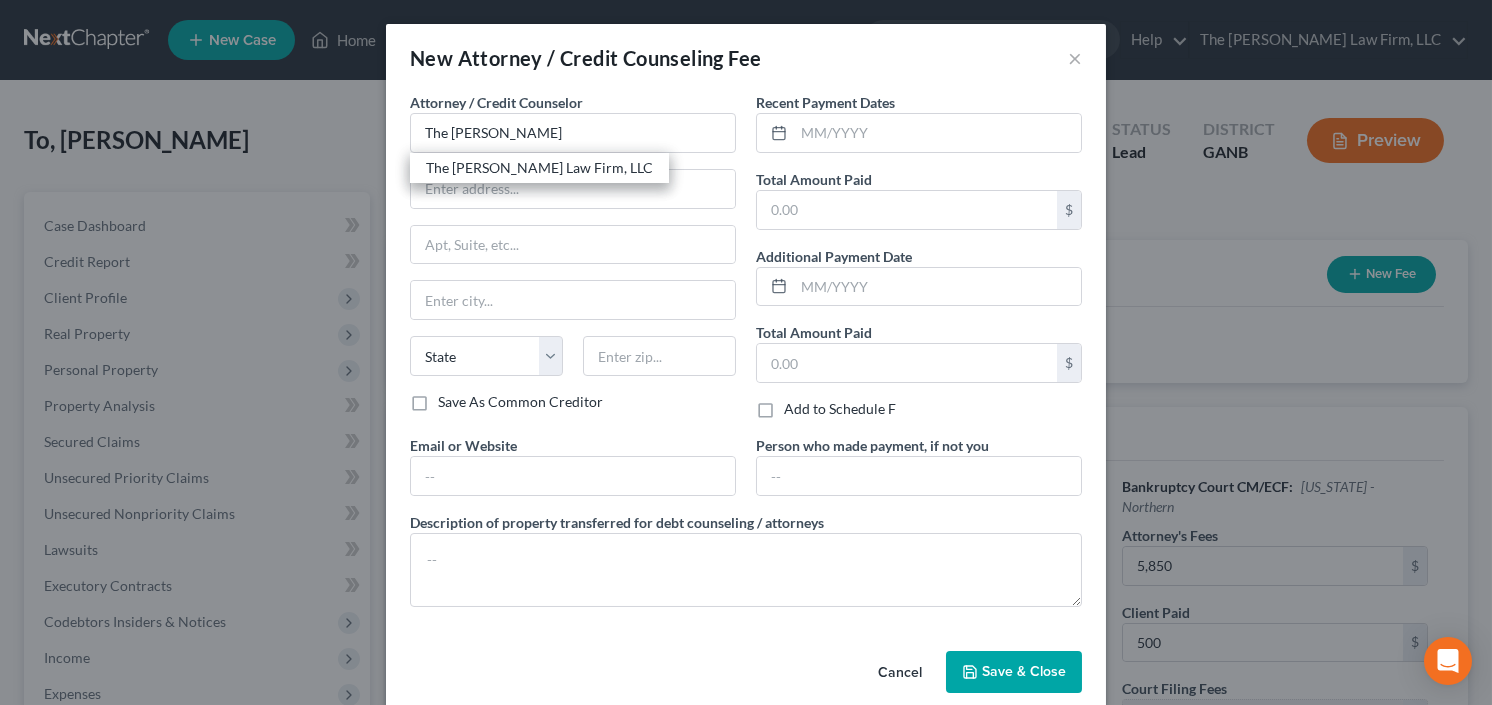 type on "The [PERSON_NAME] Law Firm, LLC" 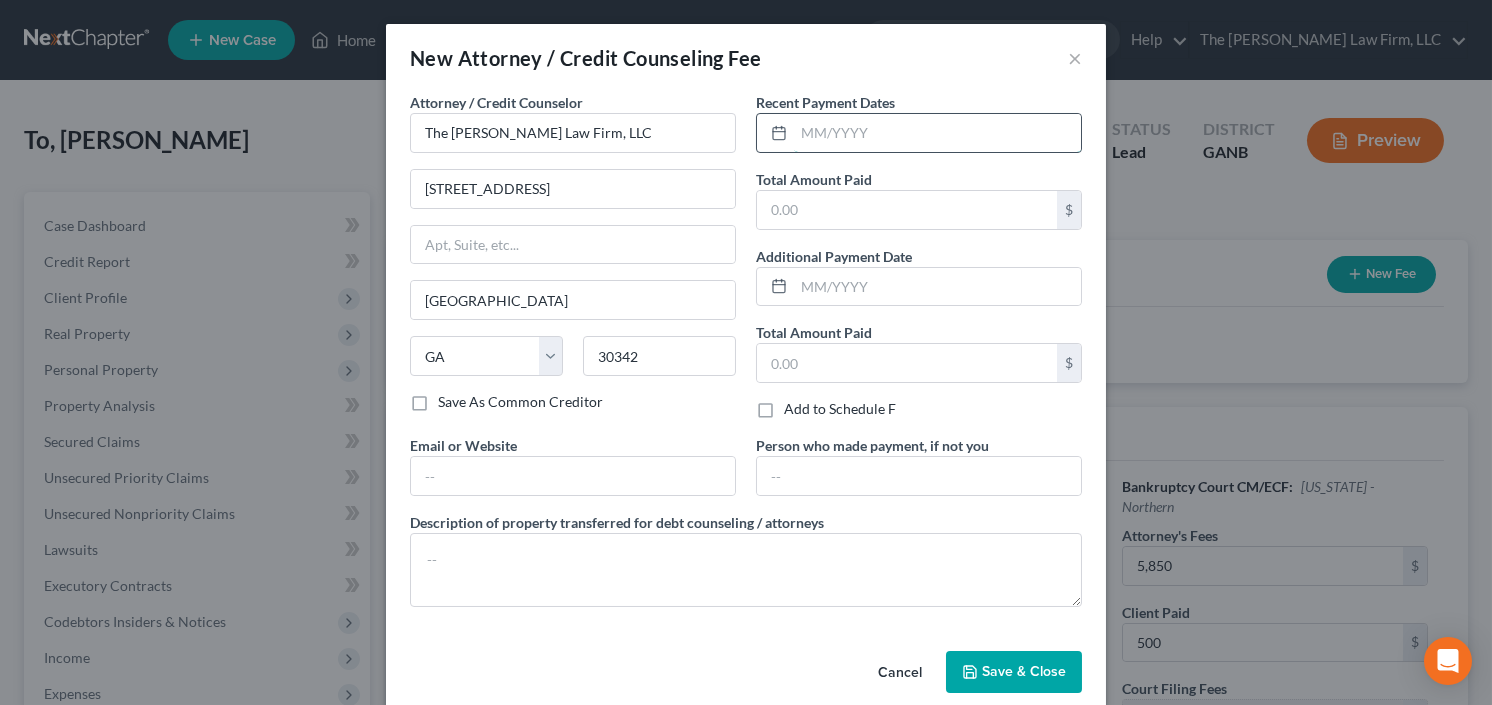 click at bounding box center [937, 133] 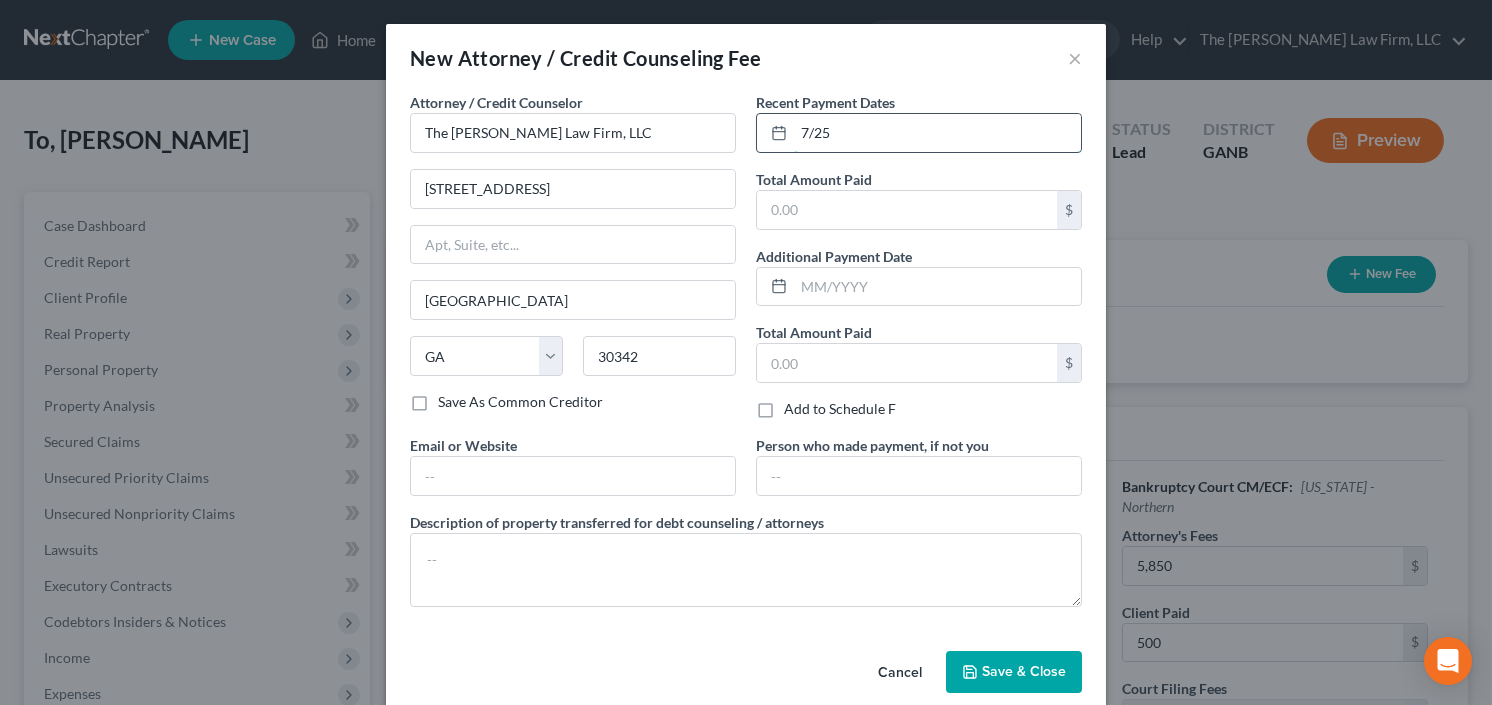 type on "7/25" 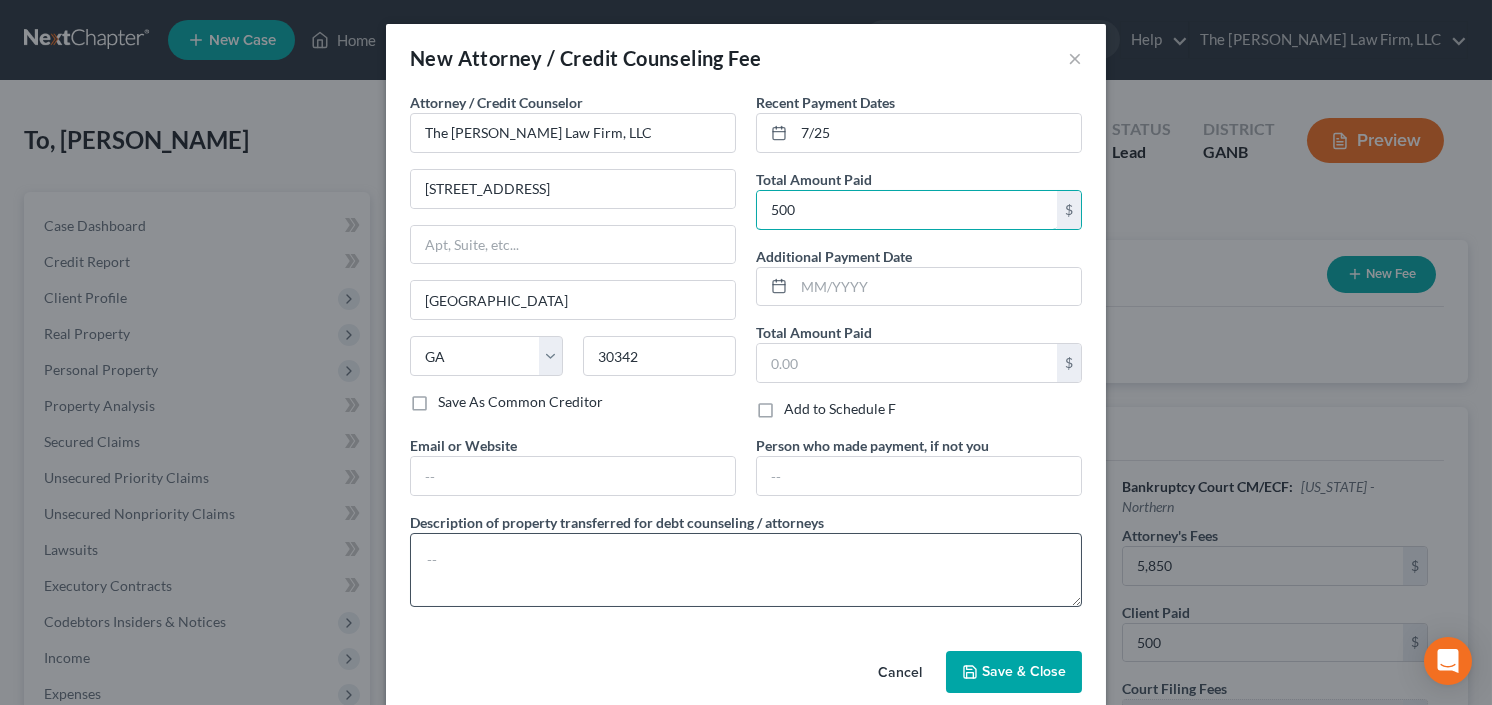 type on "500" 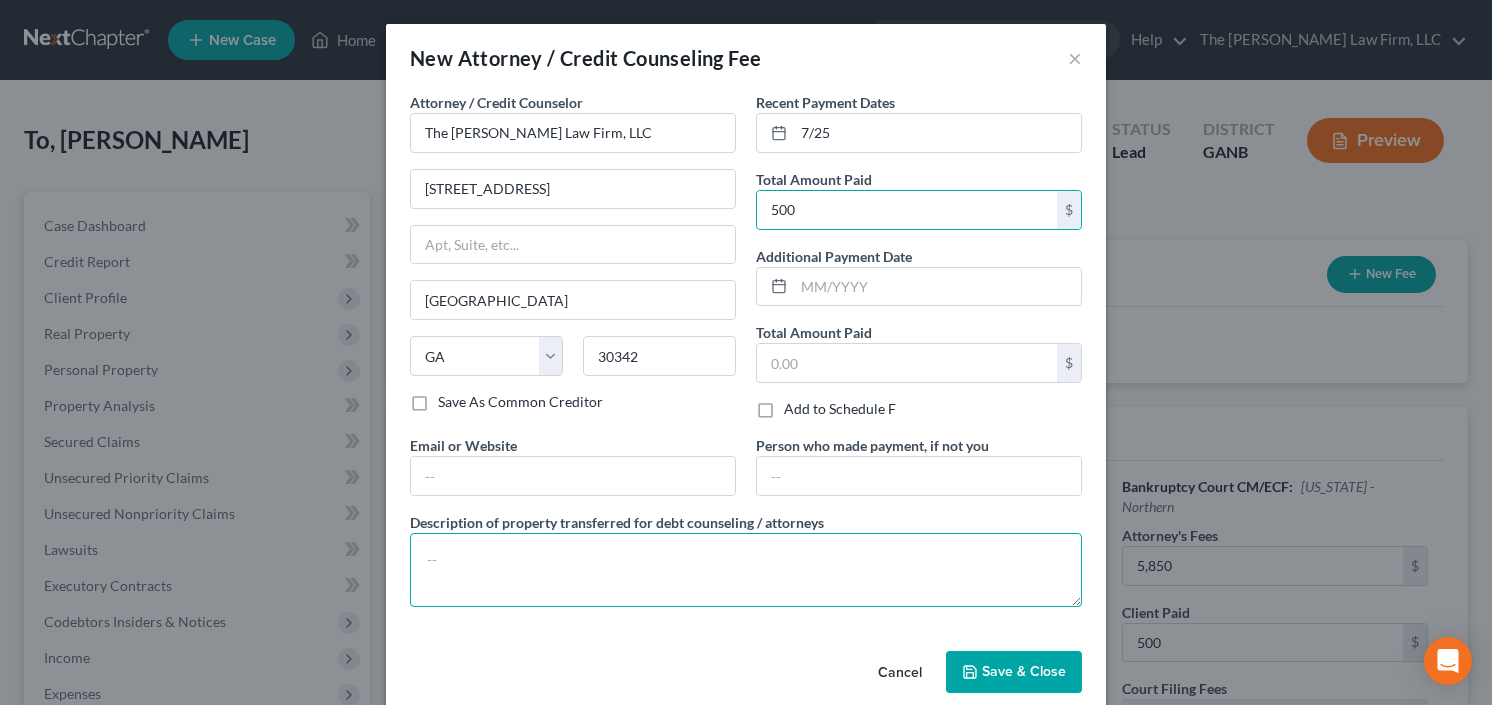 click at bounding box center (746, 570) 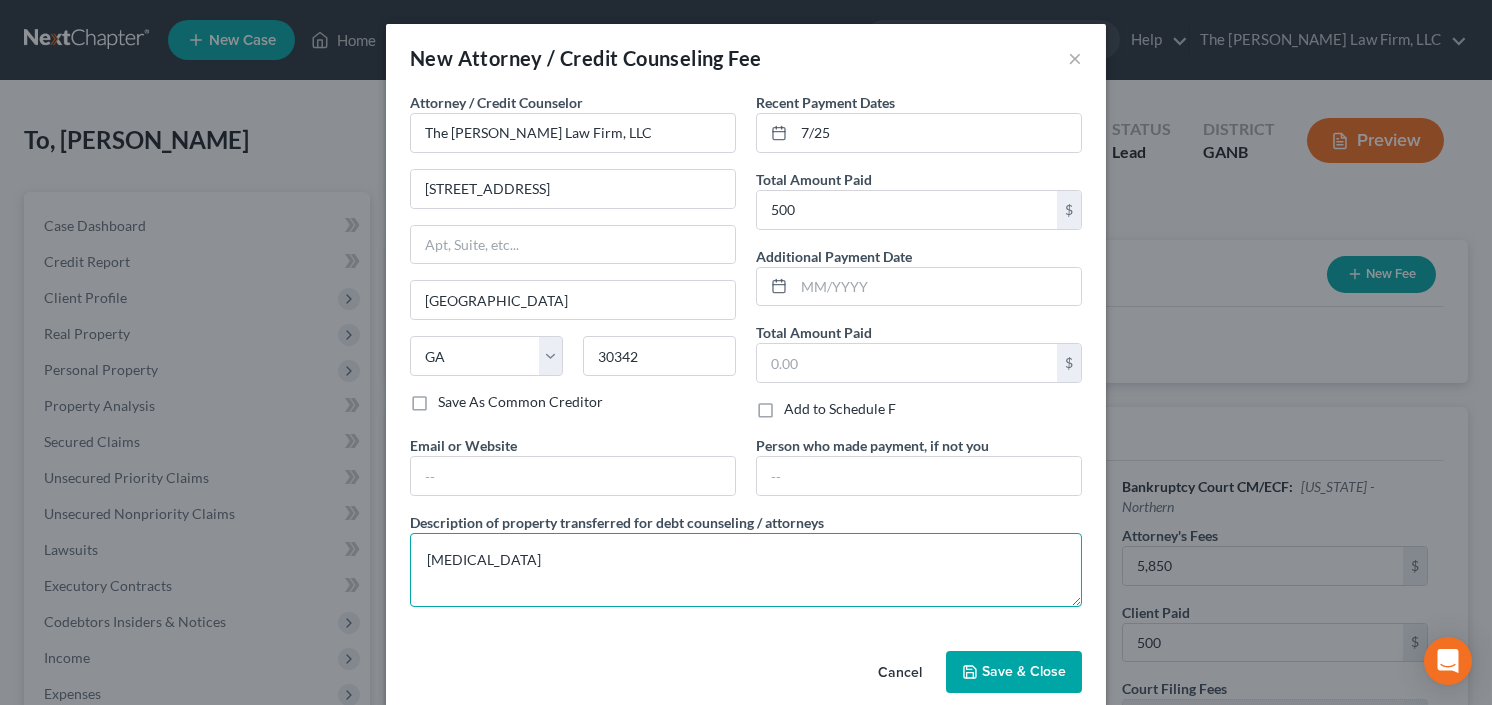 type on "[MEDICAL_DATA]" 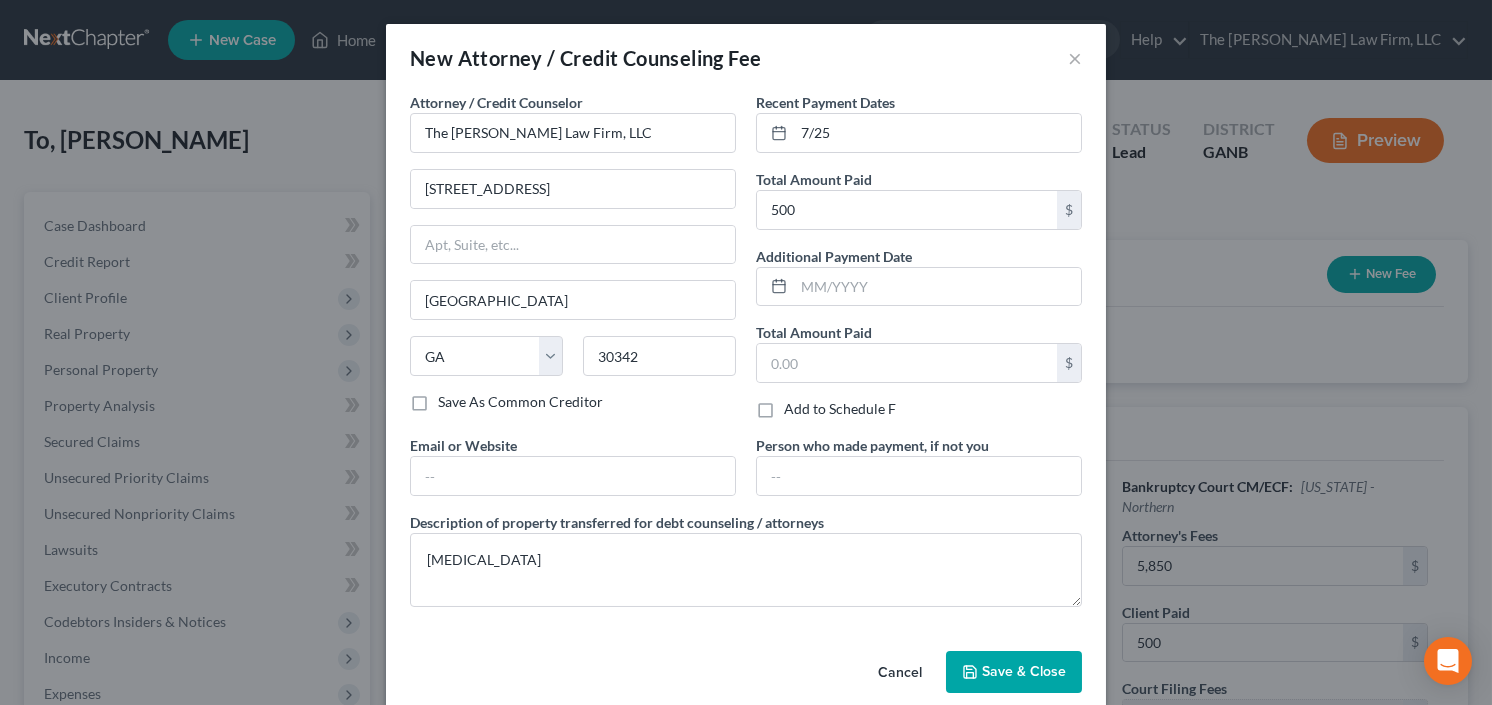 click on "Save & Close" at bounding box center (1024, 671) 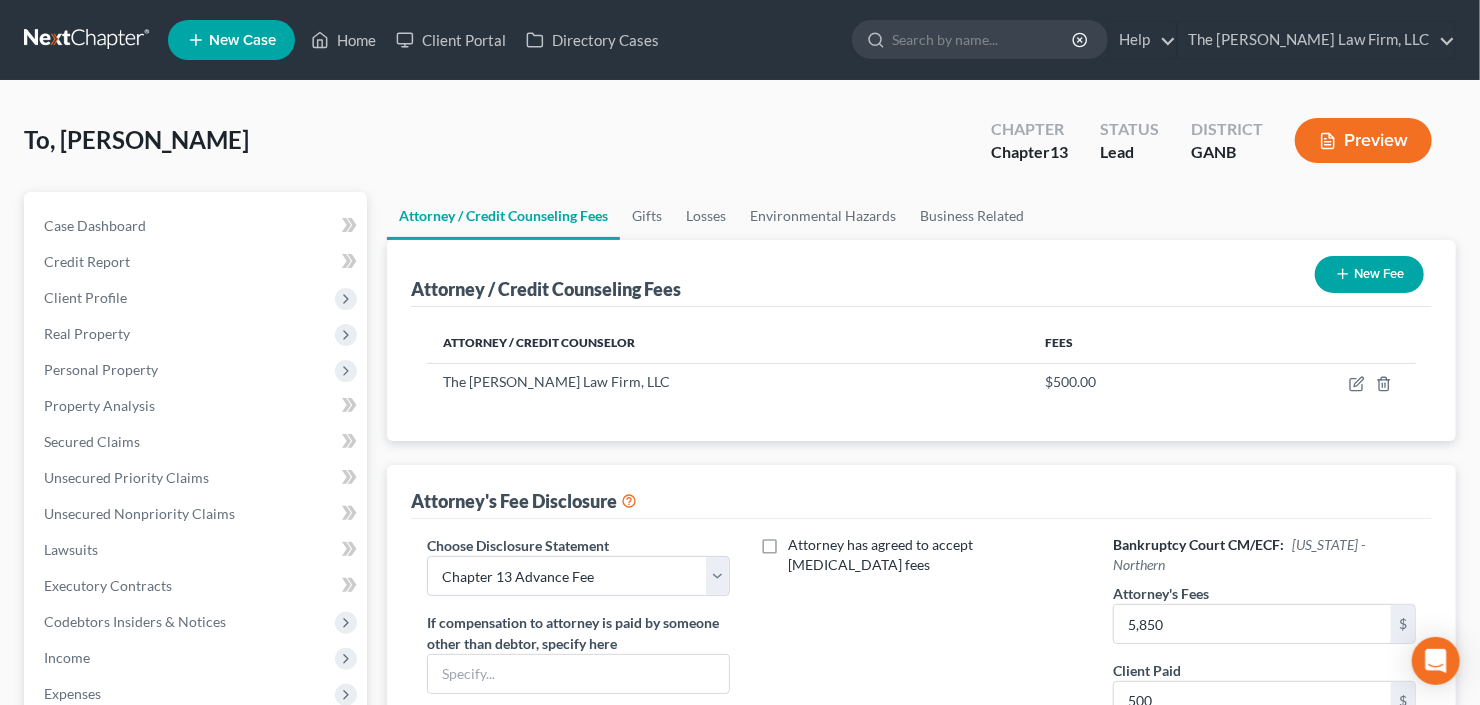 click on "New Fee" at bounding box center (1369, 274) 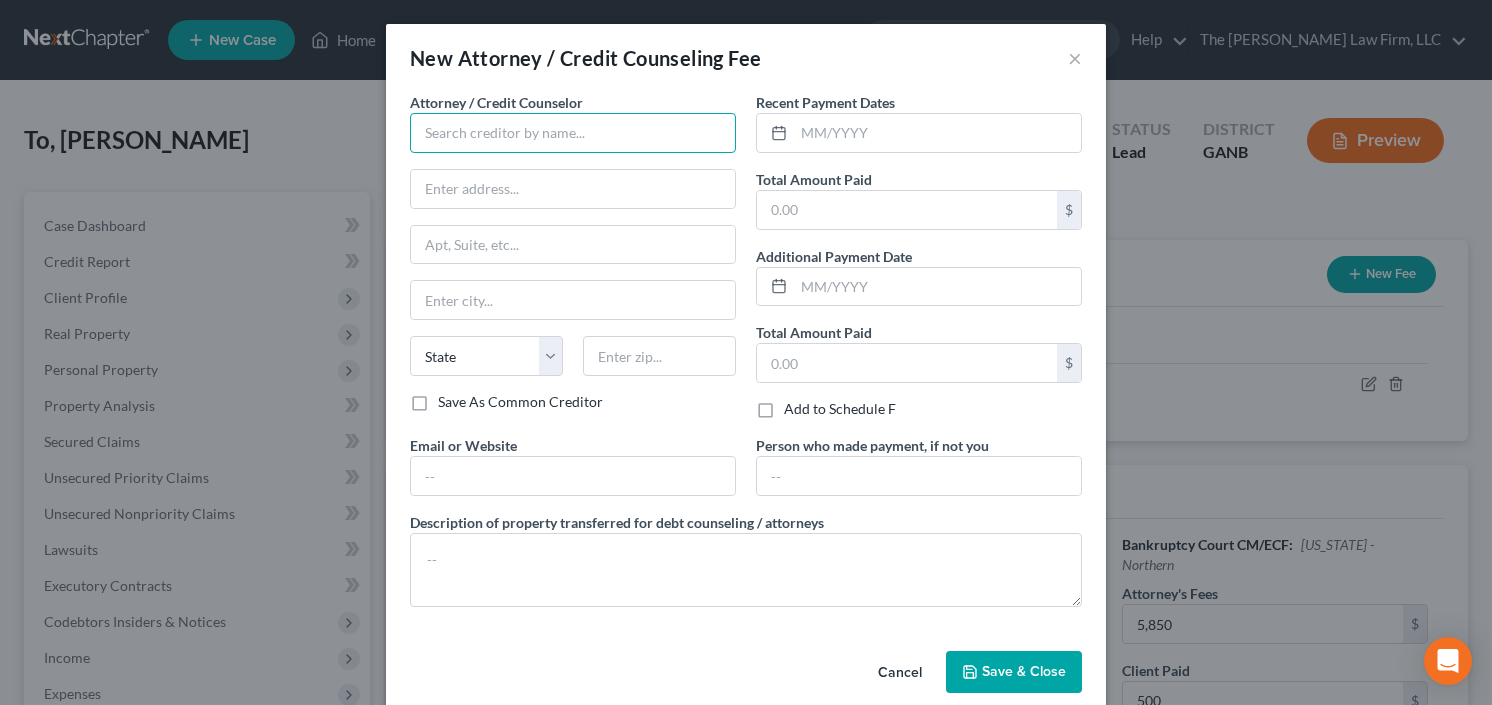 click at bounding box center [573, 133] 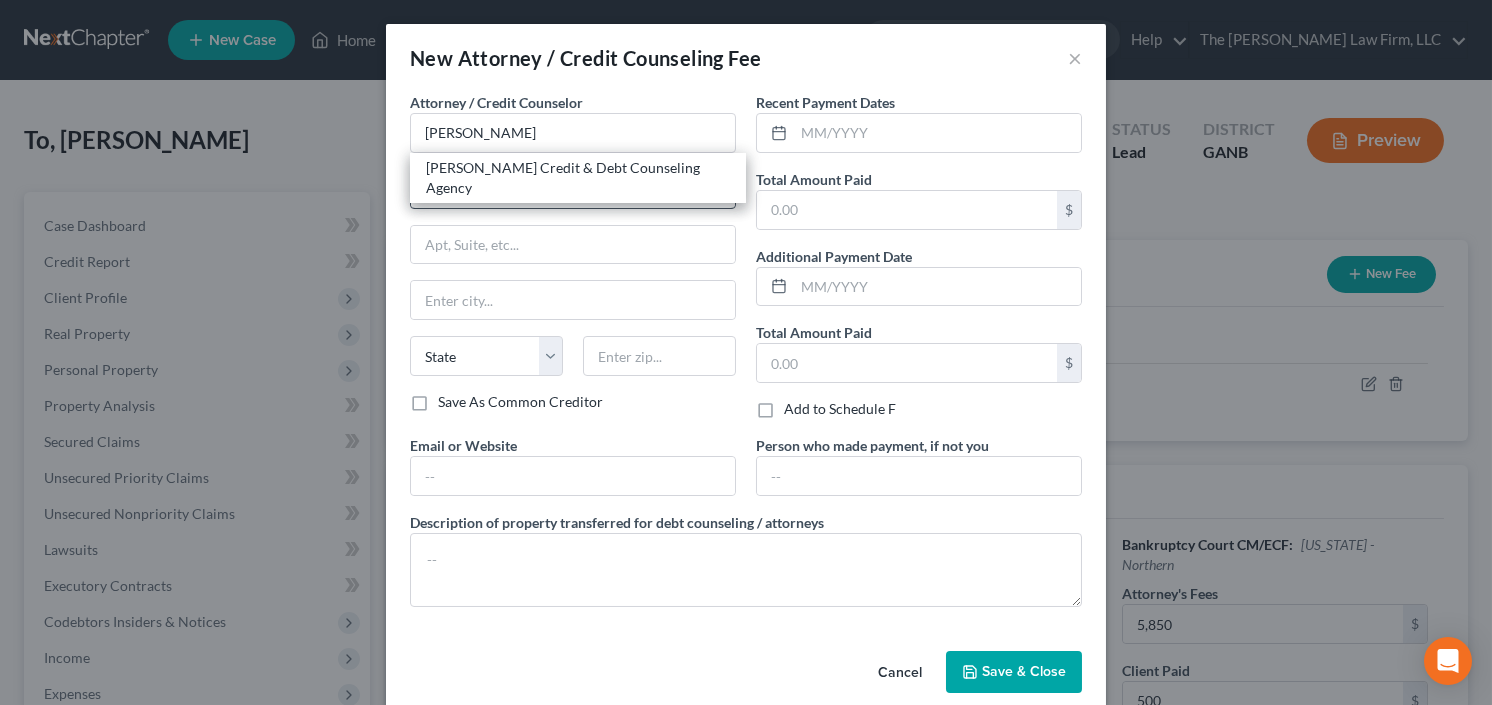 drag, startPoint x: 528, startPoint y: 162, endPoint x: 563, endPoint y: 171, distance: 36.138622 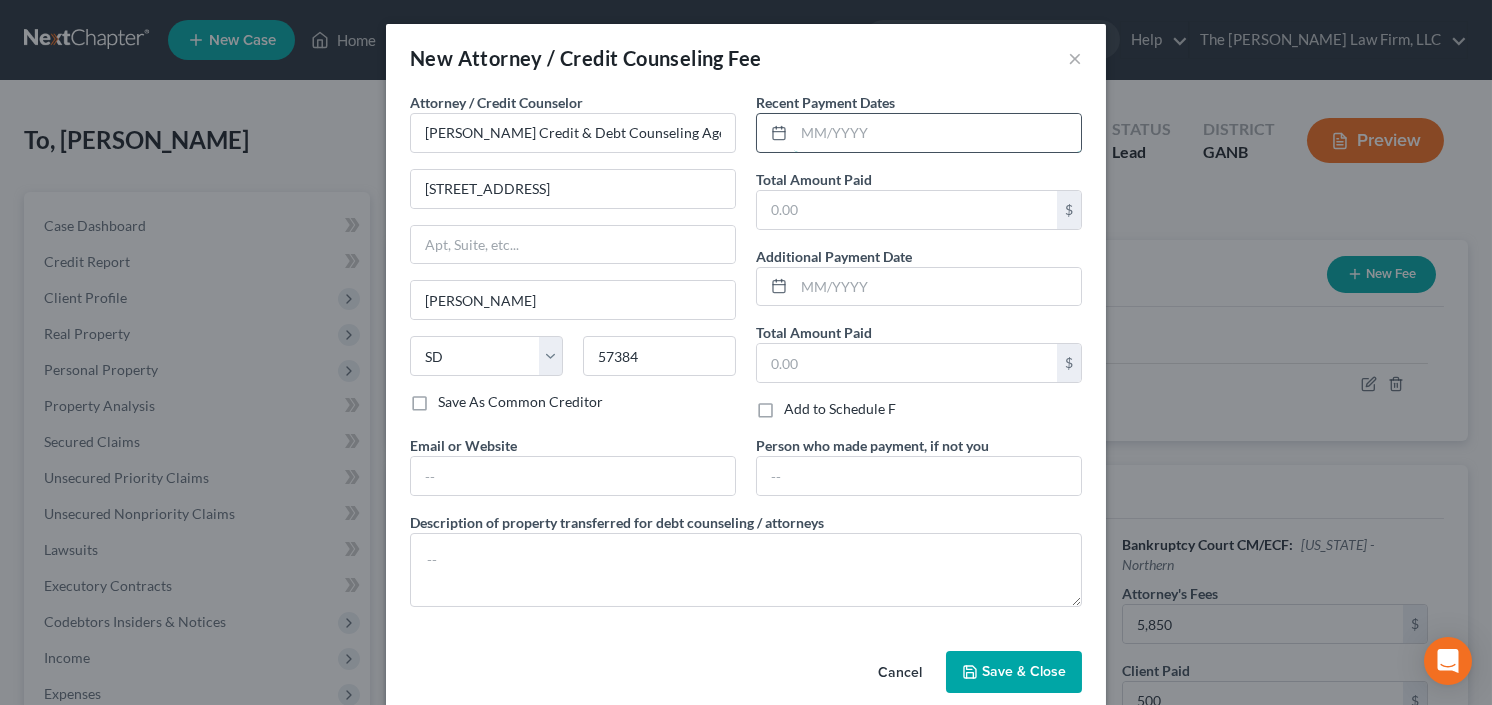 click at bounding box center [937, 133] 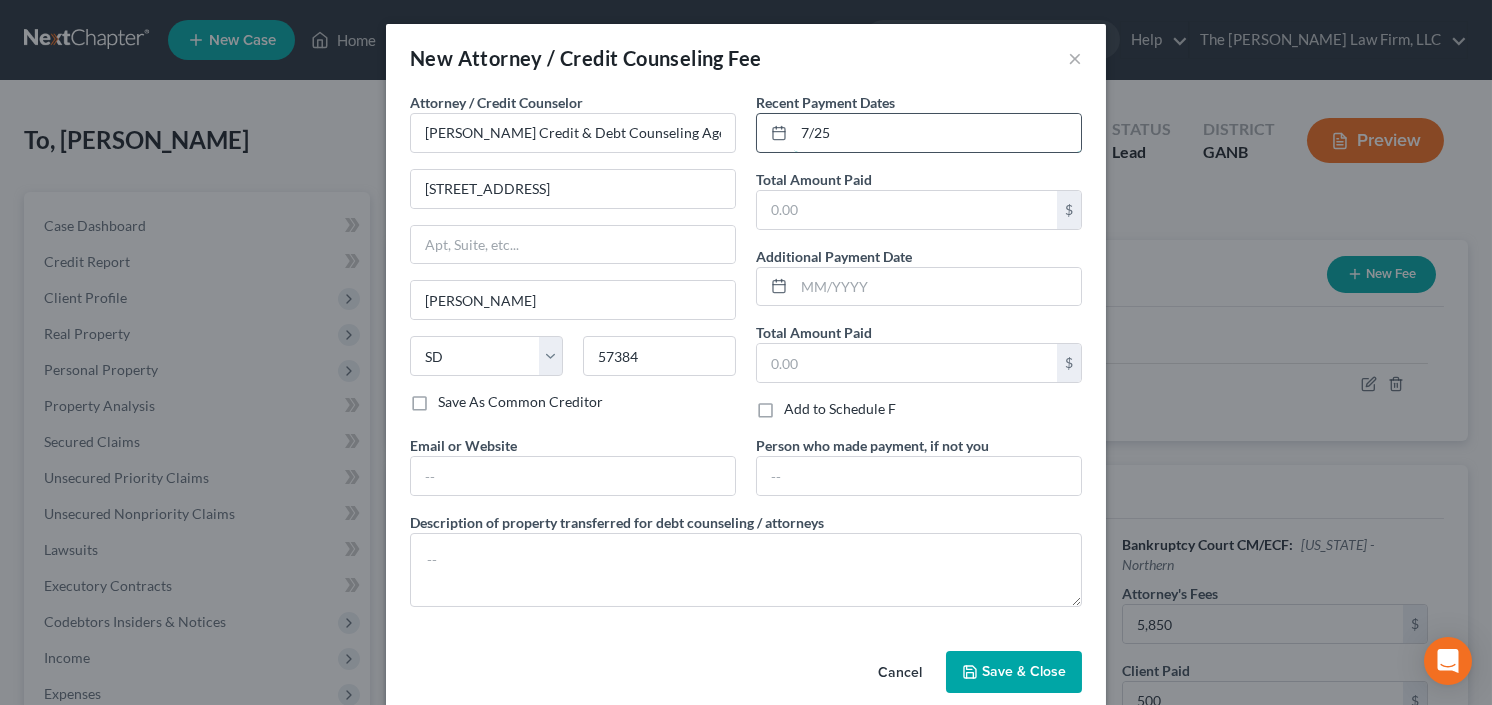 type on "7/25" 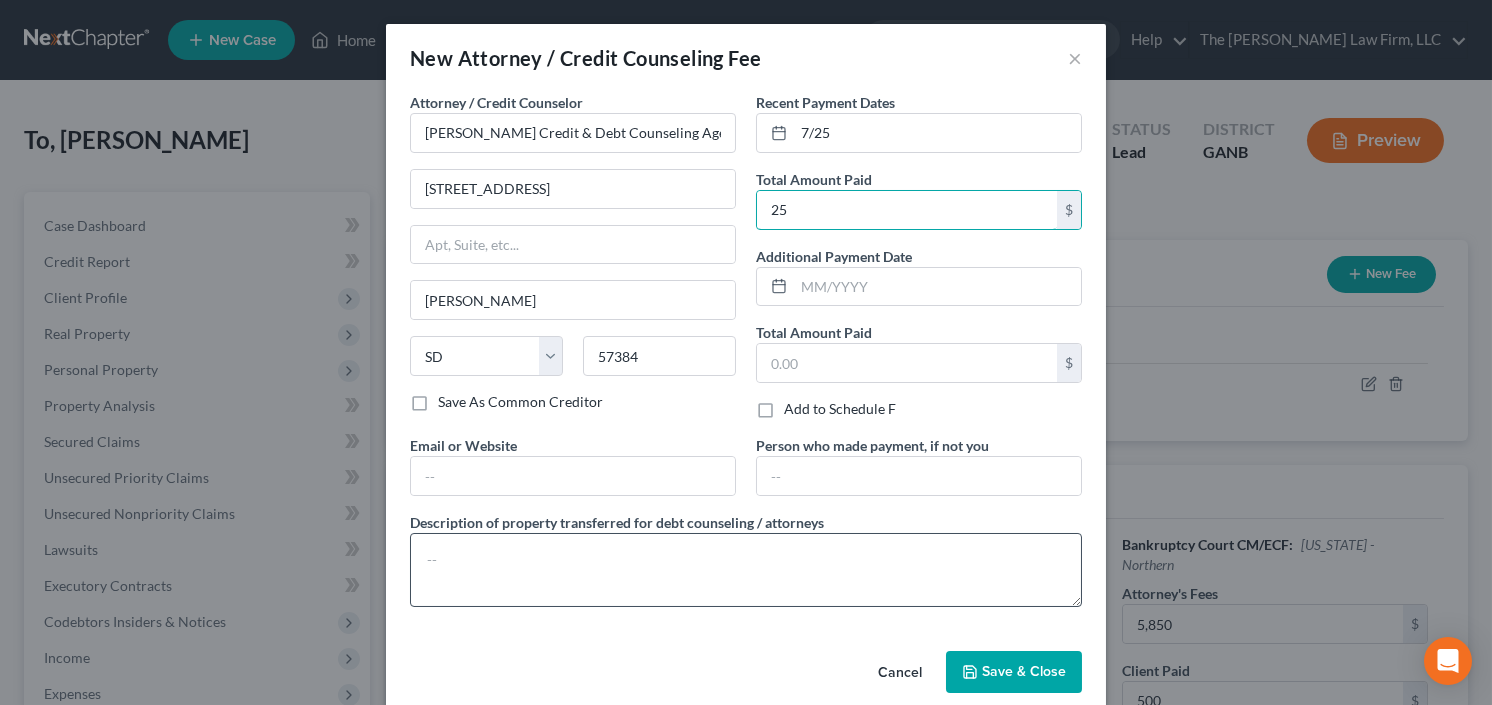 type on "25" 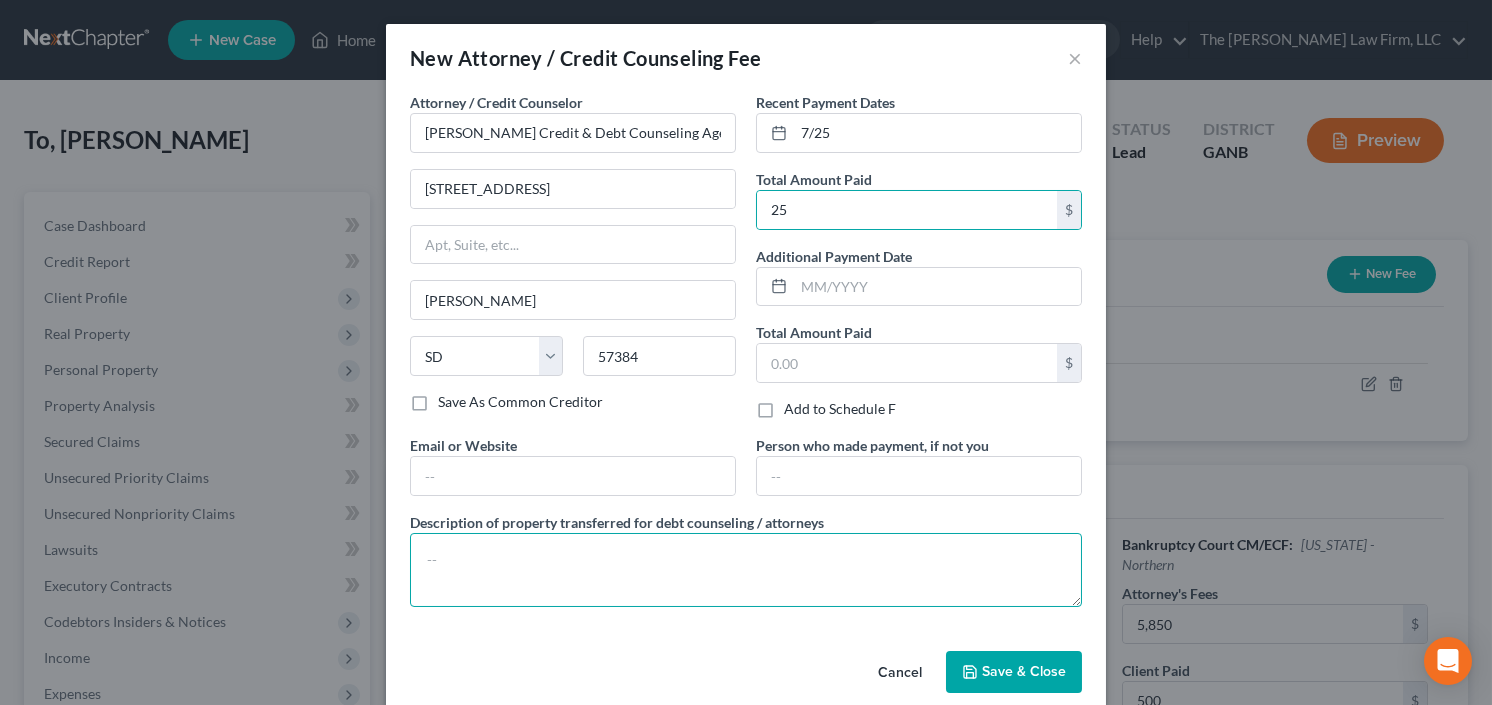 click at bounding box center (746, 570) 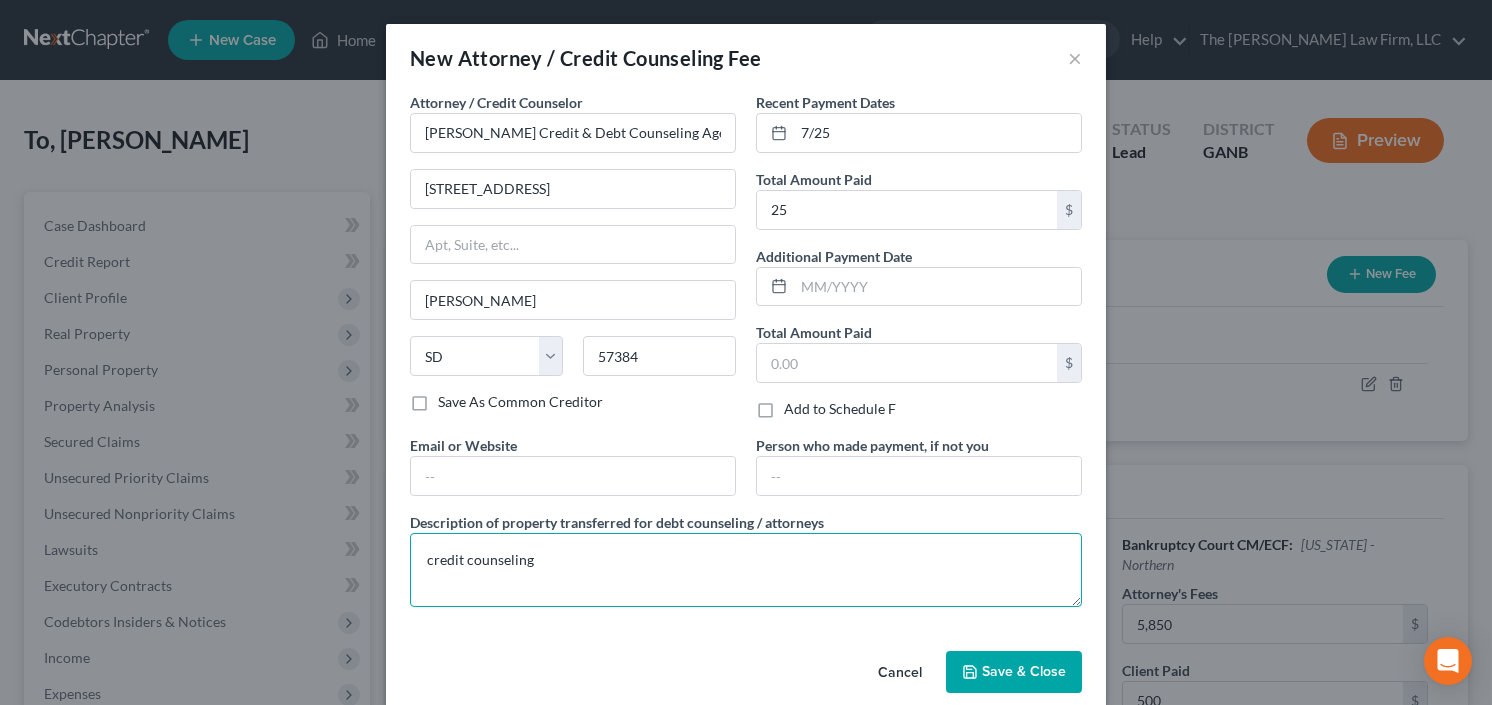 type on "credit counseling" 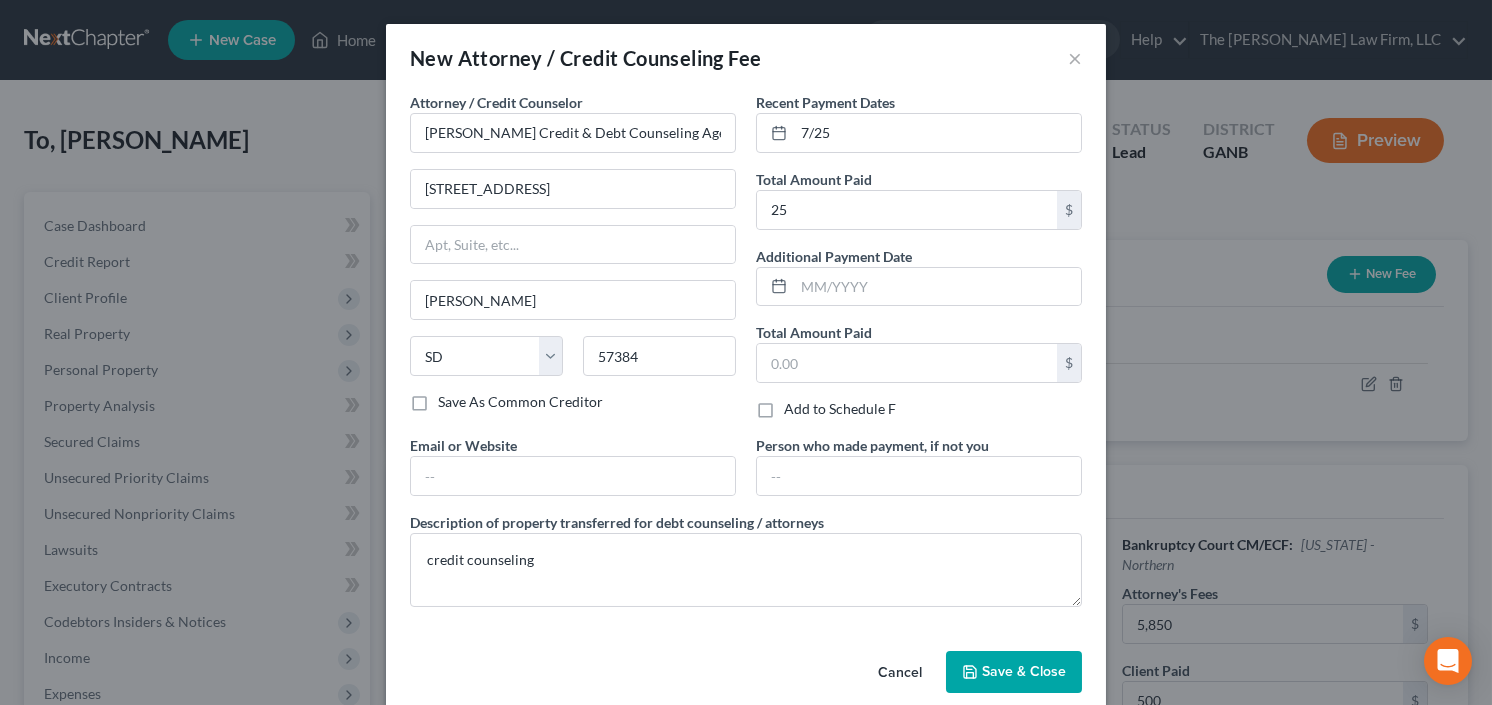click on "Save & Close" at bounding box center [1024, 671] 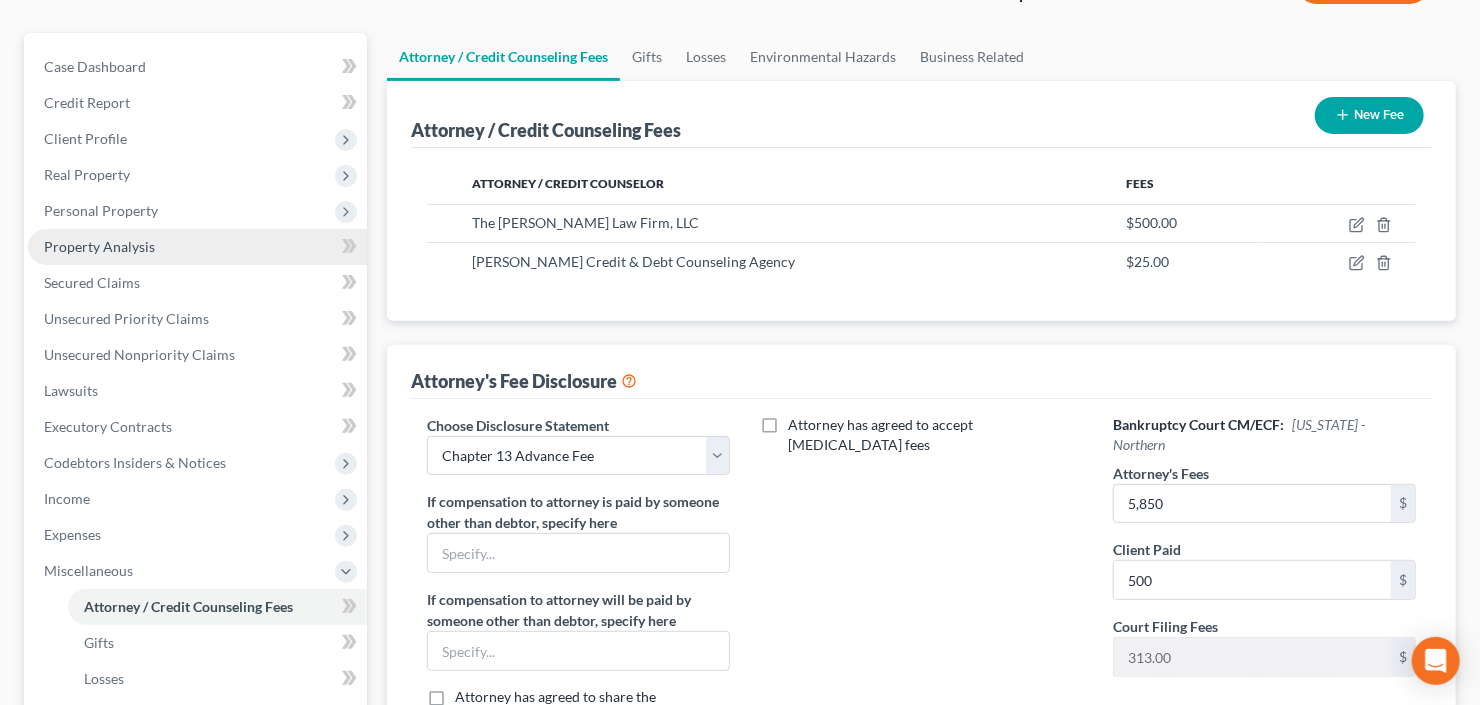 scroll, scrollTop: 160, scrollLeft: 0, axis: vertical 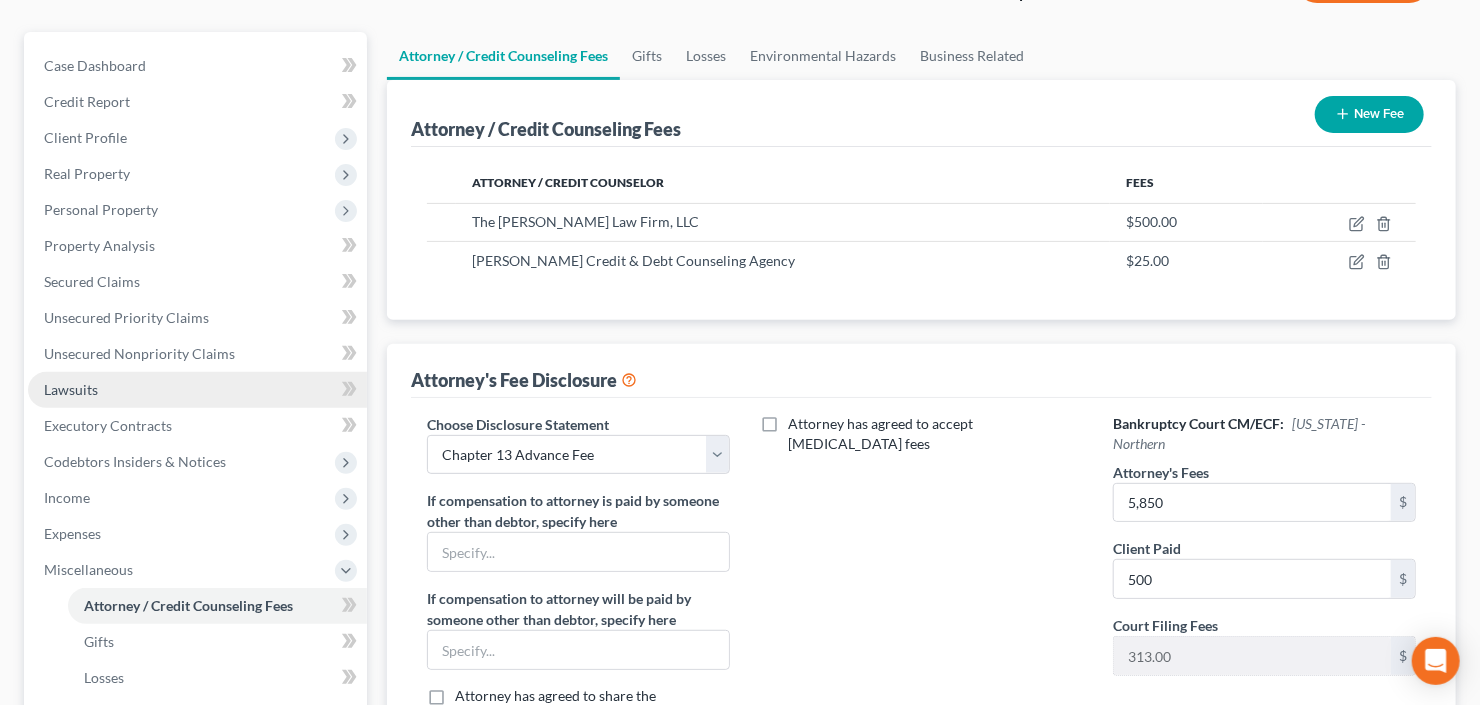 click on "Lawsuits" at bounding box center [197, 390] 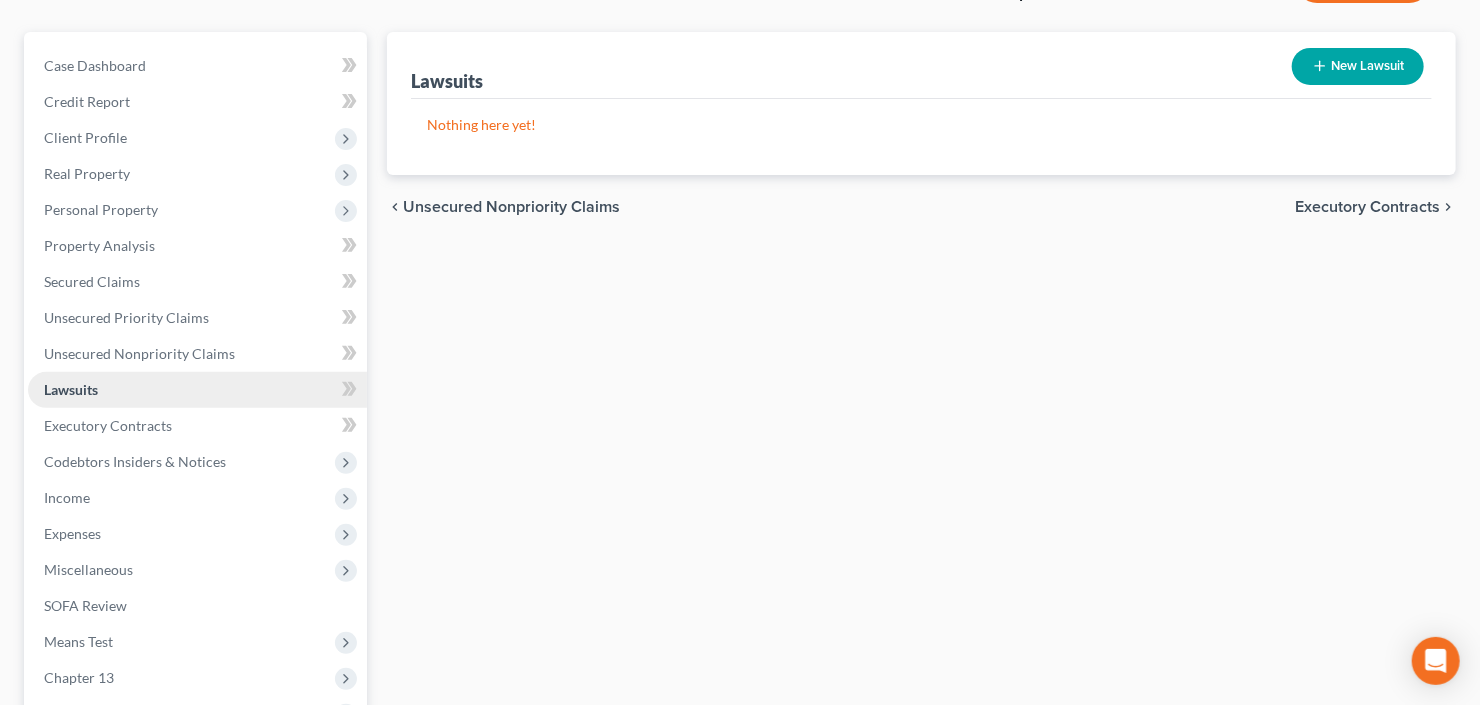 scroll, scrollTop: 0, scrollLeft: 0, axis: both 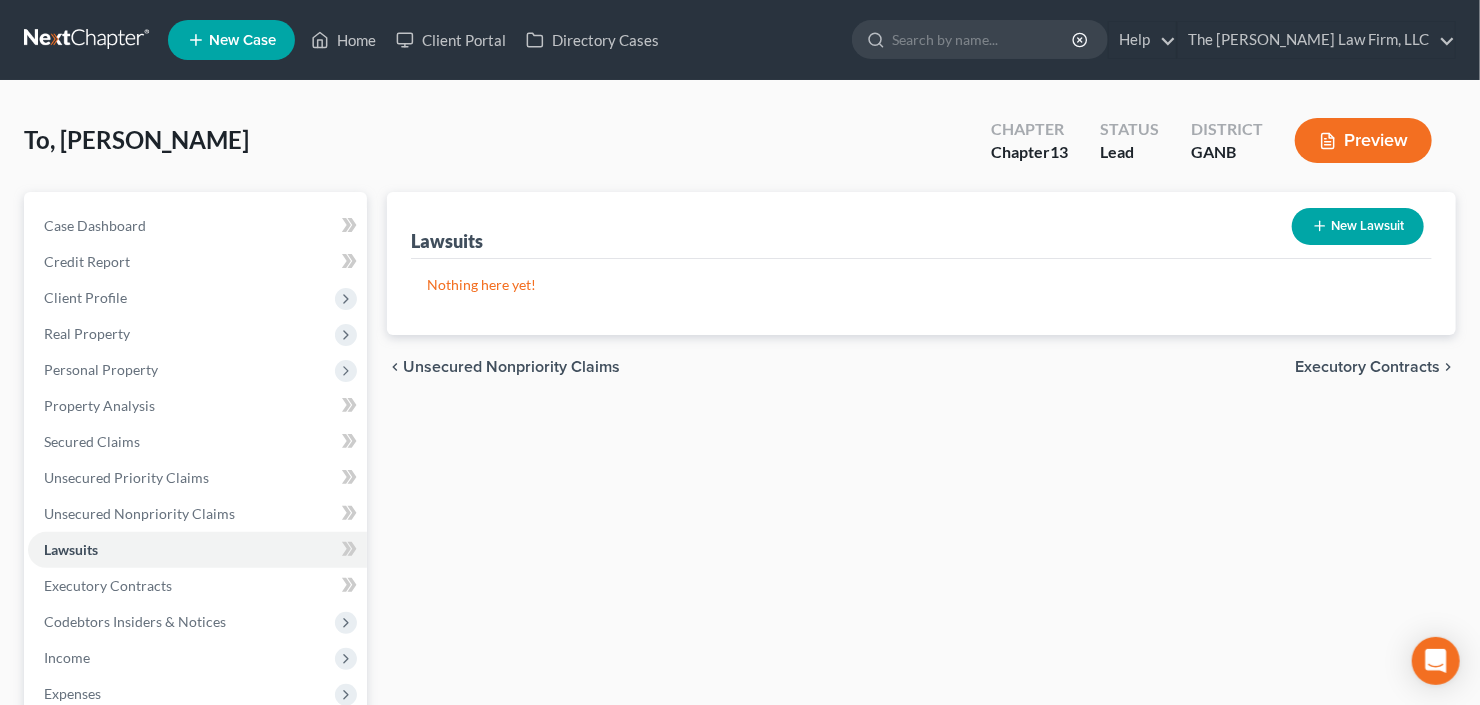 click 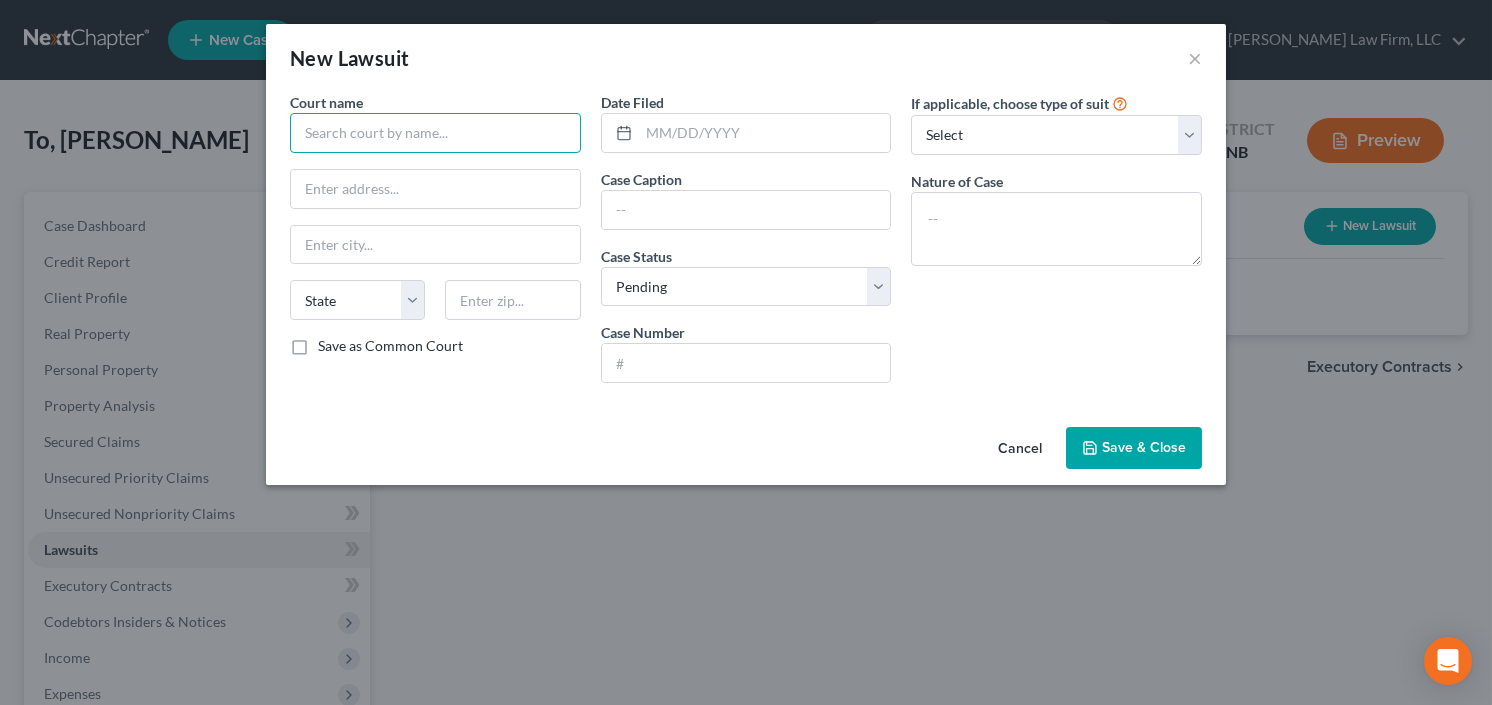 click at bounding box center (435, 133) 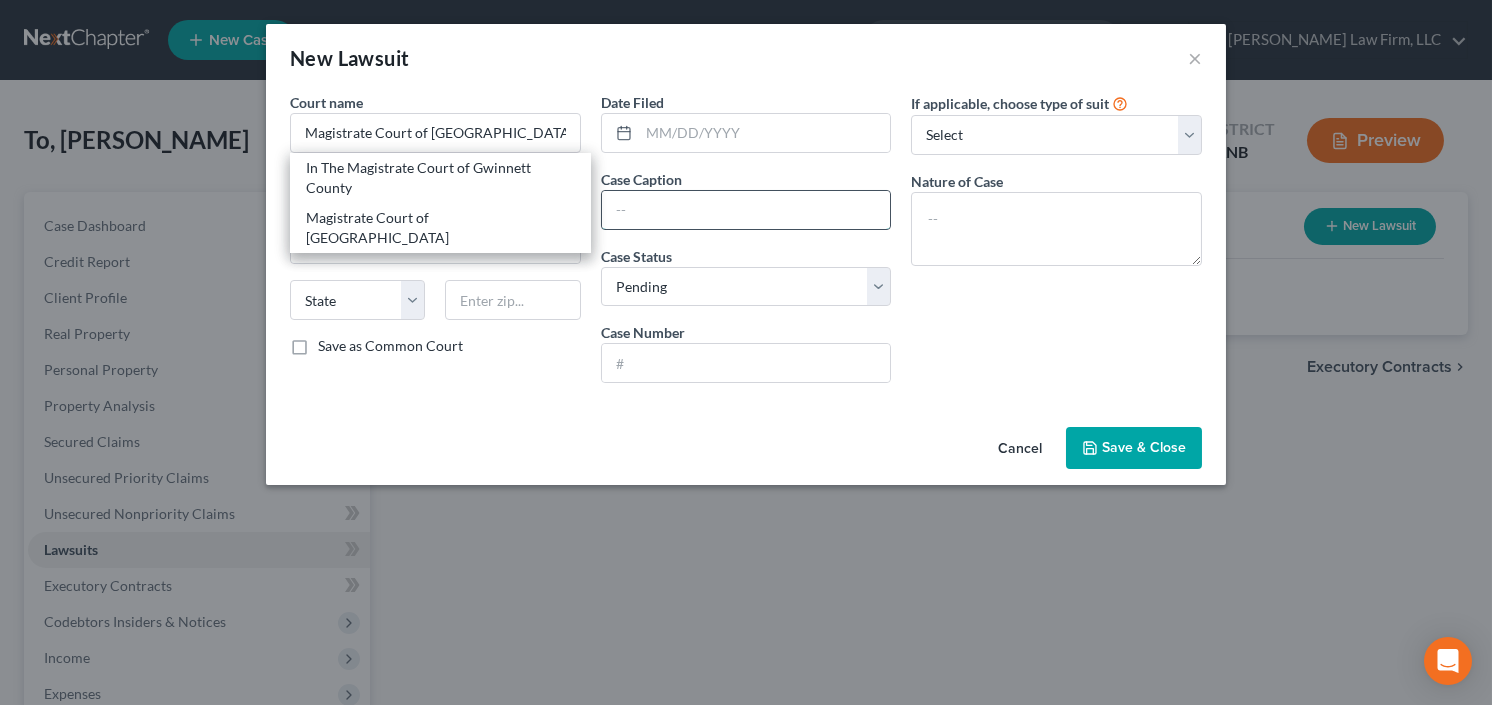 click at bounding box center (746, 210) 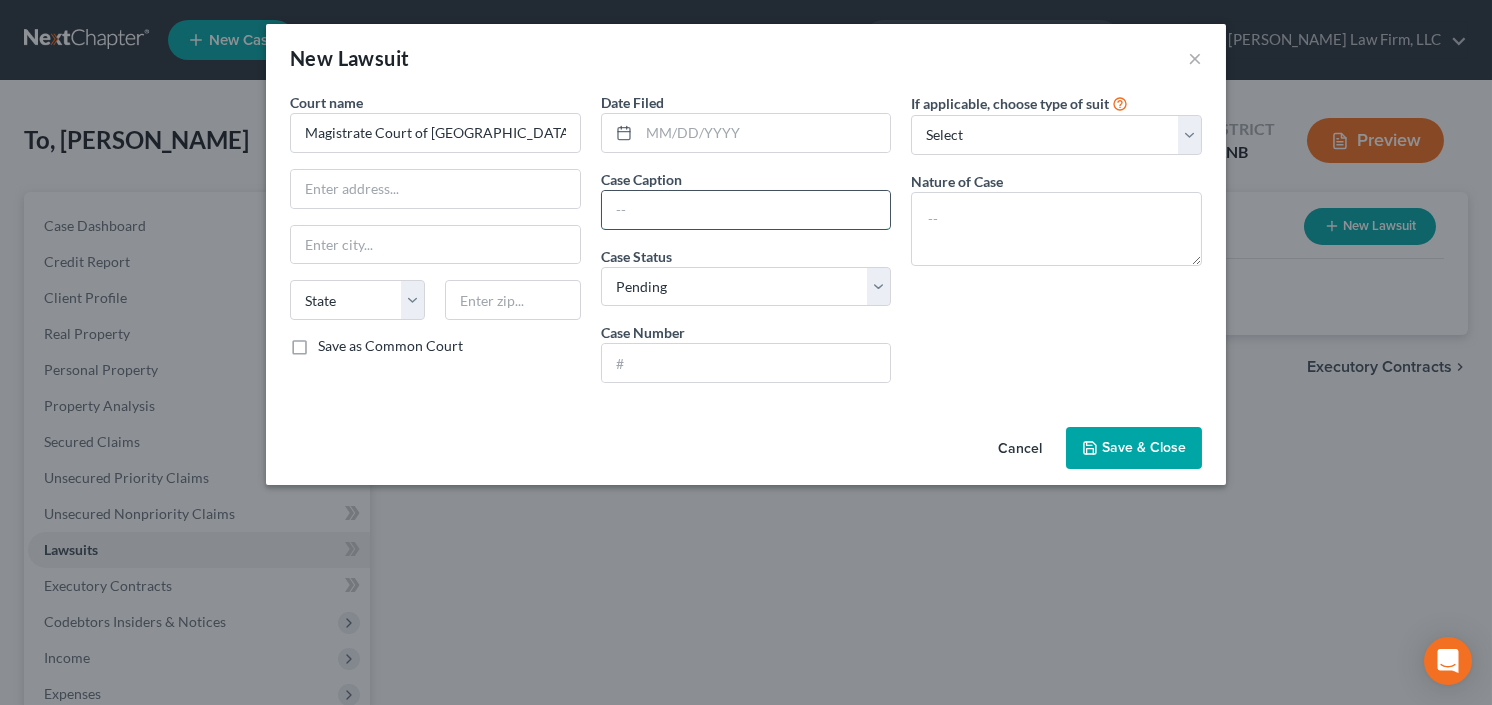 type on "Magistrate Court of [GEOGRAPHIC_DATA]" 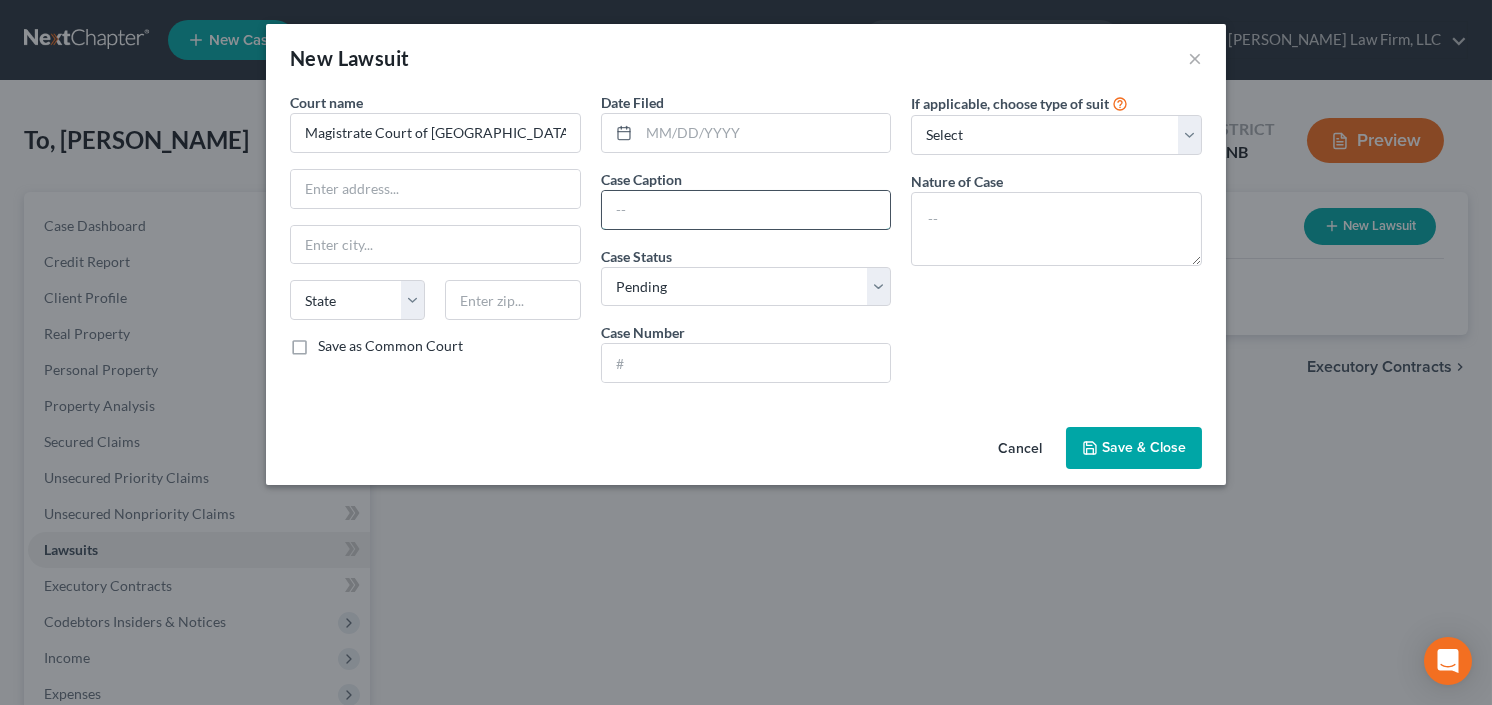 type on "O" 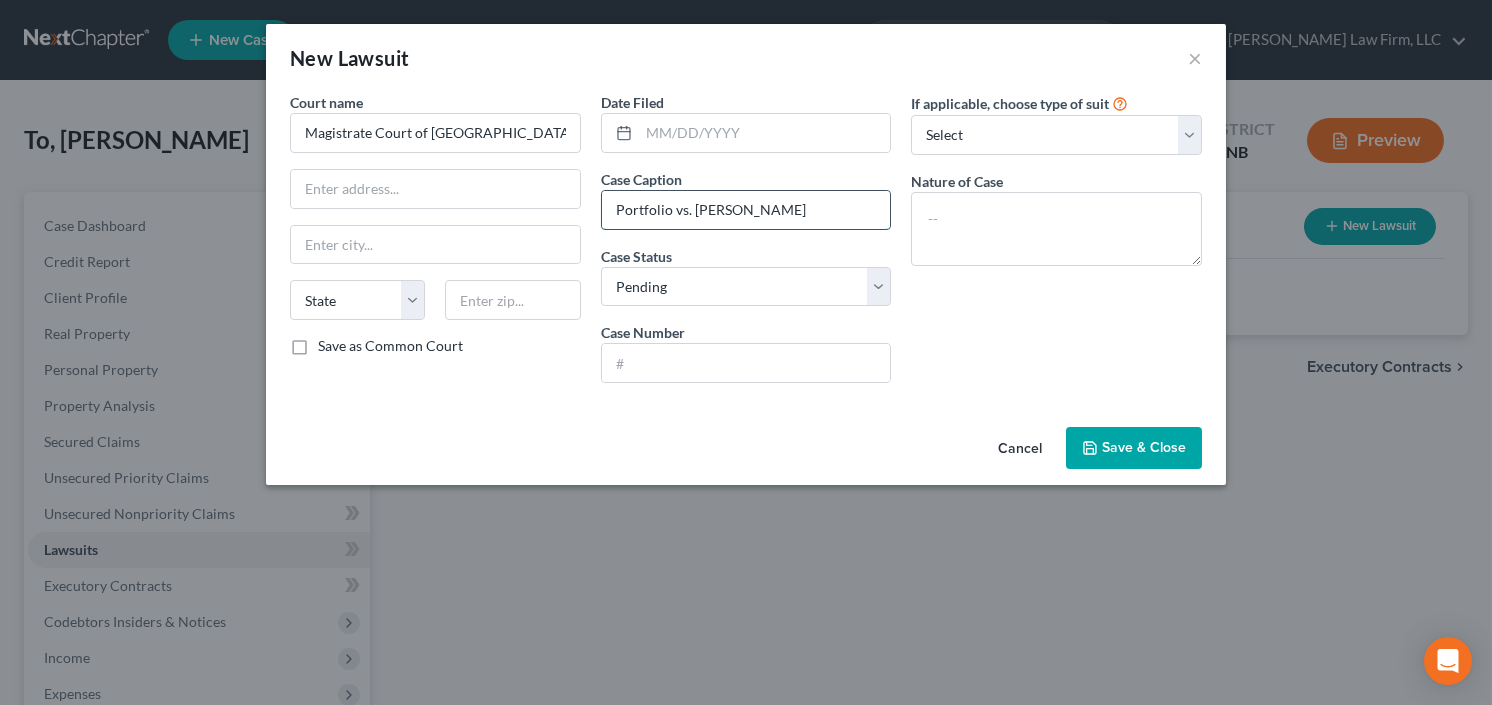 click on "Portfolio vs. [PERSON_NAME]" at bounding box center (746, 210) 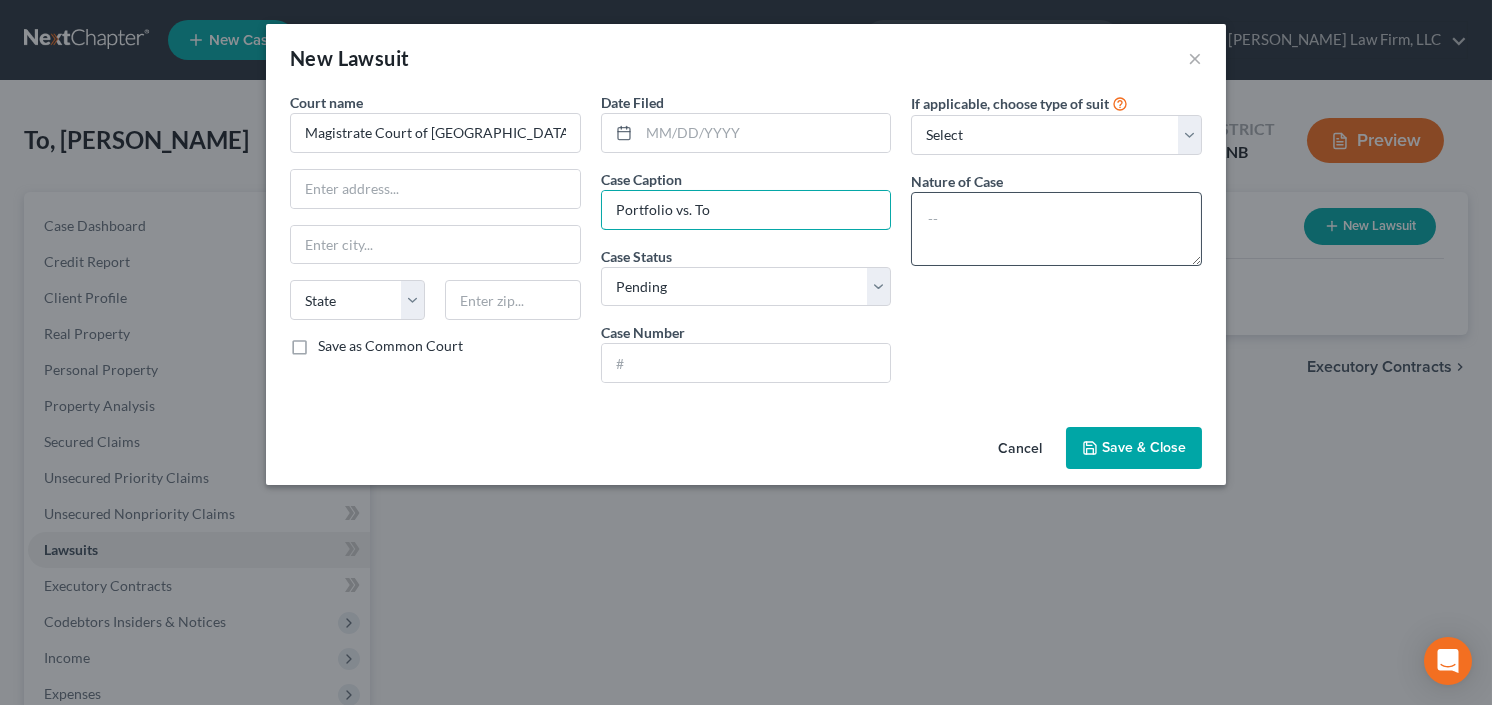 type on "Portfolio vs. To" 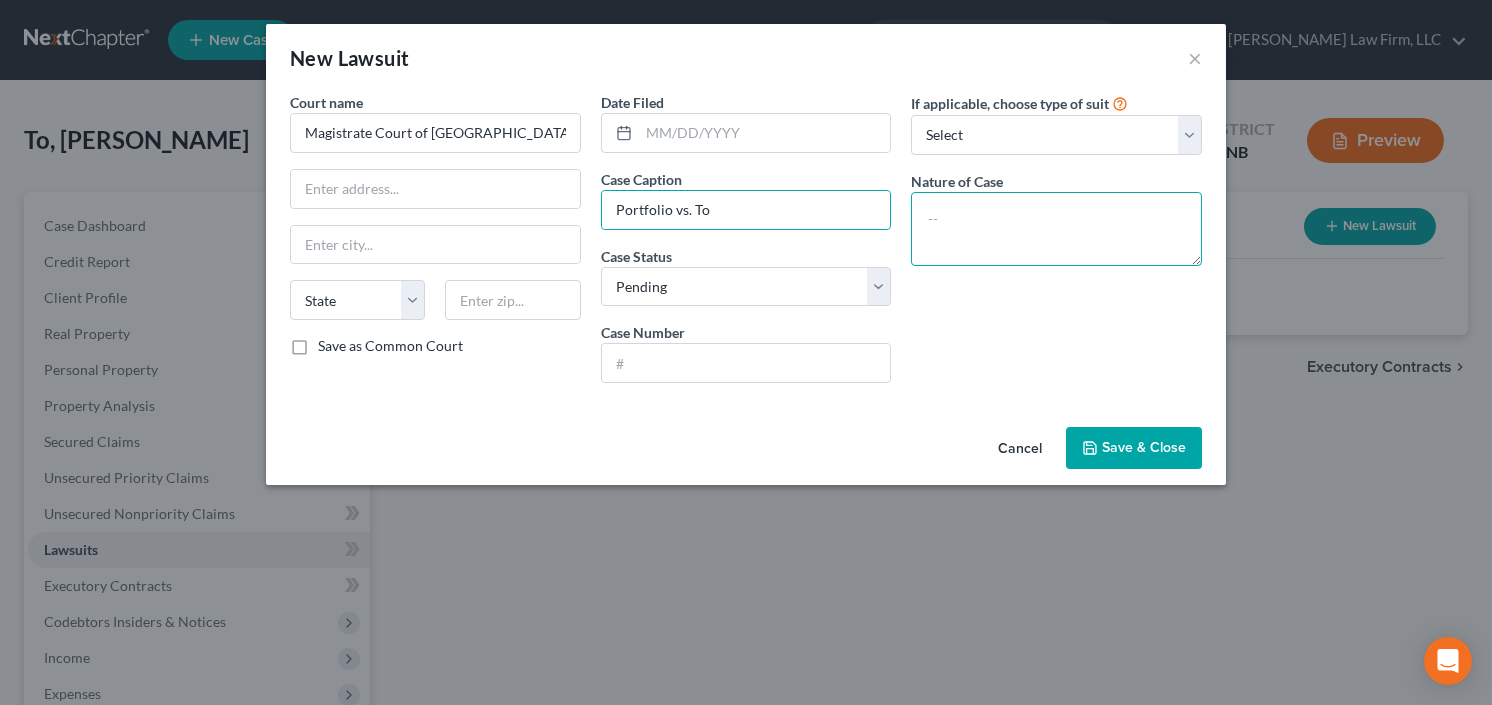 click at bounding box center [1056, 229] 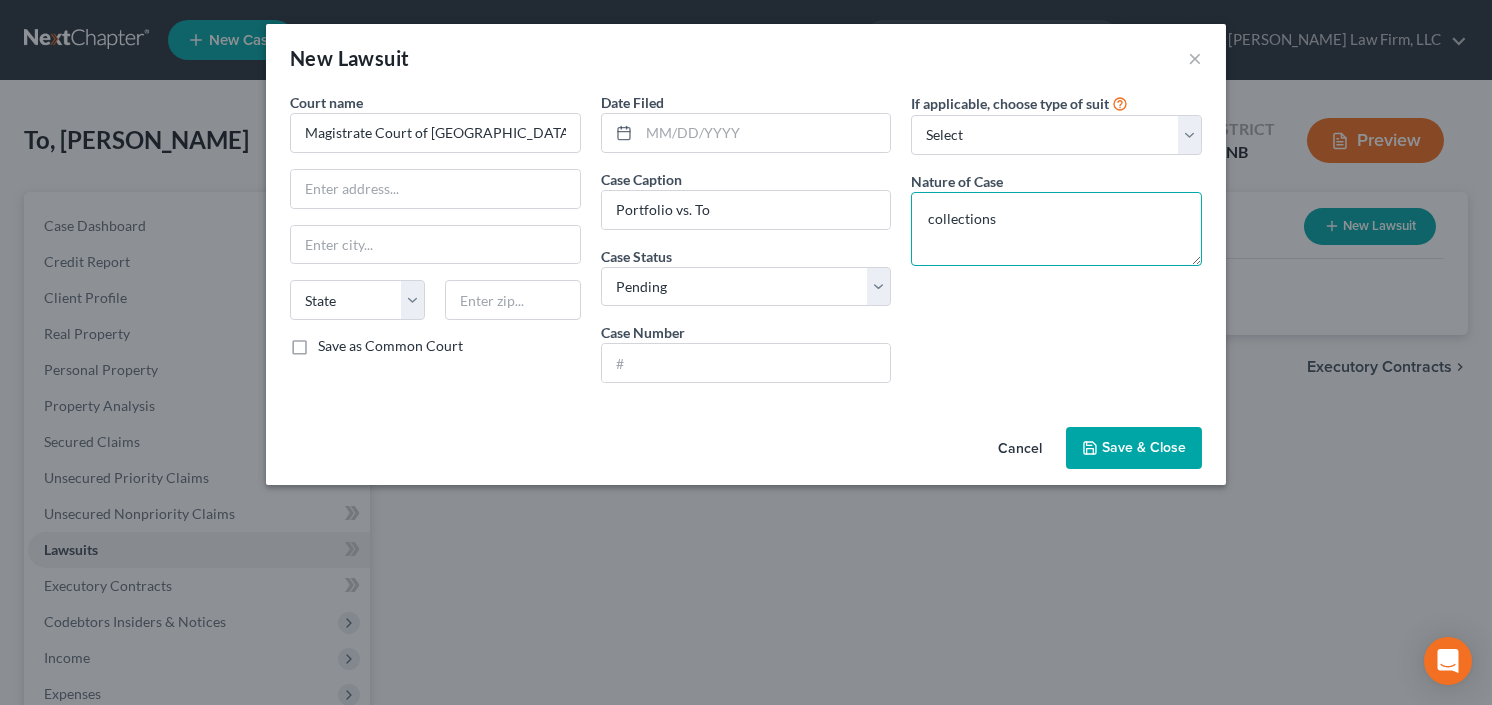 type on "collections" 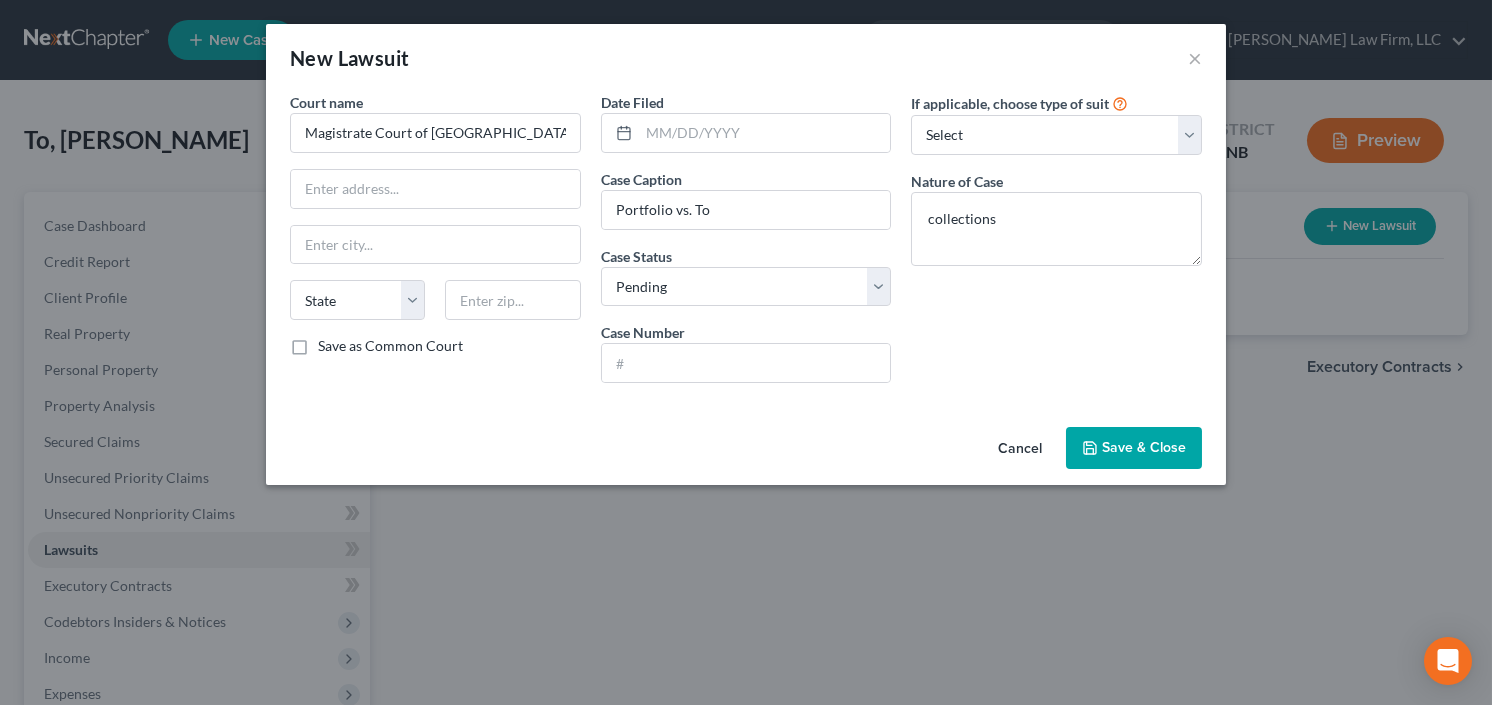 click on "Cancel Save & Close" at bounding box center (746, 452) 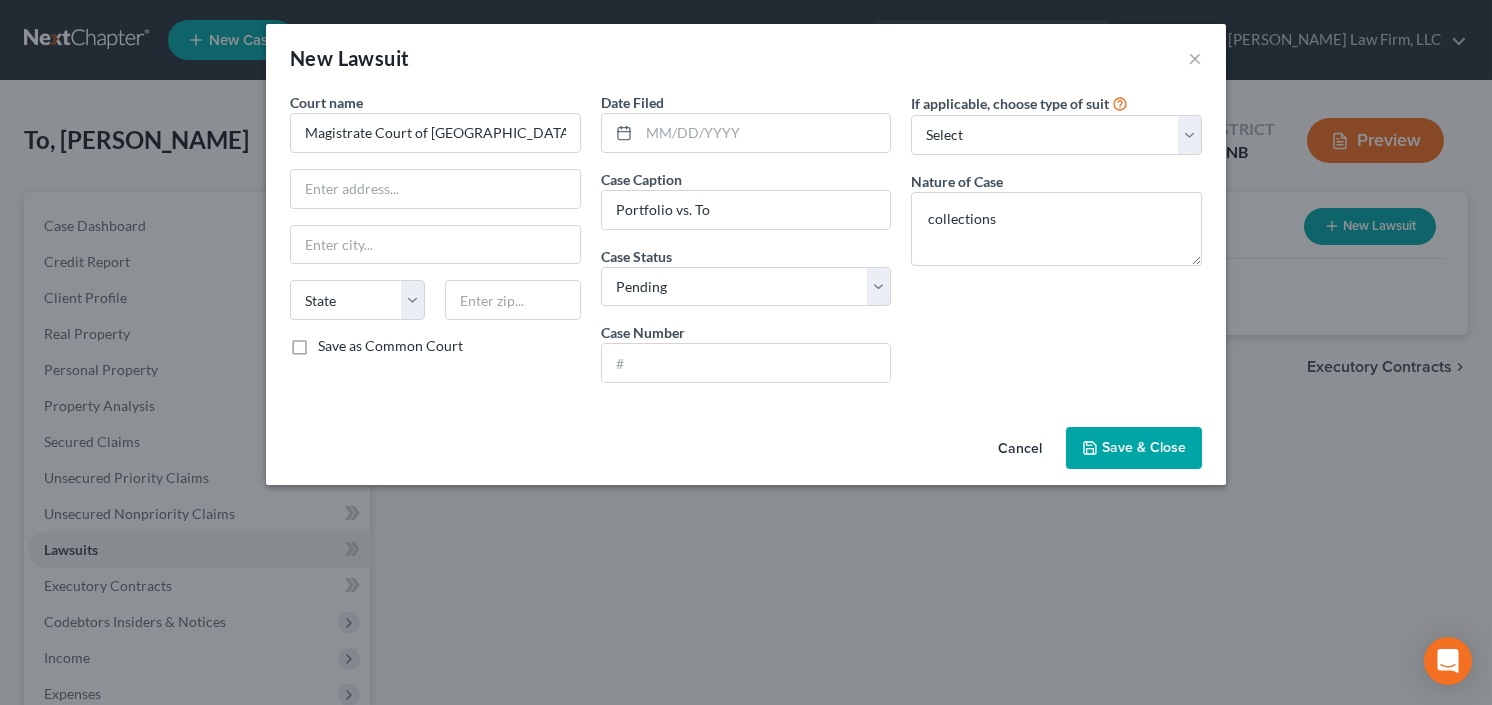 click on "Save & Close" at bounding box center (1134, 448) 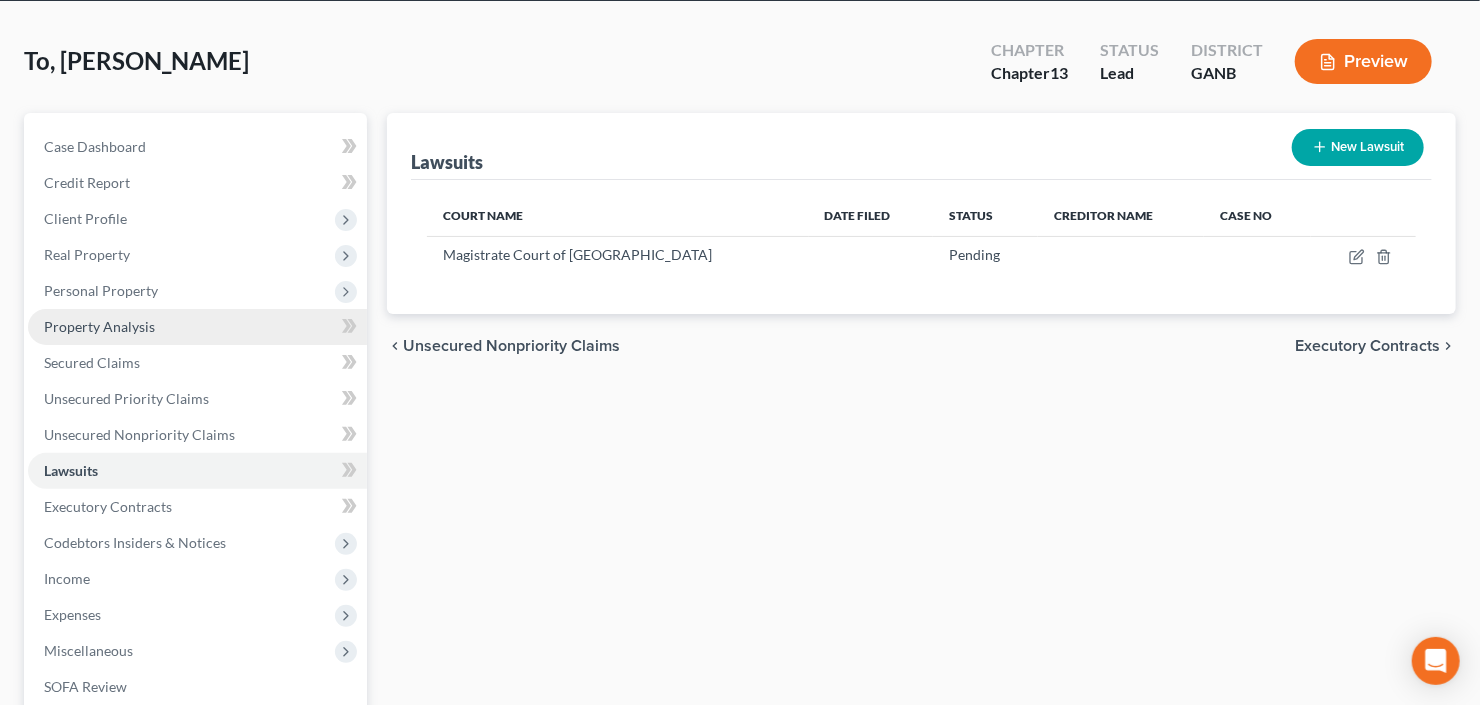 scroll, scrollTop: 240, scrollLeft: 0, axis: vertical 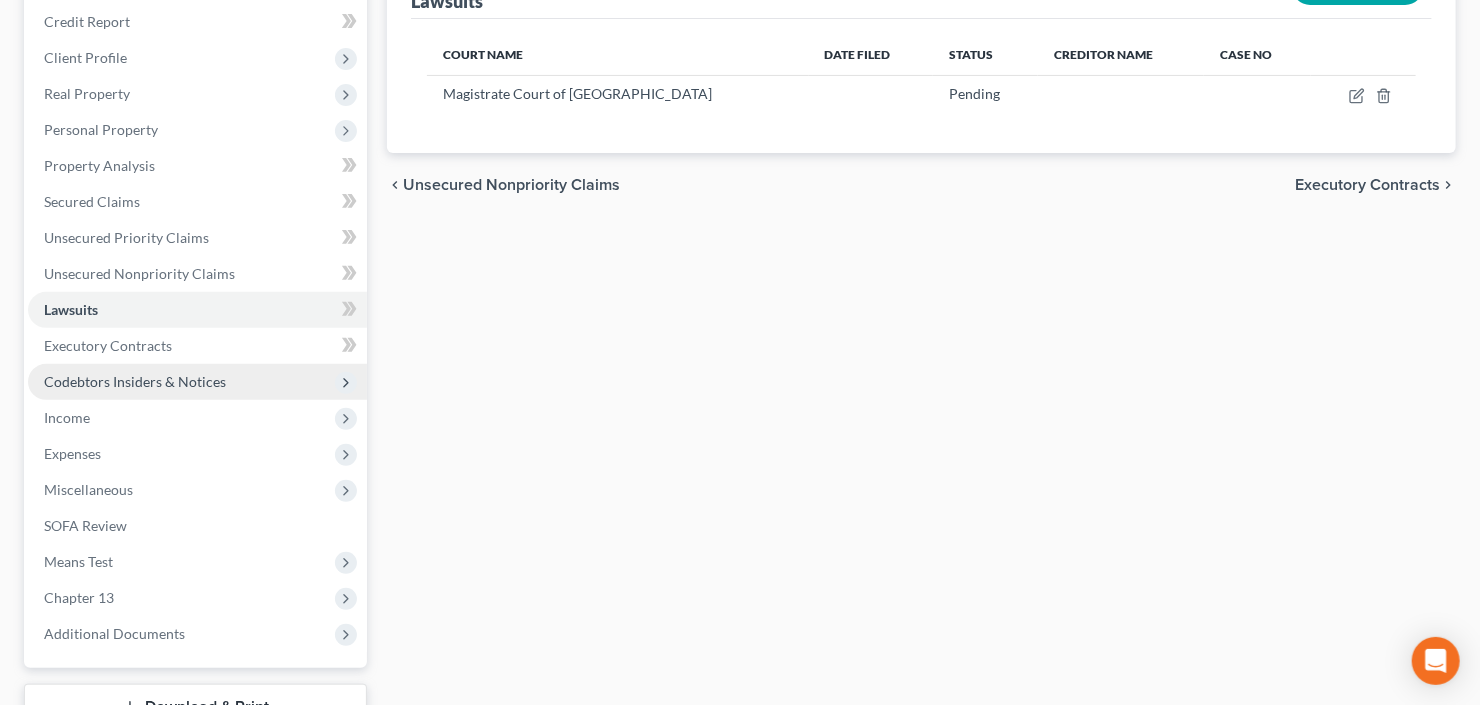 click on "Codebtors Insiders & Notices" at bounding box center [135, 381] 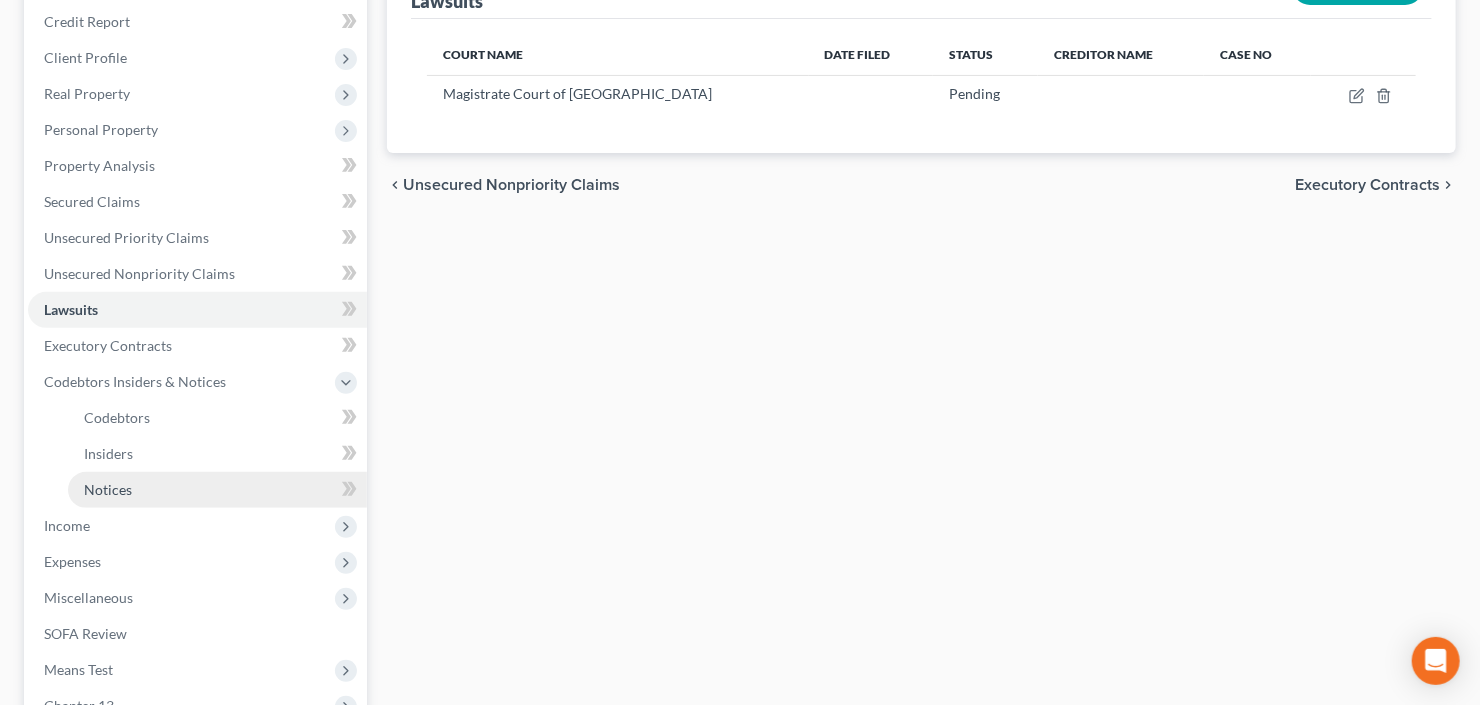 click on "Notices" at bounding box center (217, 490) 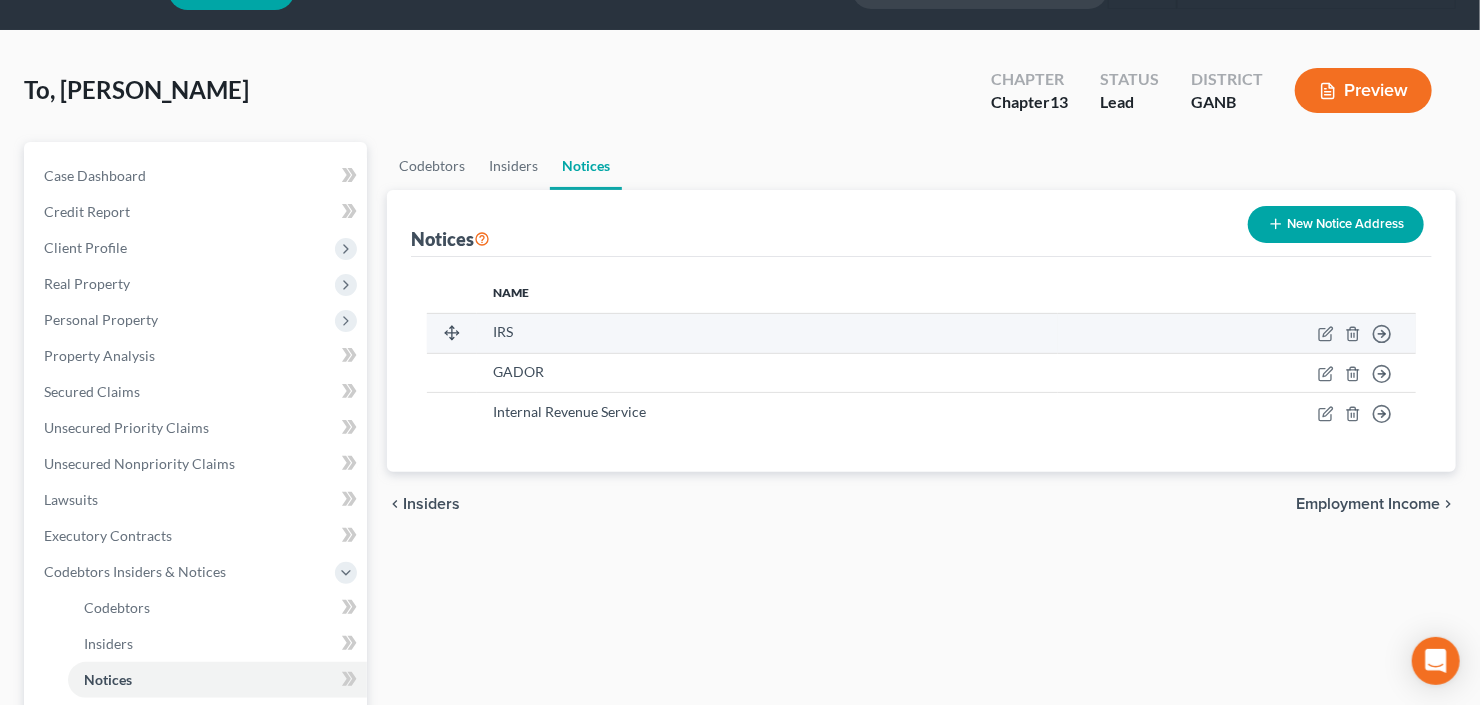 scroll, scrollTop: 0, scrollLeft: 0, axis: both 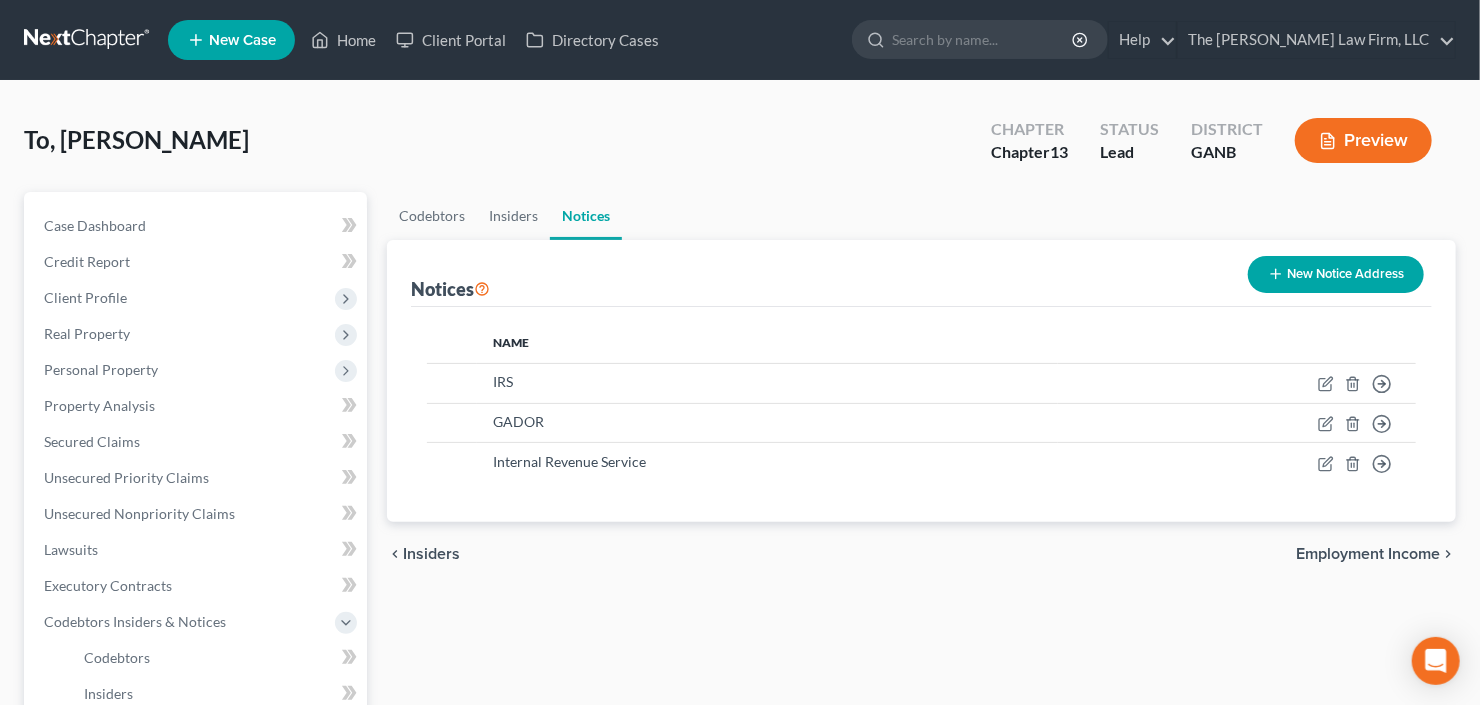 click on "New Notice Address" at bounding box center [1336, 274] 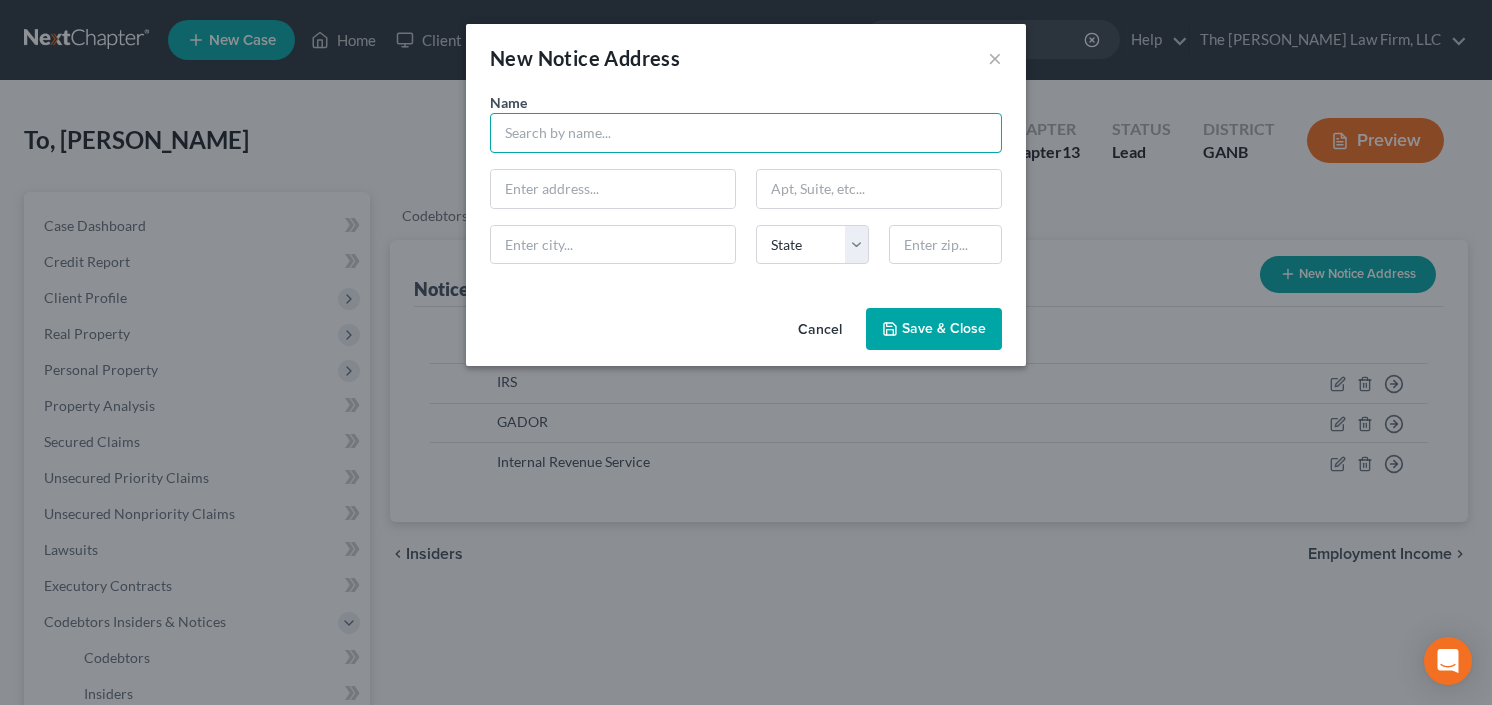 click at bounding box center [746, 133] 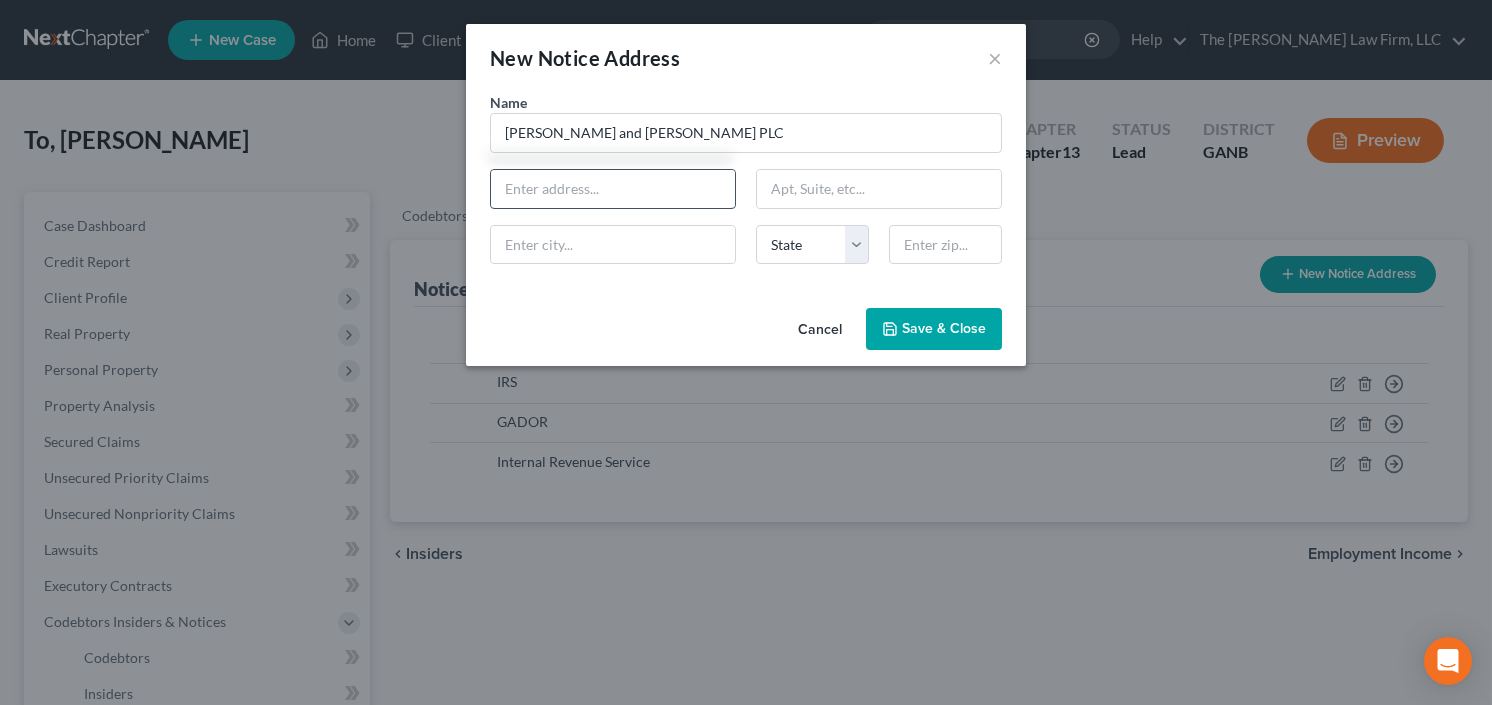 click at bounding box center [613, 189] 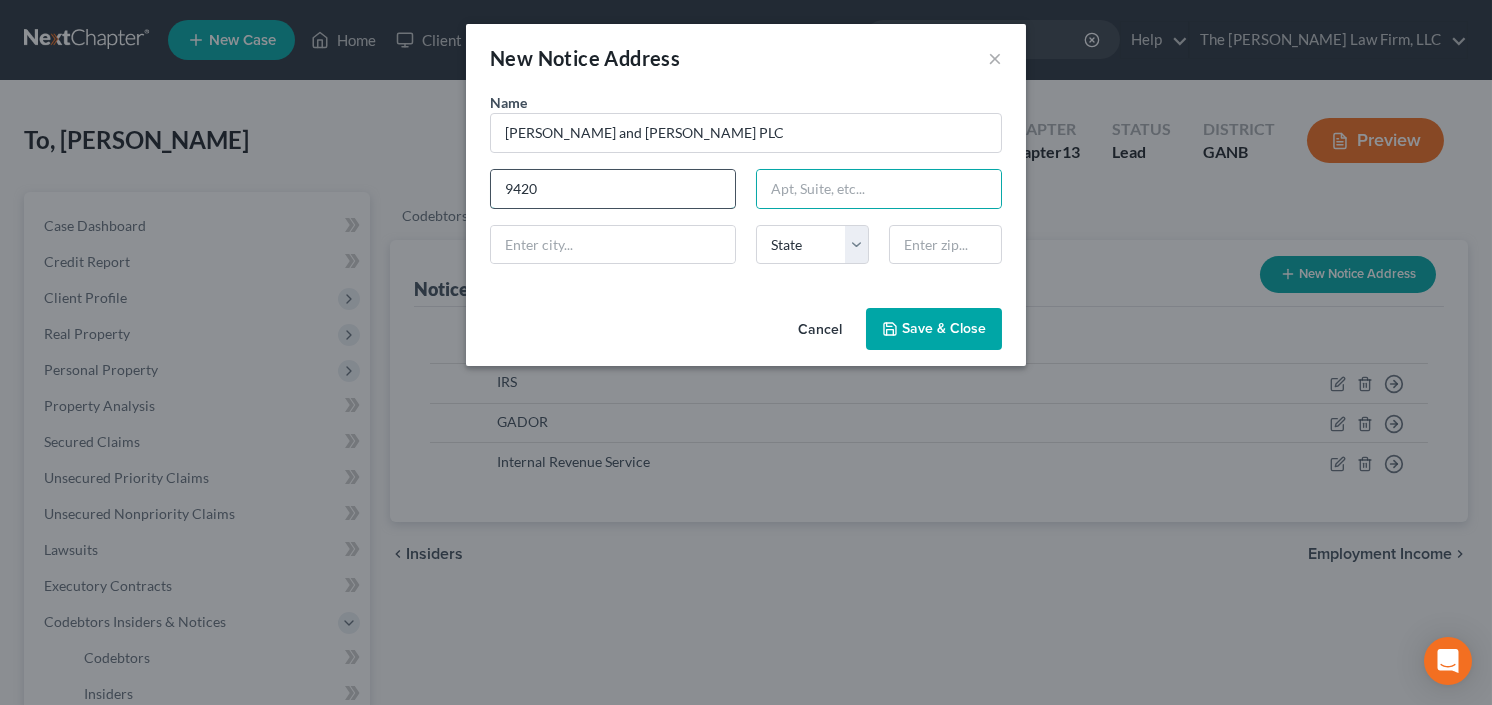 click on "9420" at bounding box center (613, 189) 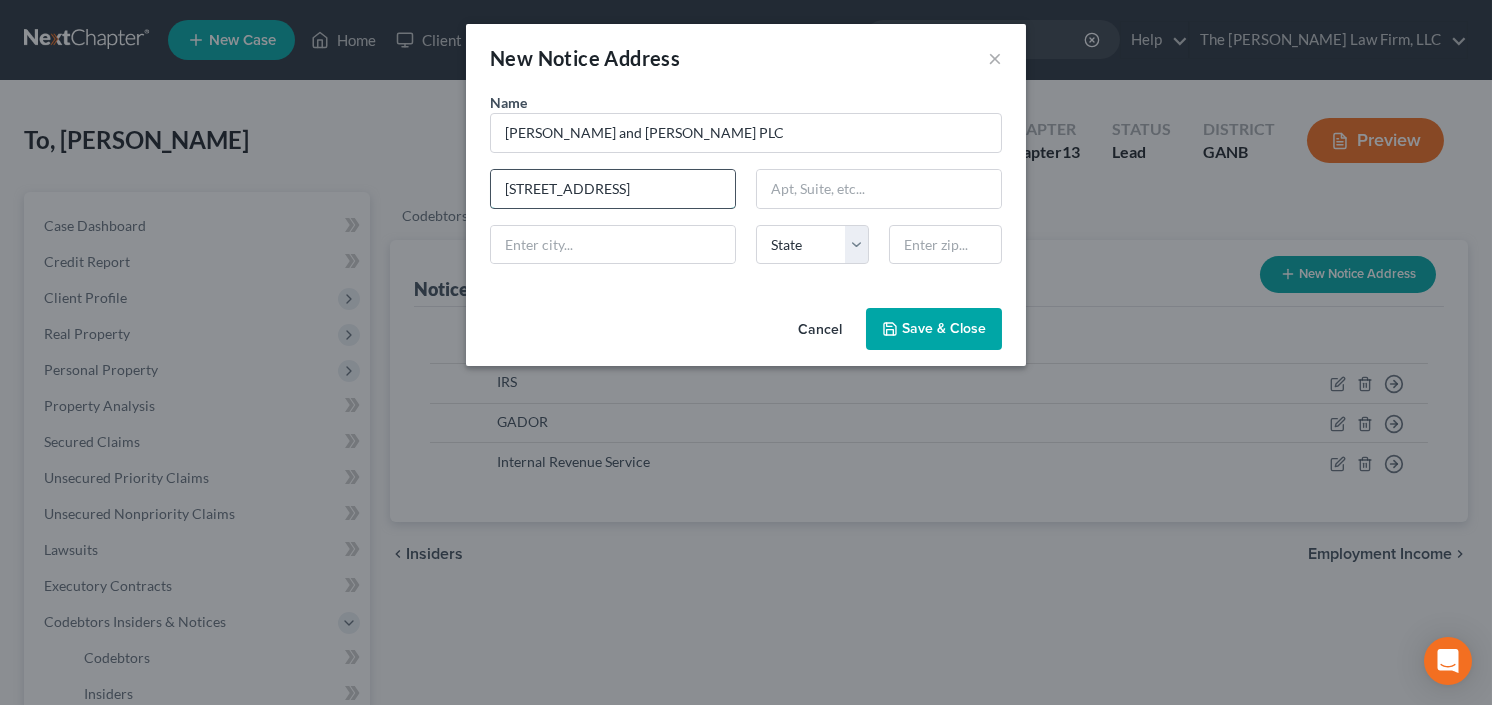 type on "[STREET_ADDRESS]" 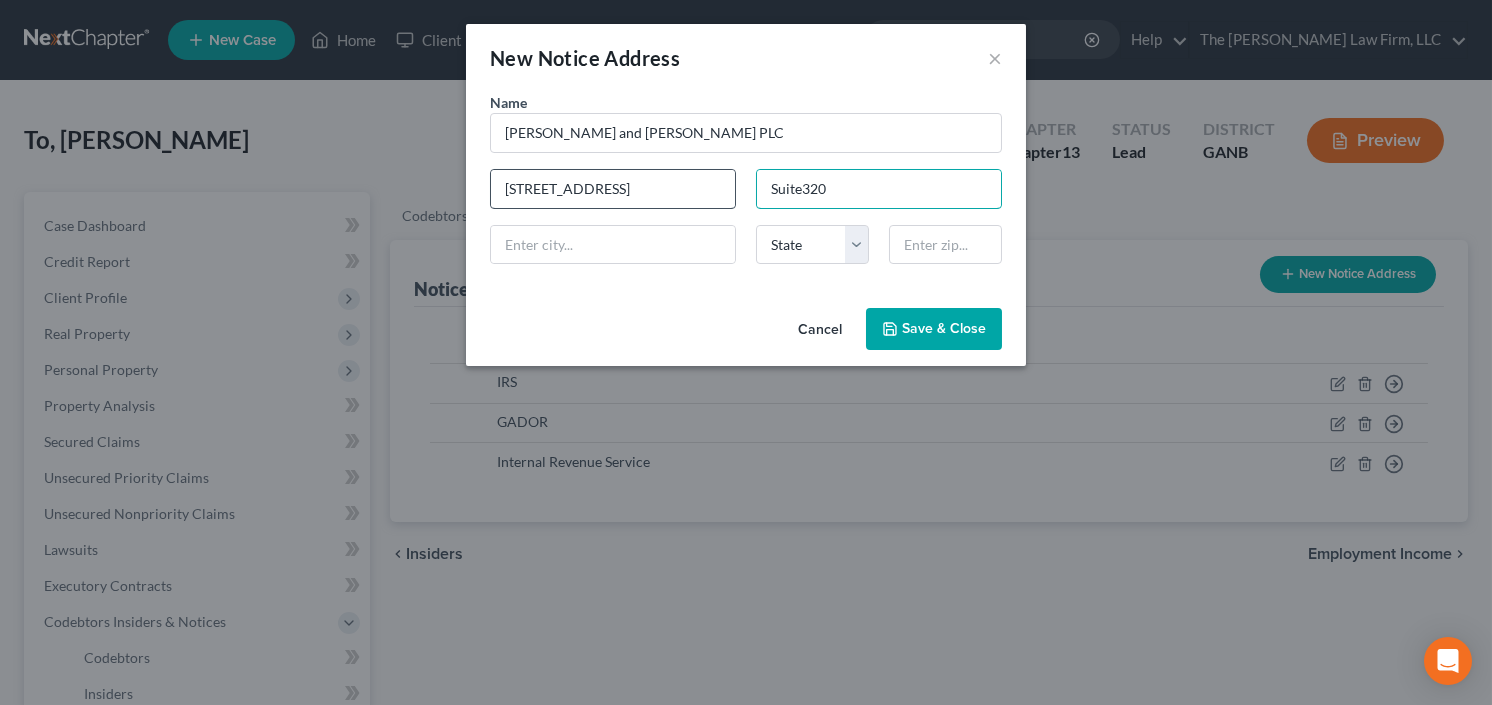 type on "Suite320" 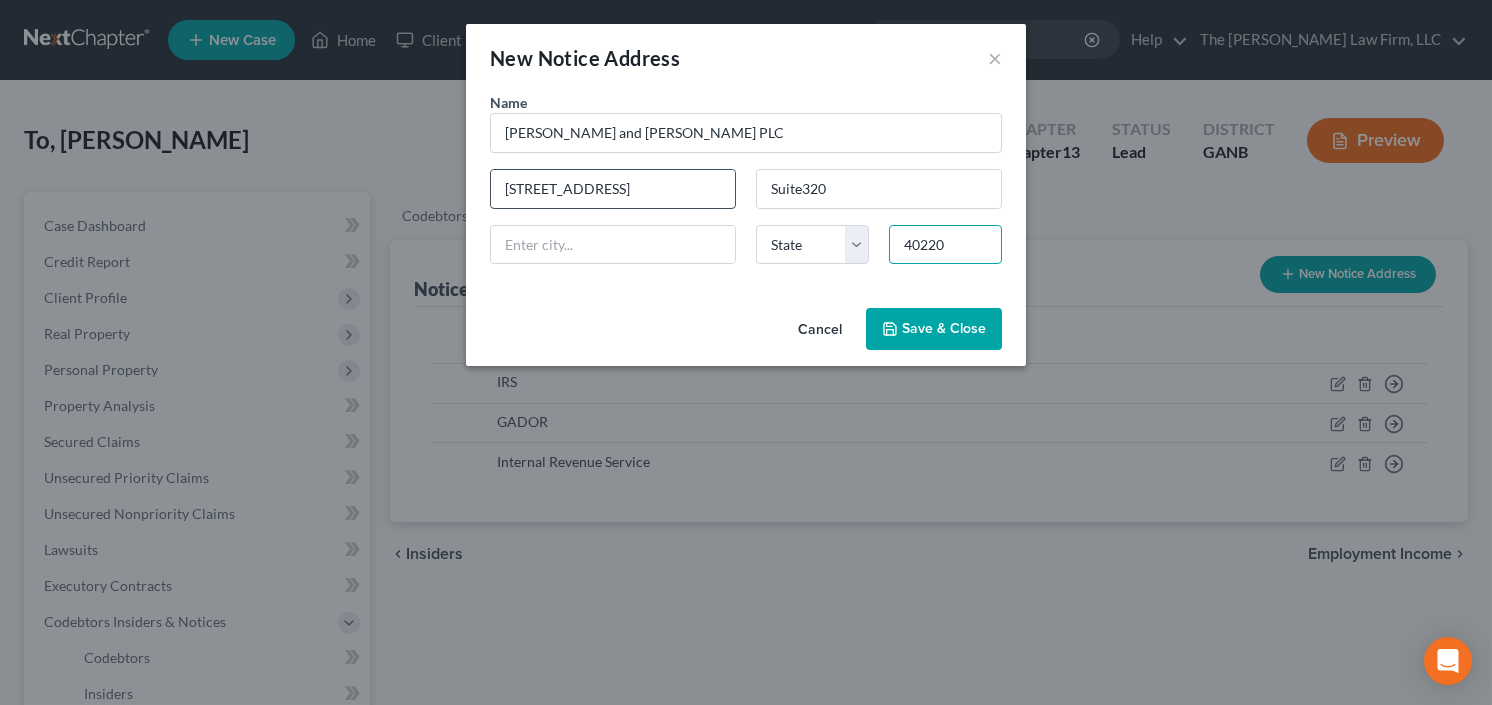 type on "40220" 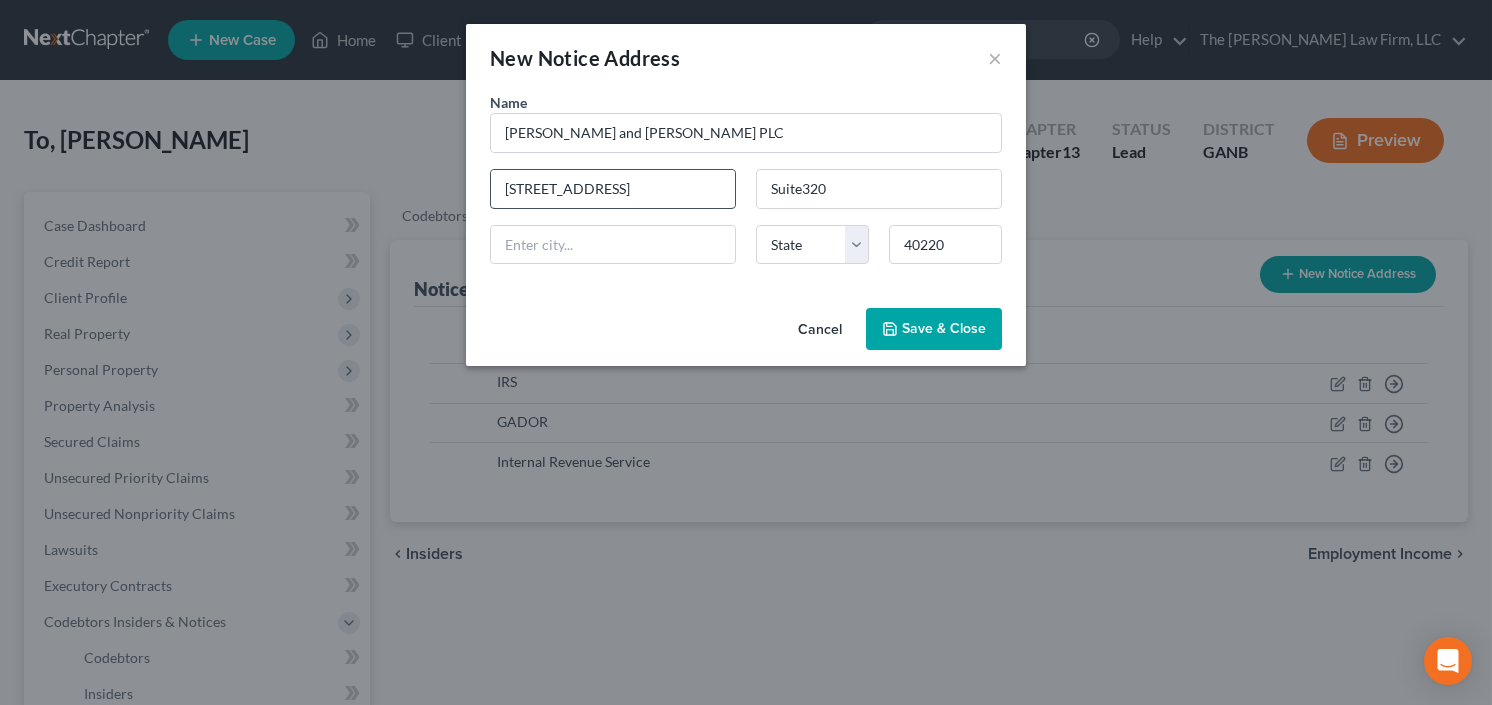 type on "[GEOGRAPHIC_DATA]" 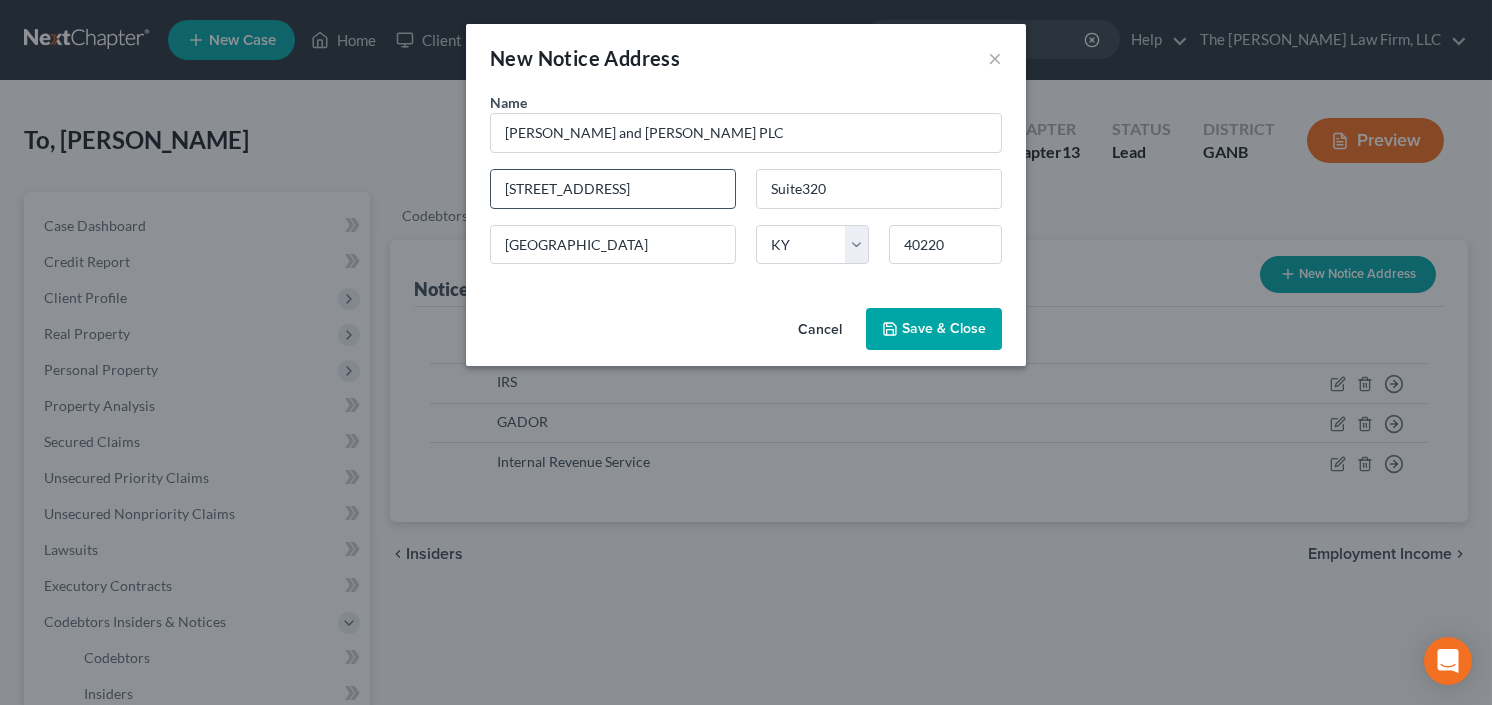 type 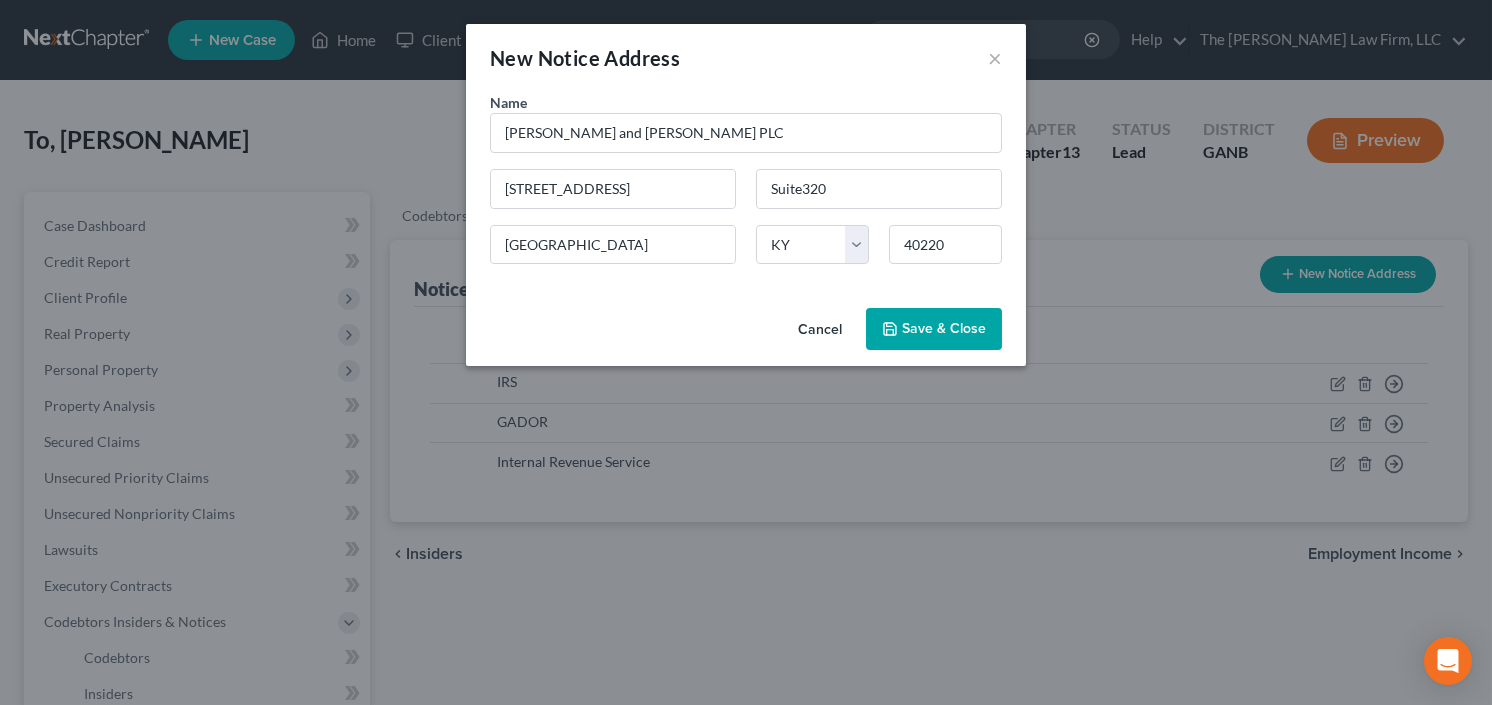 click on "Save & Close" at bounding box center (934, 329) 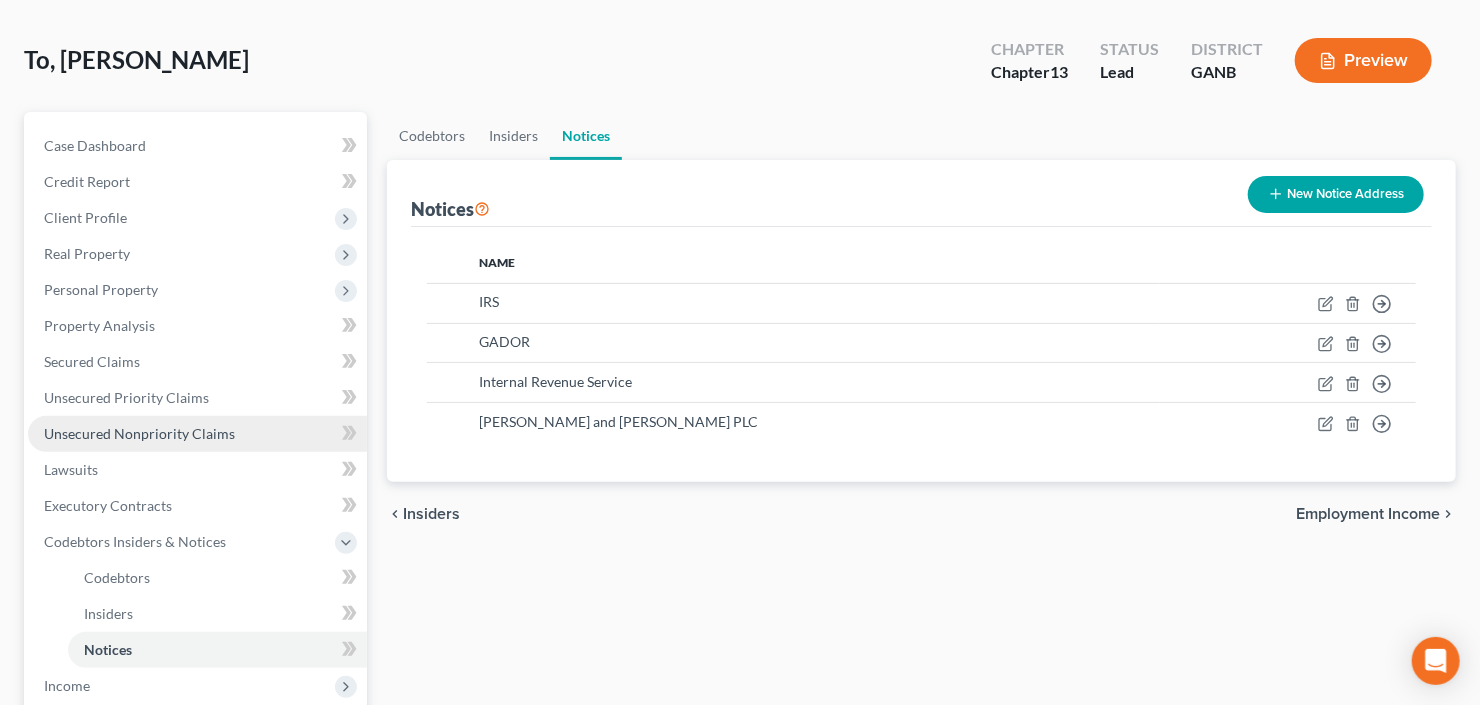 click on "Unsecured Nonpriority Claims" at bounding box center [197, 434] 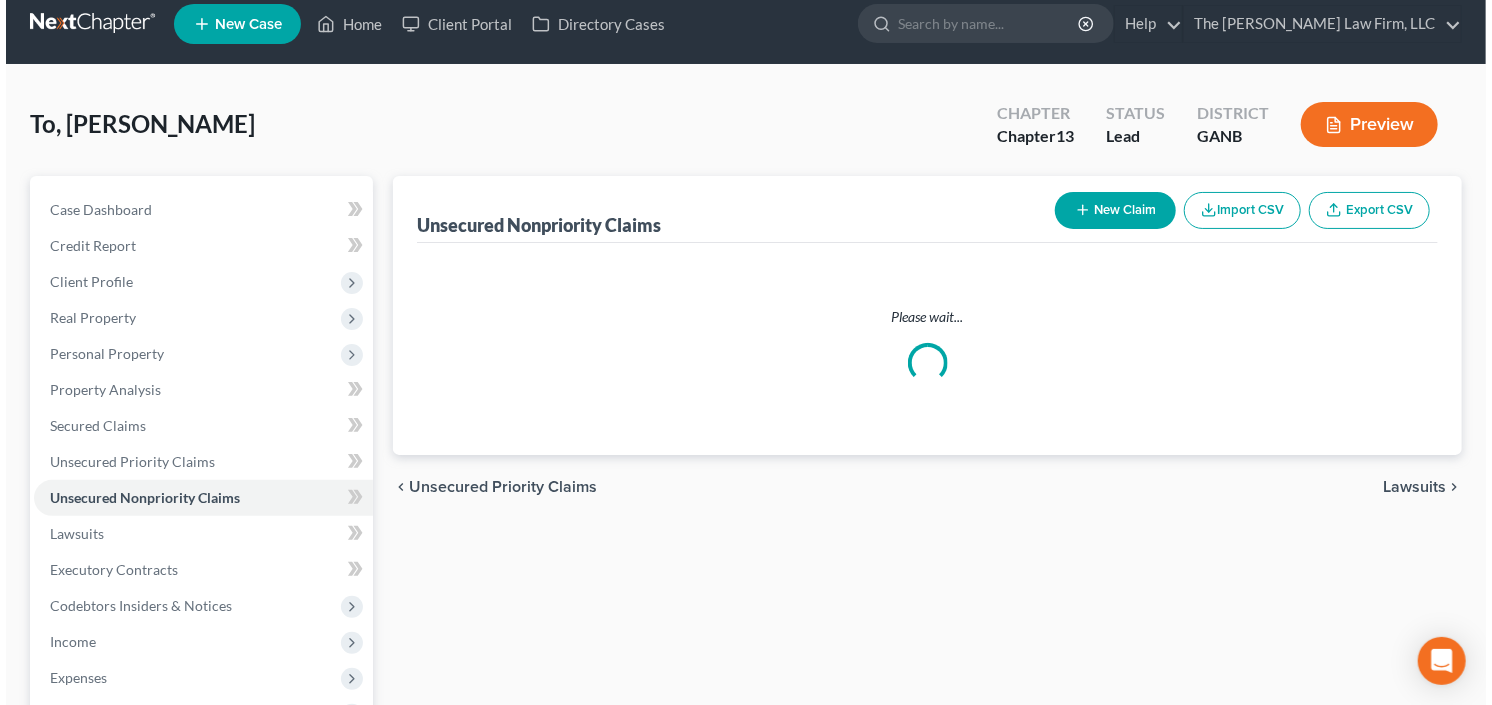 scroll, scrollTop: 0, scrollLeft: 0, axis: both 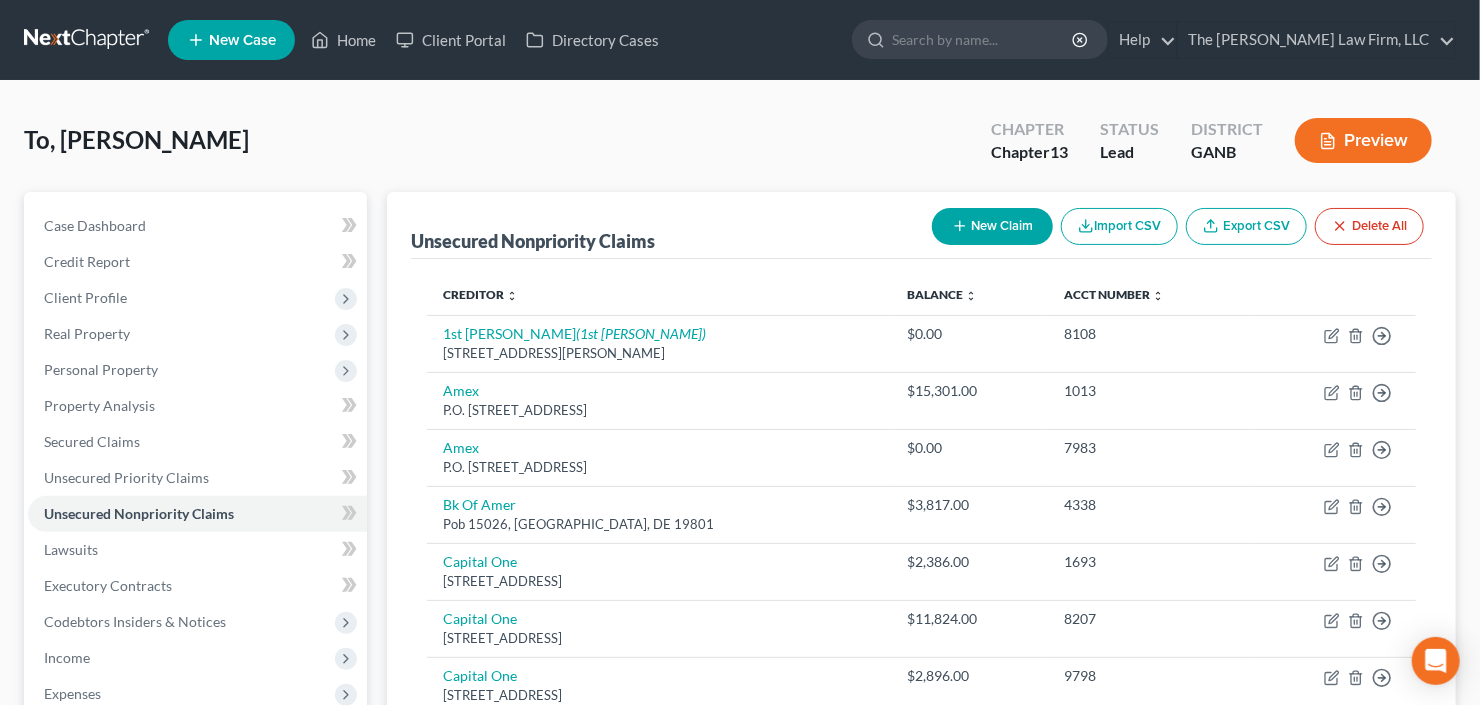 click on "New Claim" at bounding box center (992, 226) 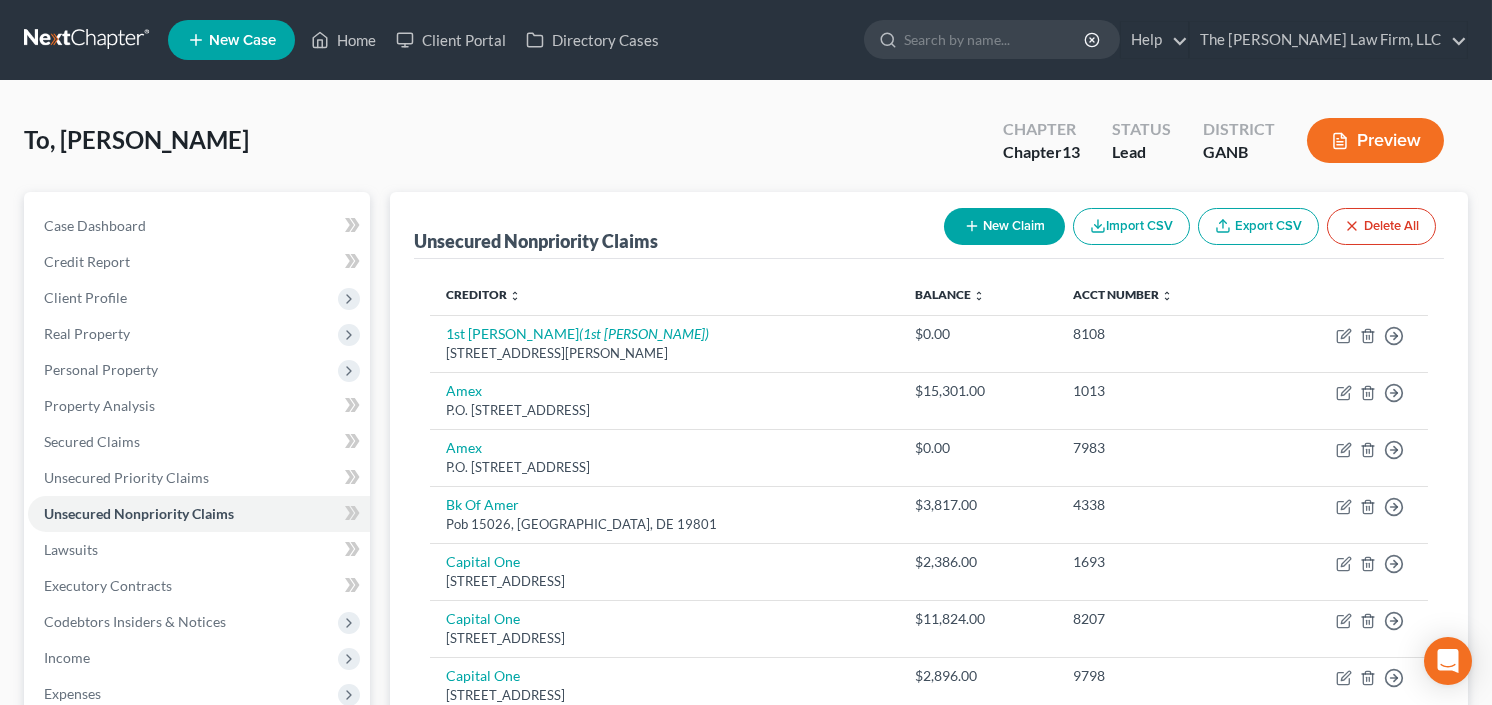 select on "0" 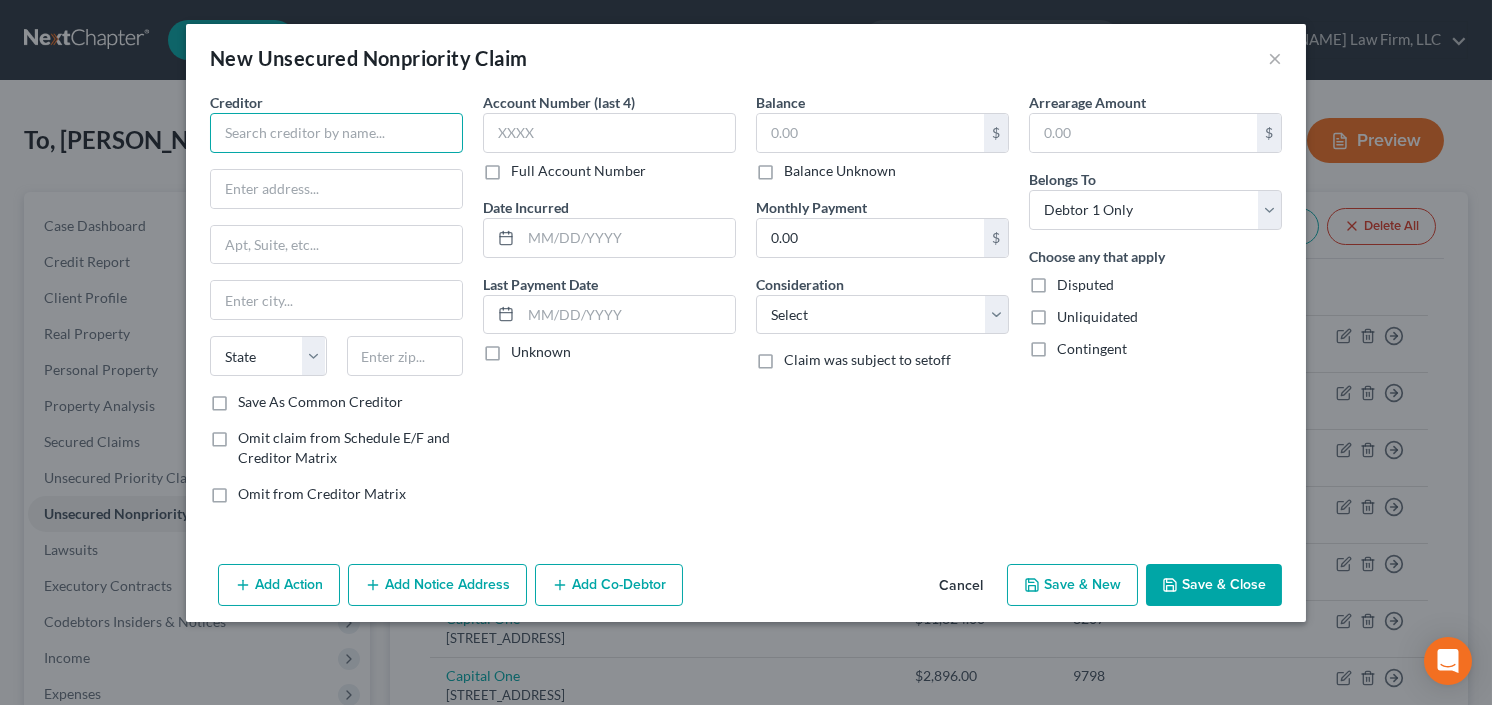 click at bounding box center (336, 133) 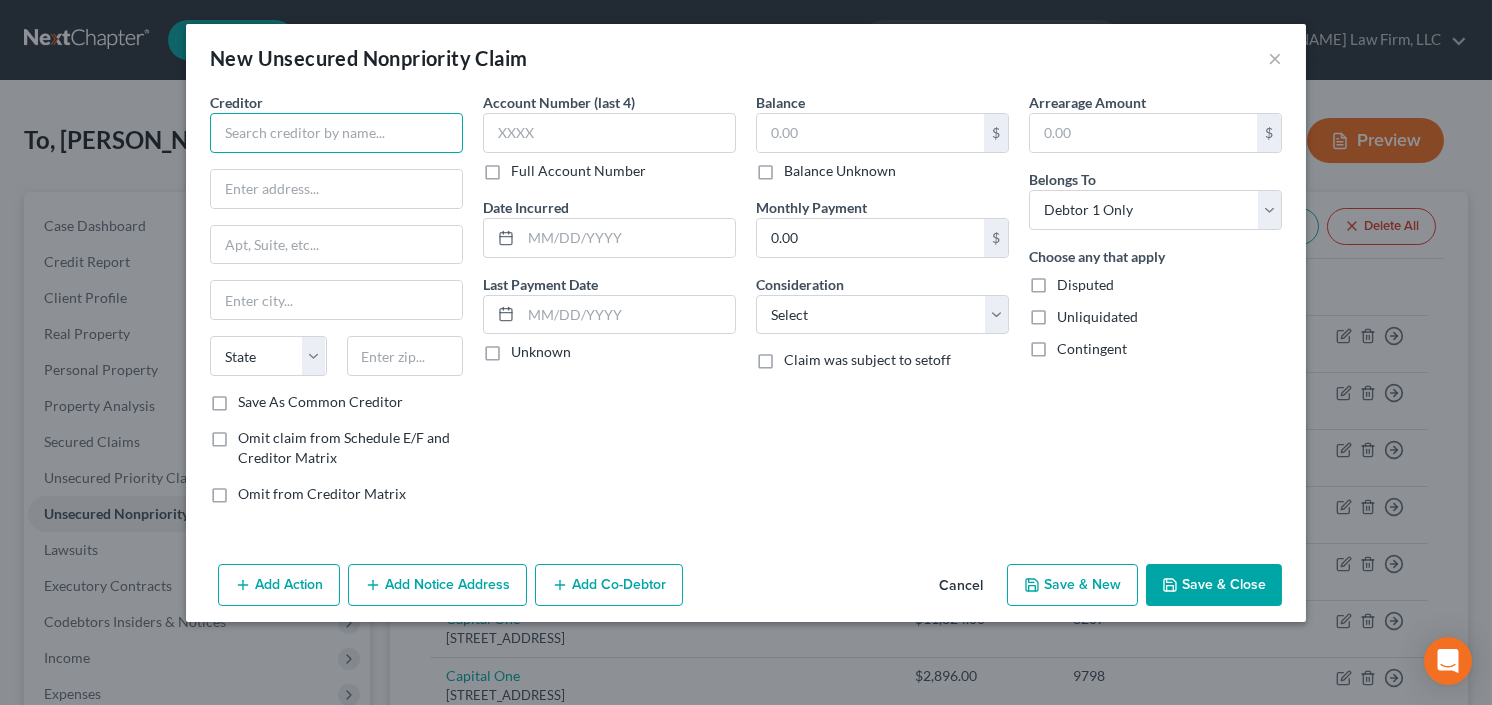 click at bounding box center [336, 133] 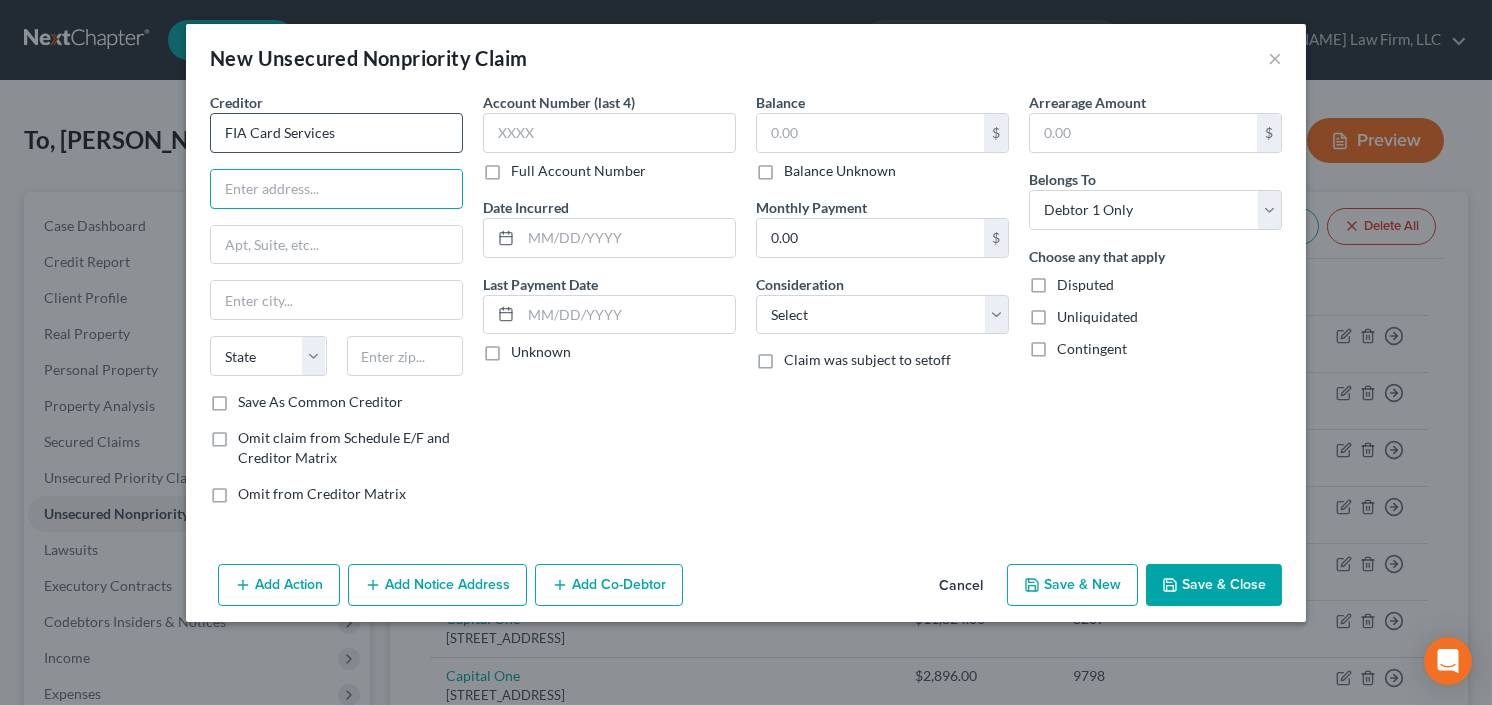 type on "FIA Card Services" 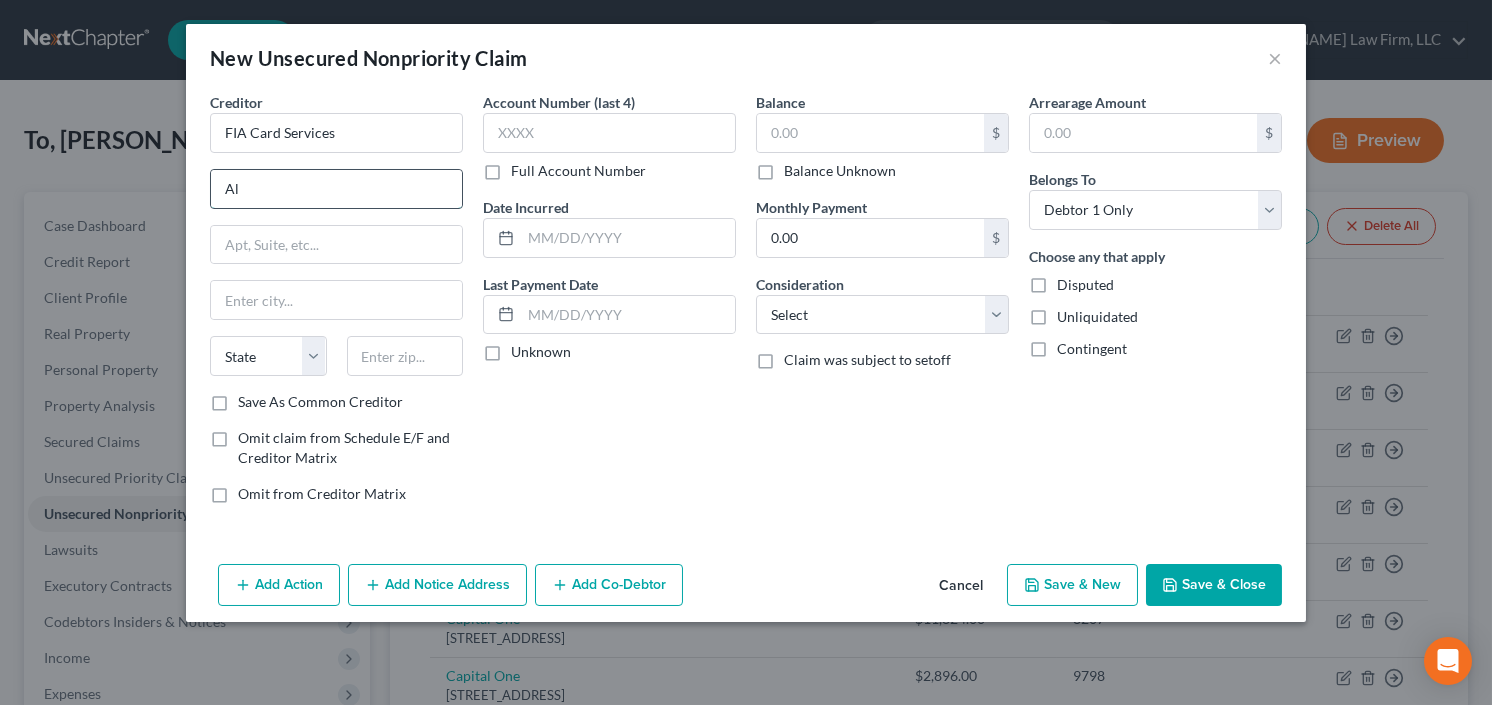 type on "Alrdige Pite Haan" 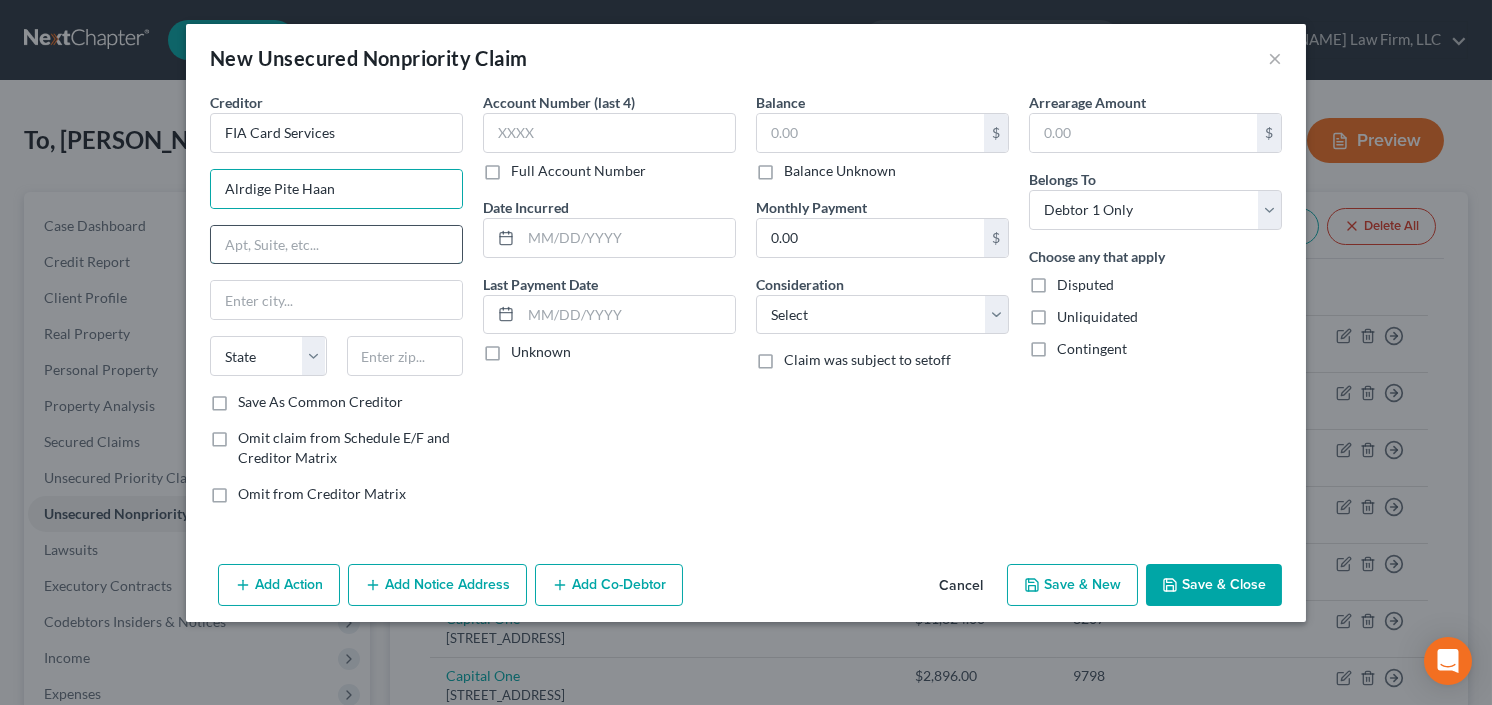 click at bounding box center (336, 245) 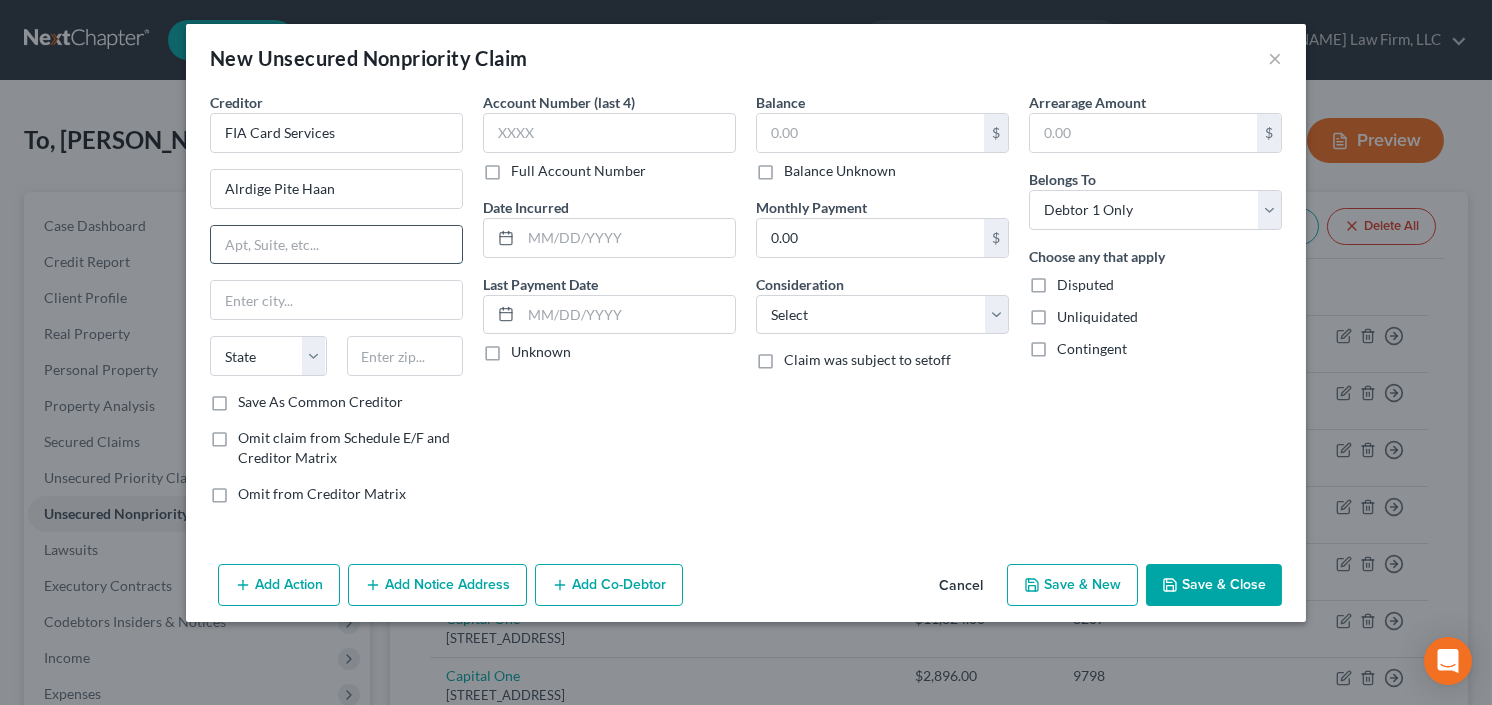 click at bounding box center [336, 245] 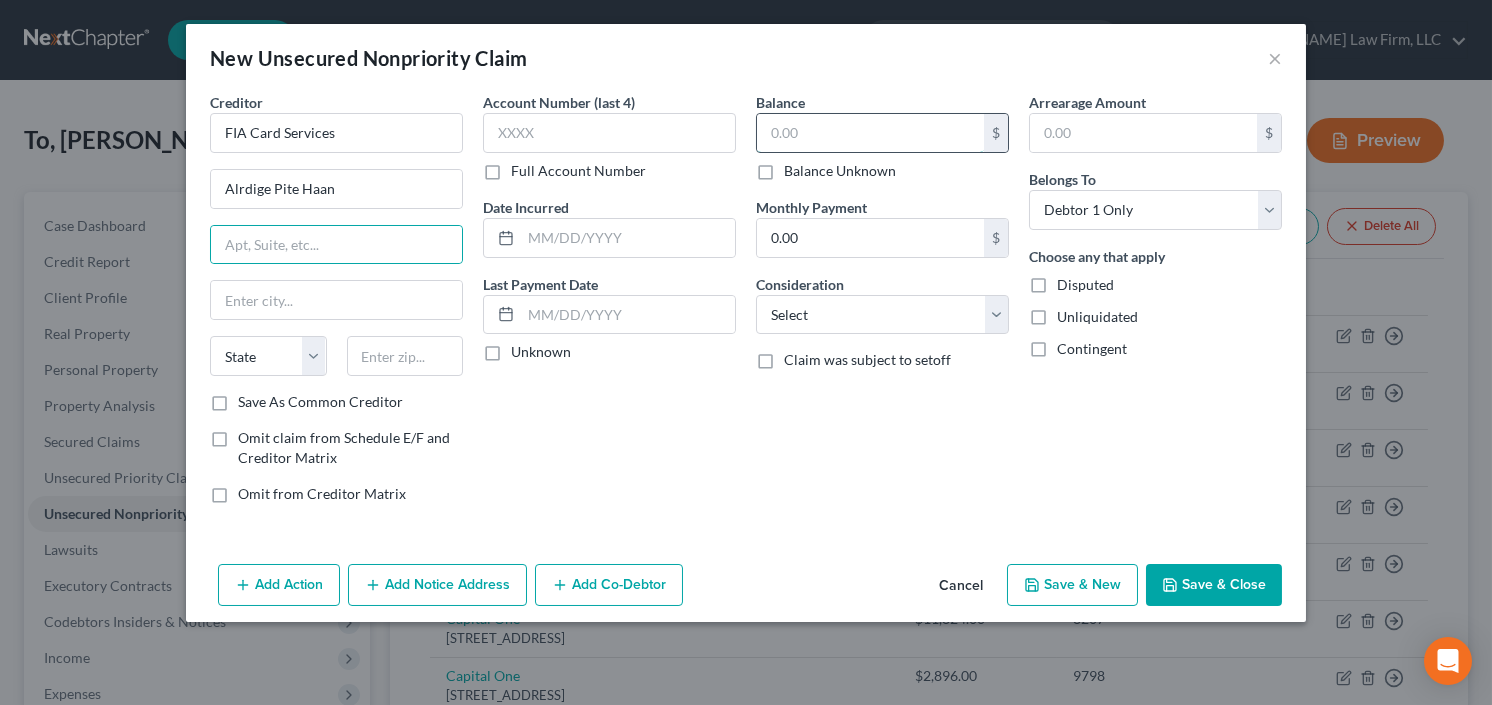click at bounding box center (870, 133) 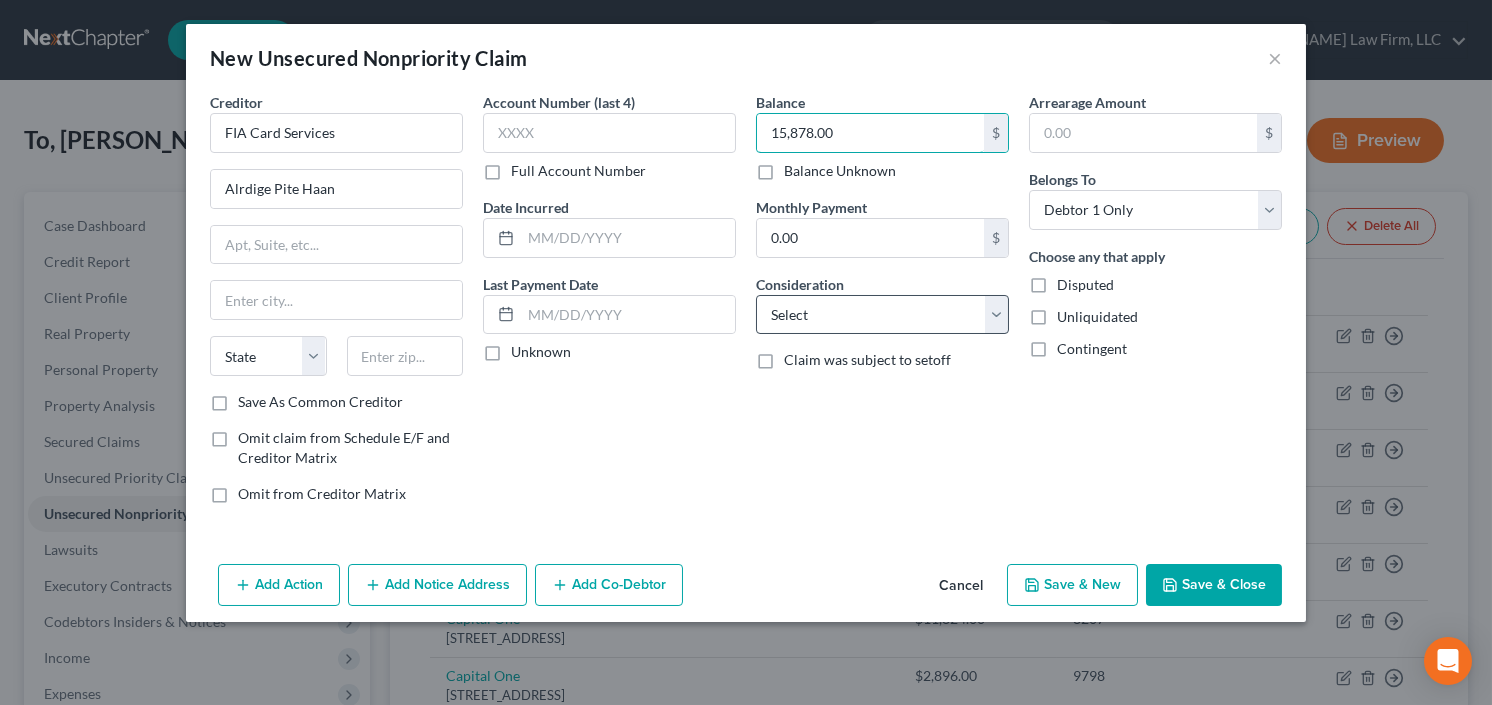 type on "15,878.00" 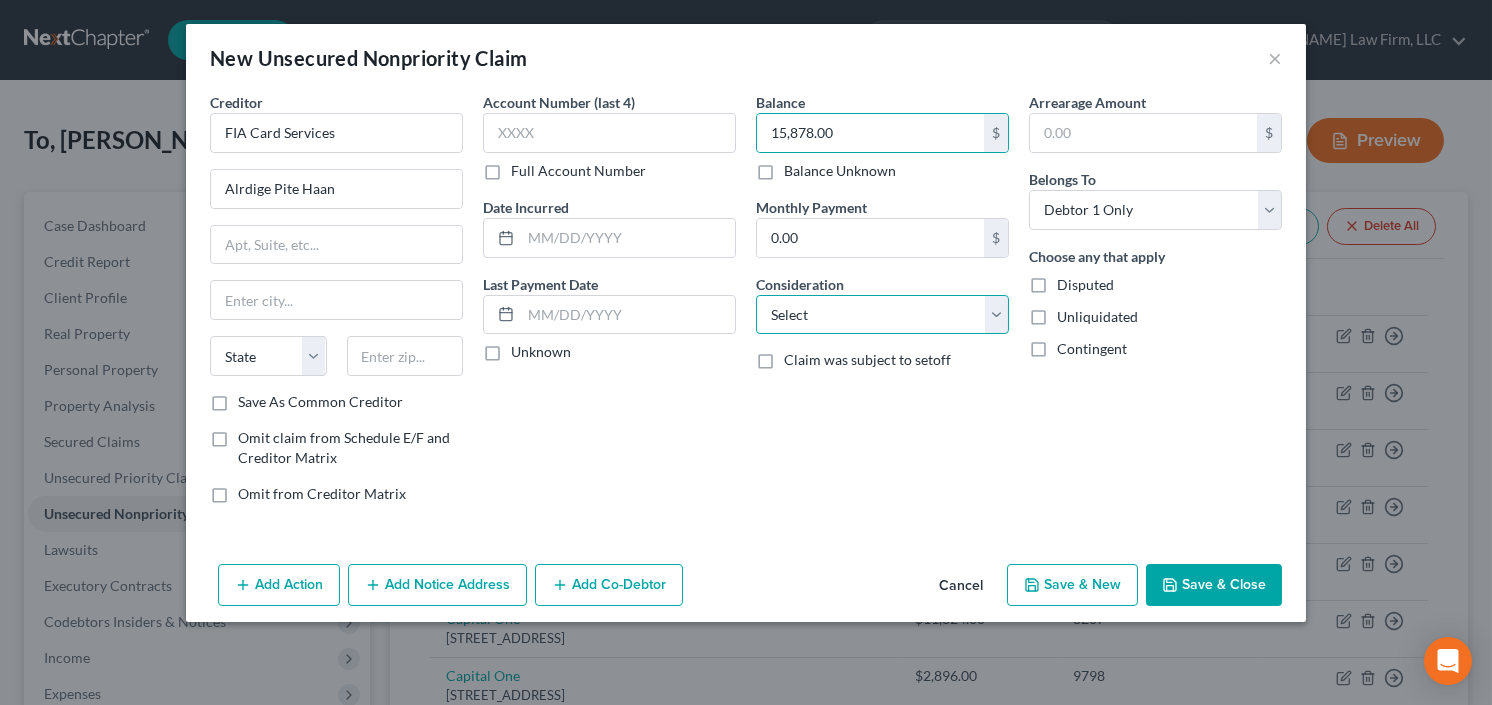 click on "Select Cable / Satellite Services Collection Agency Credit Card Debt Debt Counseling / Attorneys Deficiency Balance Domestic Support Obligations Home / Car Repairs Income Taxes Judgment Liens Medical Services Monies Loaned / Advanced Mortgage Obligation From Divorce Or Separation Obligation To Pensions Other Overdrawn Bank Account Promised To Help Pay Creditors Student Loans Suppliers And Vendors Telephone / Internet Services Utility Services" at bounding box center (882, 315) 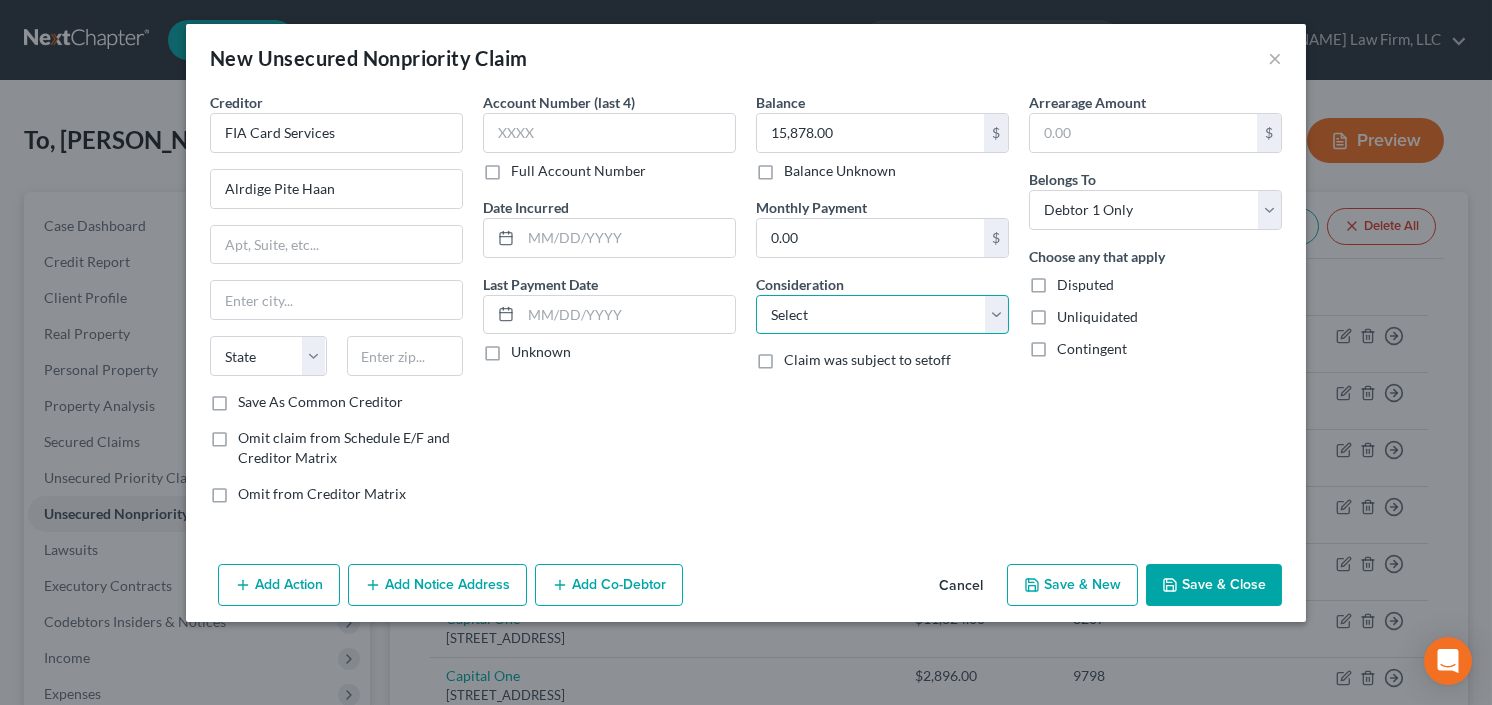 select on "10" 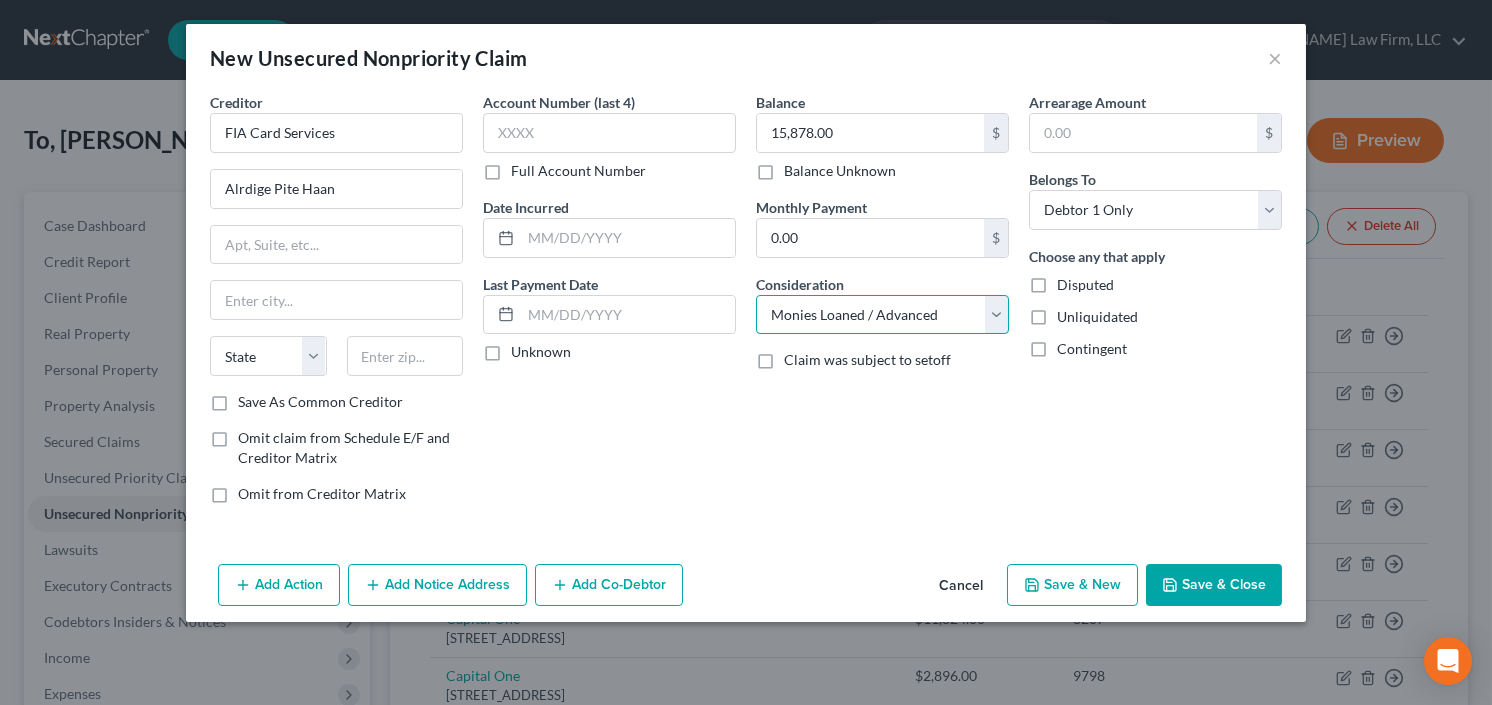 click on "Select Cable / Satellite Services Collection Agency Credit Card Debt Debt Counseling / Attorneys Deficiency Balance Domestic Support Obligations Home / Car Repairs Income Taxes Judgment Liens Medical Services Monies Loaned / Advanced Mortgage Obligation From Divorce Or Separation Obligation To Pensions Other Overdrawn Bank Account Promised To Help Pay Creditors Student Loans Suppliers And Vendors Telephone / Internet Services Utility Services" at bounding box center [882, 315] 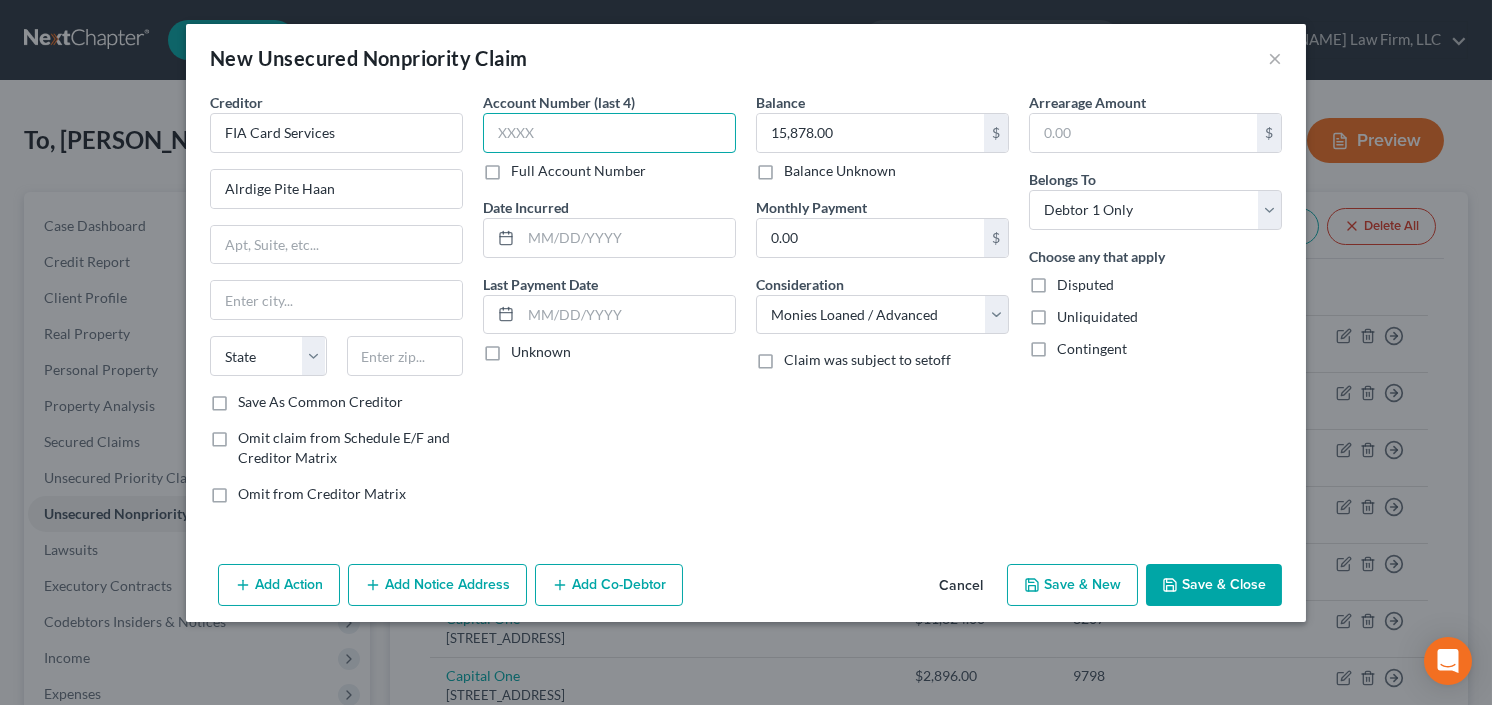 click at bounding box center (609, 133) 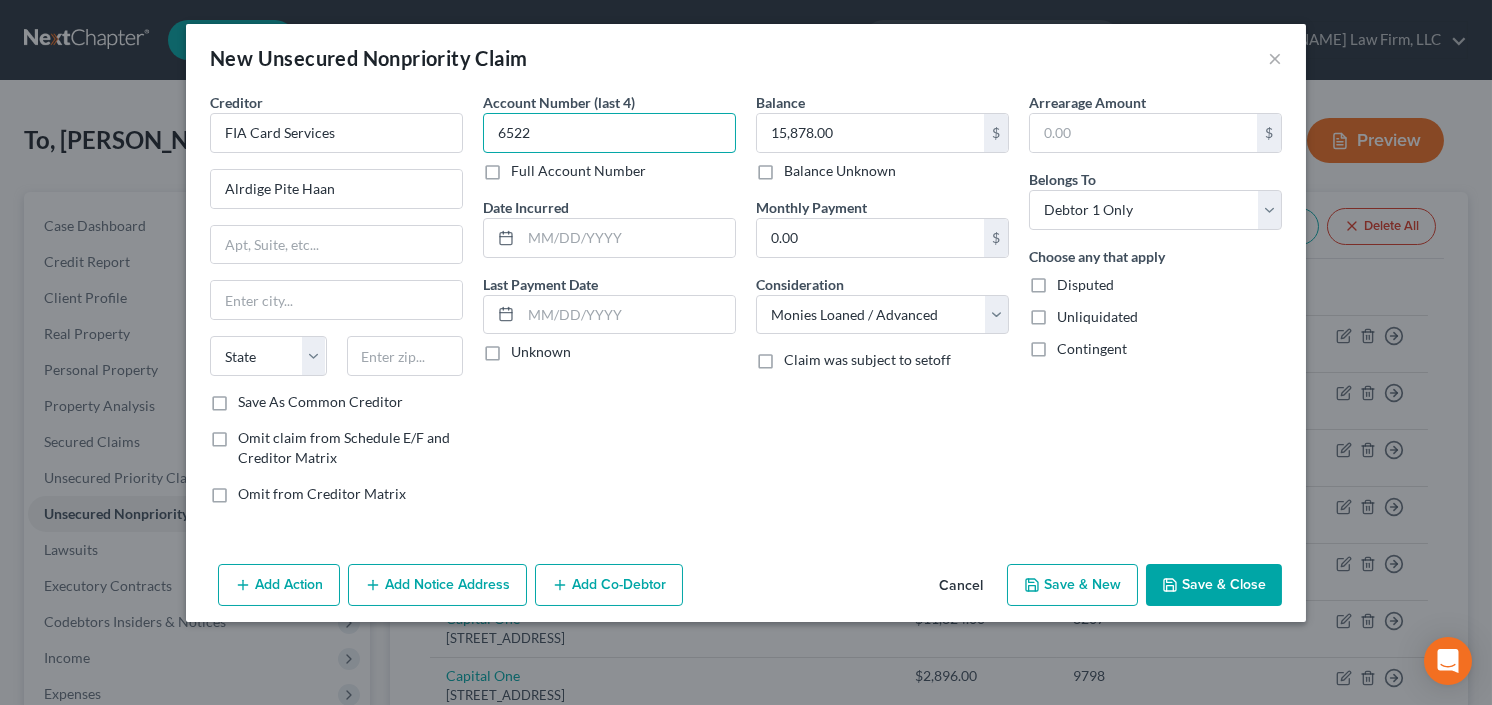 type on "6522" 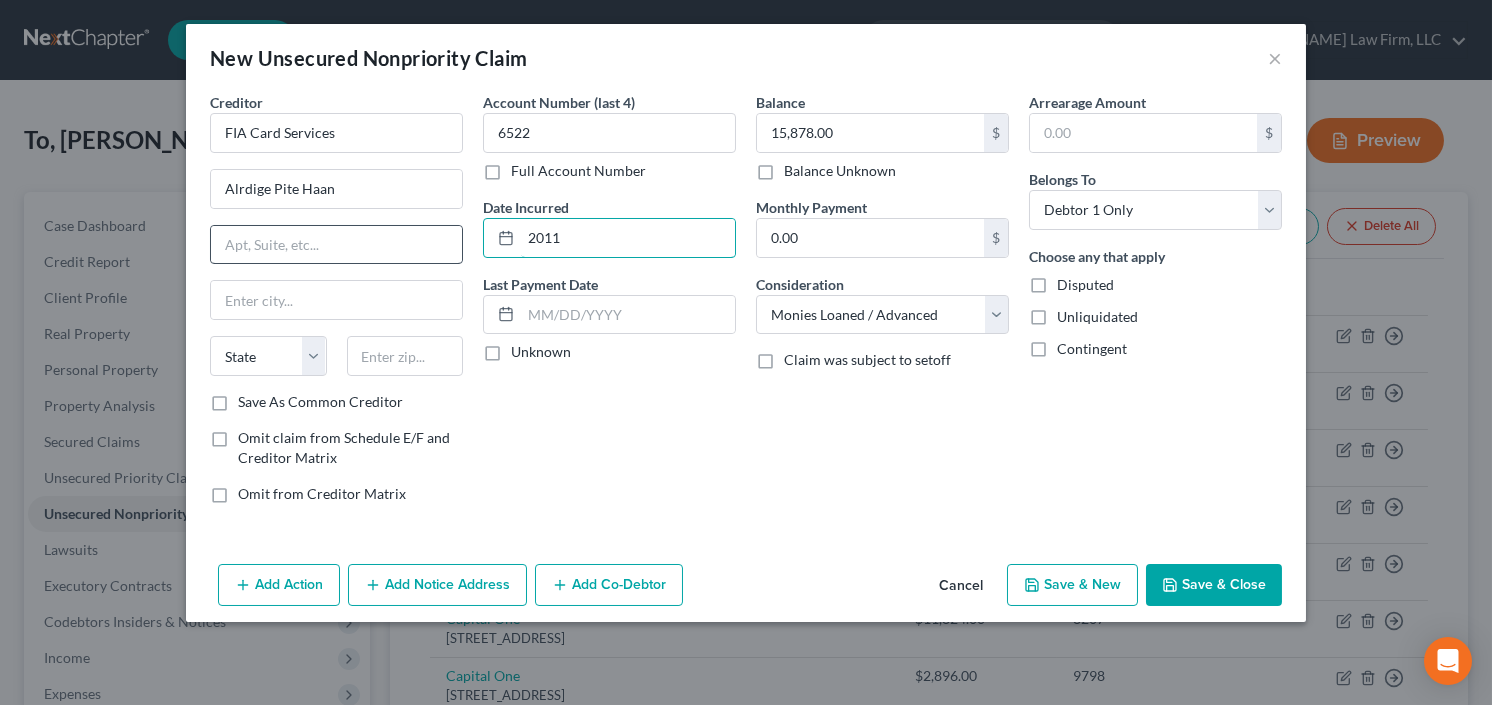type on "2011" 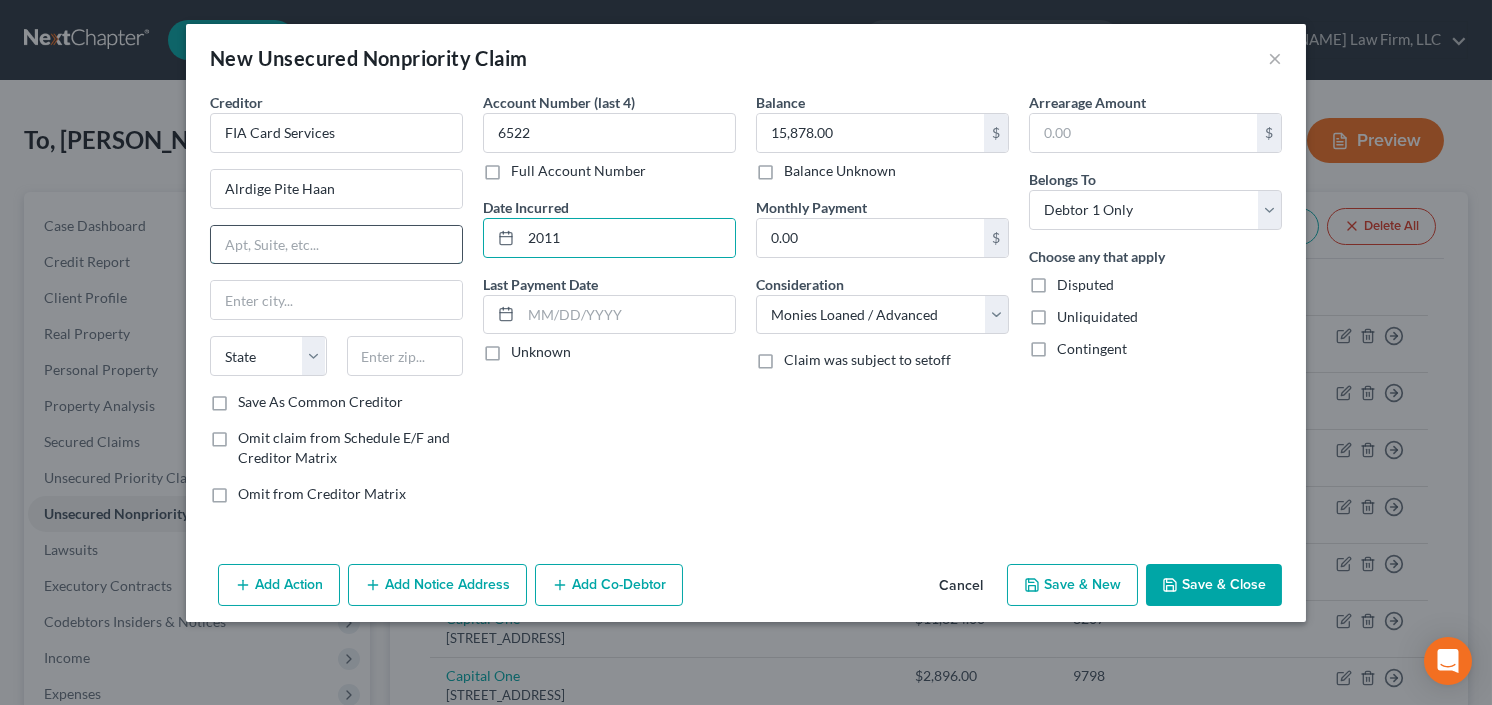 click at bounding box center [336, 245] 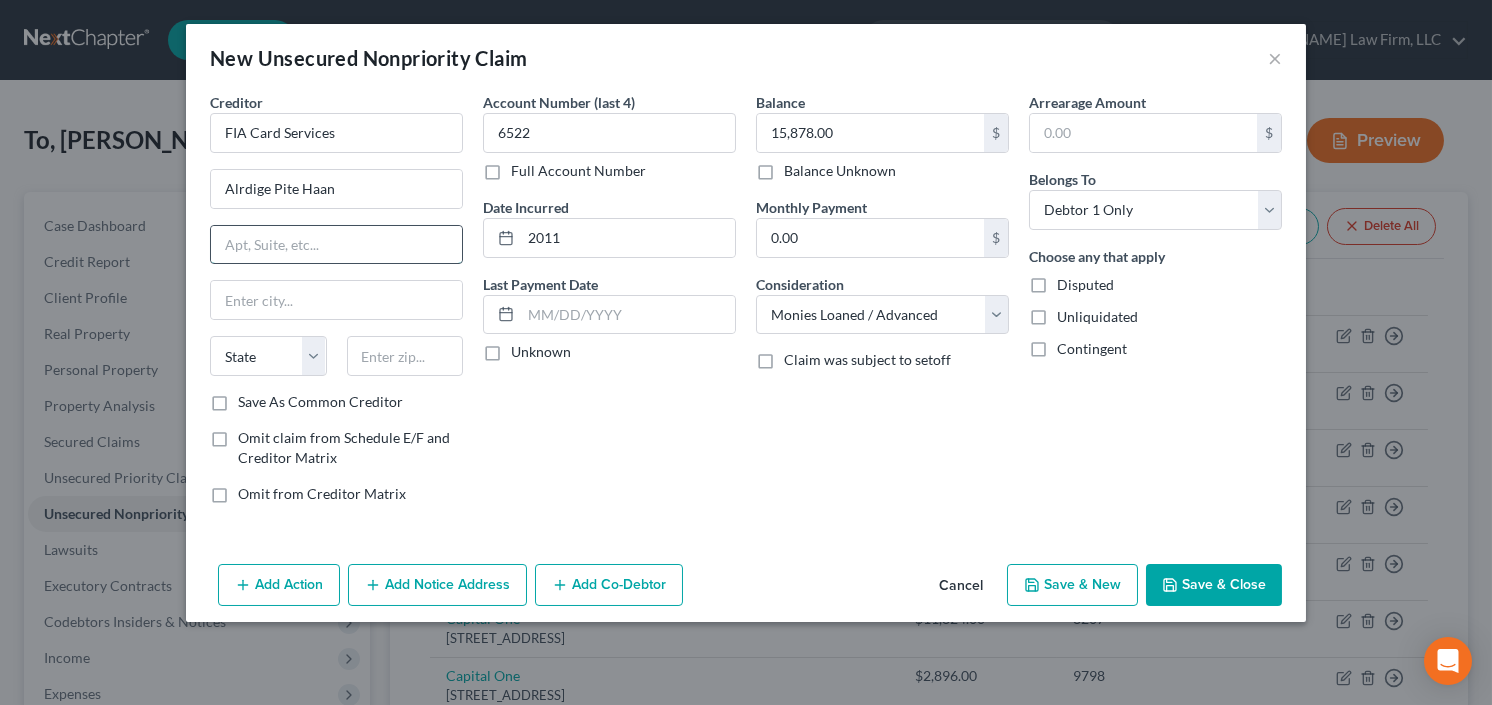 paste on "[STREET_ADDRESS]" 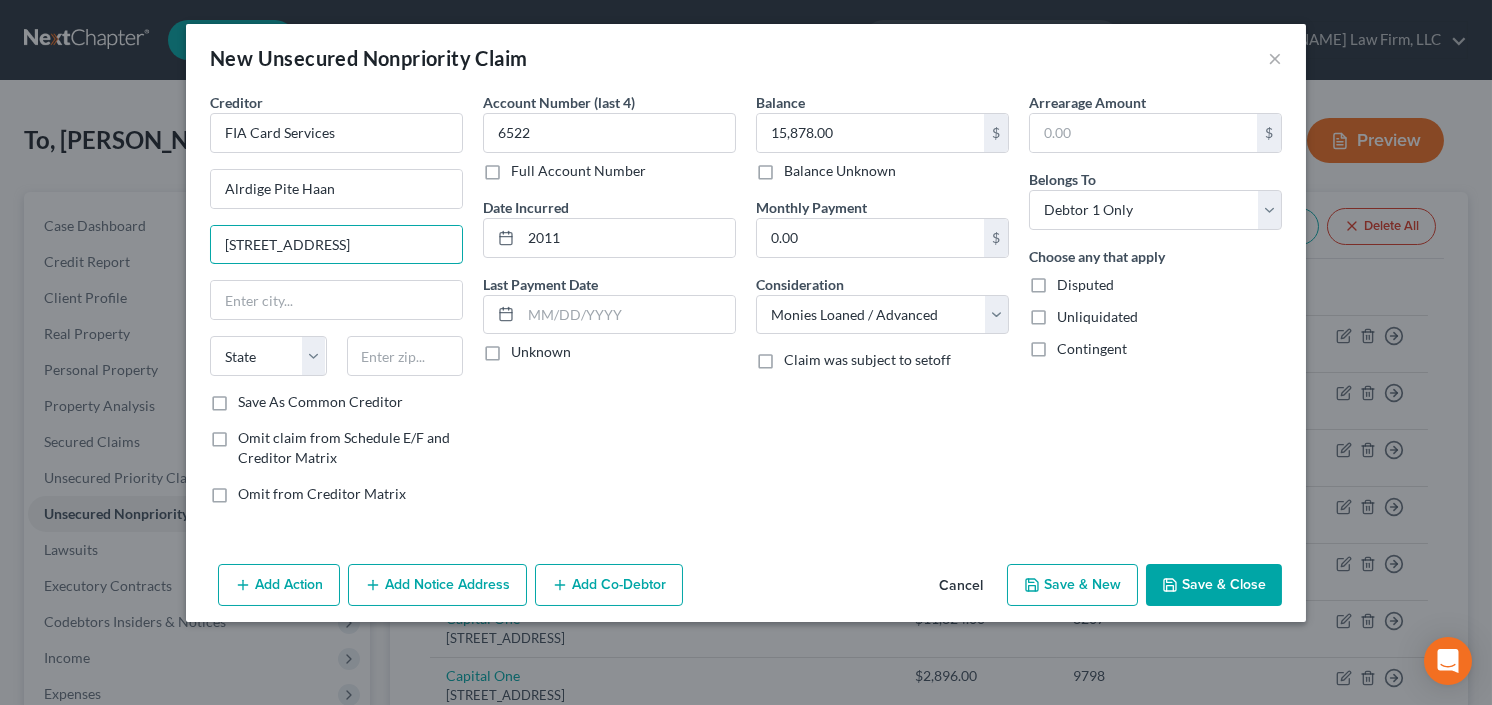 scroll, scrollTop: 0, scrollLeft: 93, axis: horizontal 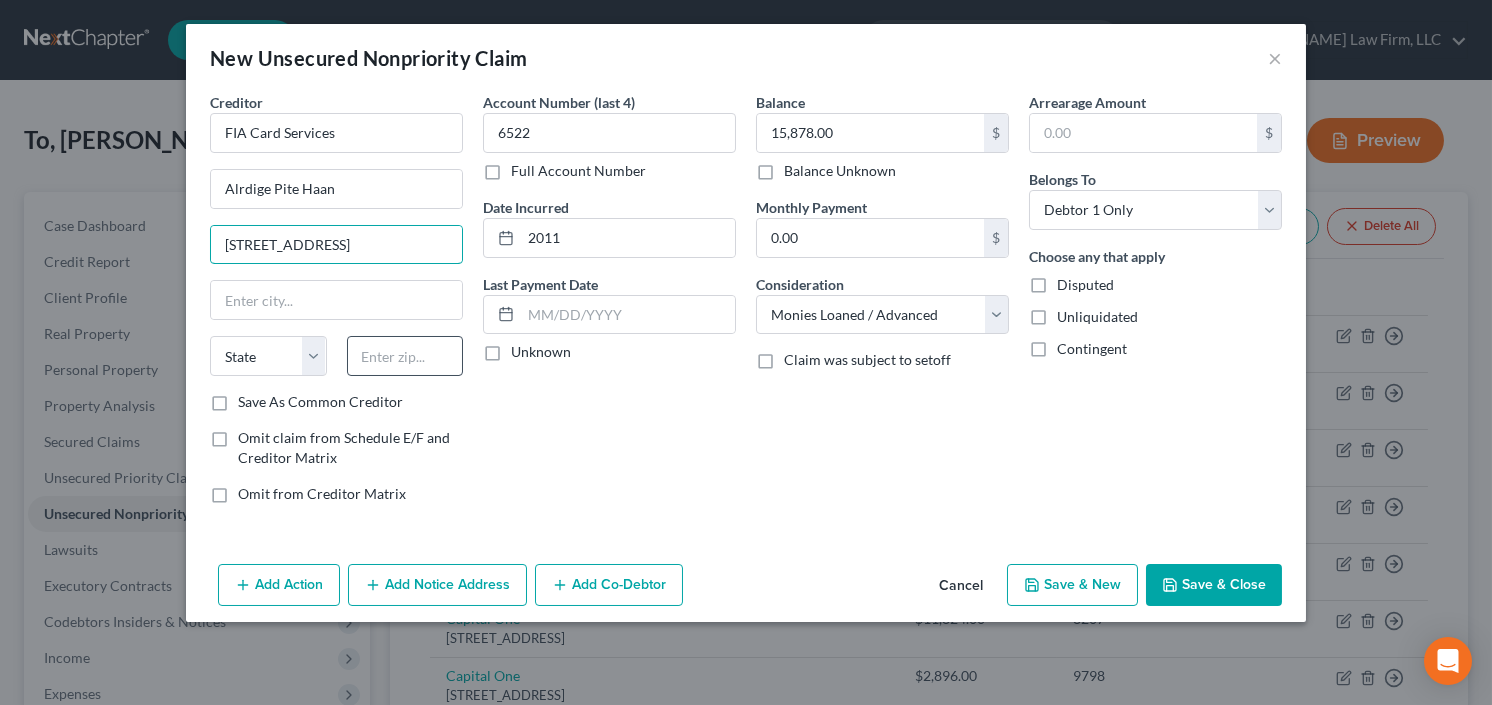 type on "[STREET_ADDRESS]" 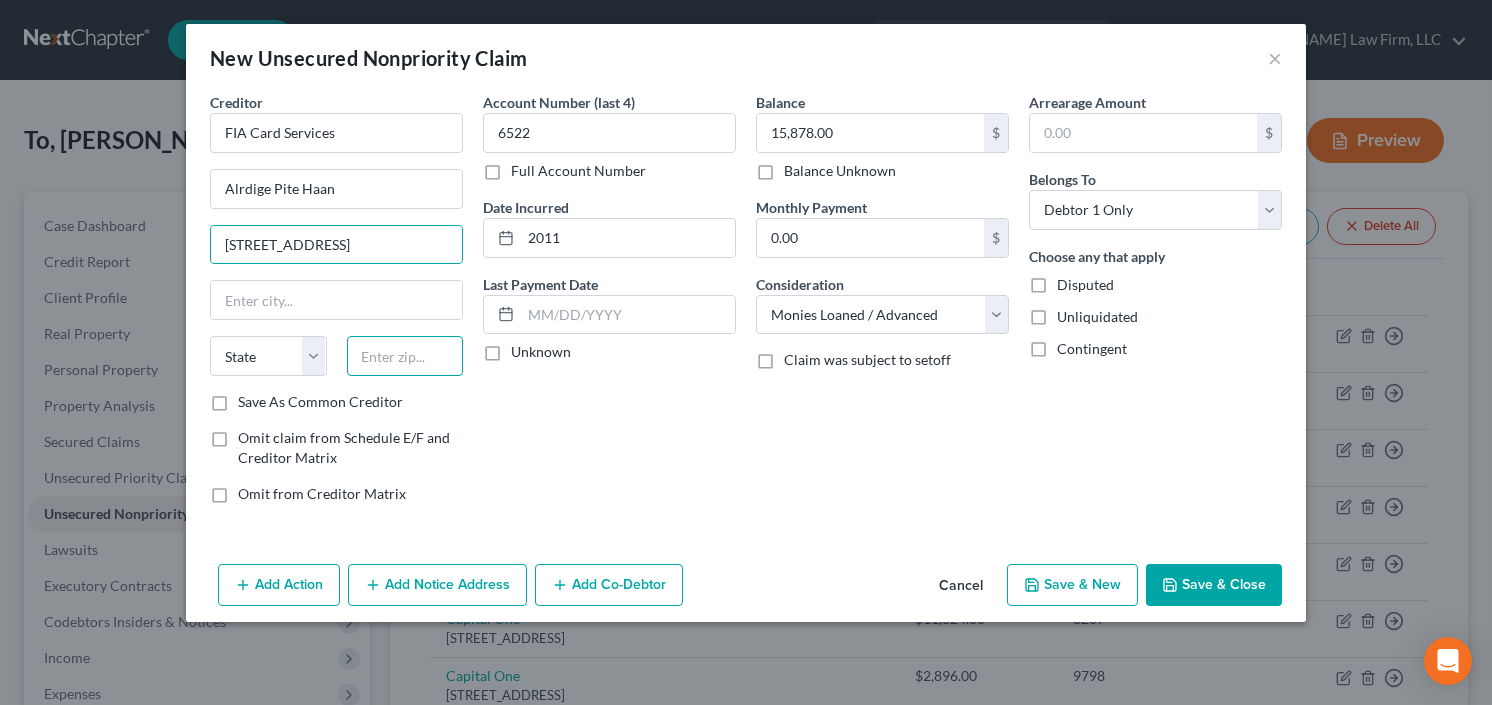 click at bounding box center [405, 356] 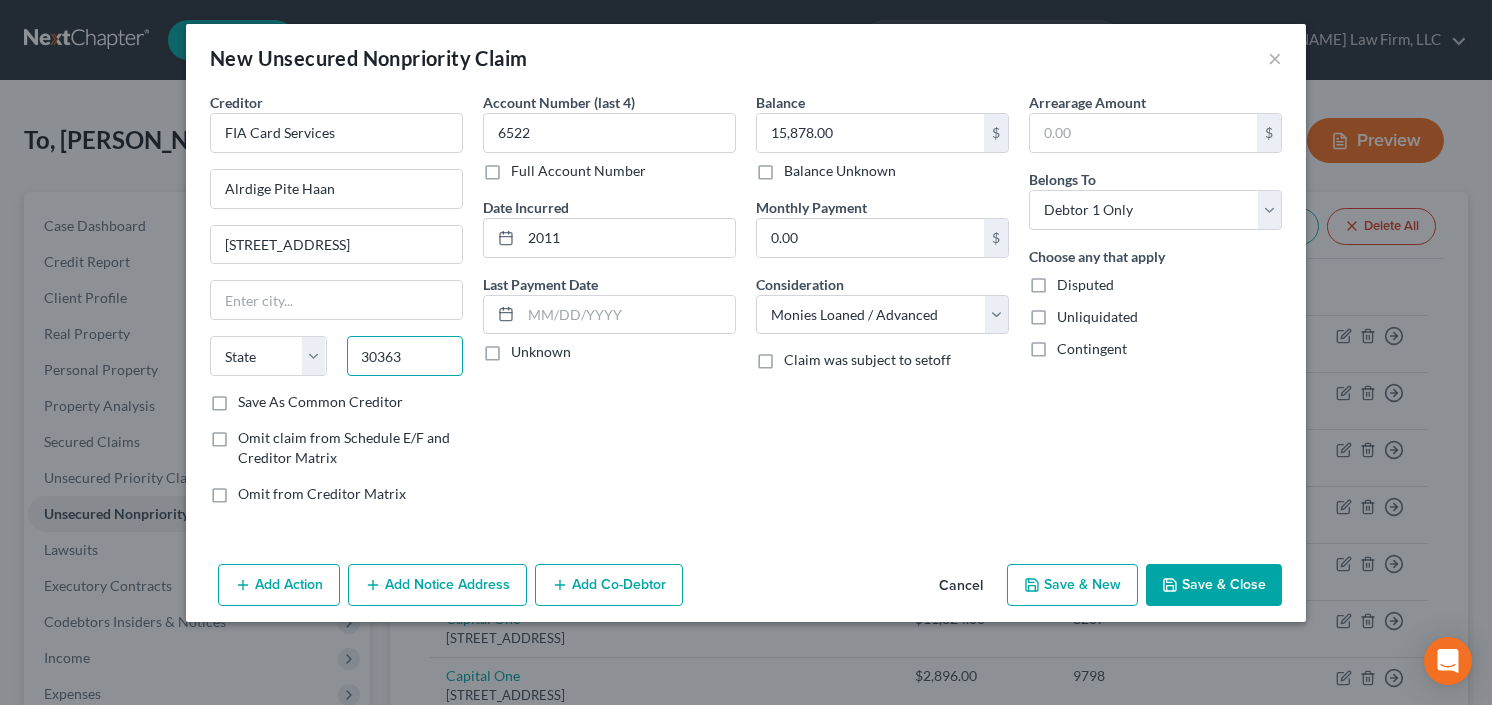 type on "30363" 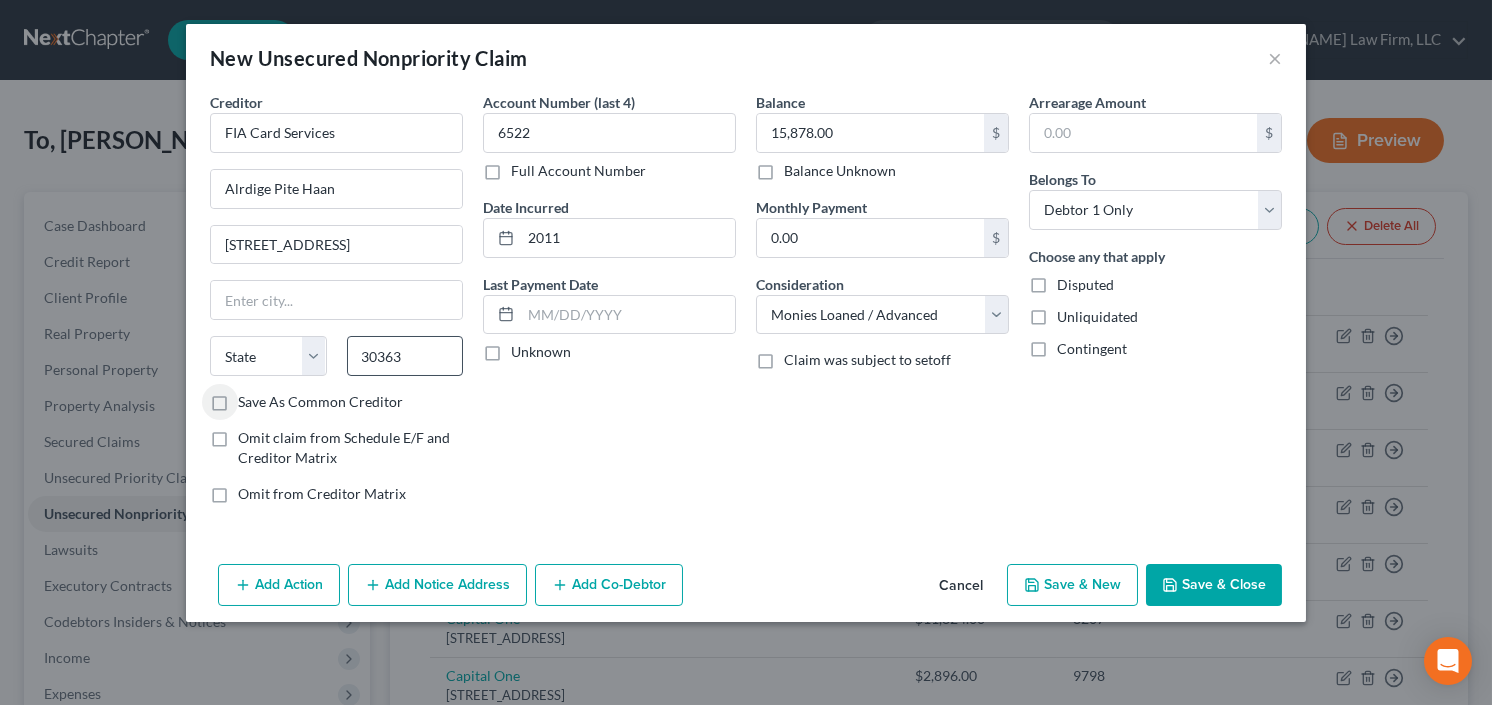 type on "[GEOGRAPHIC_DATA]" 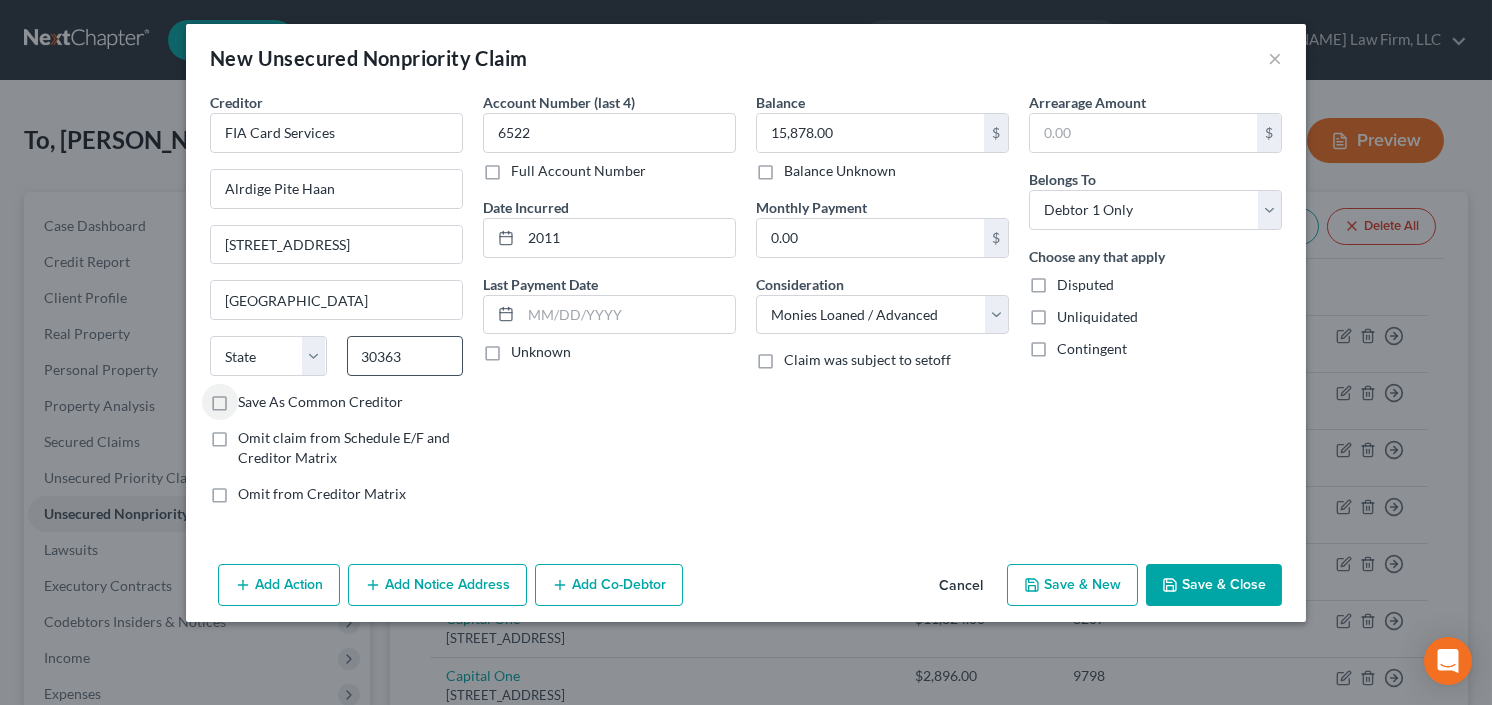 select on "10" 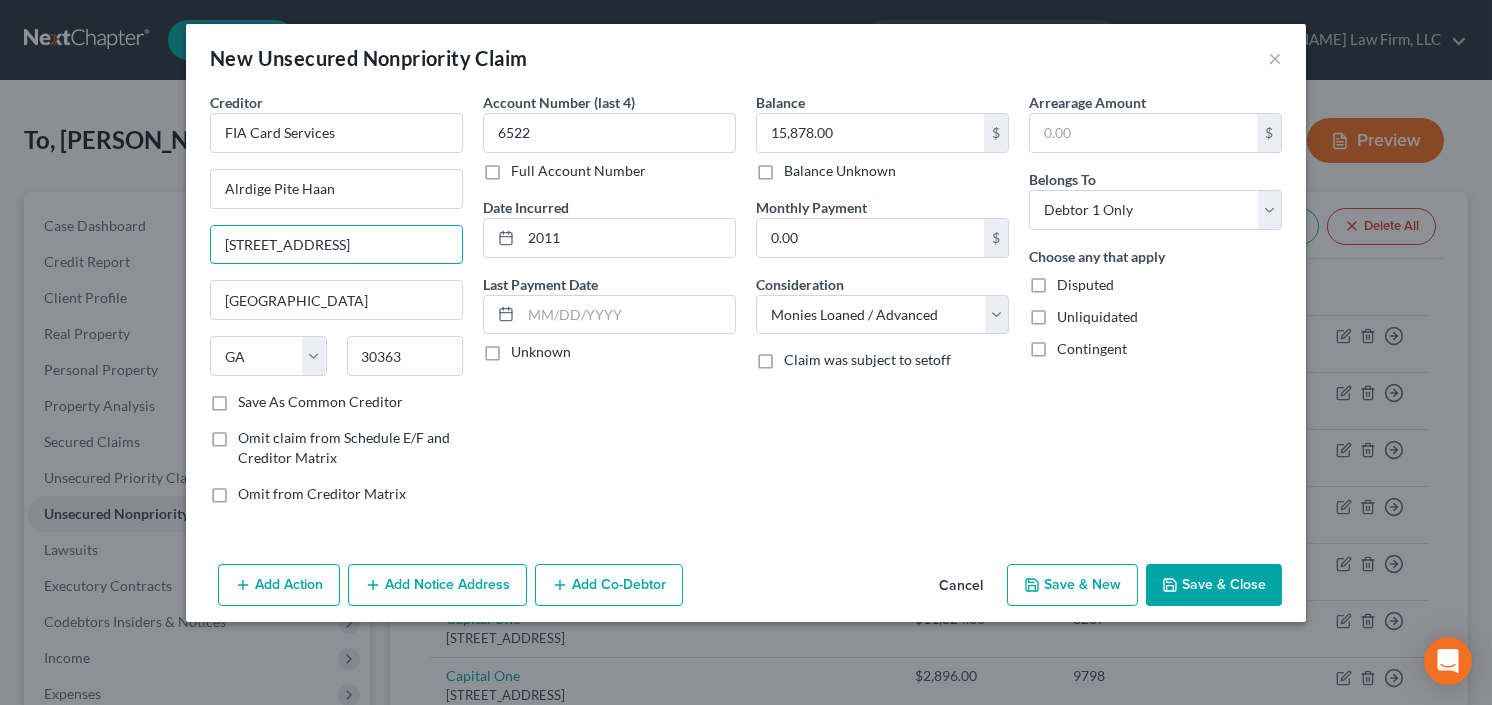 drag, startPoint x: 397, startPoint y: 244, endPoint x: 610, endPoint y: 258, distance: 213.4596 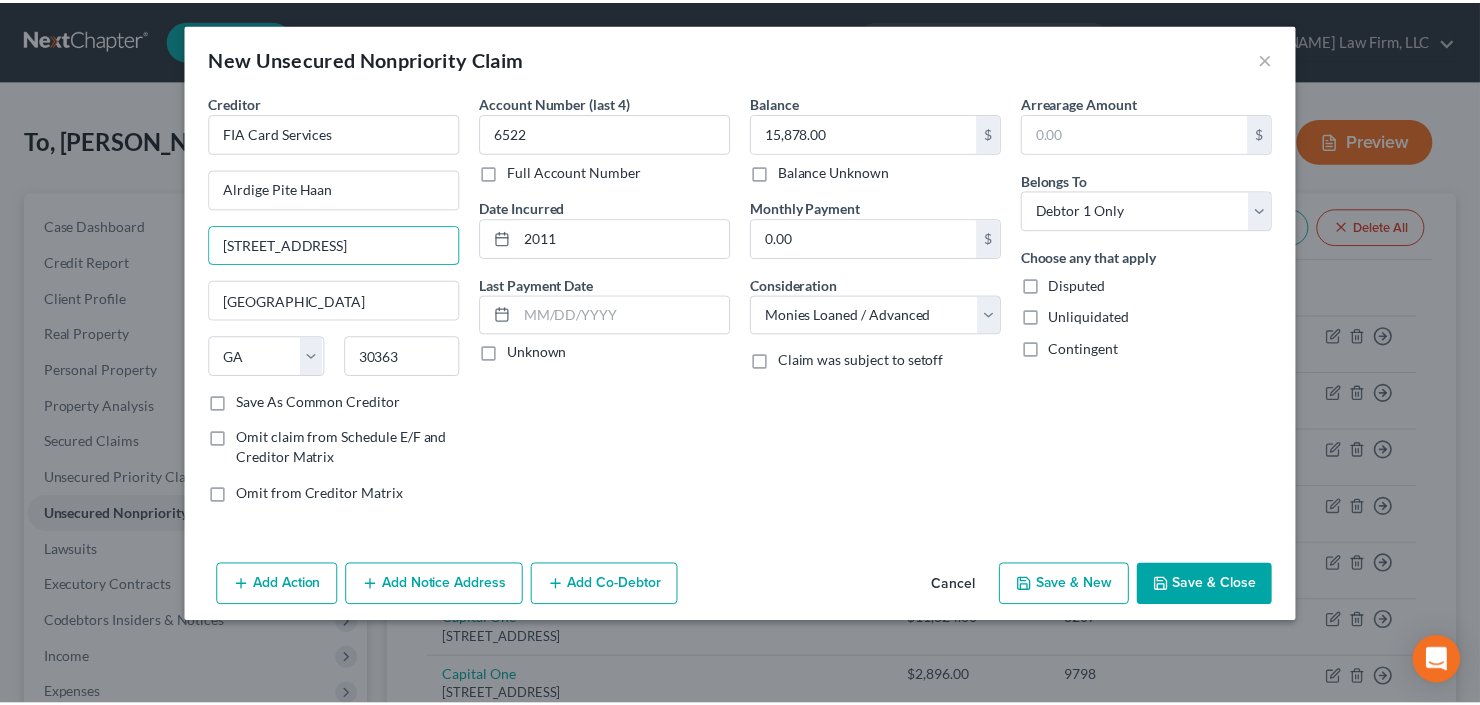 scroll, scrollTop: 0, scrollLeft: 0, axis: both 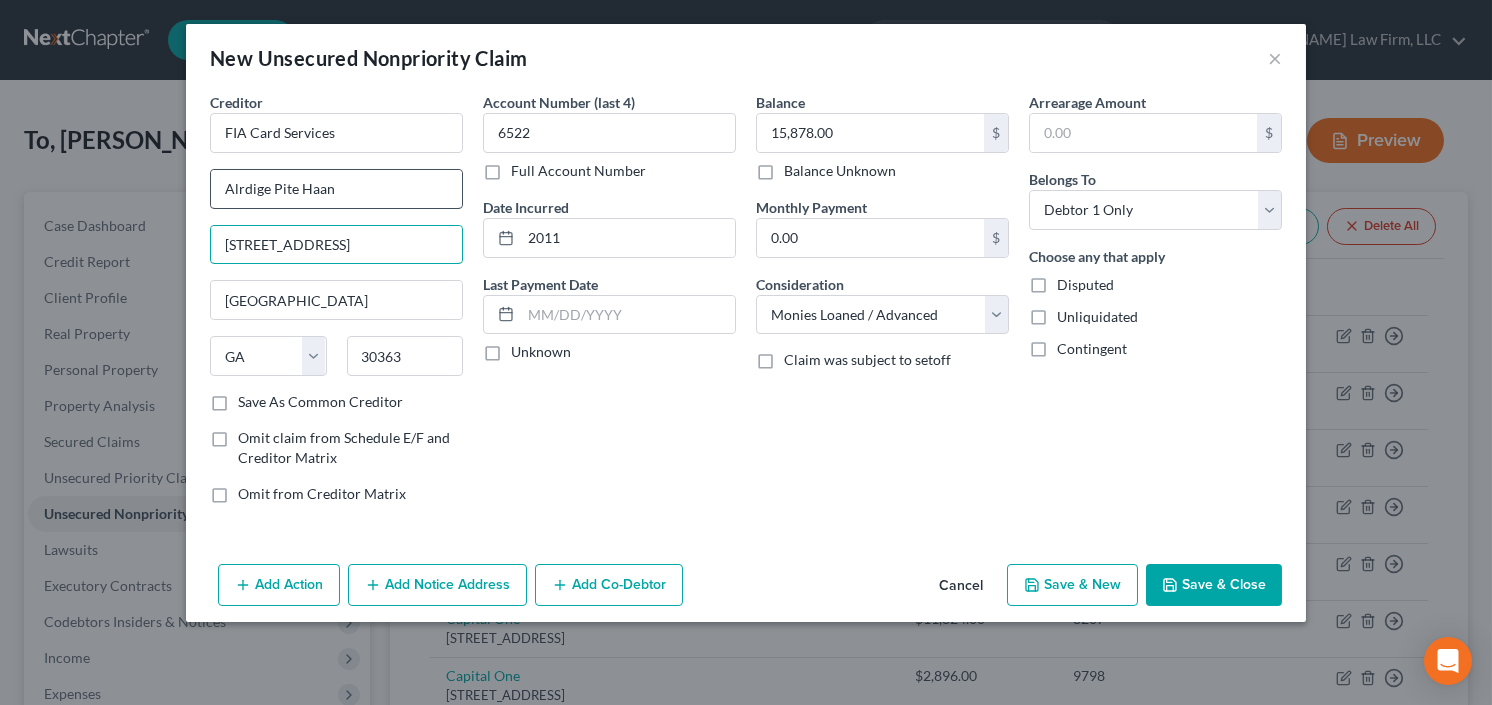 type on "[STREET_ADDRESS]" 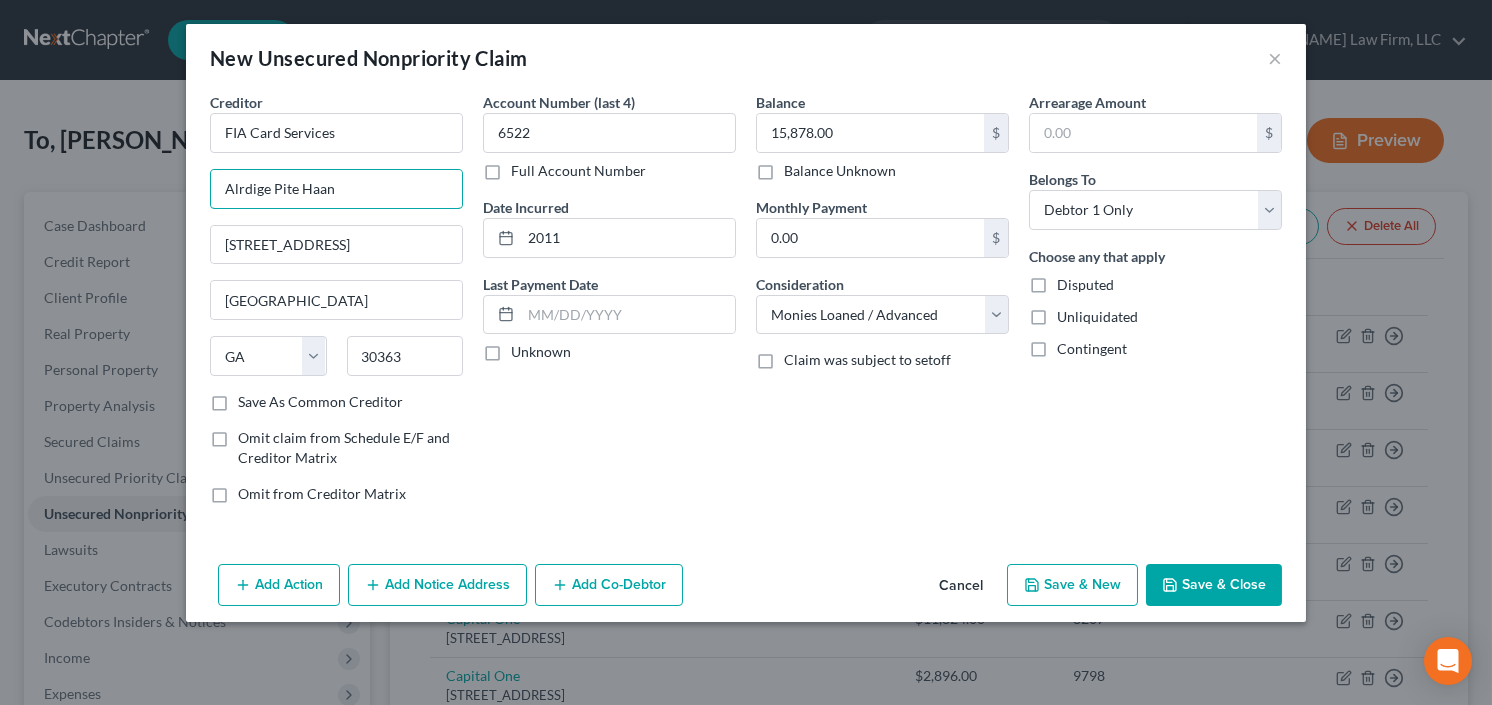 drag, startPoint x: 298, startPoint y: 187, endPoint x: 187, endPoint y: 208, distance: 112.969025 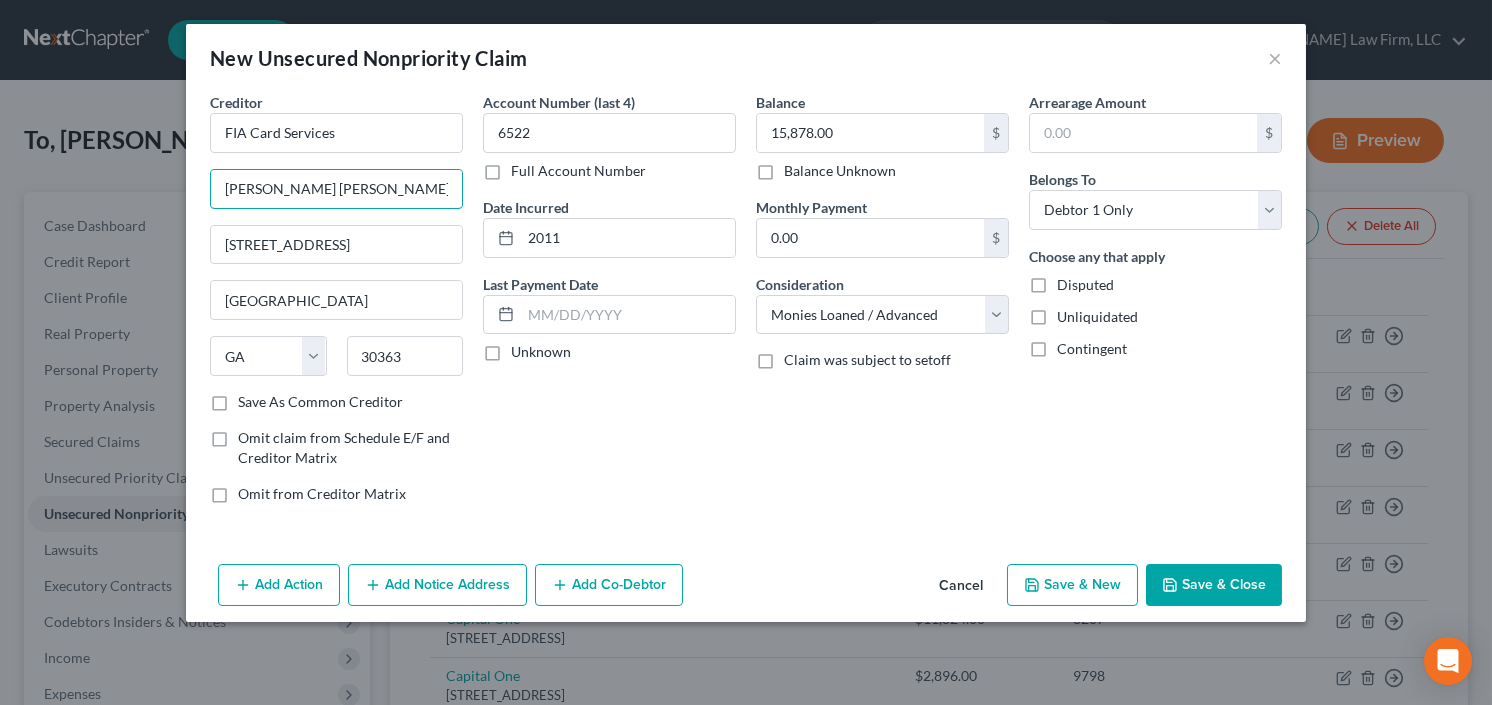 type on "[PERSON_NAME] [PERSON_NAME] and [PERSON_NAME]" 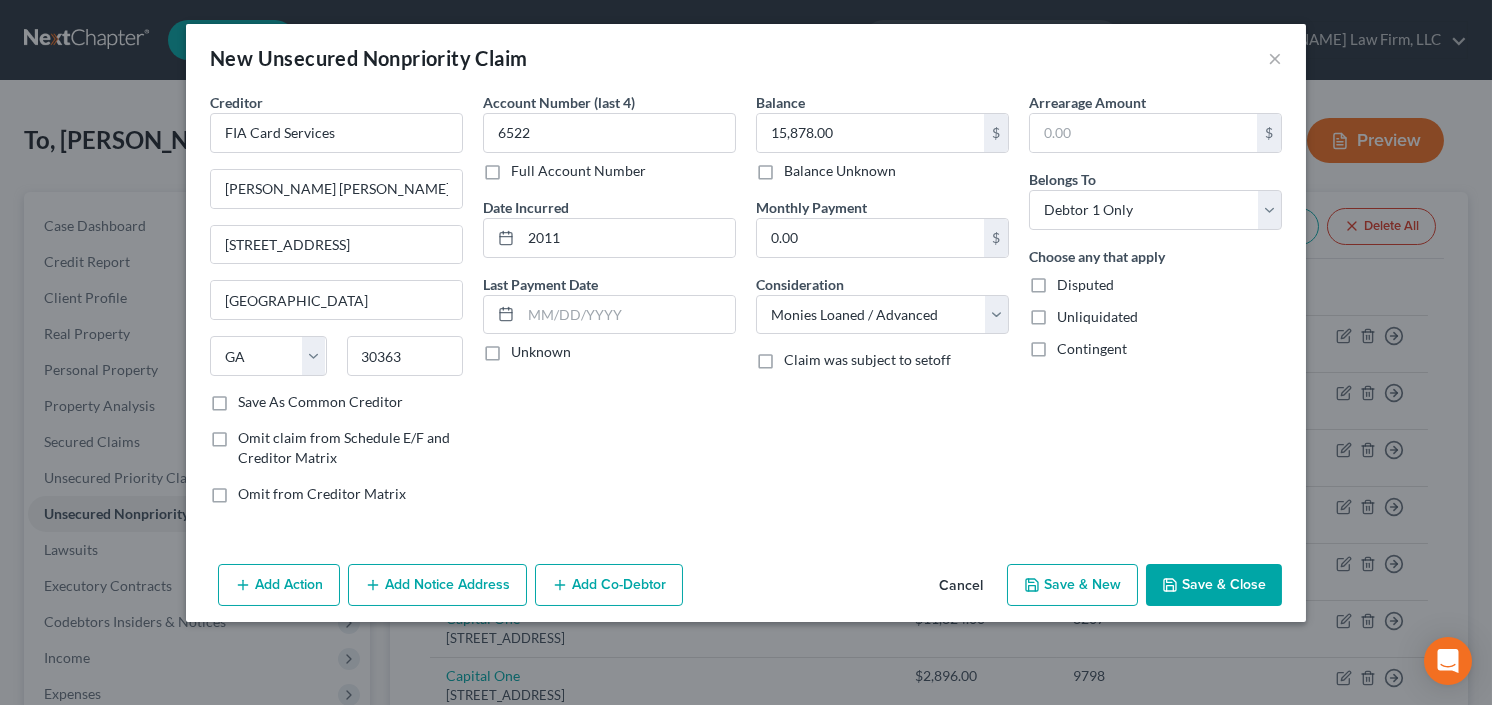 click on "Save & Close" at bounding box center [1214, 585] 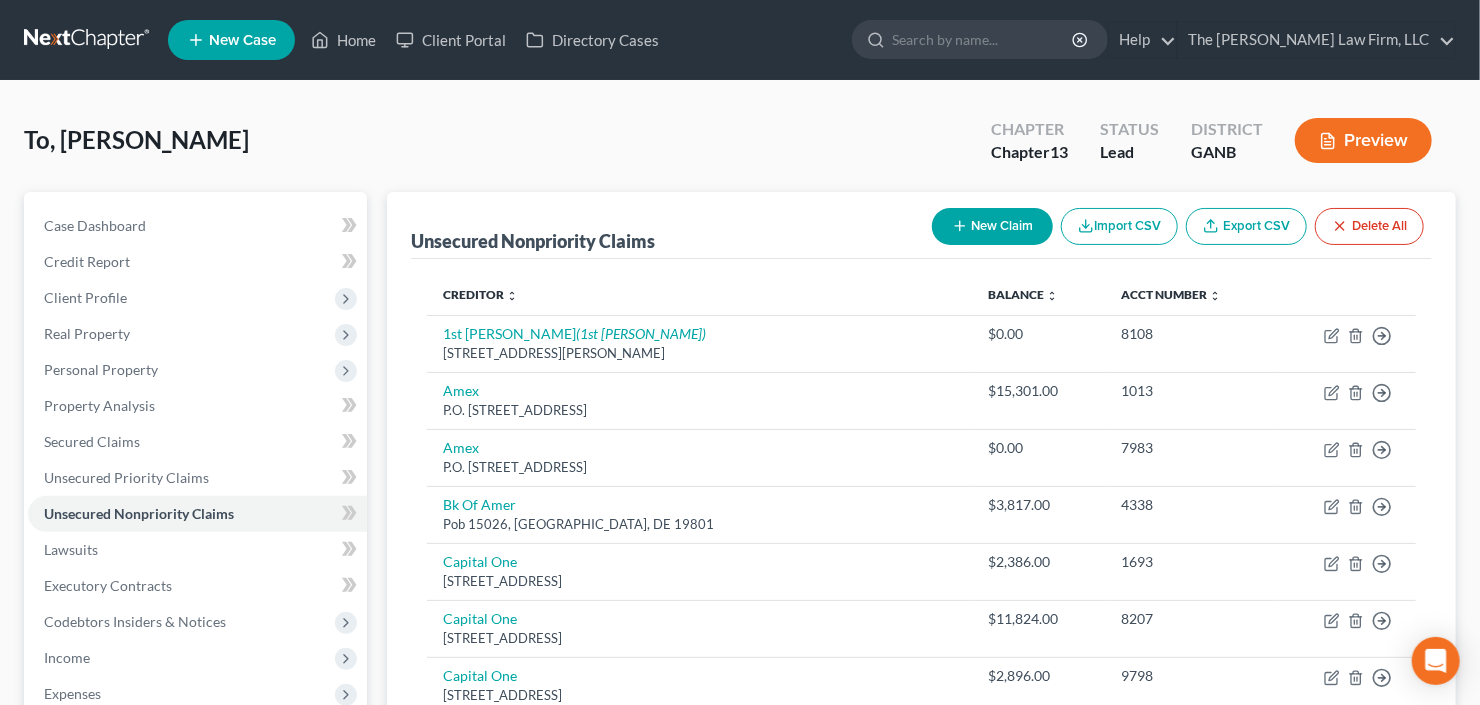 click on "New Claim" at bounding box center (992, 226) 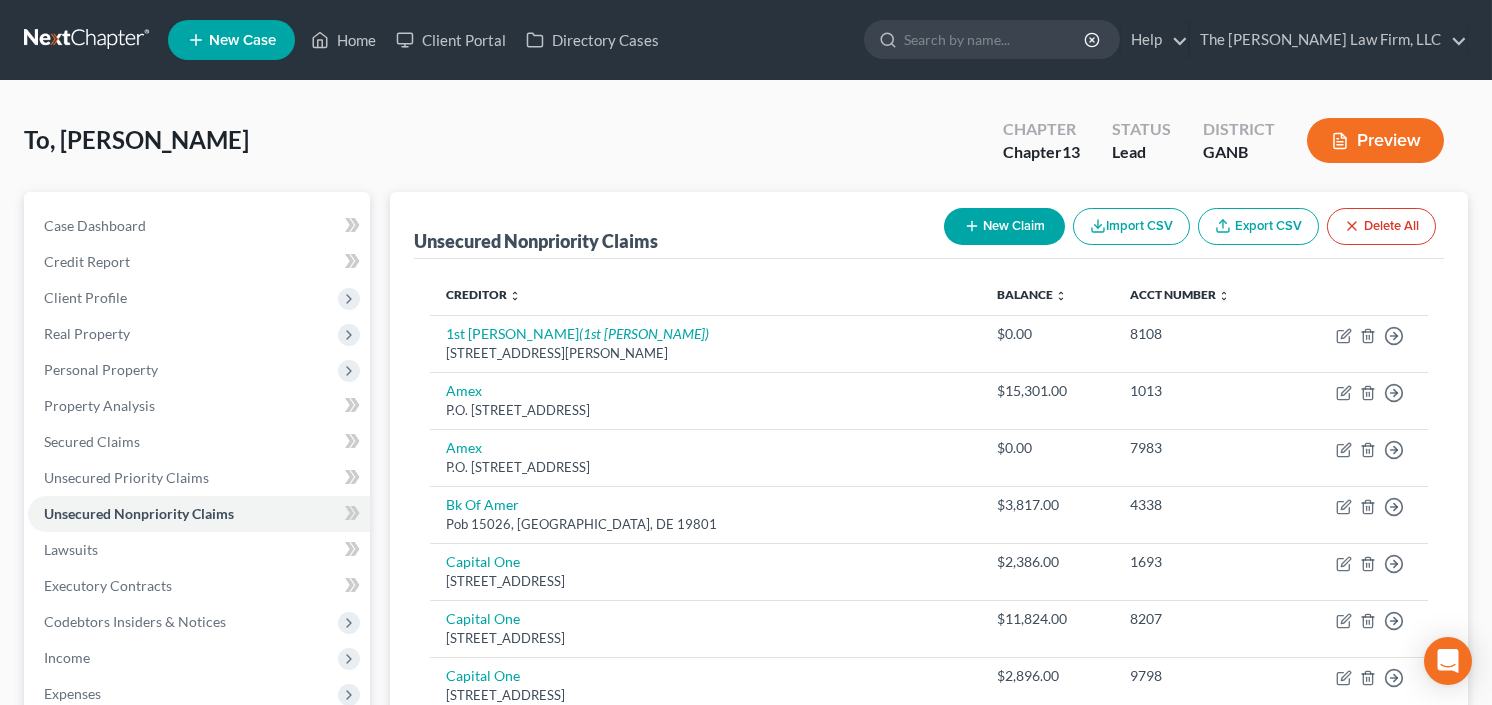 select on "0" 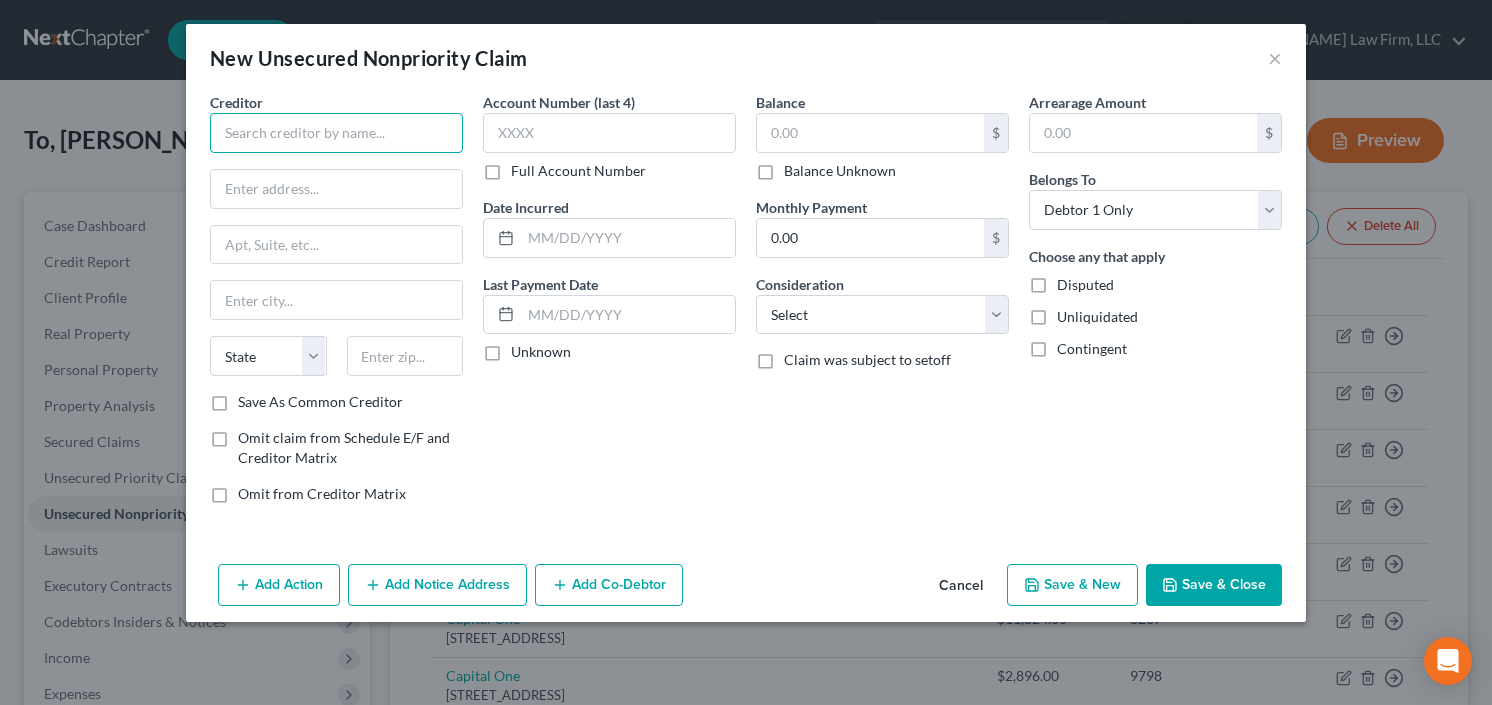 click at bounding box center (336, 133) 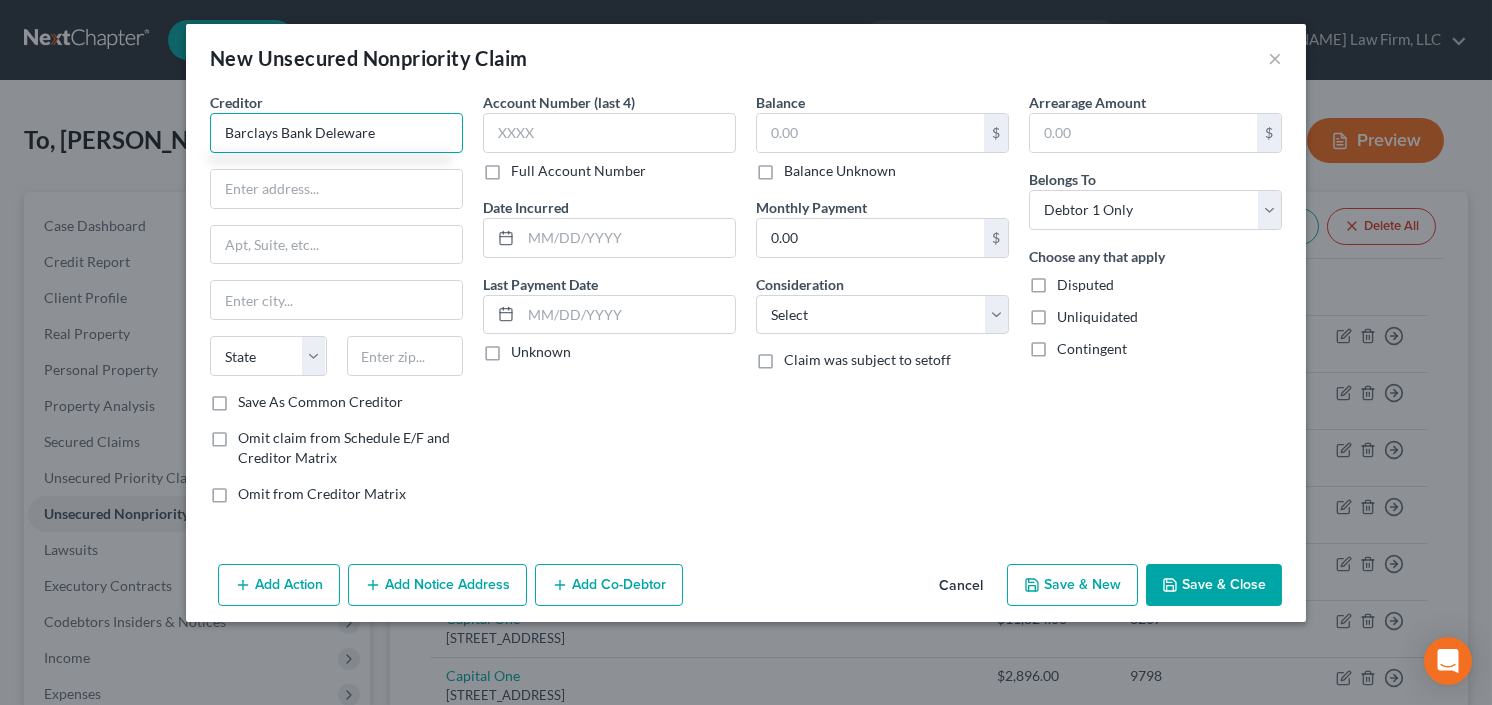 type on "Barclays Bank Deleware" 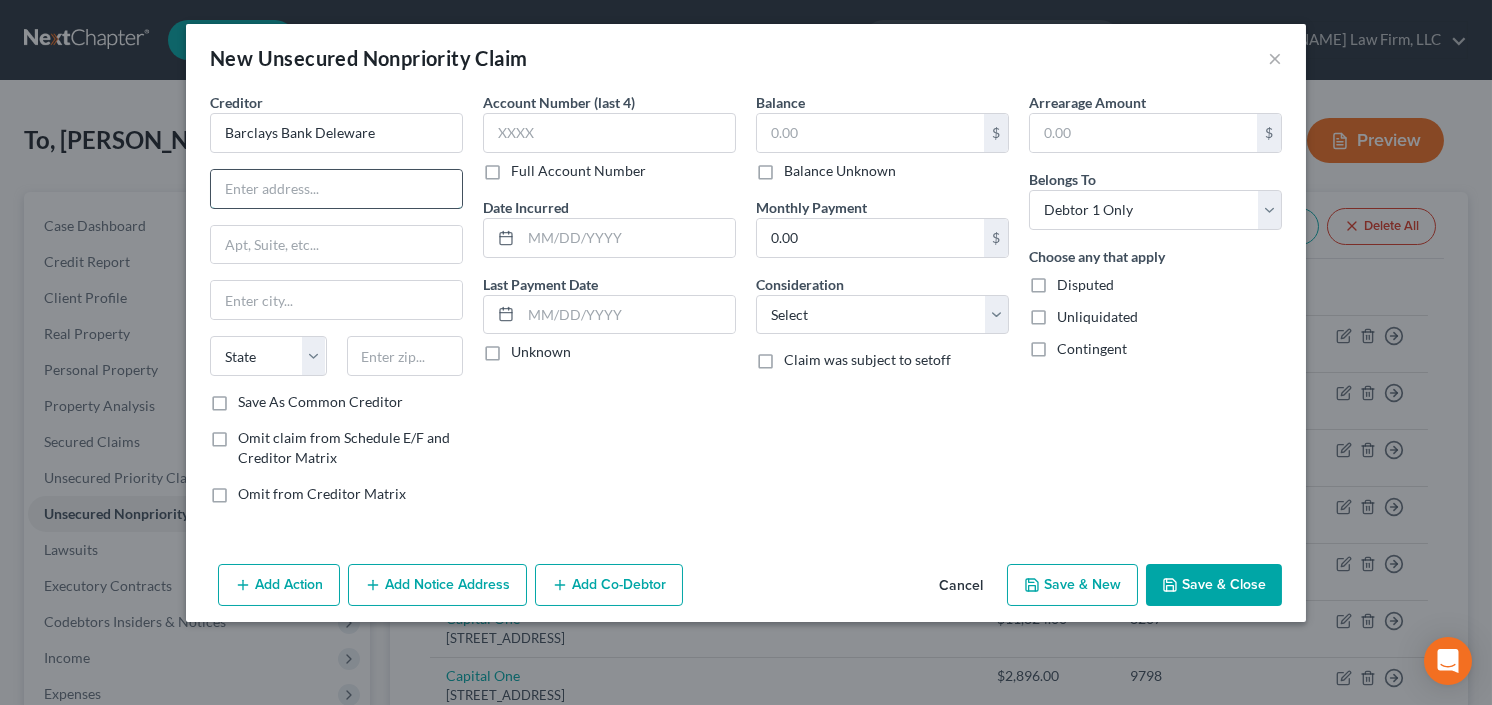 click at bounding box center [336, 189] 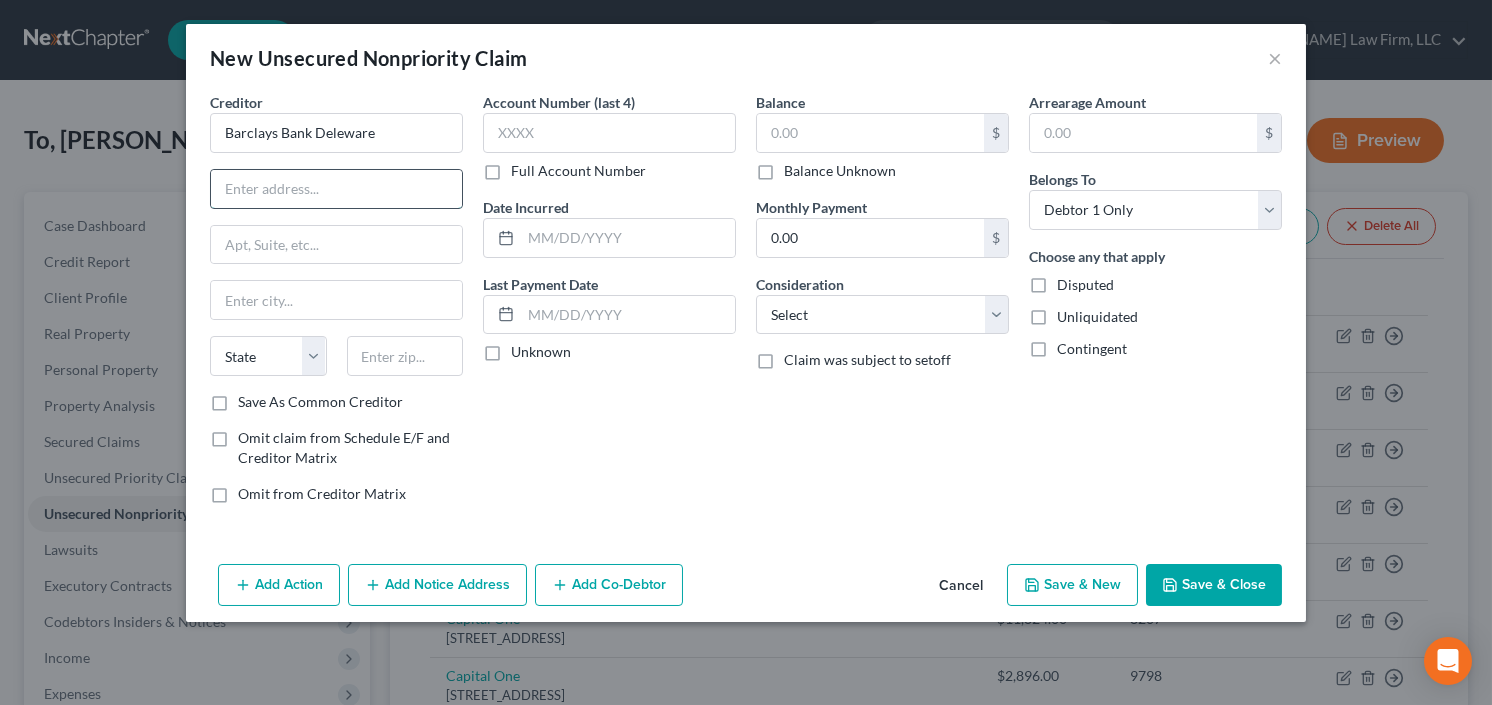 click at bounding box center (336, 189) 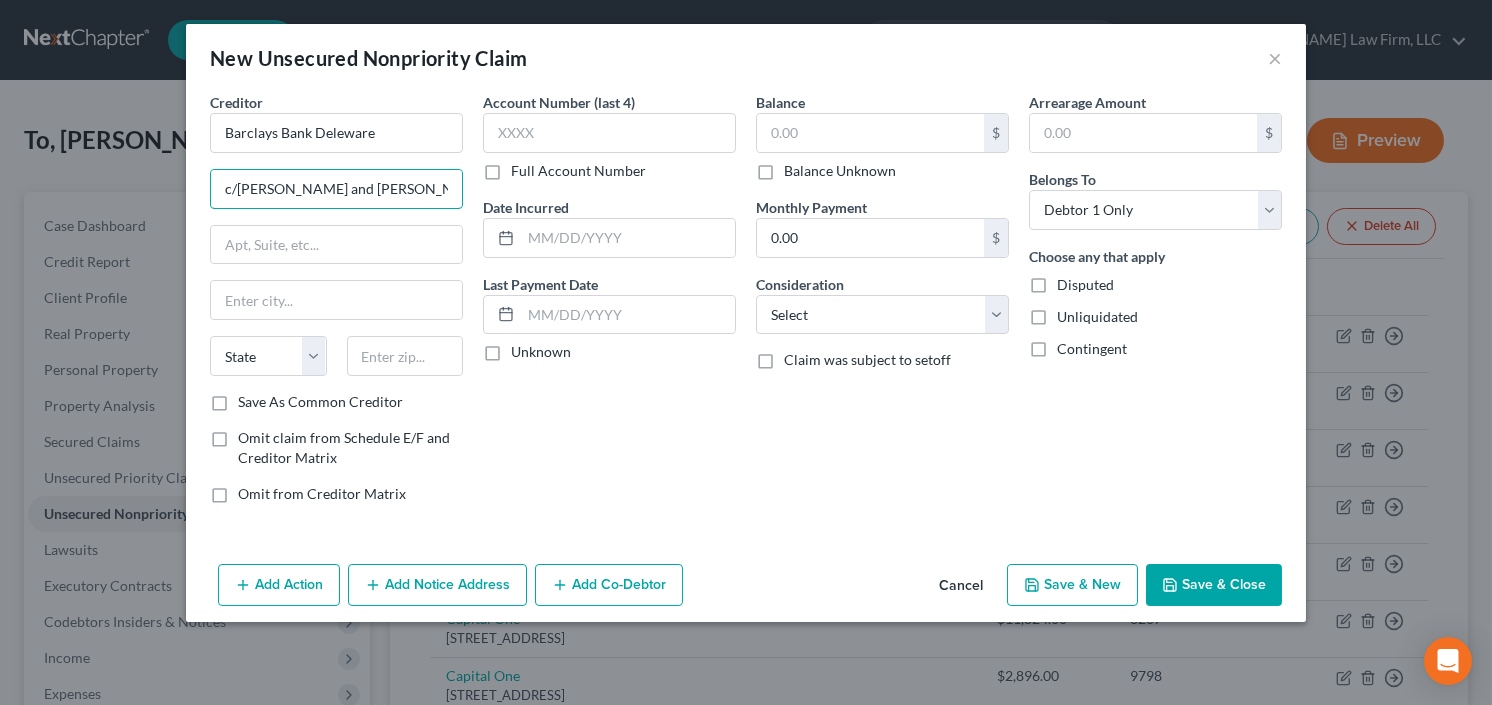 type on "c/[PERSON_NAME] and [PERSON_NAME]" 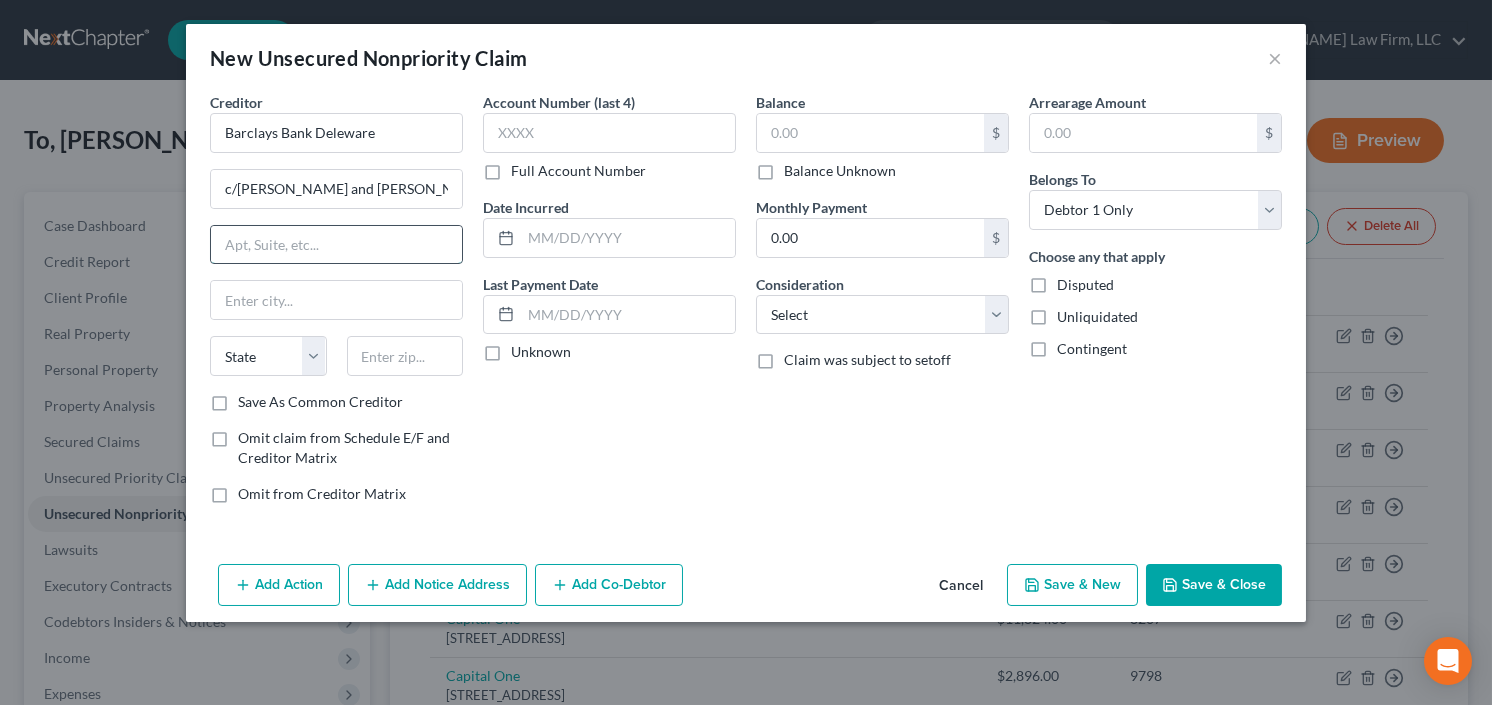click at bounding box center [336, 245] 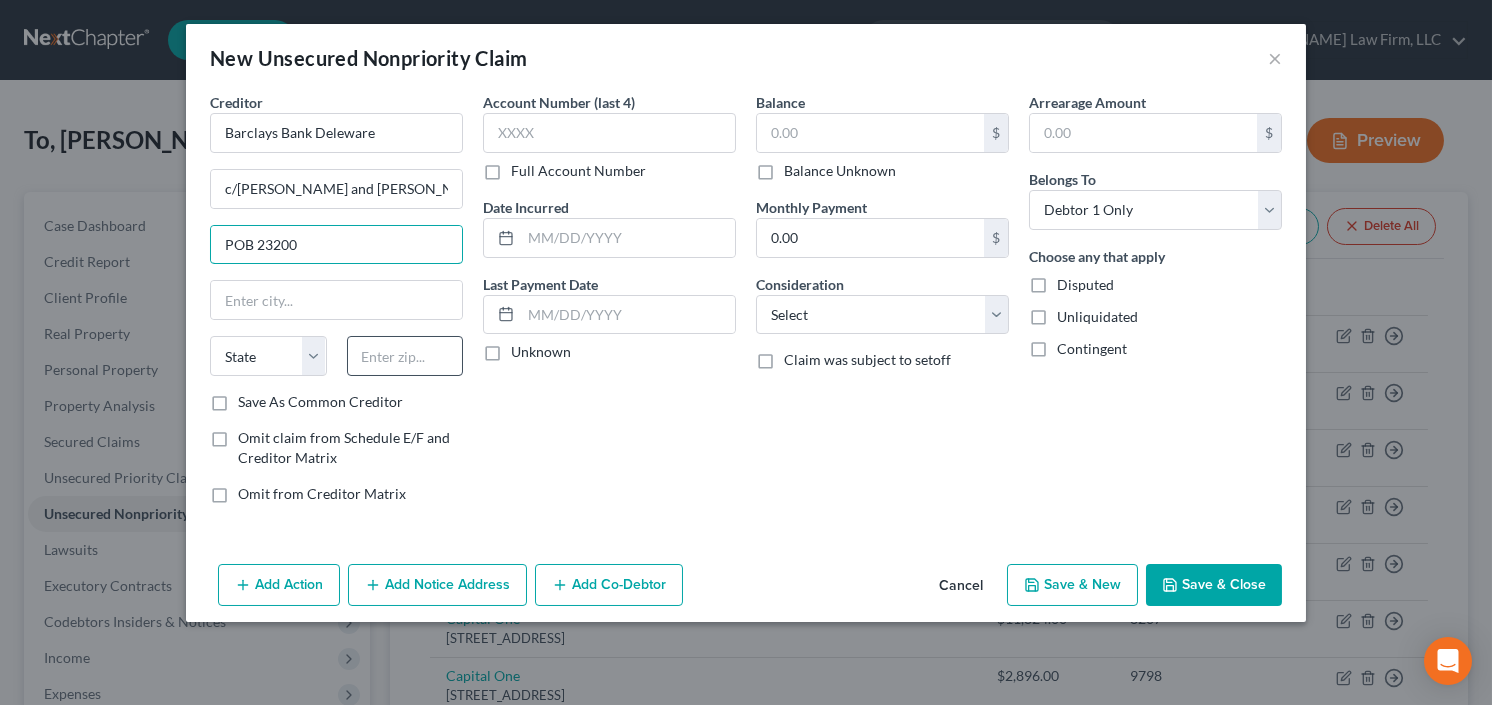 type on "POB 23200" 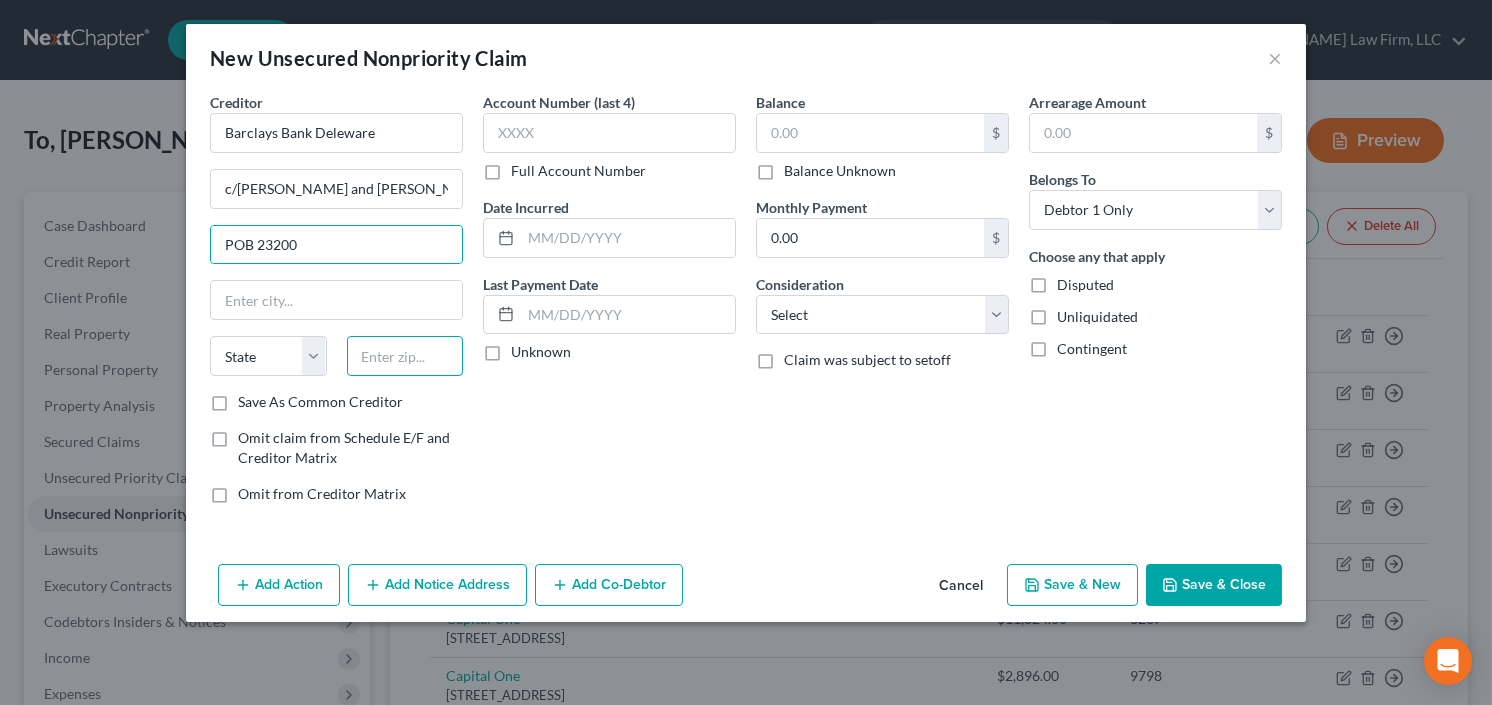 click at bounding box center (405, 356) 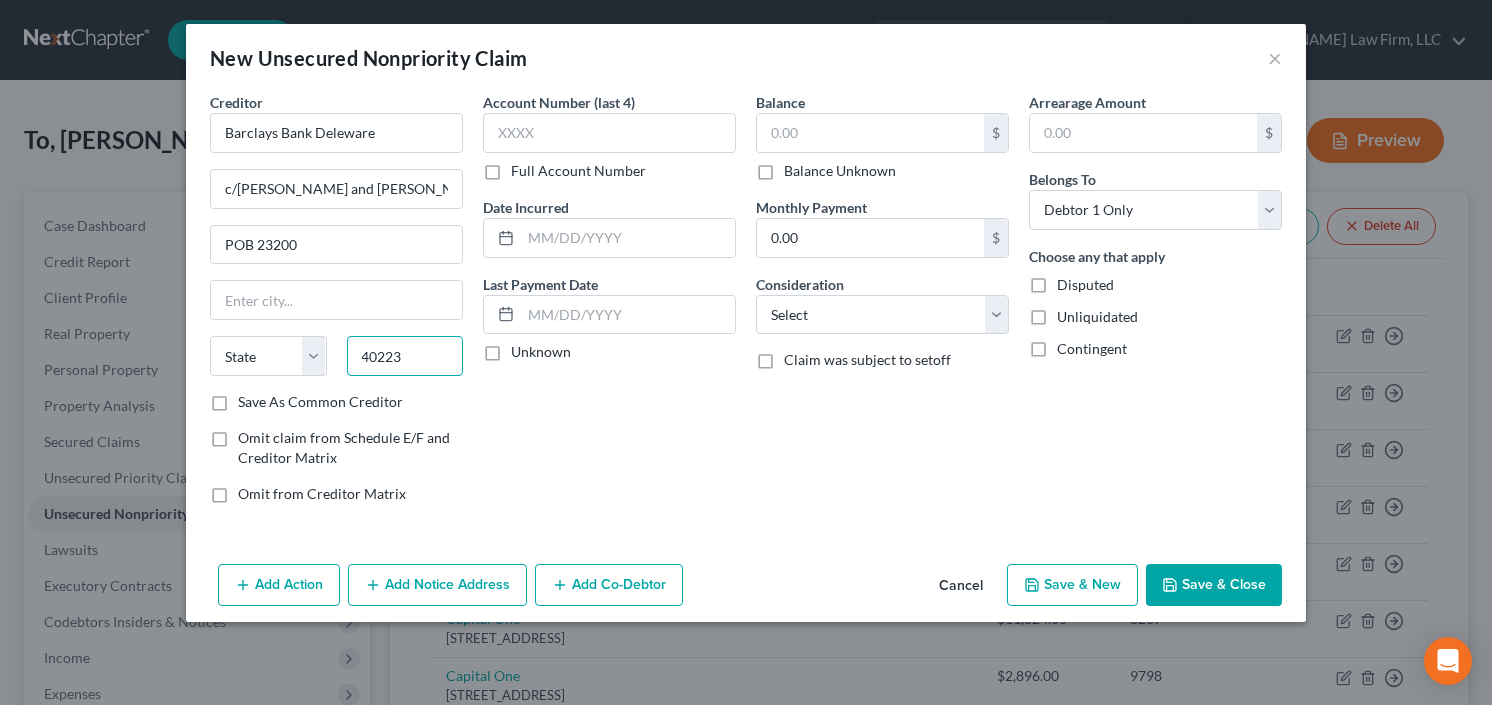 type on "40223" 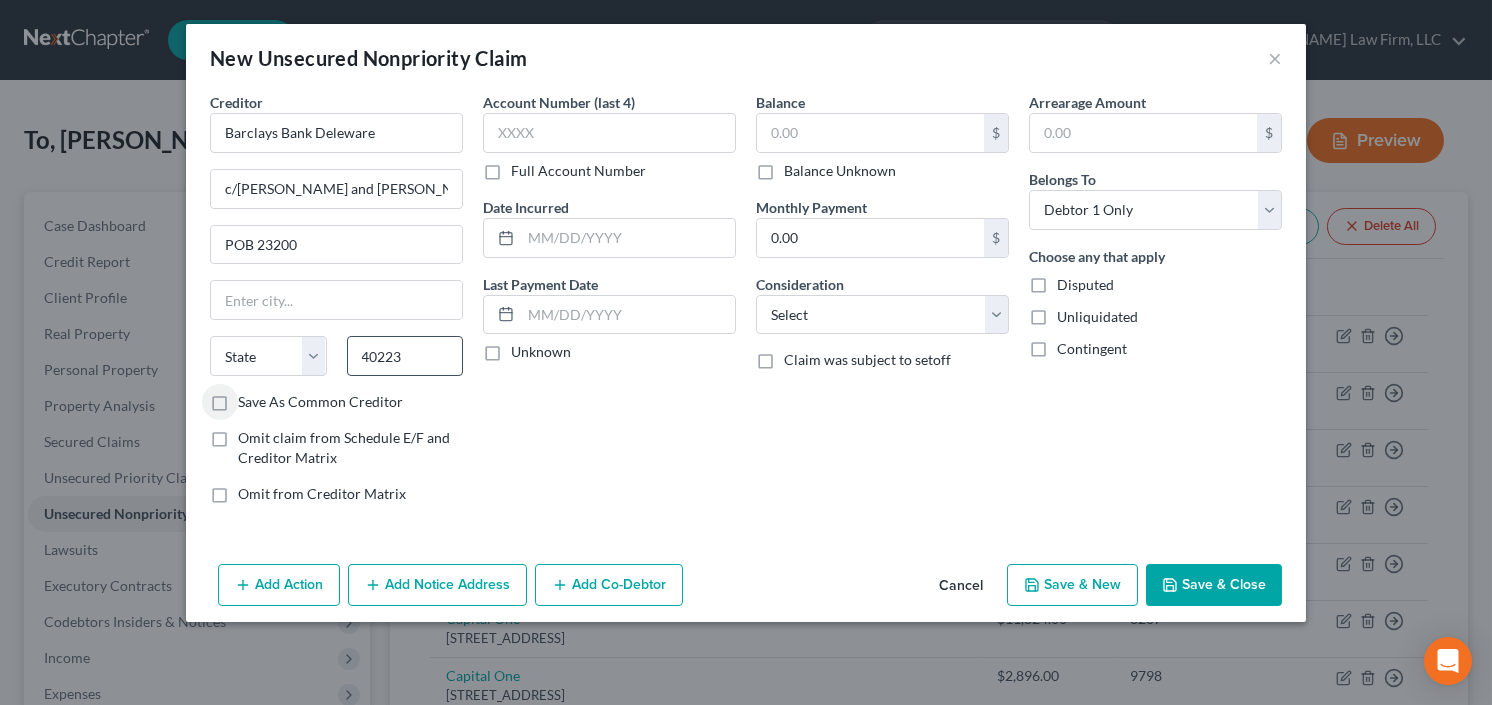 type on "[GEOGRAPHIC_DATA]" 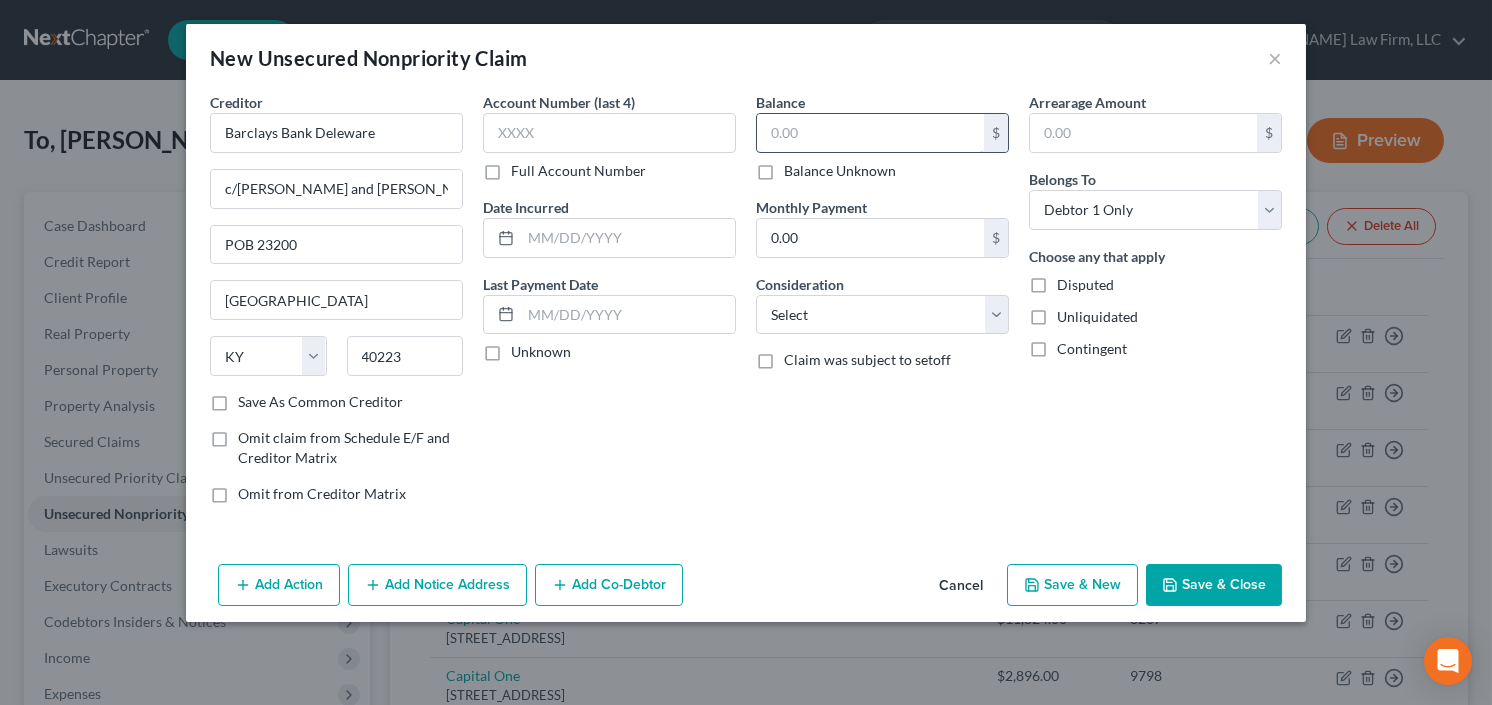 drag, startPoint x: 877, startPoint y: 131, endPoint x: 887, endPoint y: 133, distance: 10.198039 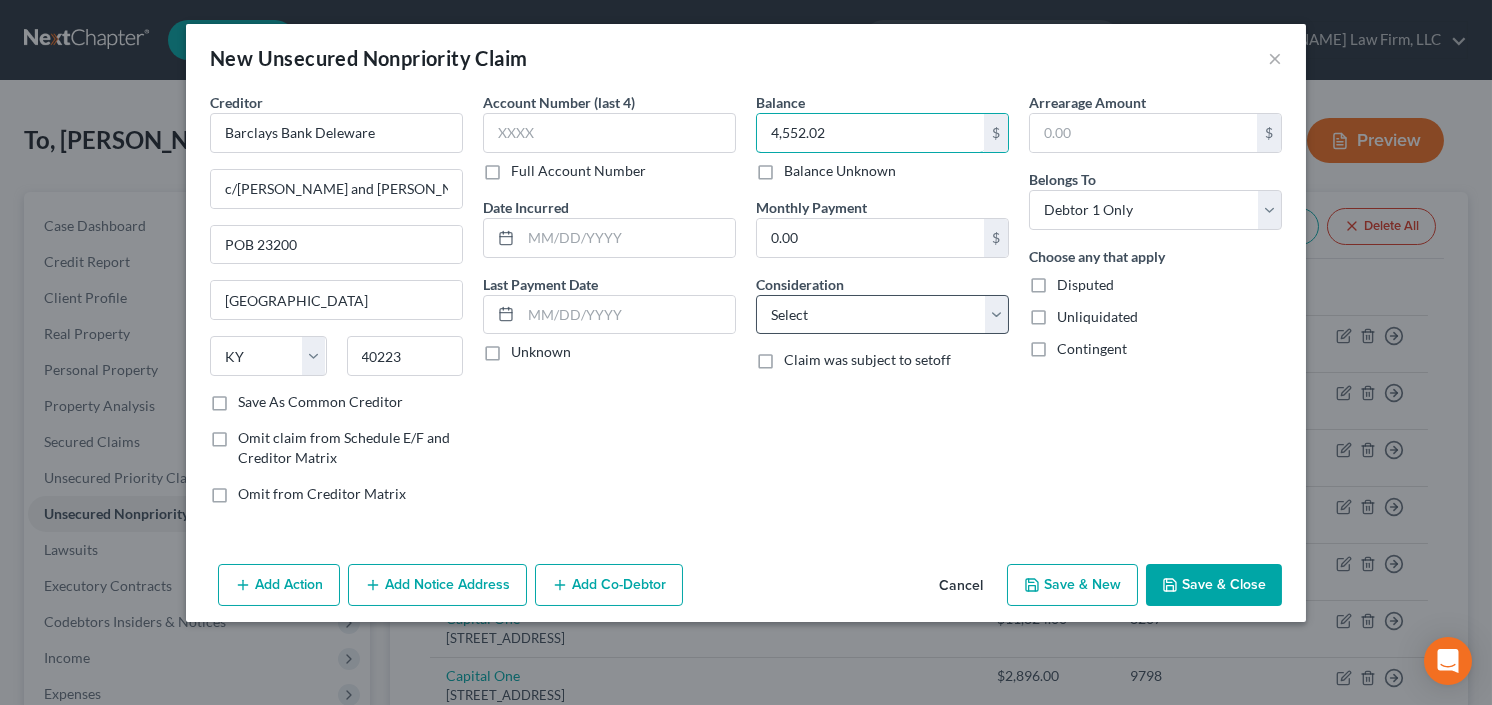 type on "4,552.02" 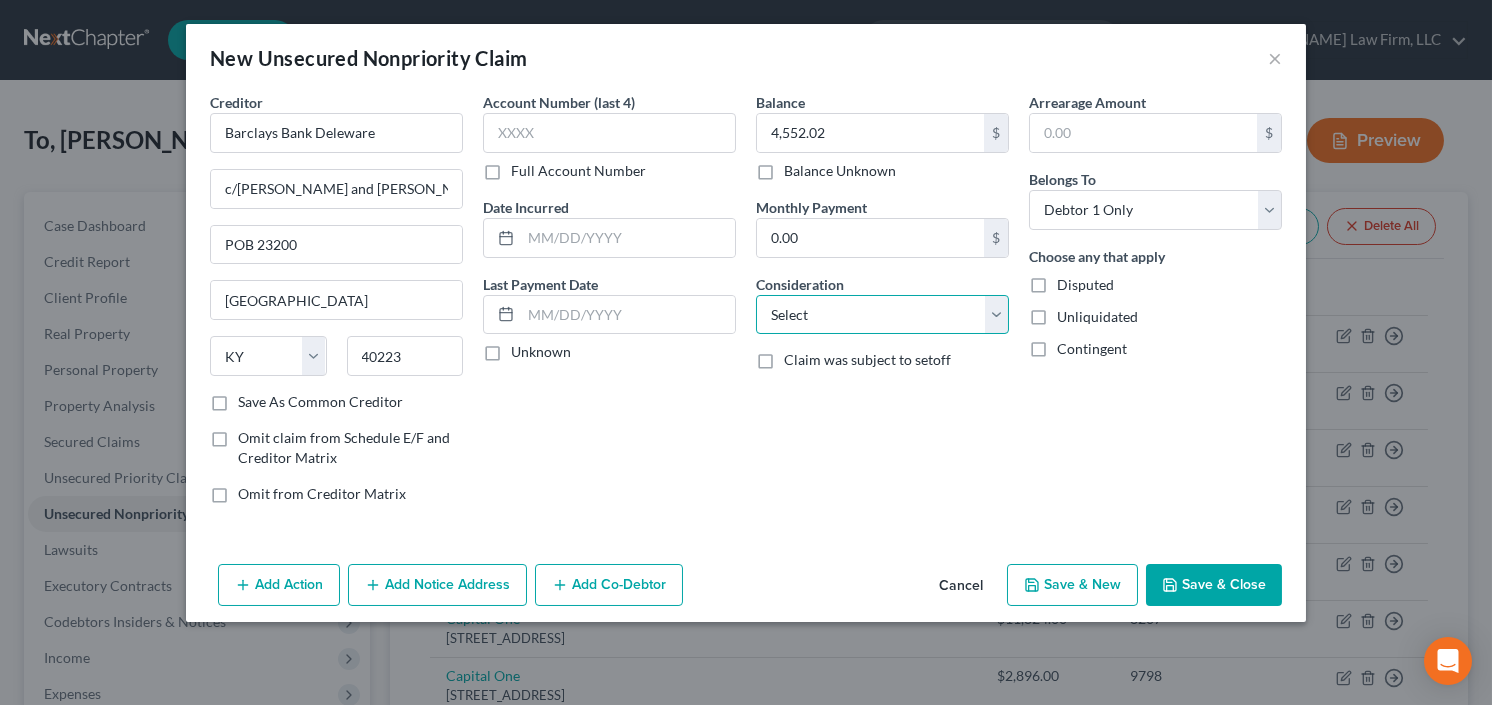 click on "Select Cable / Satellite Services Collection Agency Credit Card Debt Debt Counseling / Attorneys Deficiency Balance Domestic Support Obligations Home / Car Repairs Income Taxes Judgment Liens Medical Services Monies Loaned / Advanced Mortgage Obligation From Divorce Or Separation Obligation To Pensions Other Overdrawn Bank Account Promised To Help Pay Creditors Student Loans Suppliers And Vendors Telephone / Internet Services Utility Services" at bounding box center [882, 315] 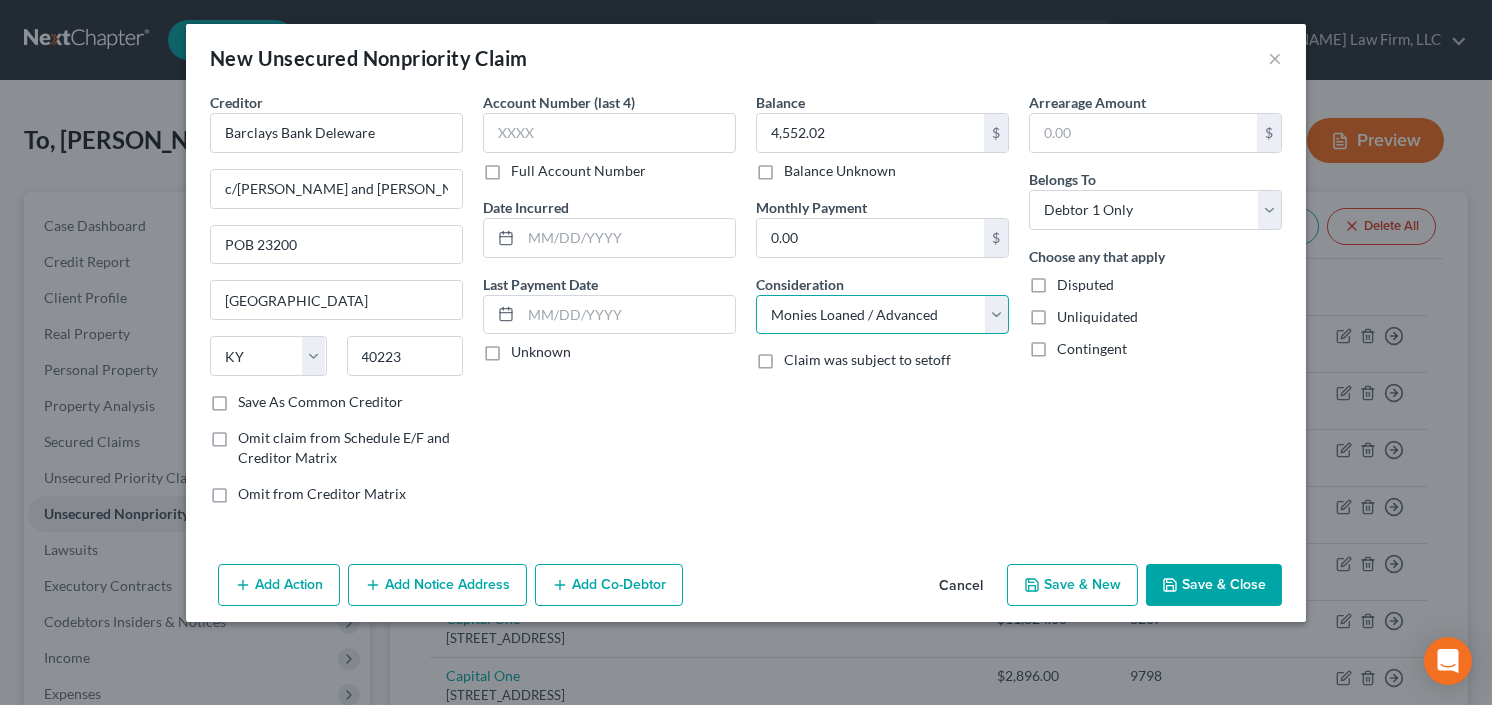 click on "Select Cable / Satellite Services Collection Agency Credit Card Debt Debt Counseling / Attorneys Deficiency Balance Domestic Support Obligations Home / Car Repairs Income Taxes Judgment Liens Medical Services Monies Loaned / Advanced Mortgage Obligation From Divorce Or Separation Obligation To Pensions Other Overdrawn Bank Account Promised To Help Pay Creditors Student Loans Suppliers And Vendors Telephone / Internet Services Utility Services" at bounding box center (882, 315) 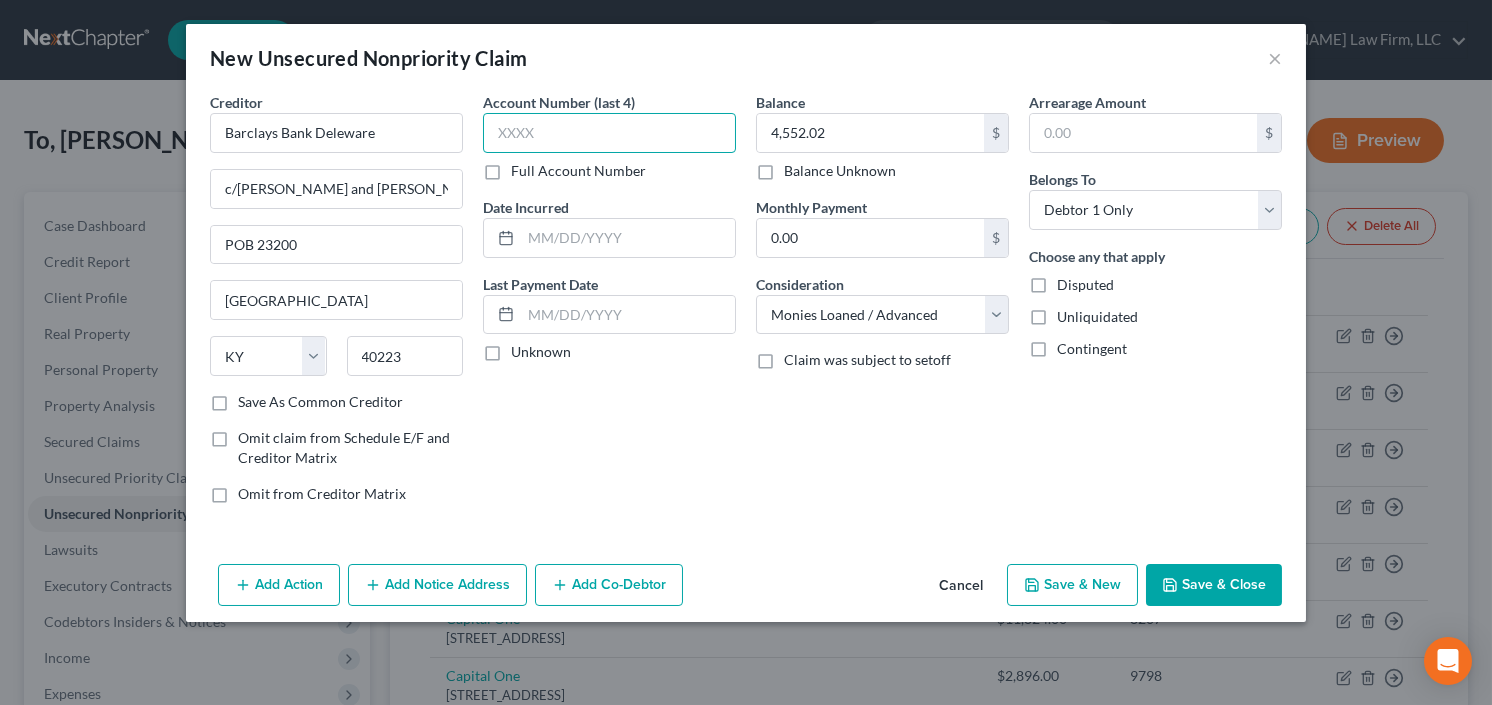 click at bounding box center [609, 133] 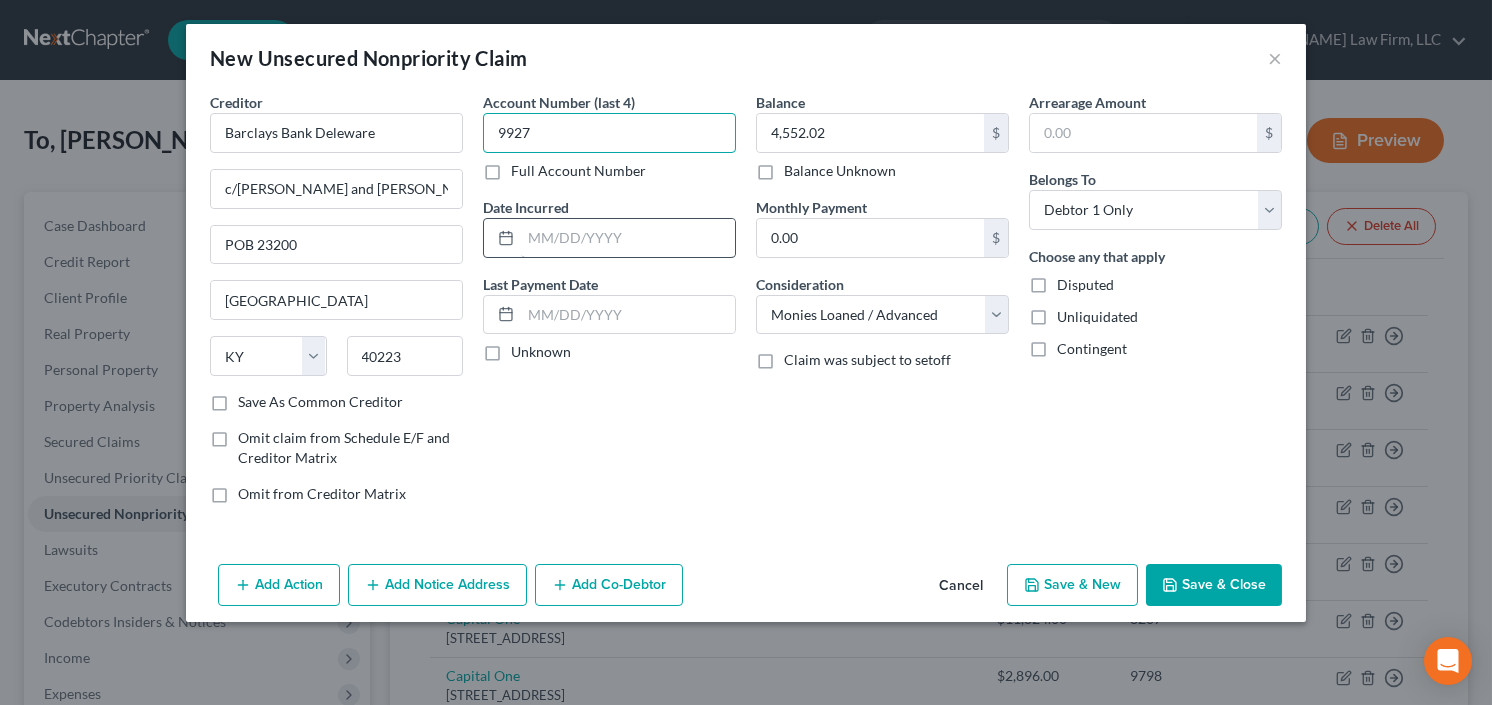 type on "9927" 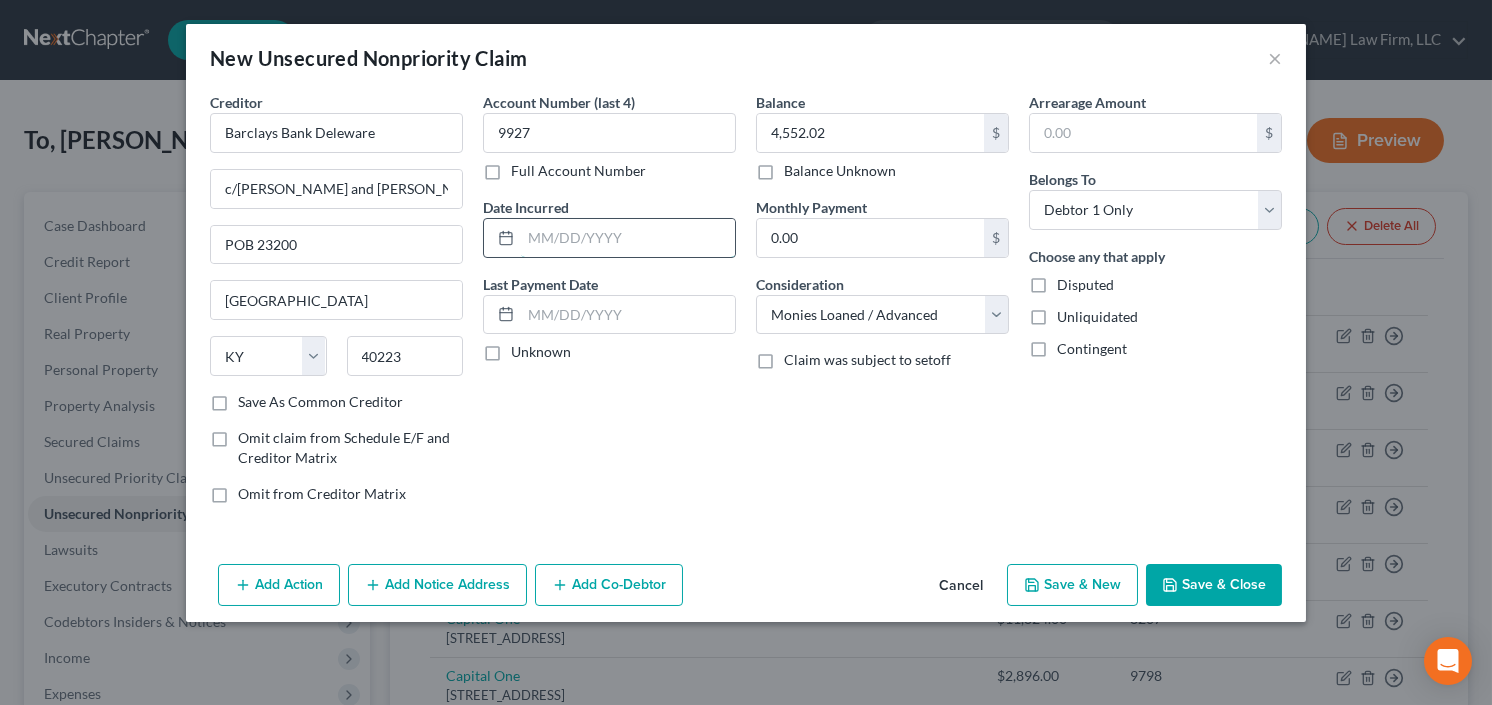 click at bounding box center [628, 238] 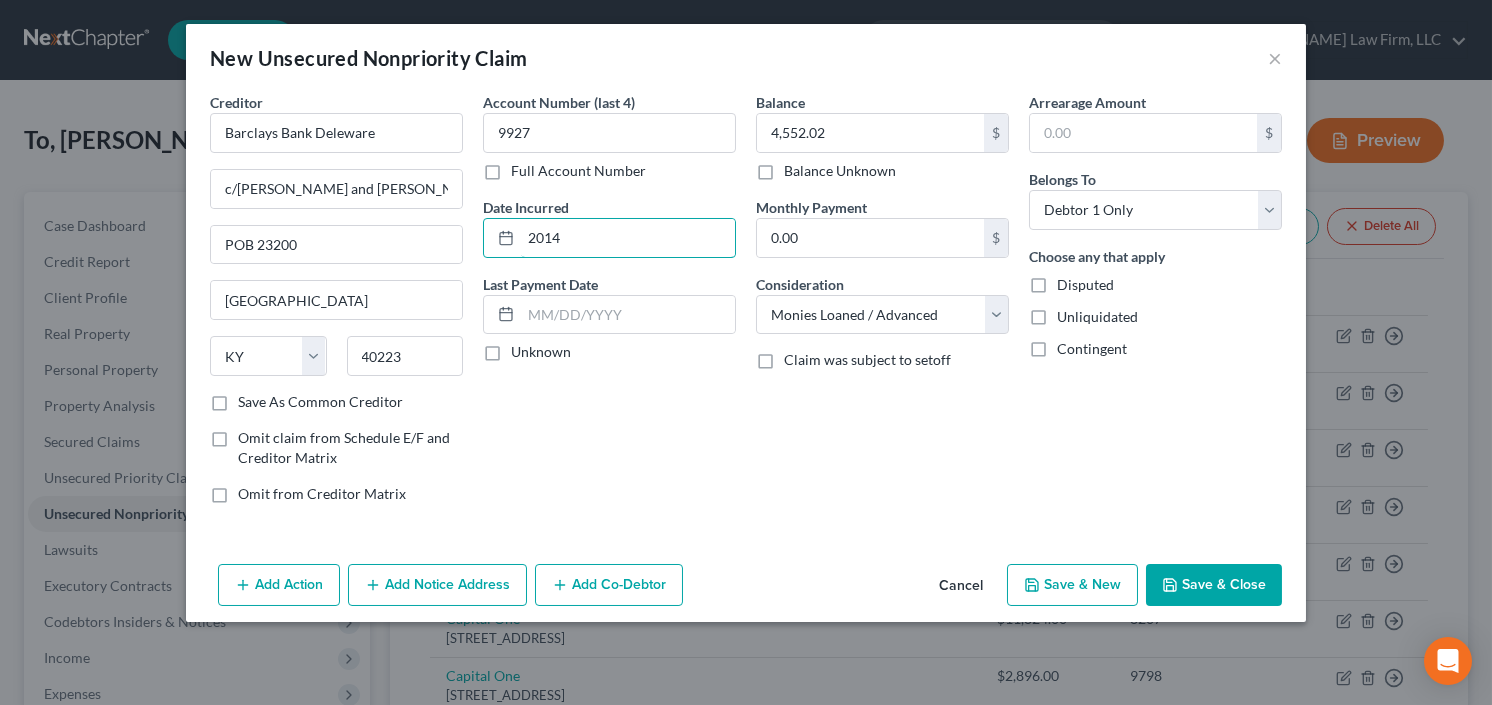 type on "2014" 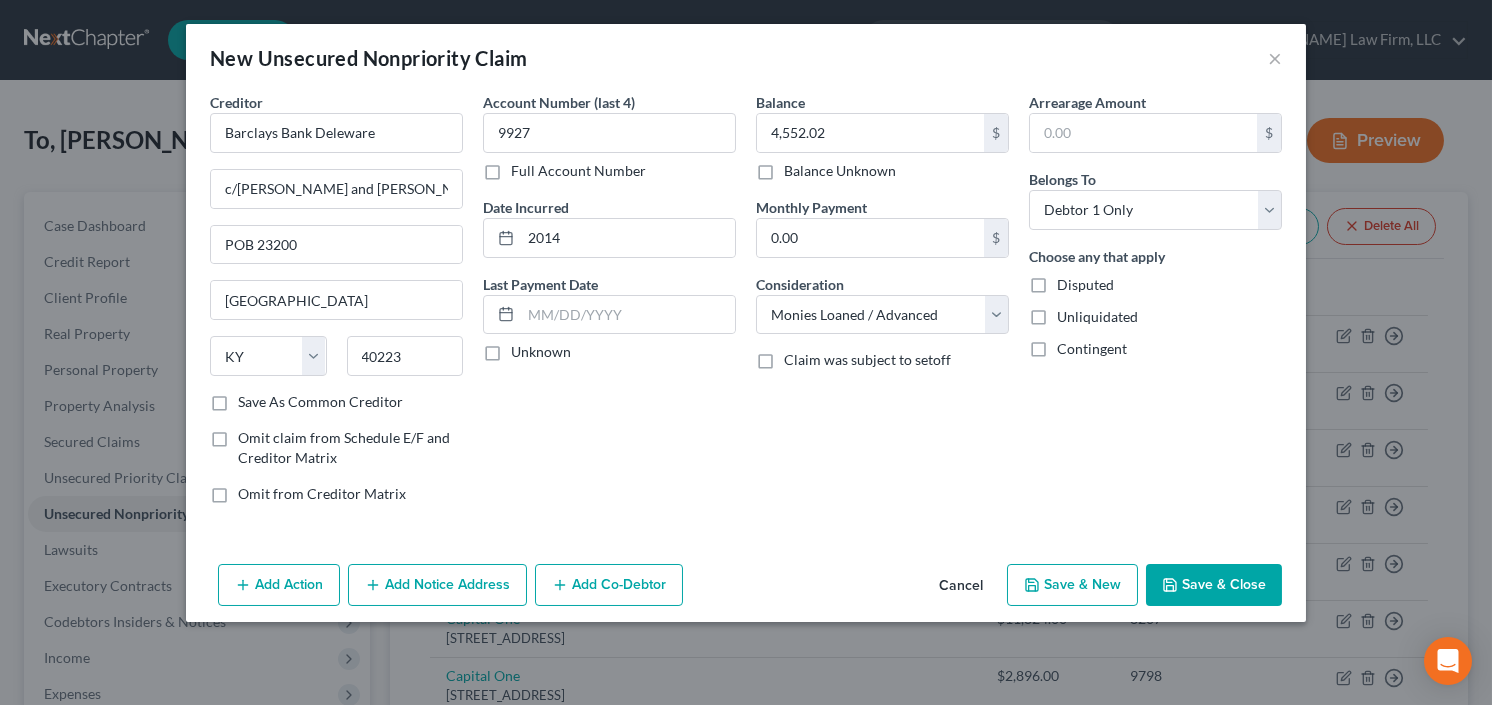click on "Save & Close" at bounding box center (1214, 585) 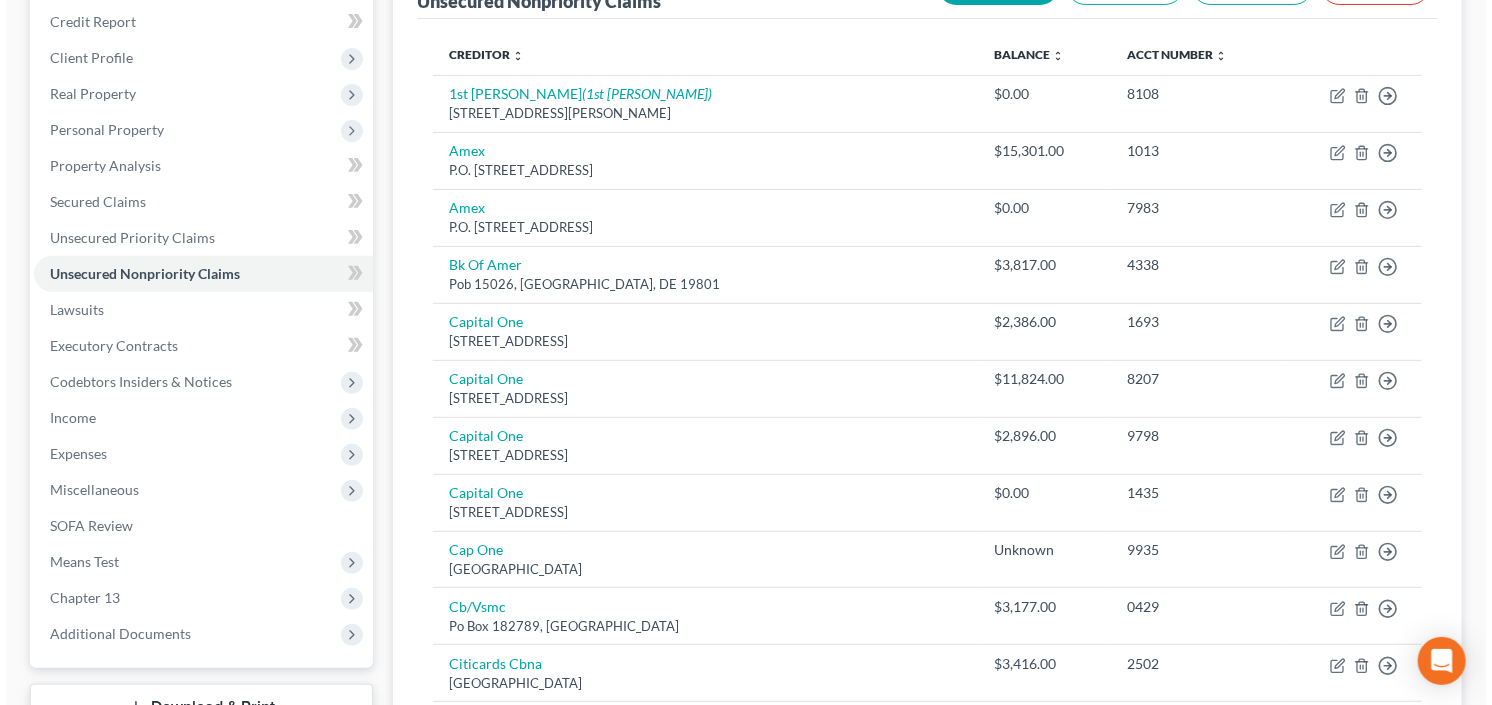 scroll, scrollTop: 0, scrollLeft: 0, axis: both 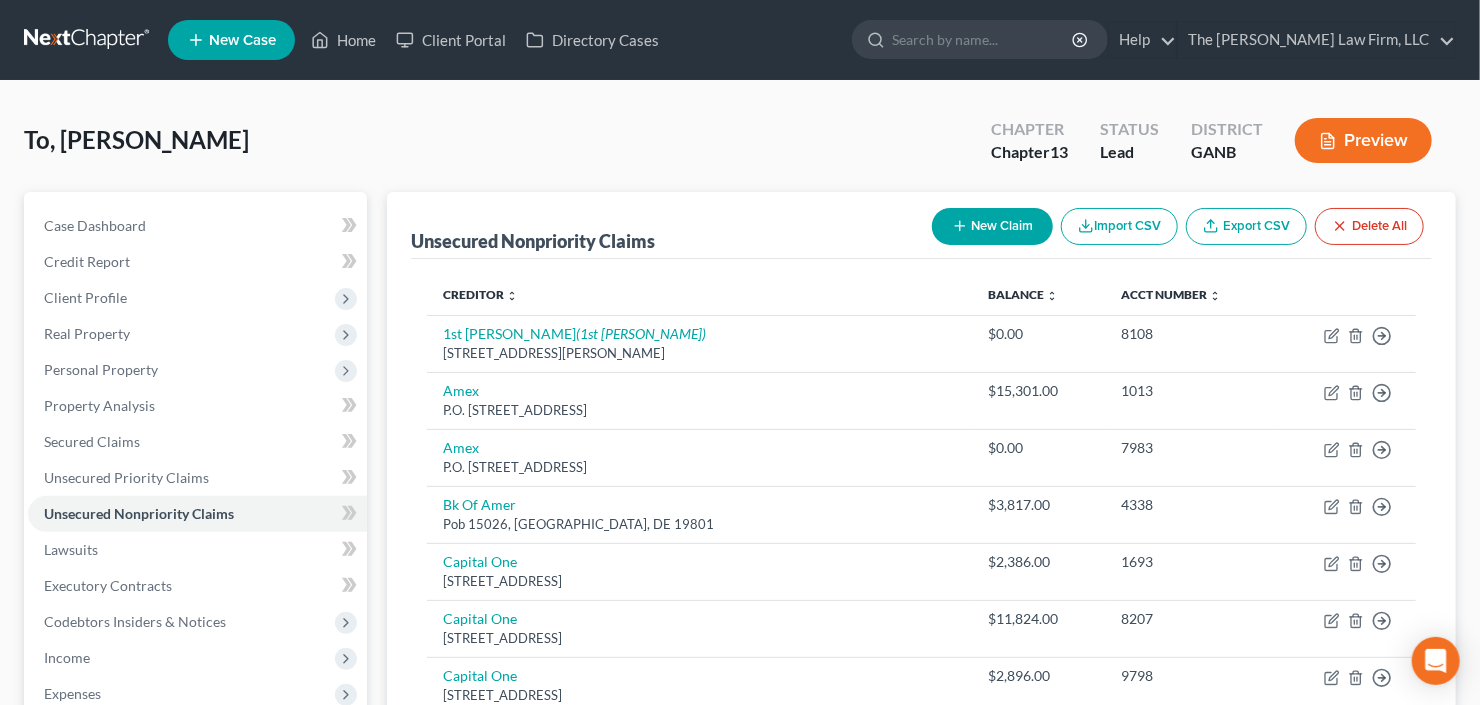click on "New Claim" at bounding box center [992, 226] 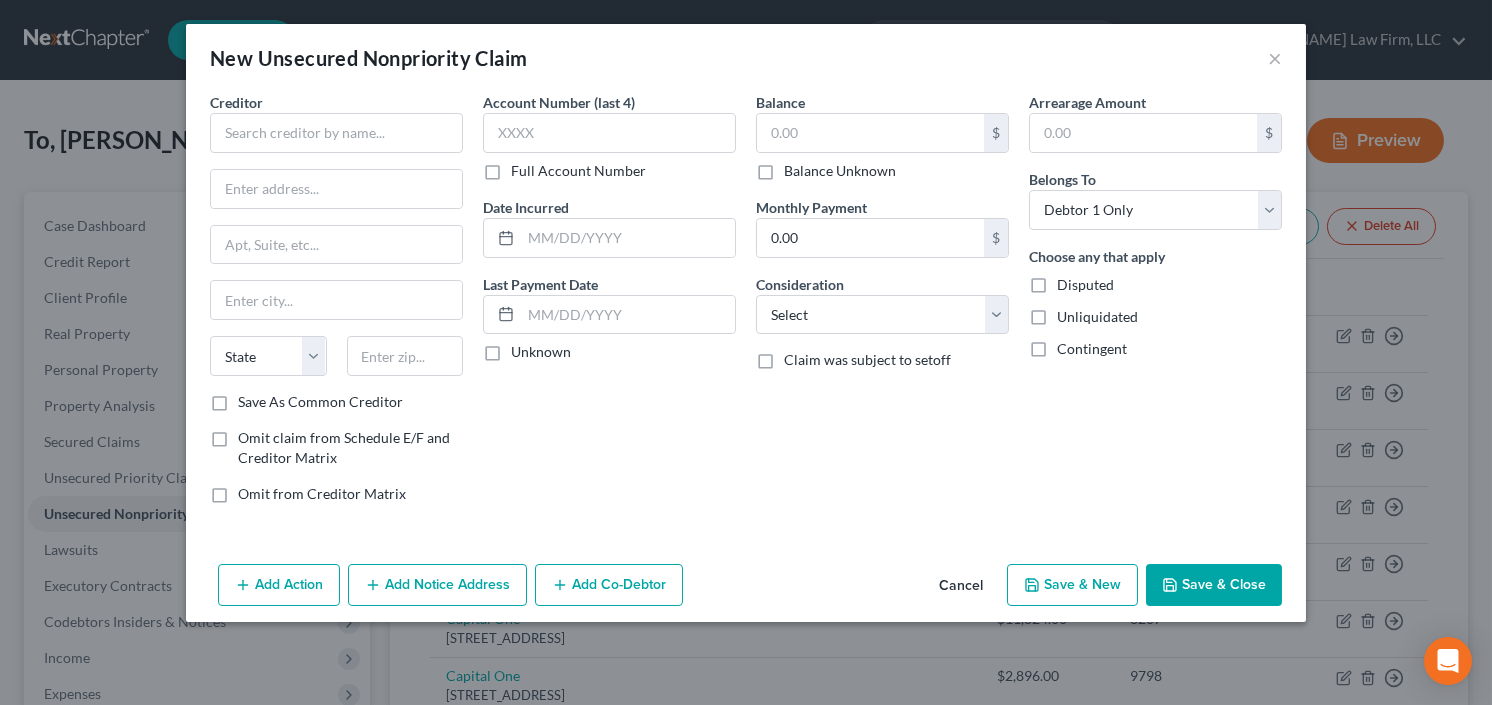 click on "Creditor *" at bounding box center (336, 122) 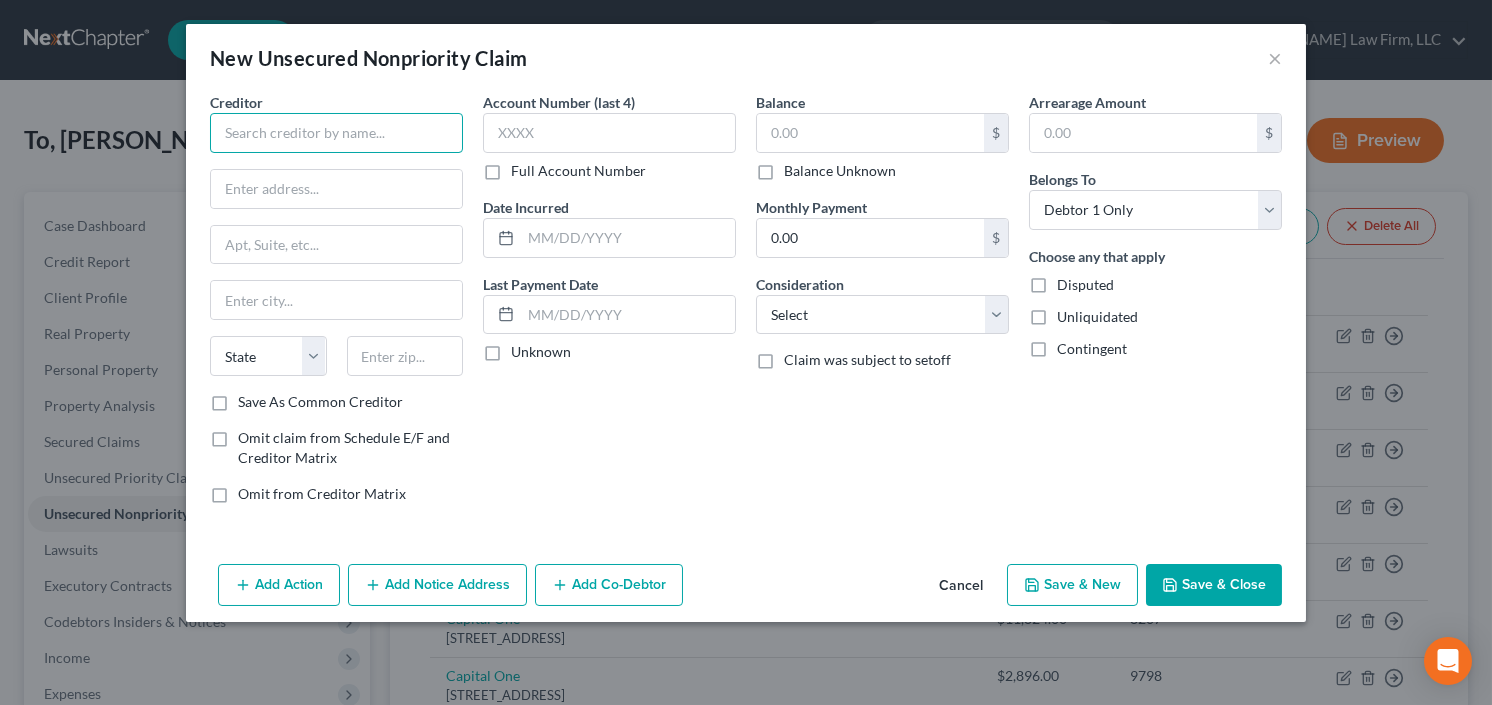 drag, startPoint x: 273, startPoint y: 131, endPoint x: 278, endPoint y: 113, distance: 18.681541 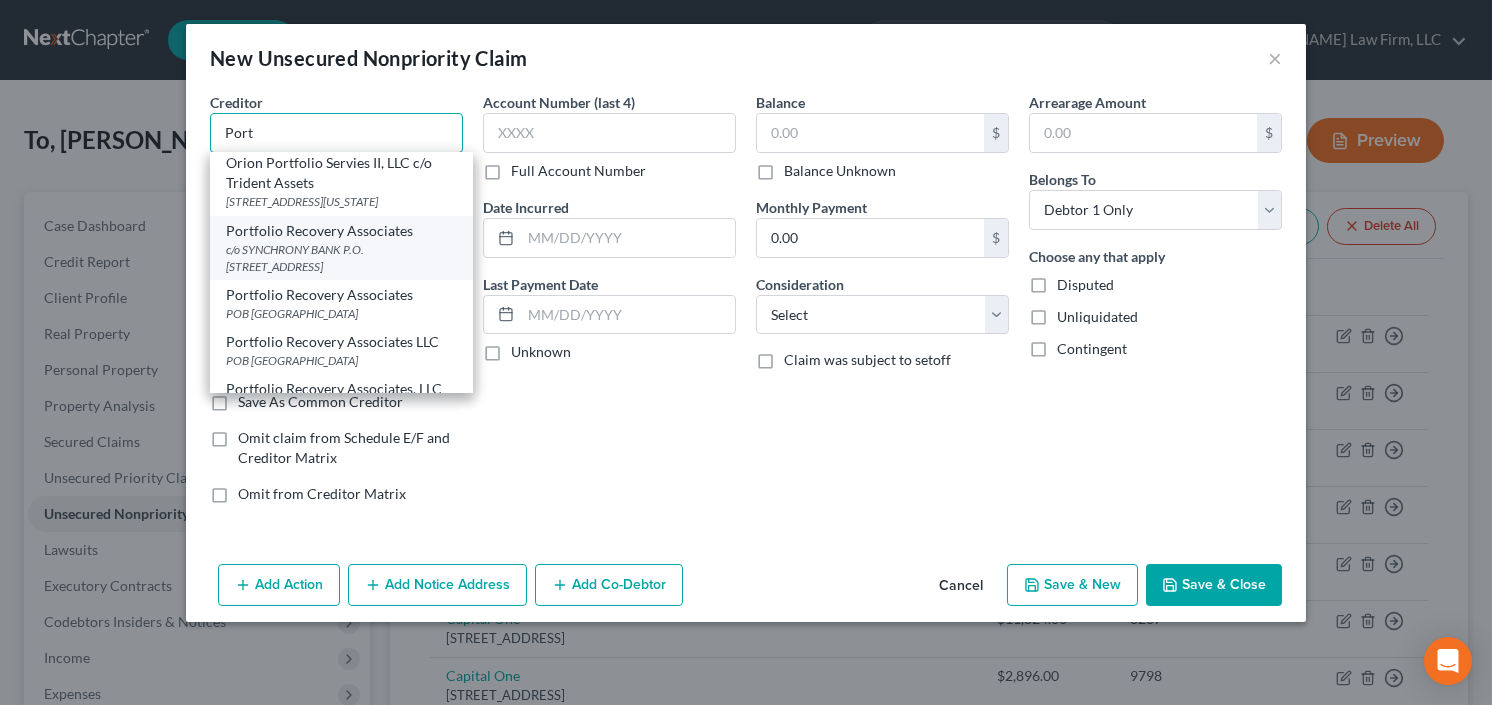 scroll, scrollTop: 400, scrollLeft: 0, axis: vertical 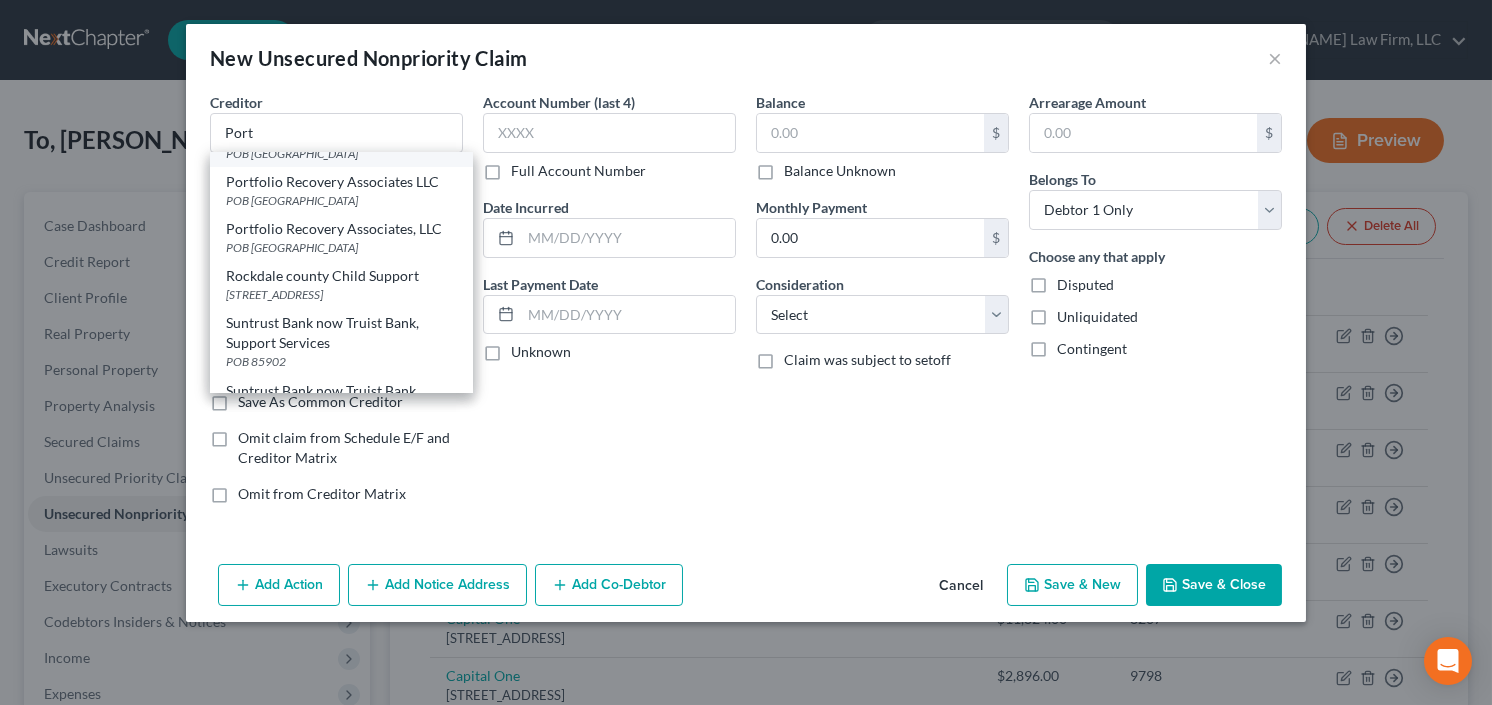 click on "POB [GEOGRAPHIC_DATA]" at bounding box center (341, 153) 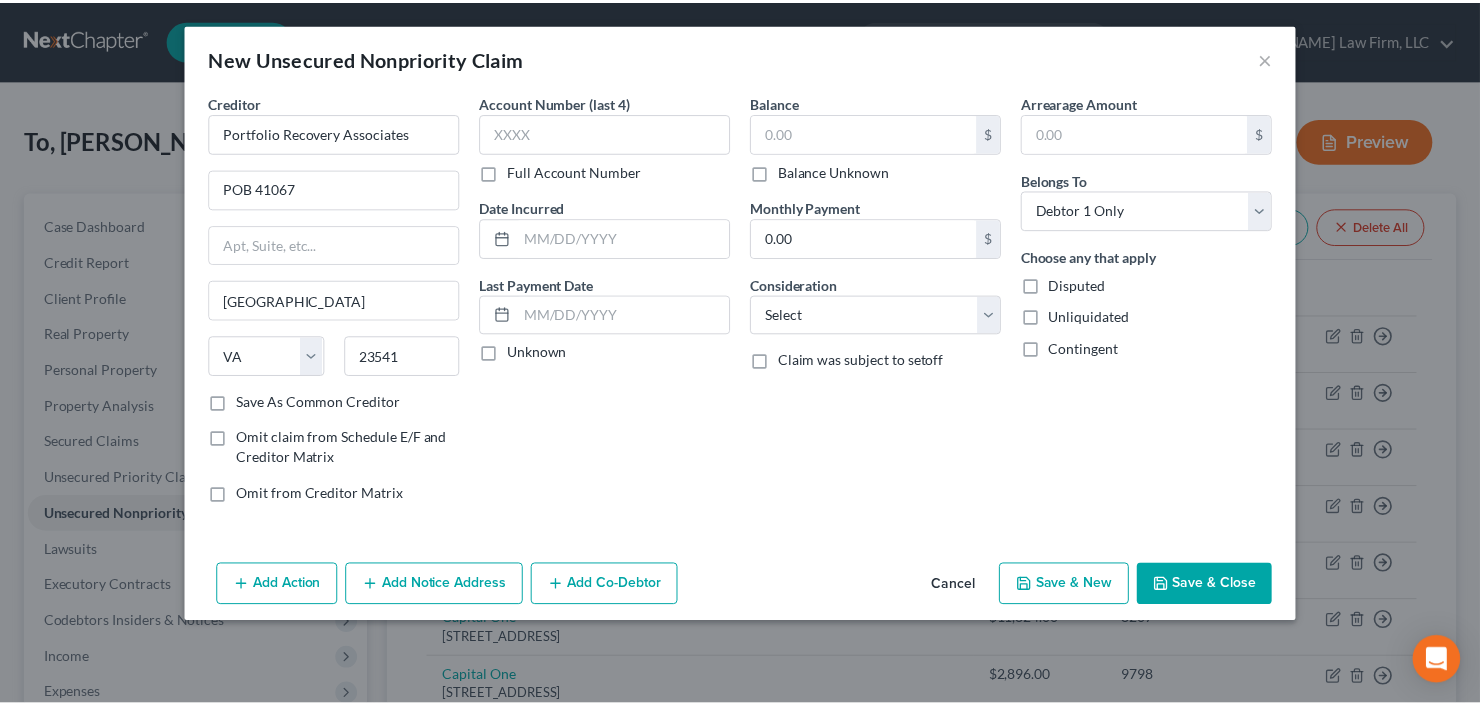 scroll, scrollTop: 0, scrollLeft: 0, axis: both 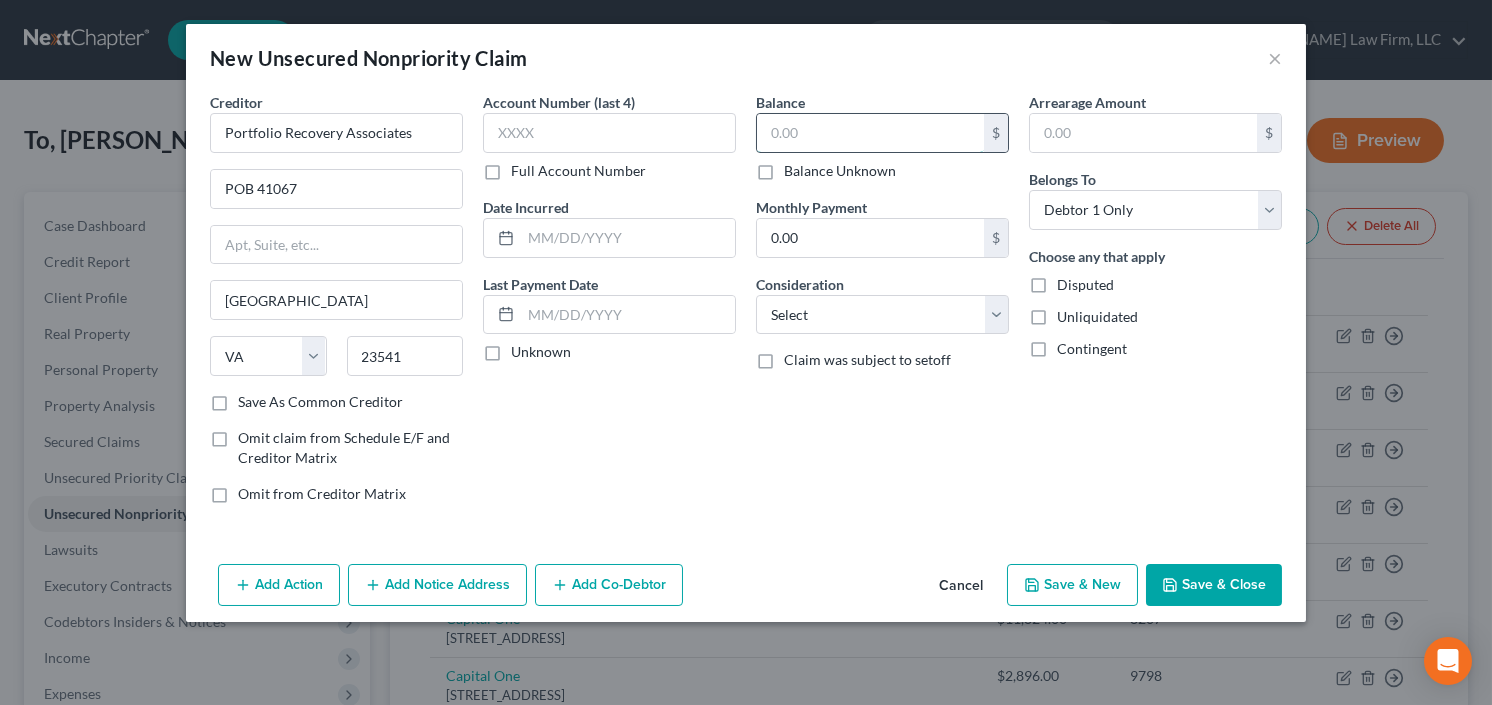 click at bounding box center [870, 133] 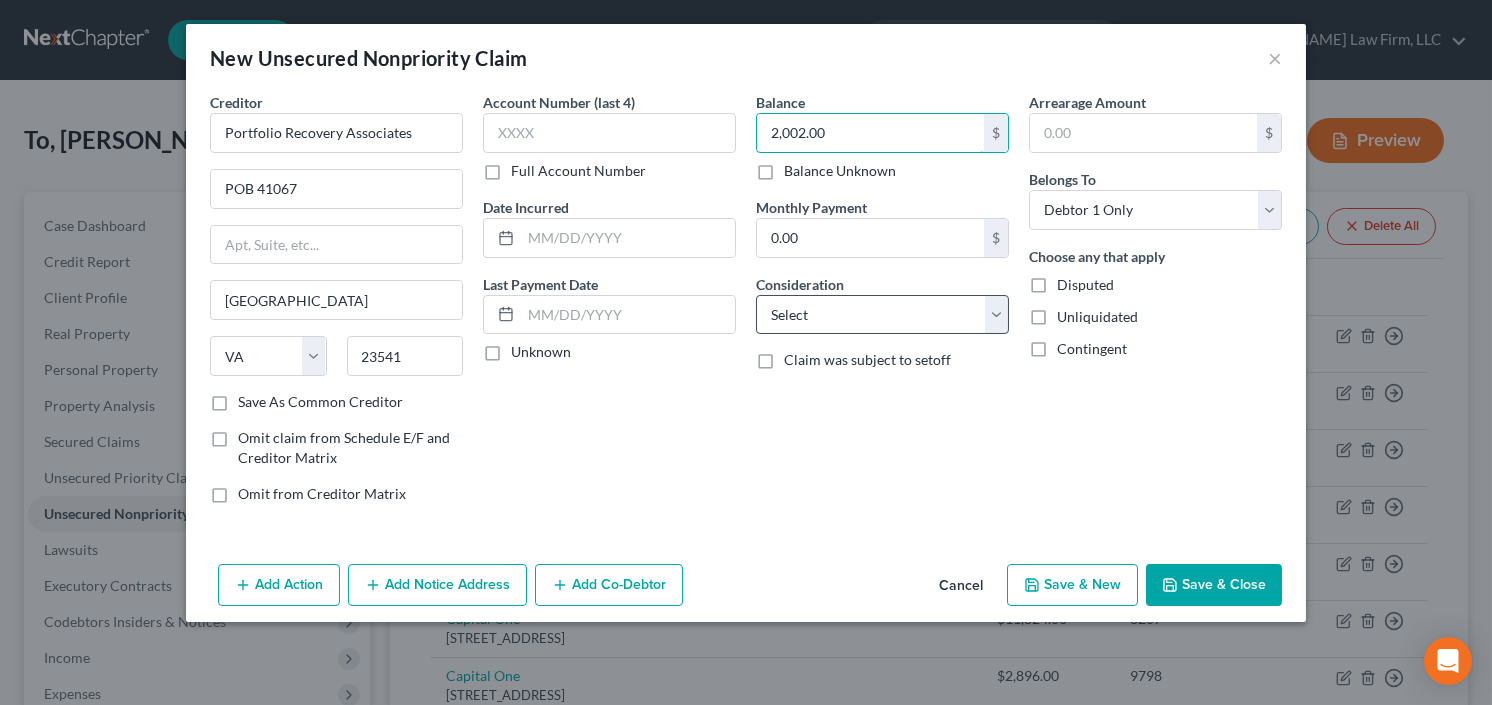 type on "2,002.00" 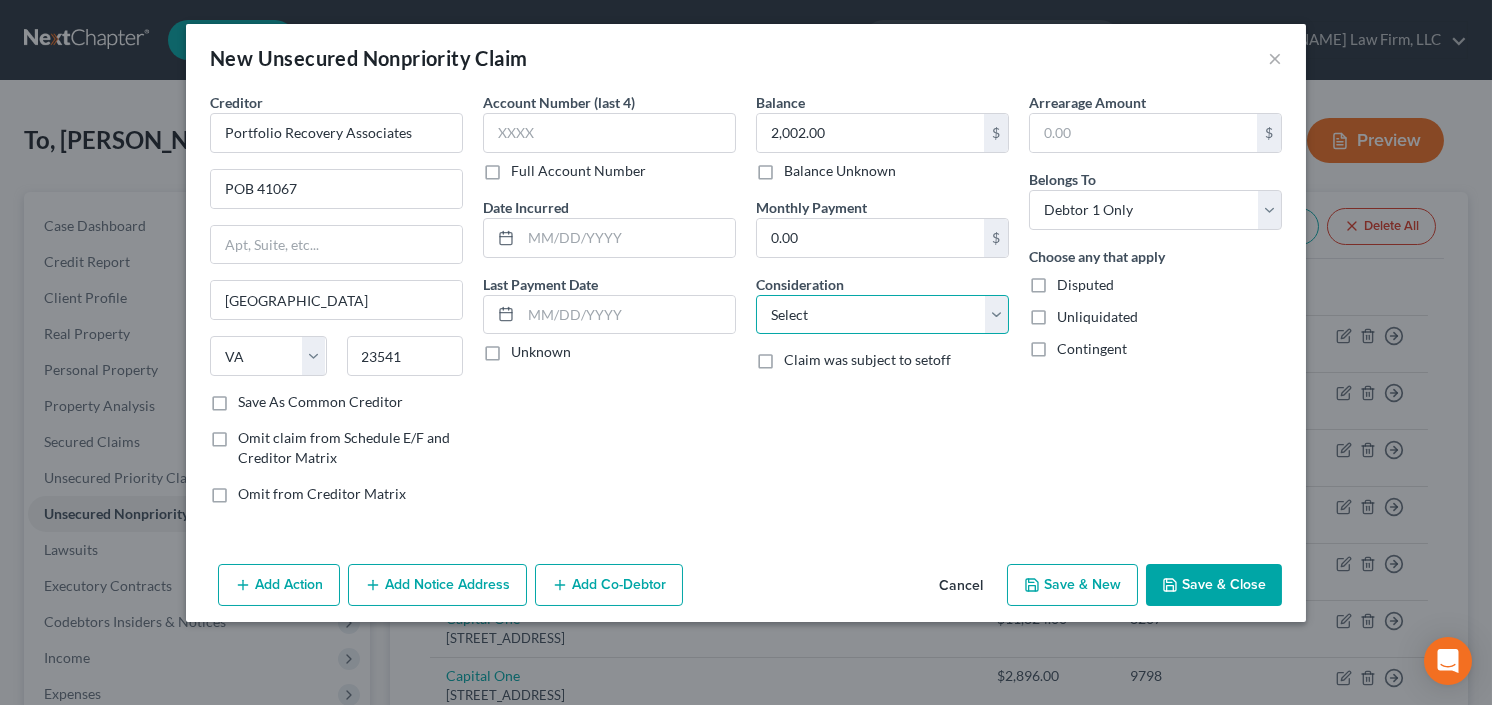 click on "Select Cable / Satellite Services Collection Agency Credit Card Debt Debt Counseling / Attorneys Deficiency Balance Domestic Support Obligations Home / Car Repairs Income Taxes Judgment Liens Medical Services Monies Loaned / Advanced Mortgage Obligation From Divorce Or Separation Obligation To Pensions Other Overdrawn Bank Account Promised To Help Pay Creditors Student Loans Suppliers And Vendors Telephone / Internet Services Utility Services" at bounding box center (882, 315) 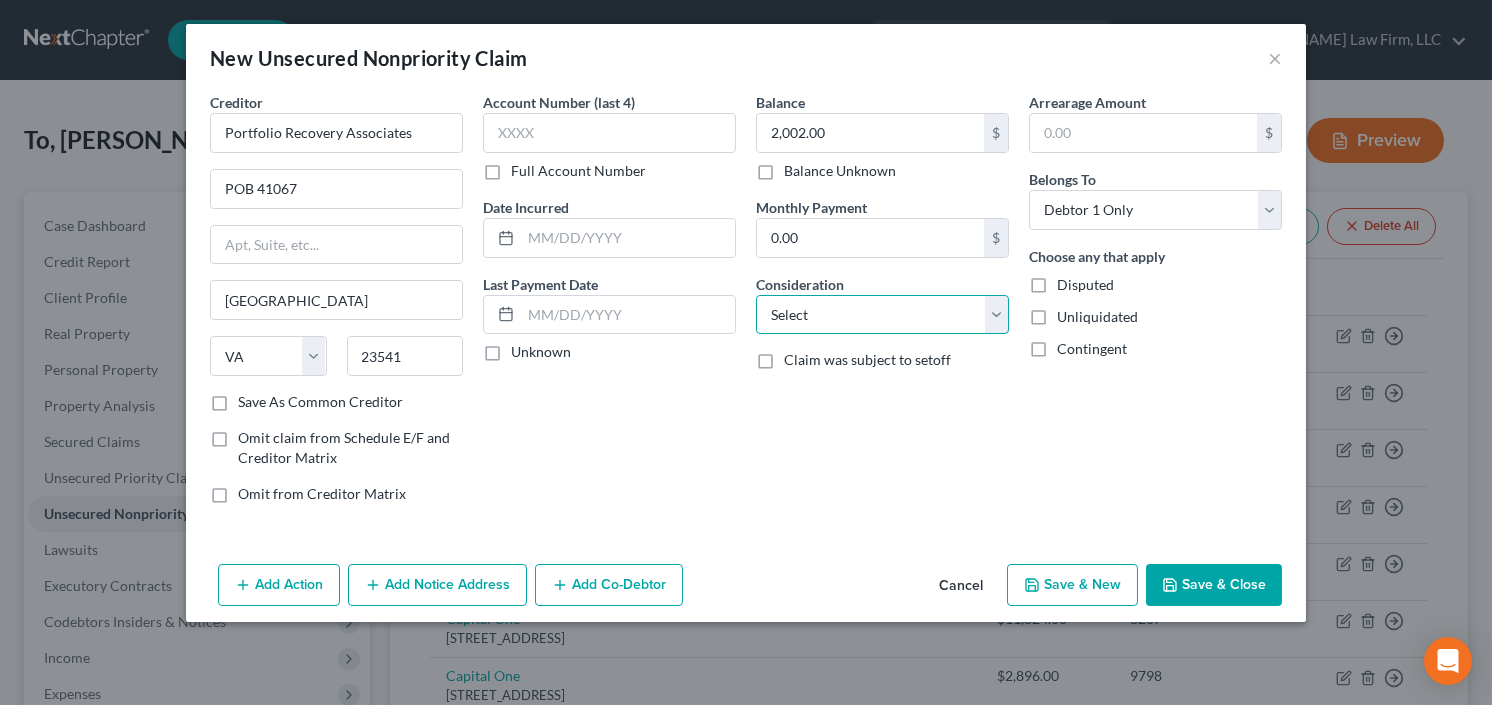 select on "1" 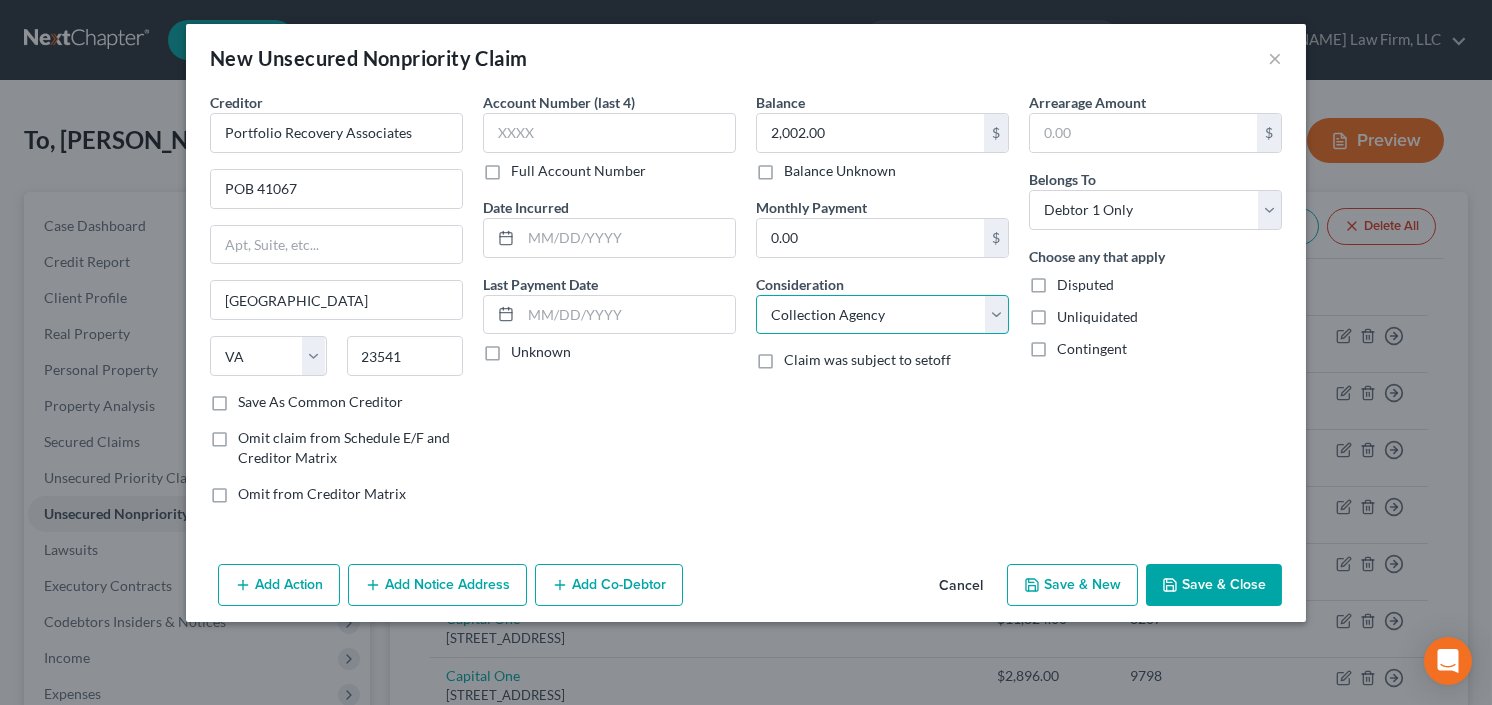 click on "Select Cable / Satellite Services Collection Agency Credit Card Debt Debt Counseling / Attorneys Deficiency Balance Domestic Support Obligations Home / Car Repairs Income Taxes Judgment Liens Medical Services Monies Loaned / Advanced Mortgage Obligation From Divorce Or Separation Obligation To Pensions Other Overdrawn Bank Account Promised To Help Pay Creditors Student Loans Suppliers And Vendors Telephone / Internet Services Utility Services" at bounding box center (882, 315) 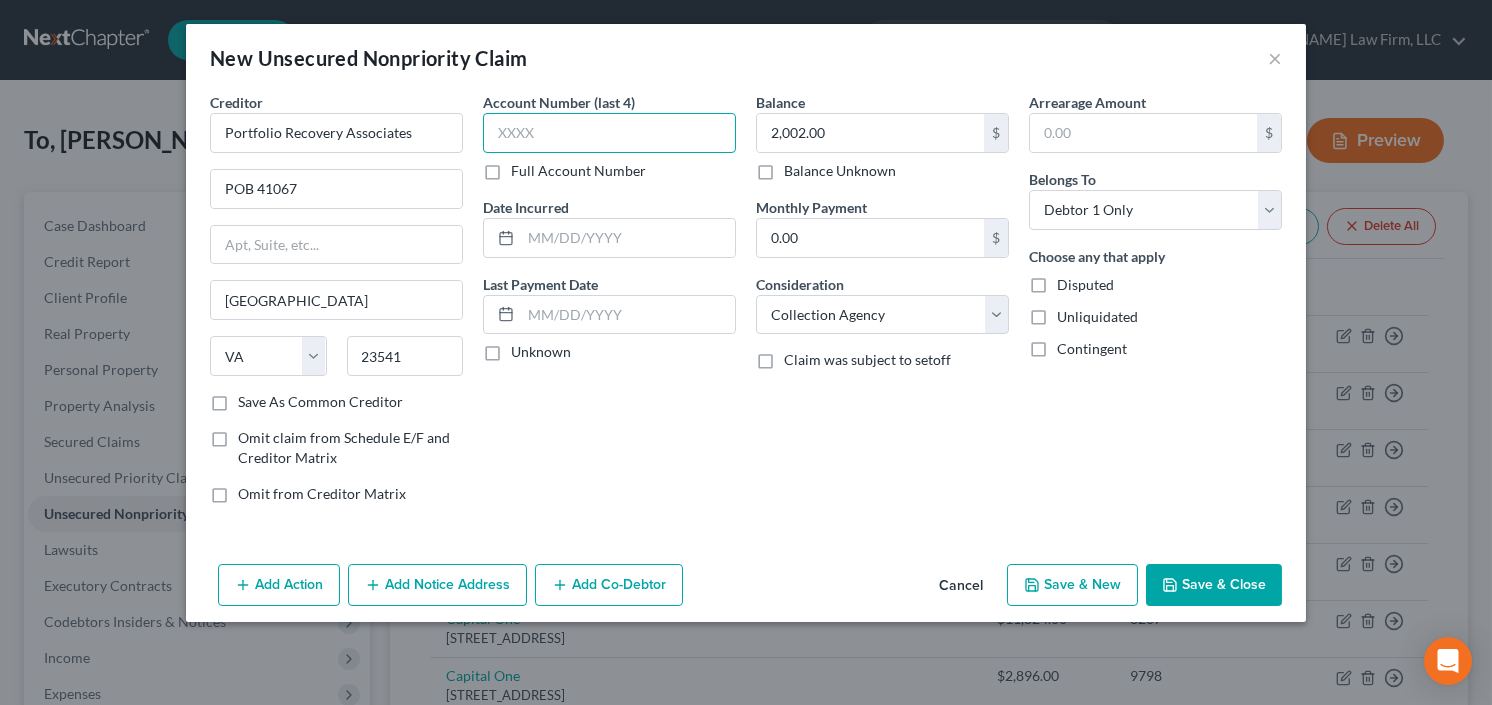 click at bounding box center (609, 133) 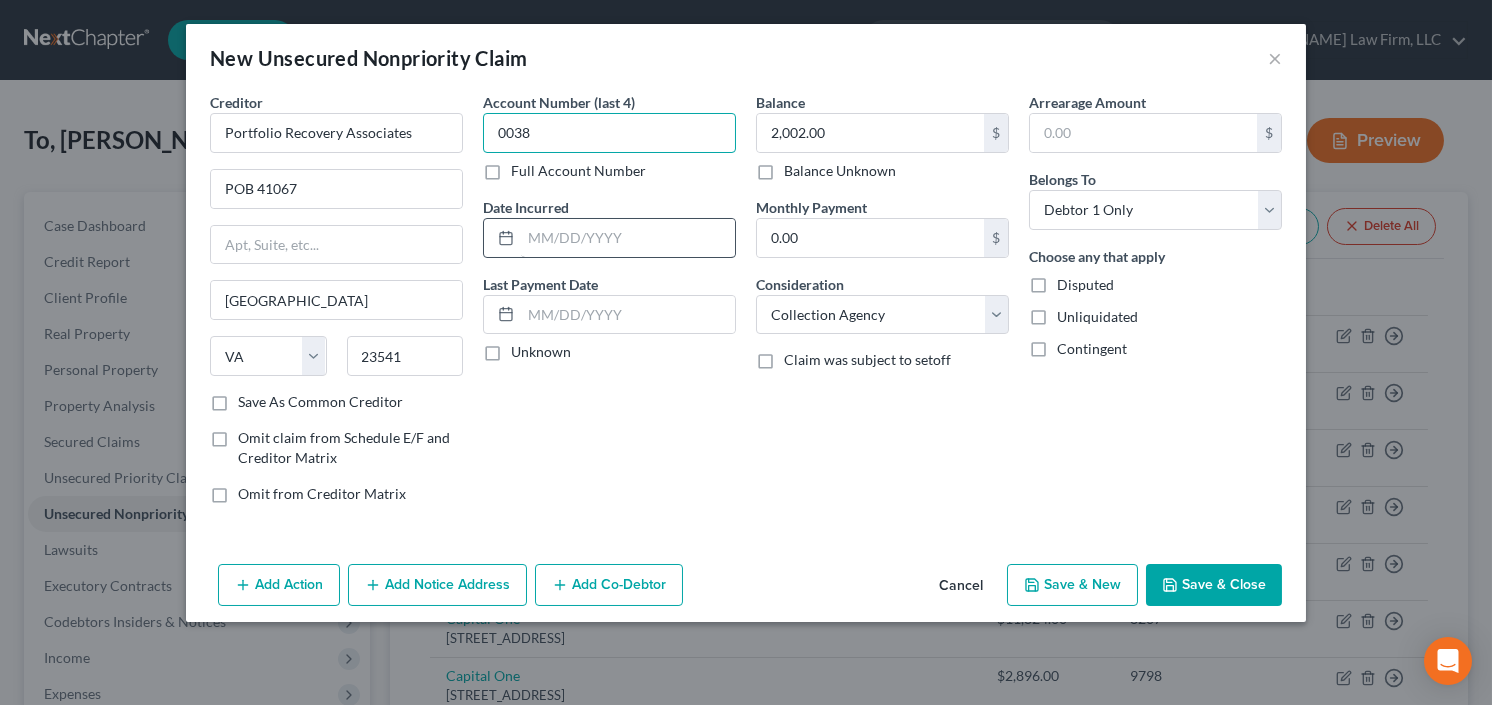 type on "0038" 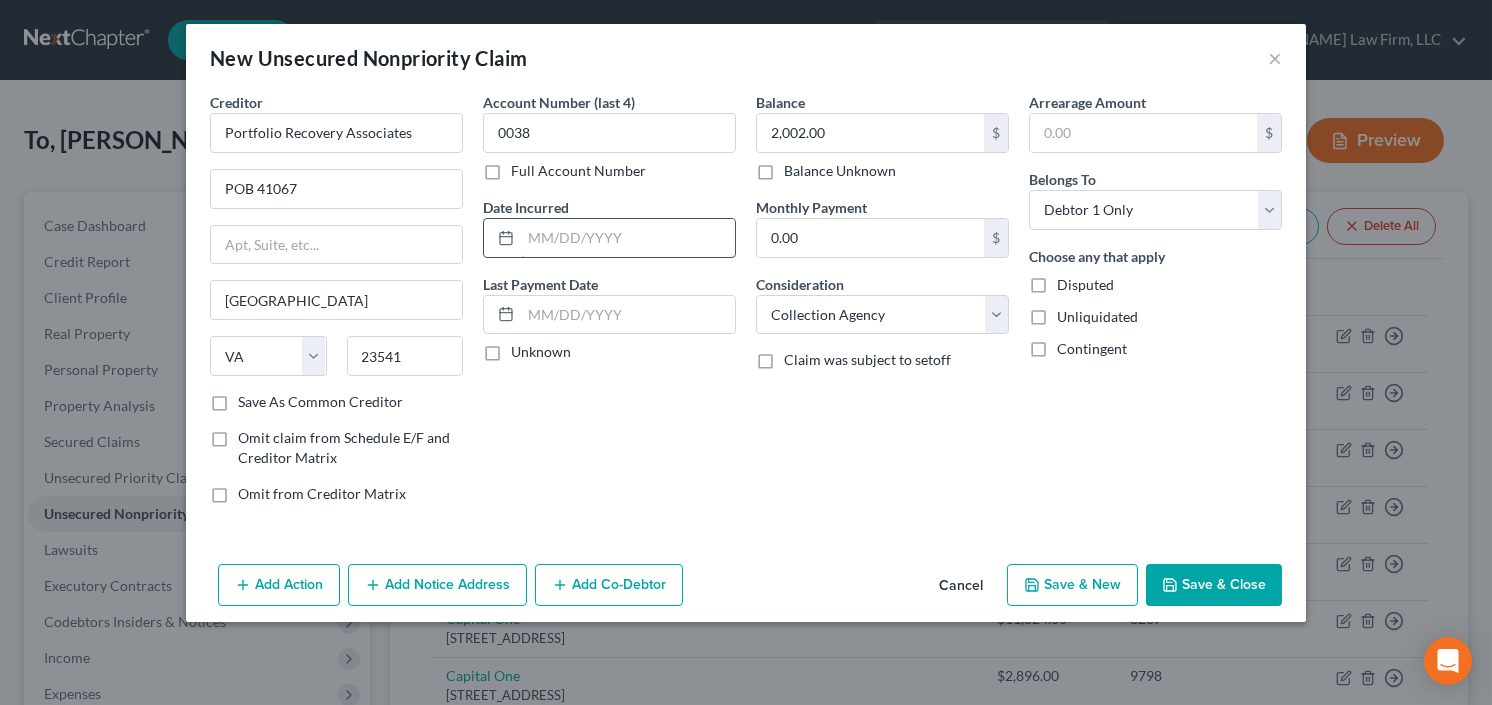 click at bounding box center [628, 238] 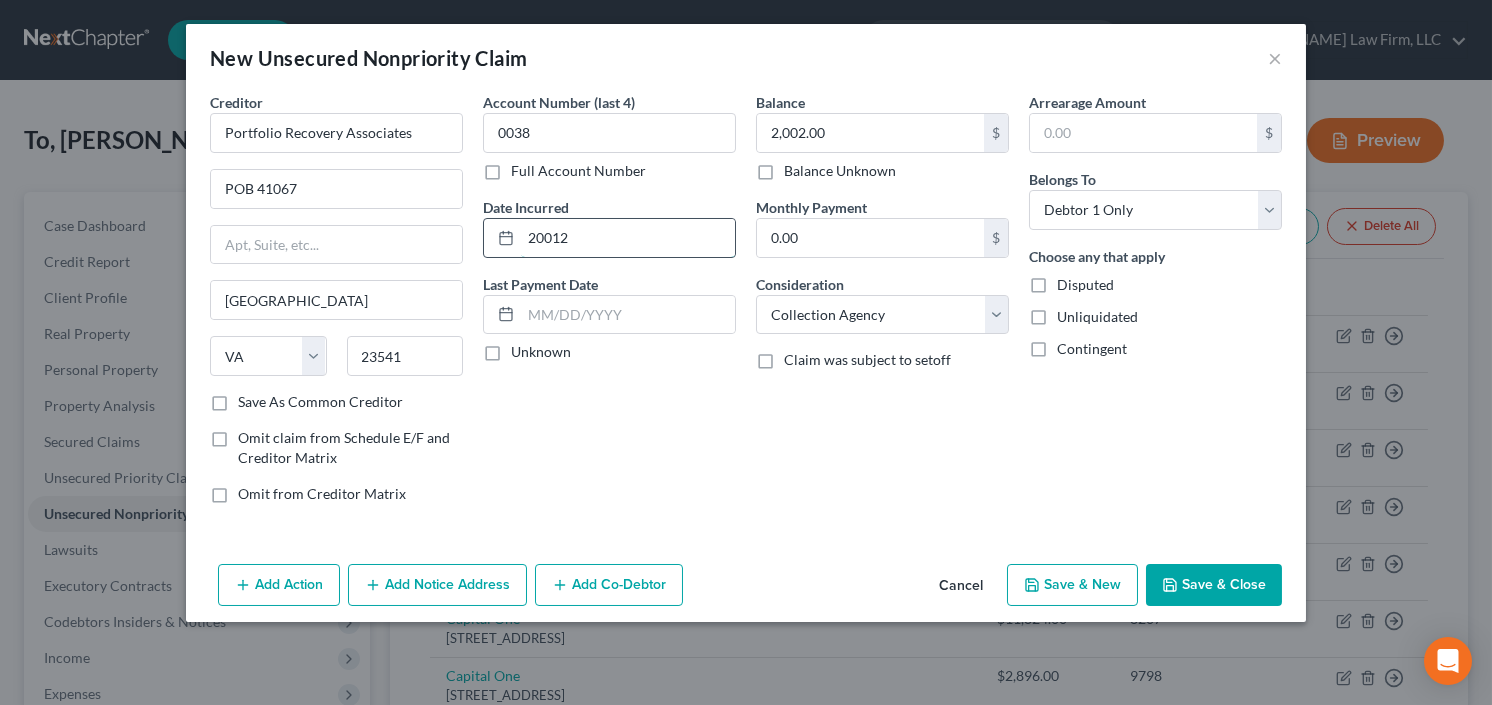 click on "20012" at bounding box center (628, 238) 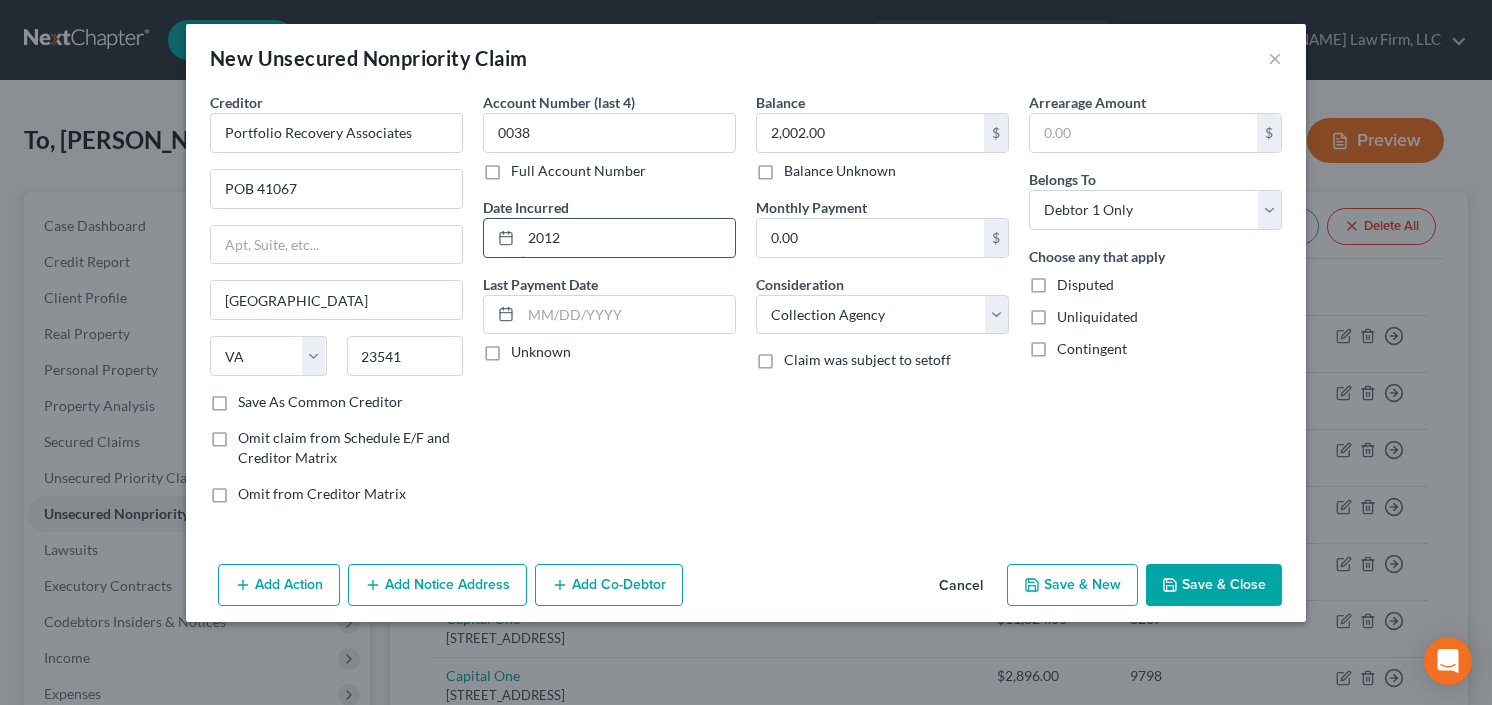 type on "2012" 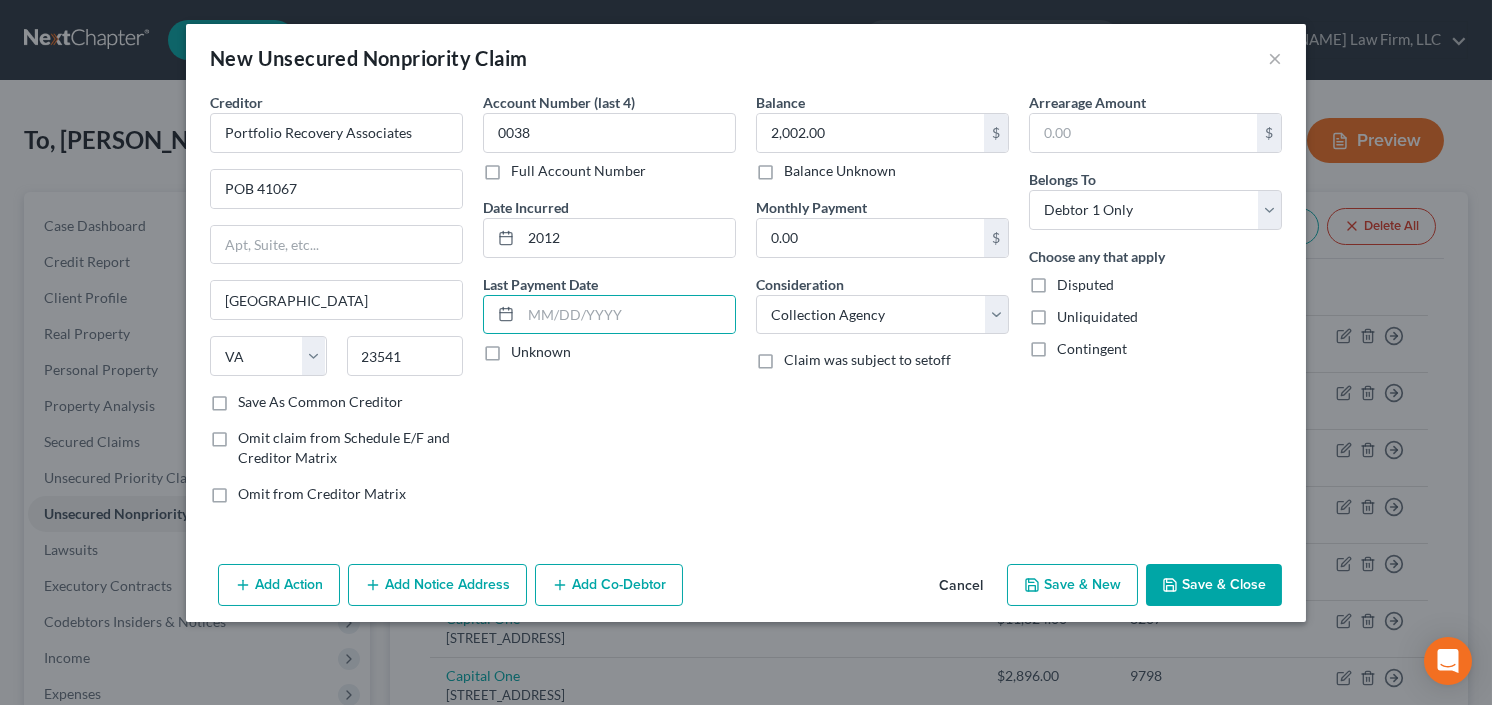 click on "Save & Close" at bounding box center (1214, 585) 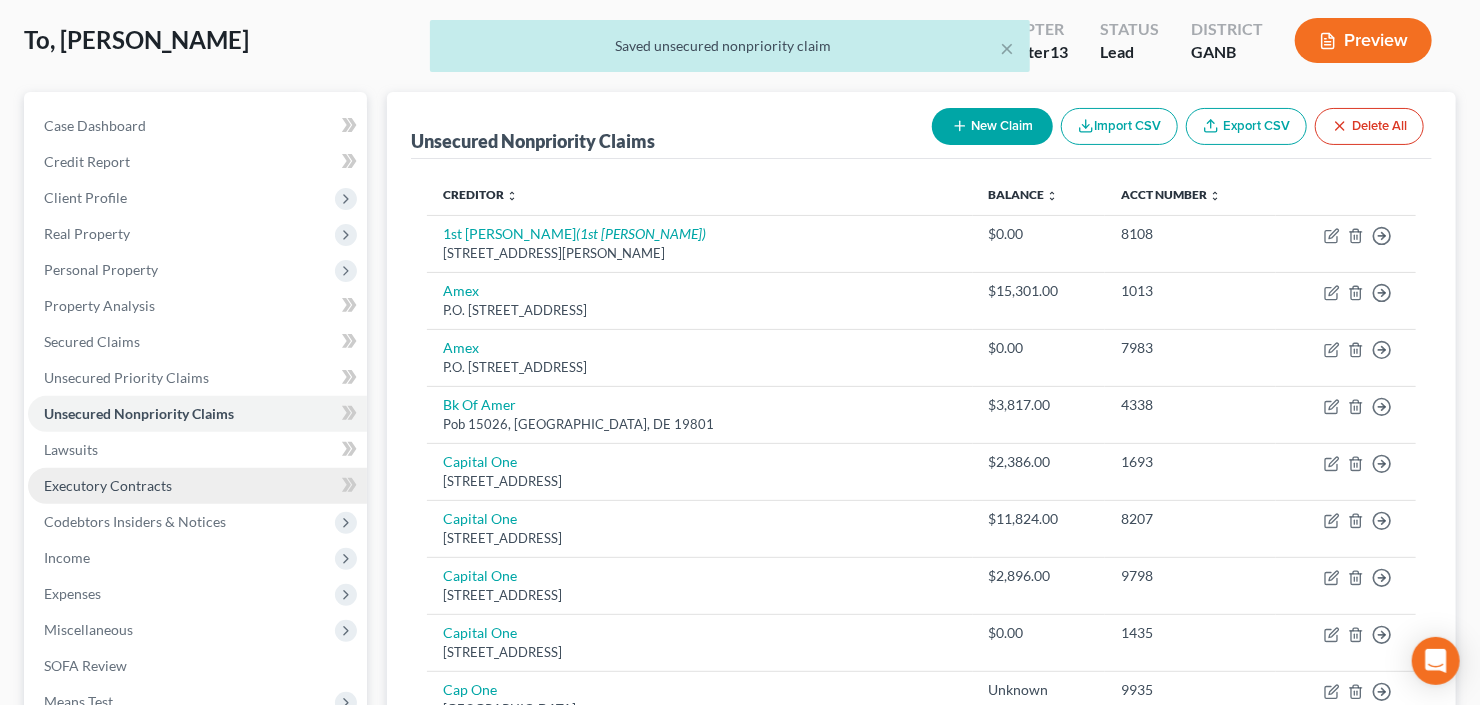 scroll, scrollTop: 240, scrollLeft: 0, axis: vertical 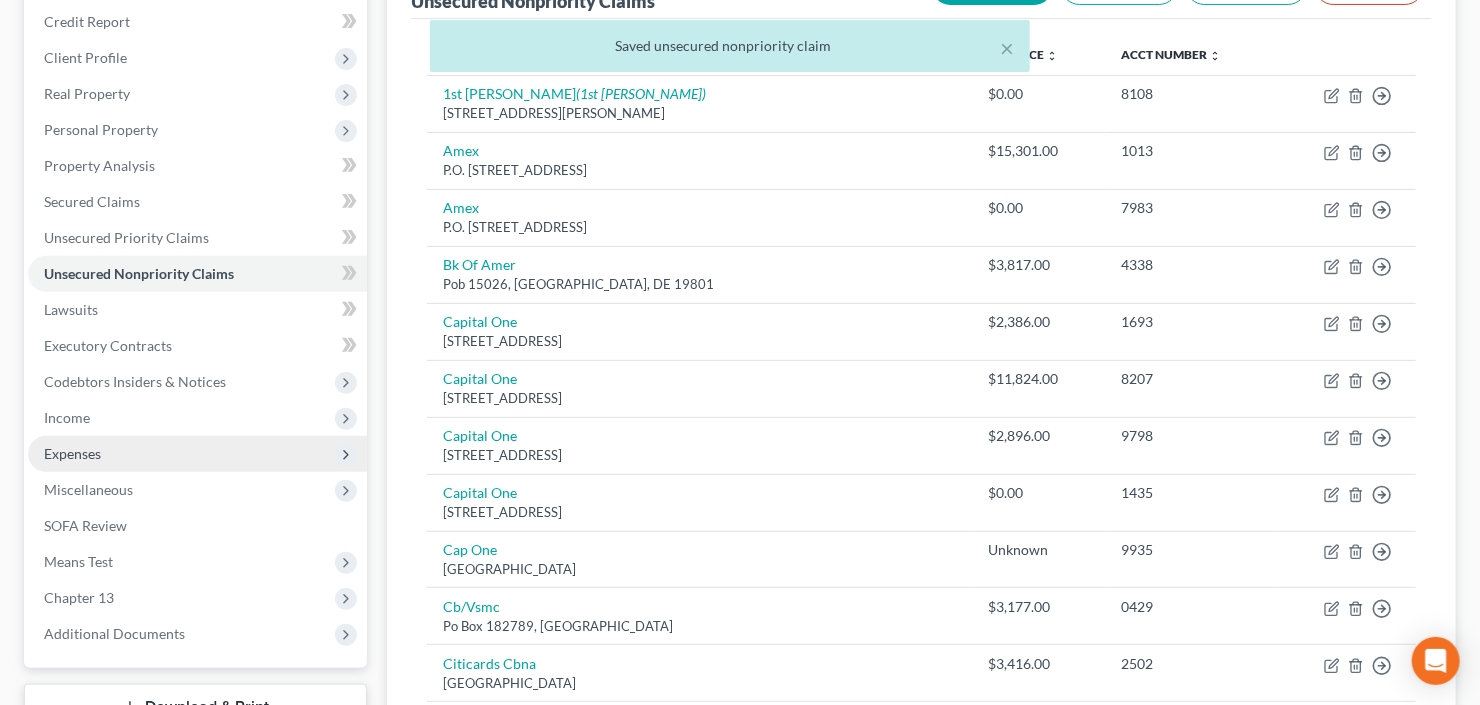 click on "Expenses" at bounding box center (197, 454) 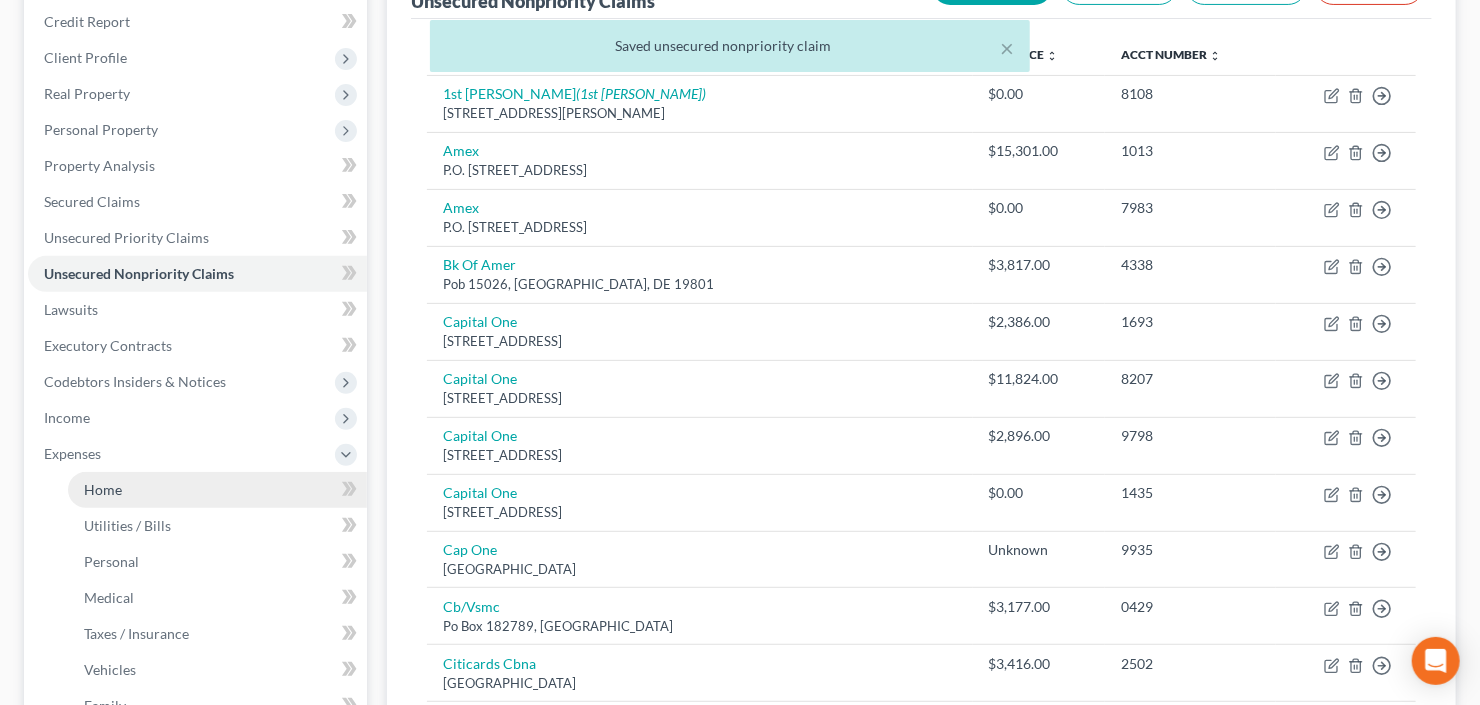 click on "Home" at bounding box center [103, 489] 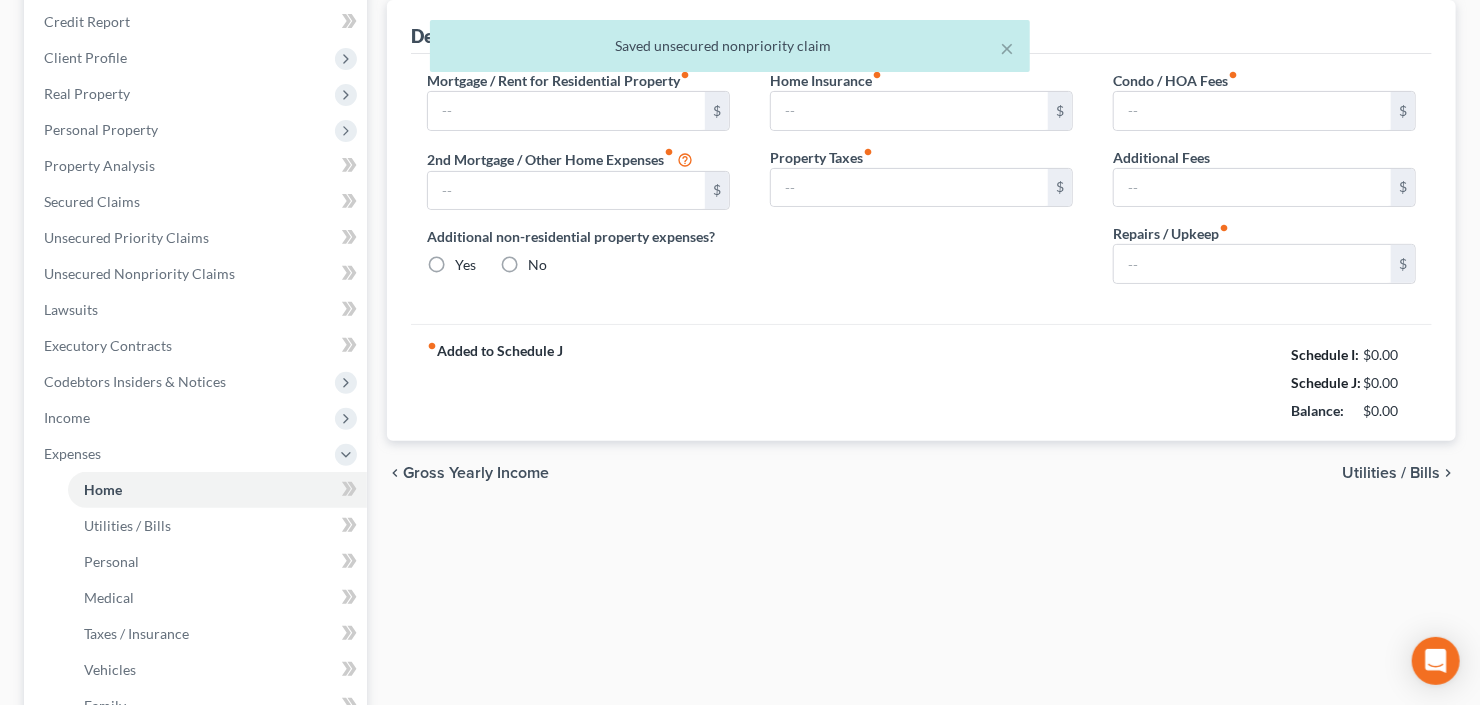 type on "0.00" 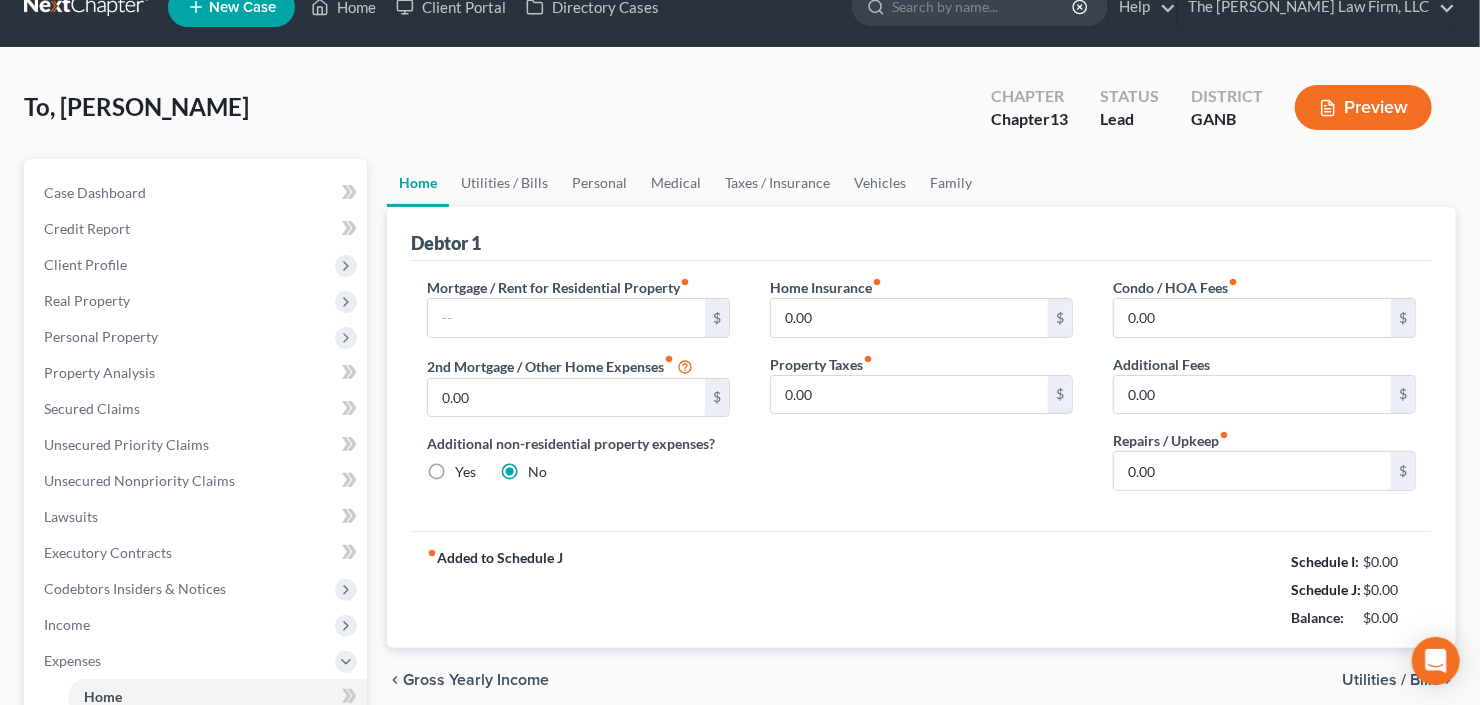 scroll, scrollTop: 0, scrollLeft: 0, axis: both 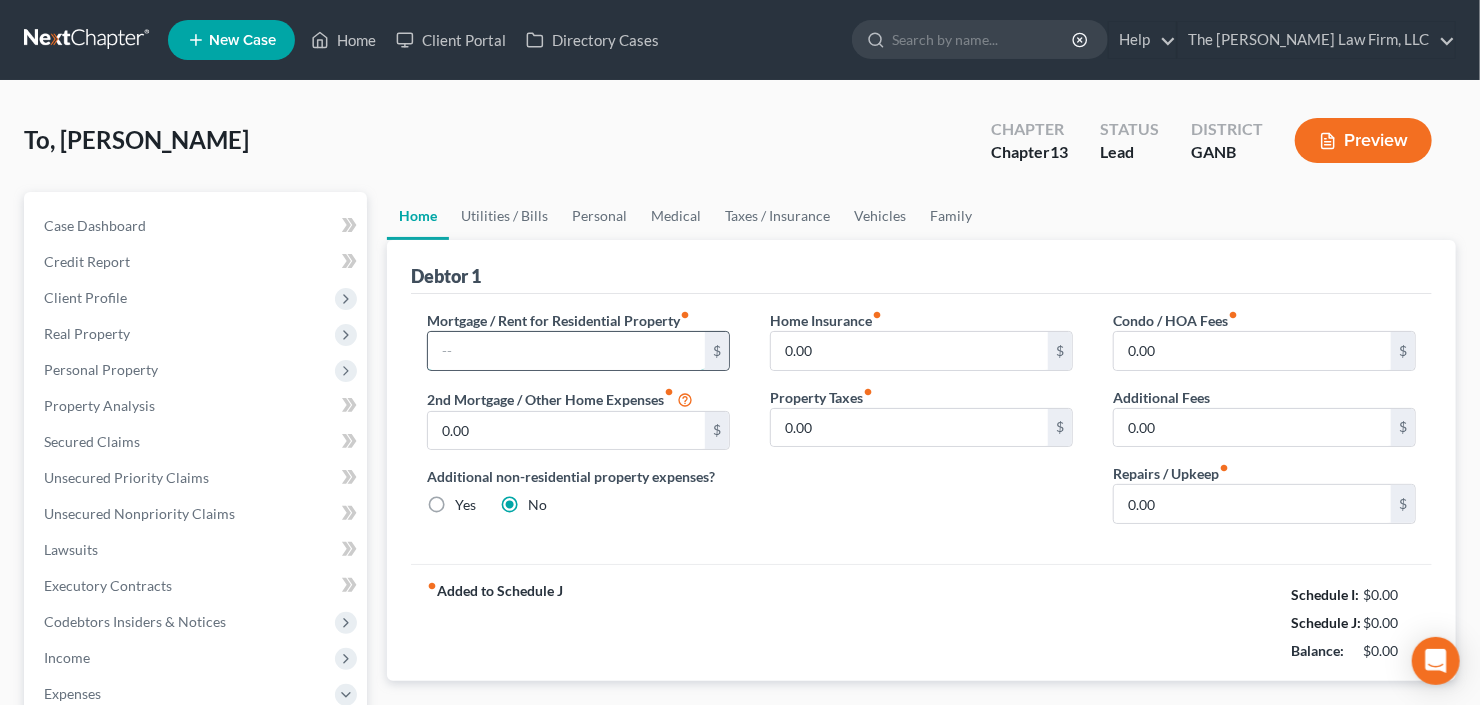 click at bounding box center (566, 351) 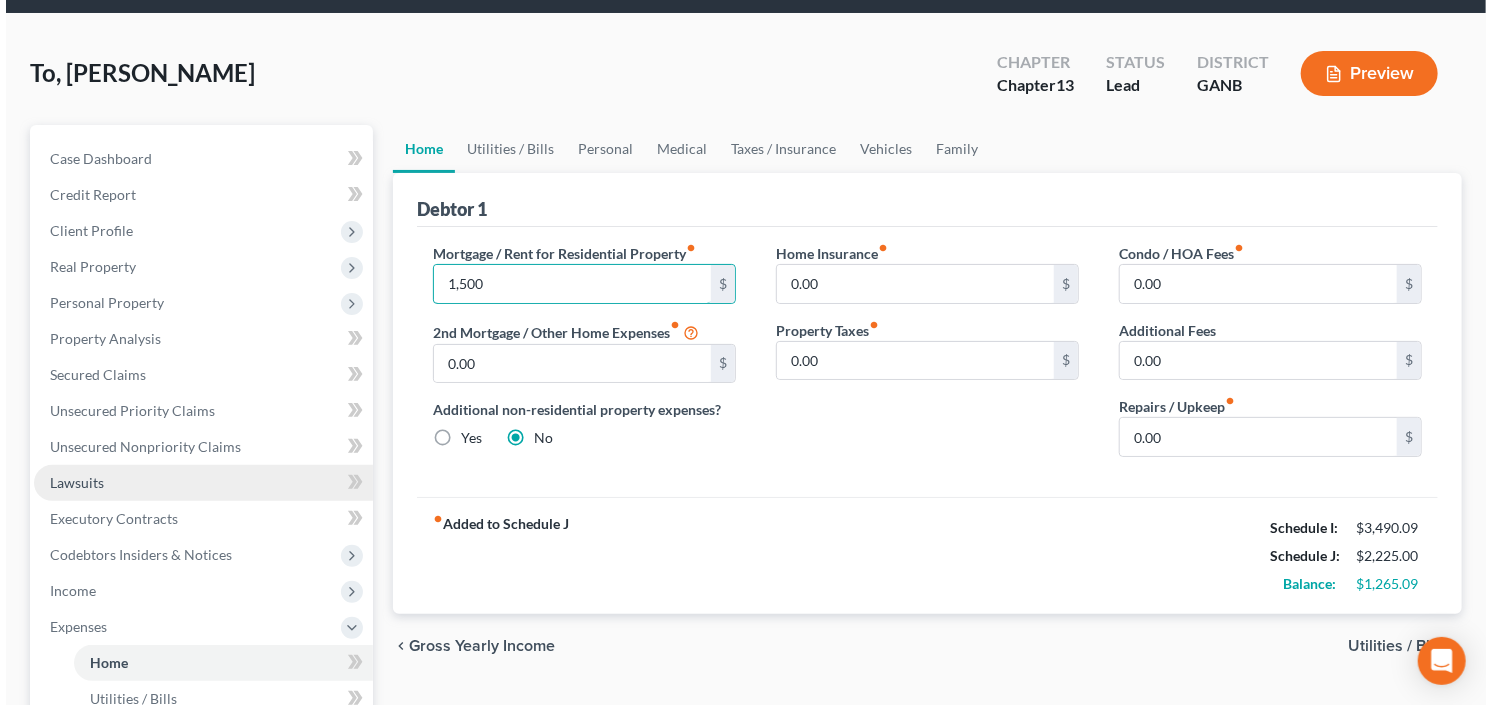 scroll, scrollTop: 160, scrollLeft: 0, axis: vertical 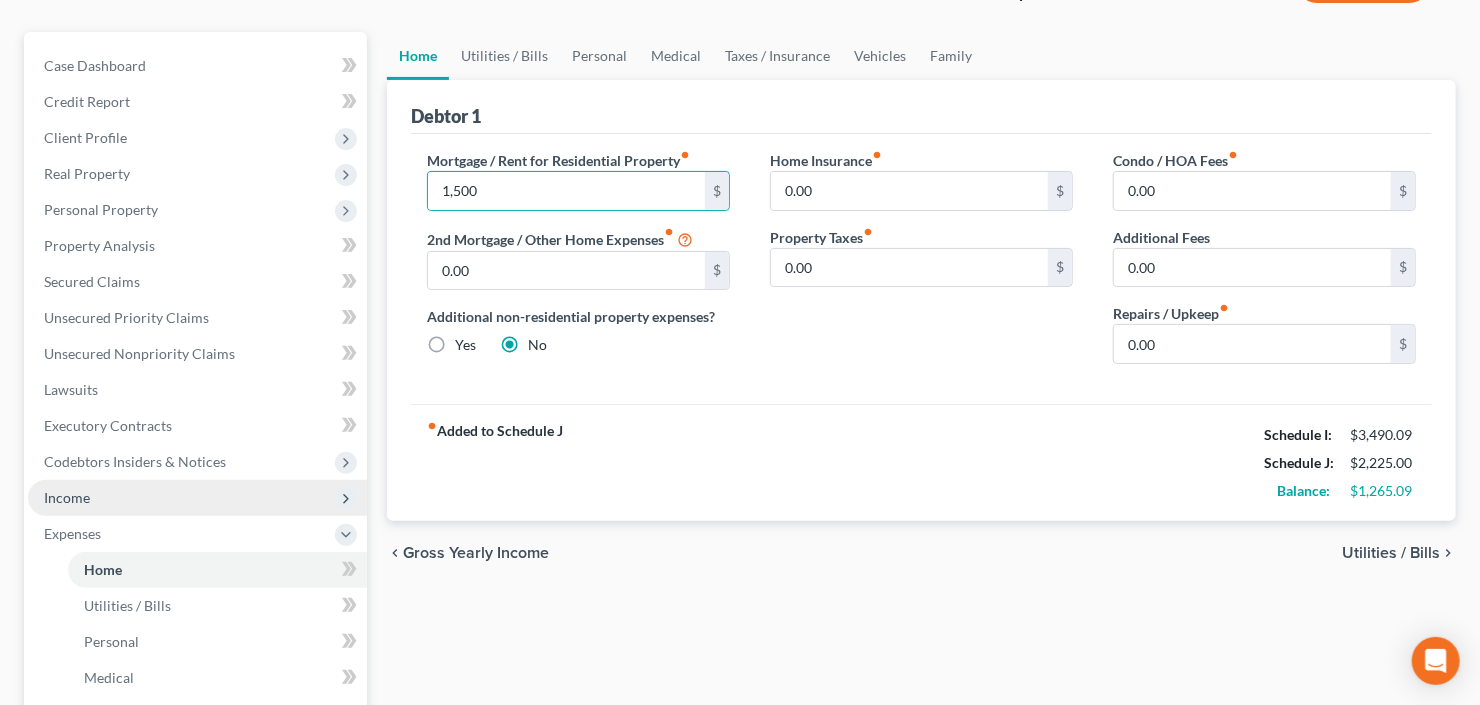 click on "Income" at bounding box center (197, 498) 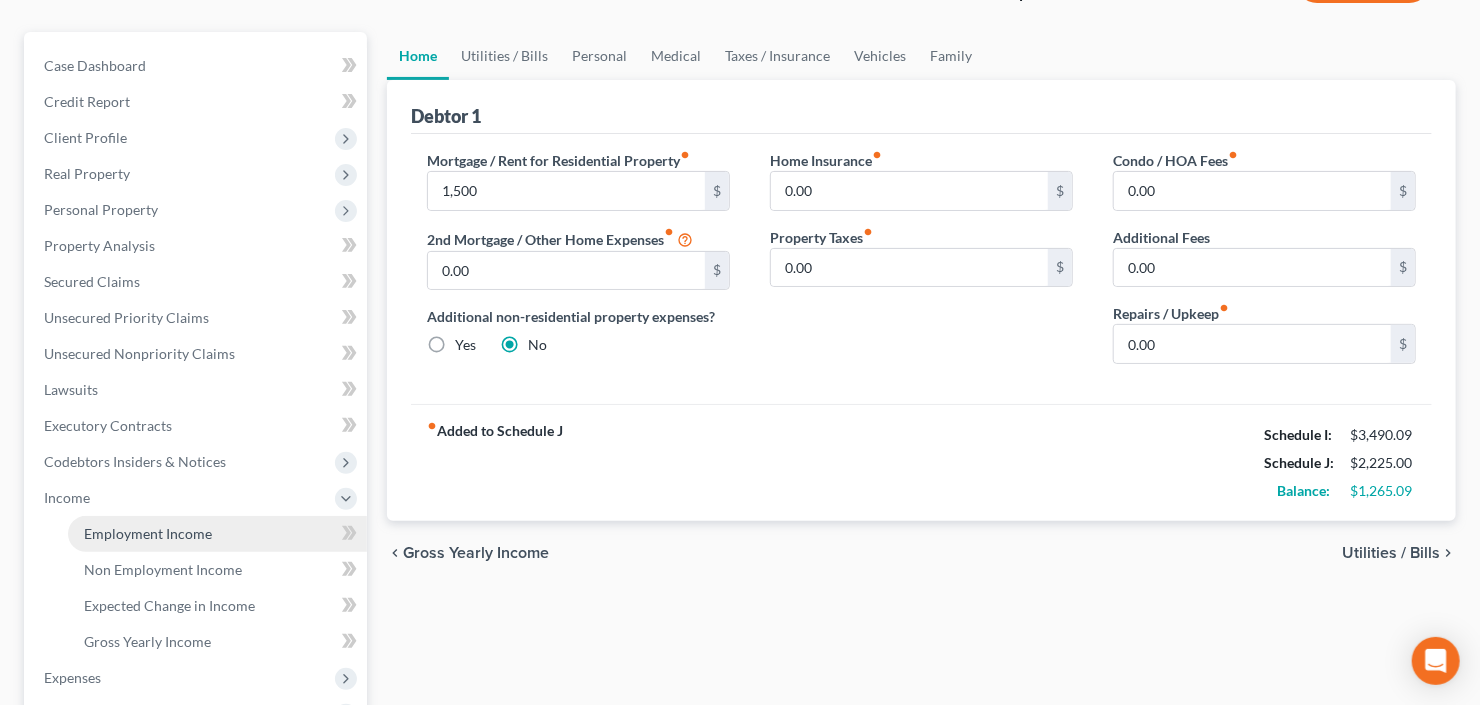 click on "Employment Income" at bounding box center (148, 533) 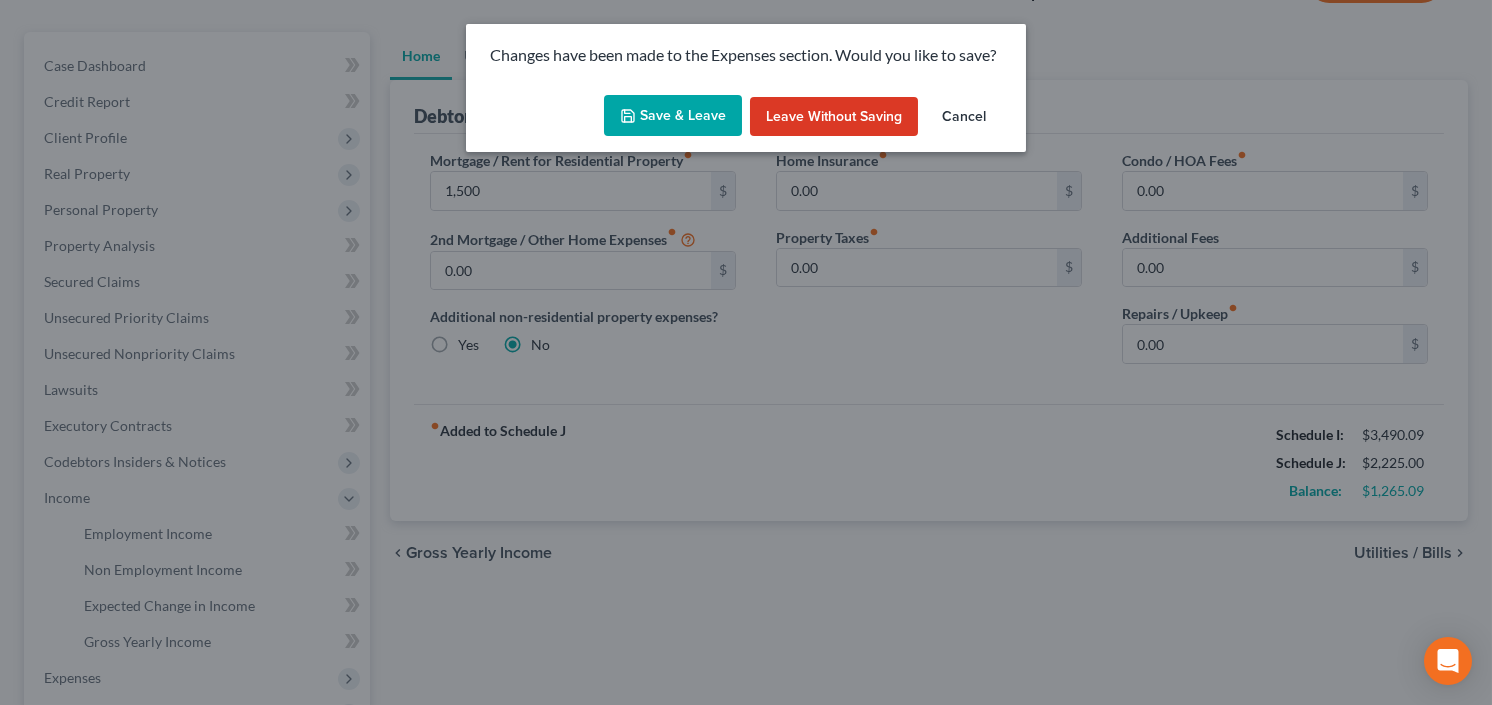 click on "Save & Leave" at bounding box center [673, 116] 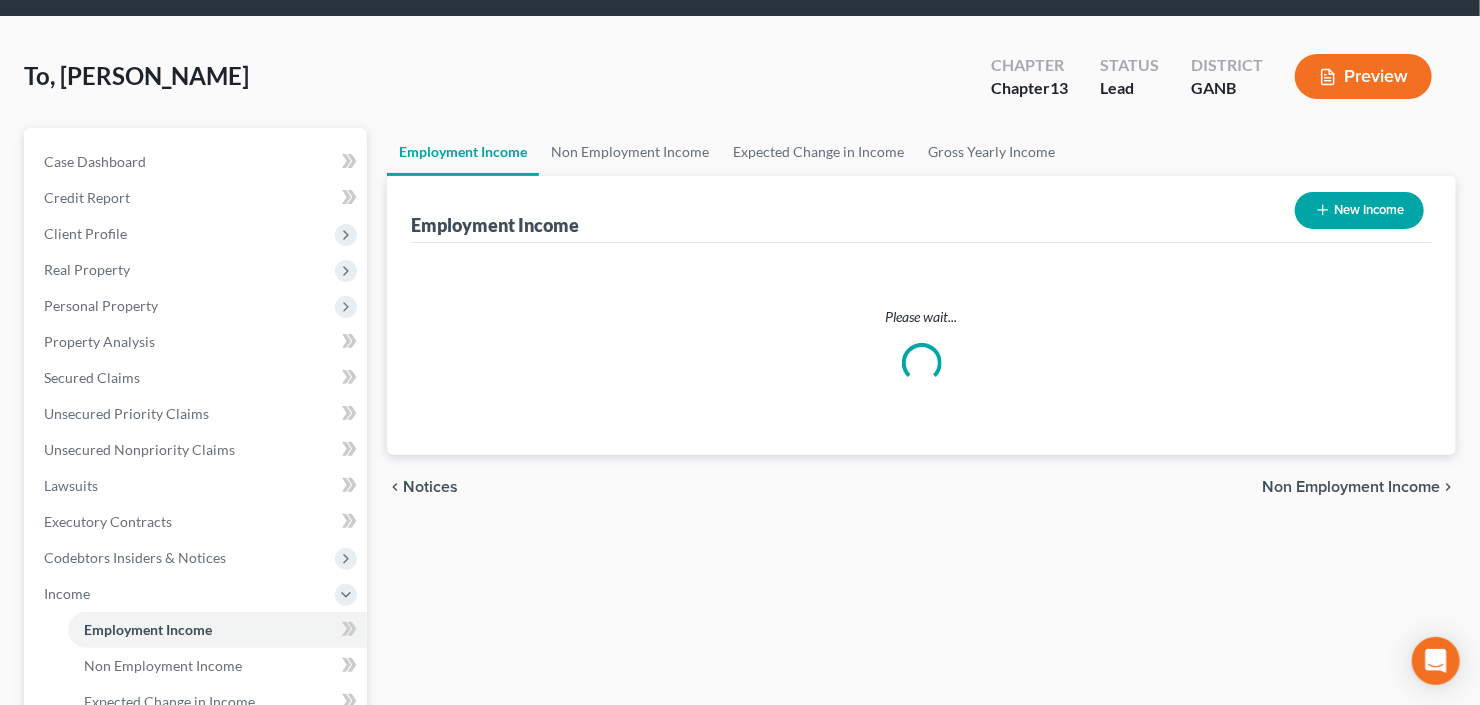 scroll, scrollTop: 0, scrollLeft: 0, axis: both 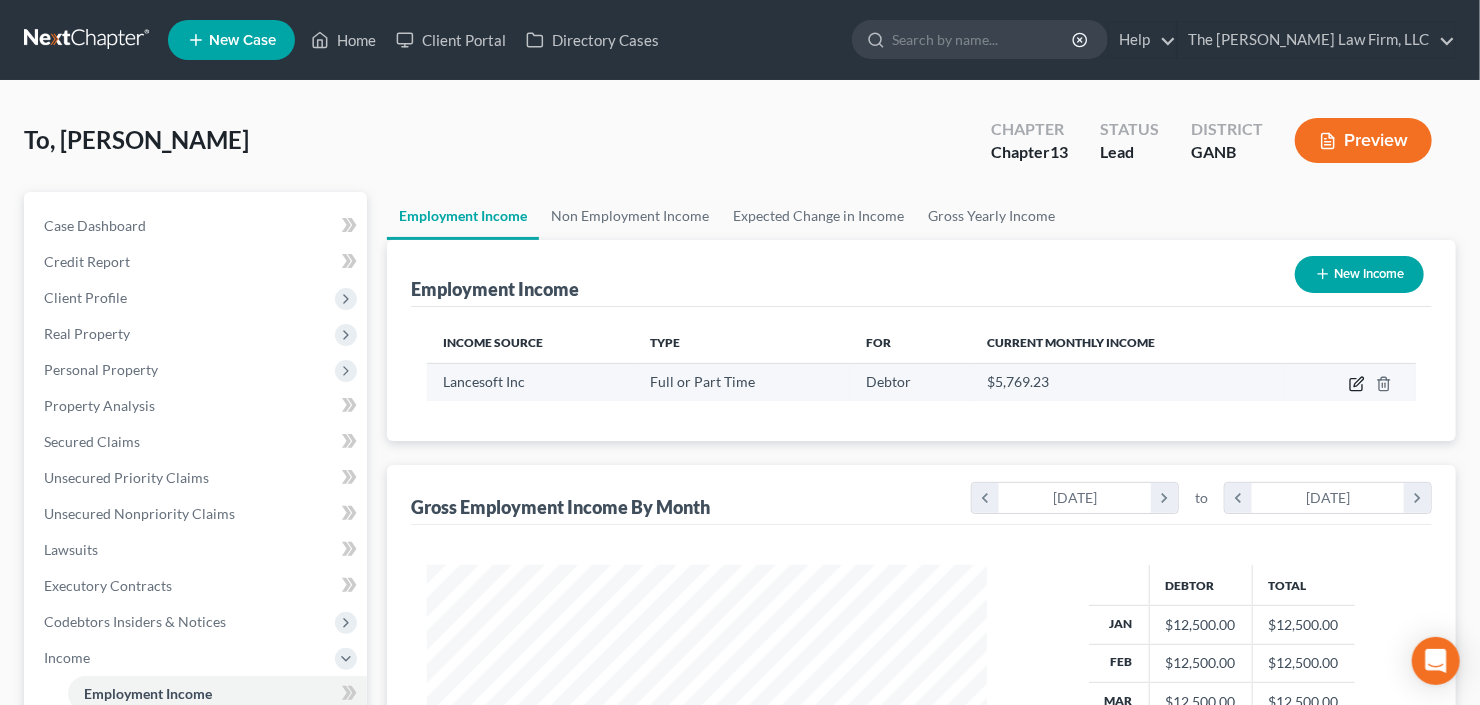 click 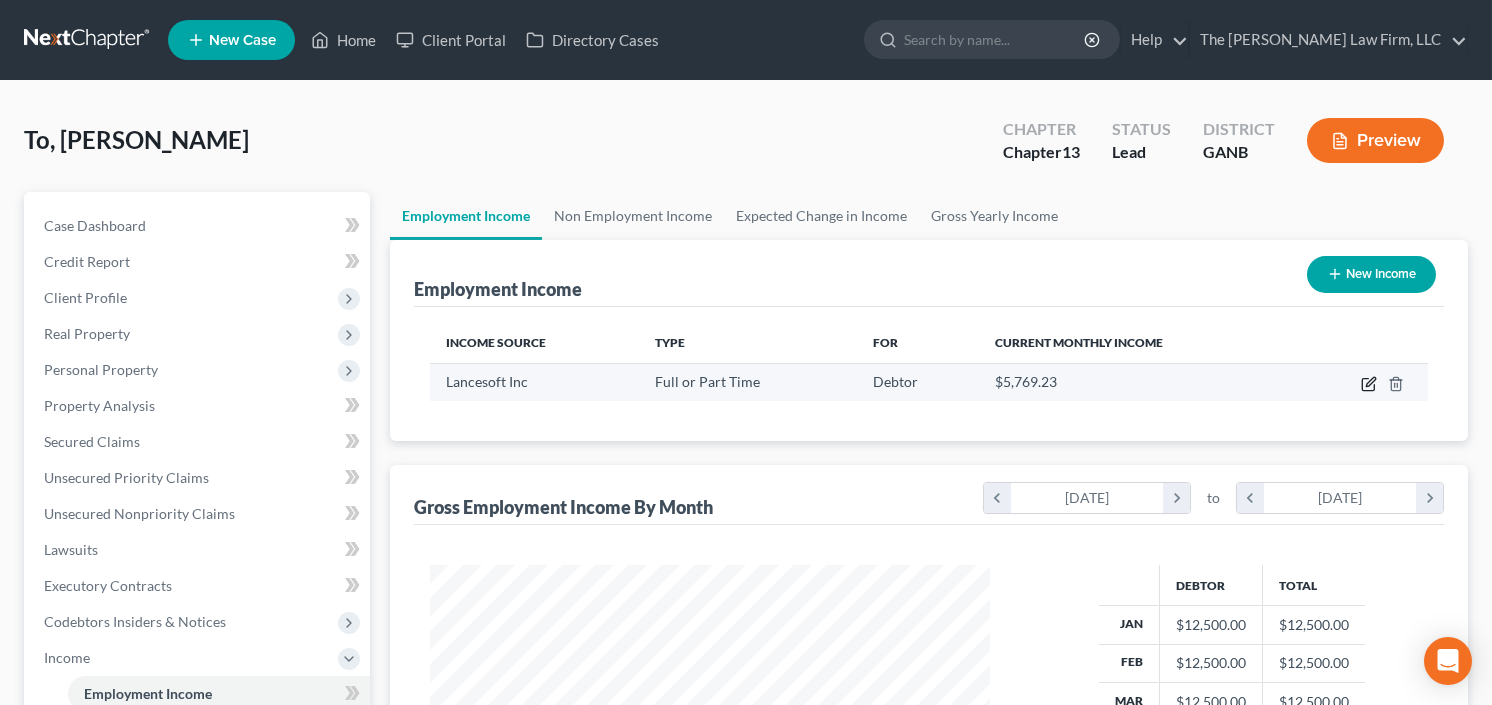 select on "0" 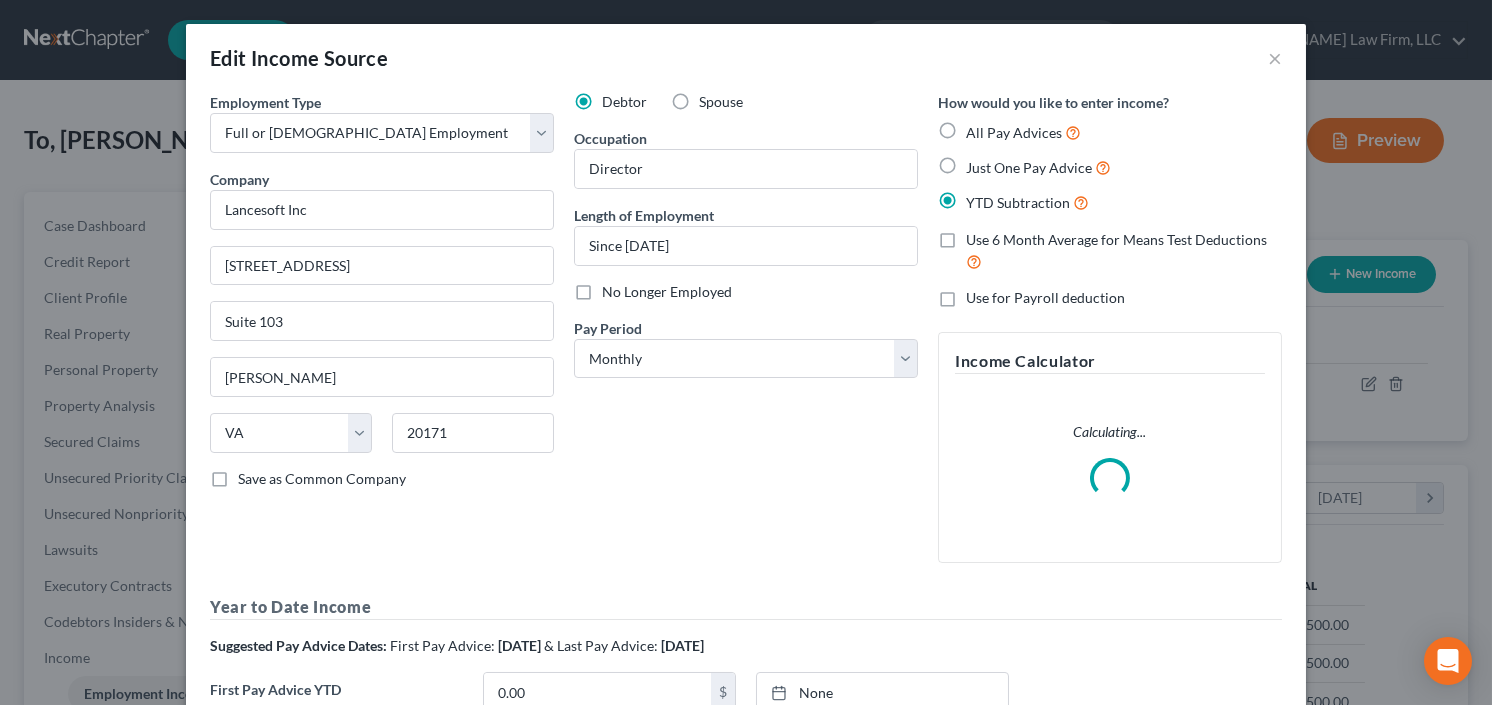 scroll, scrollTop: 999643, scrollLeft: 999394, axis: both 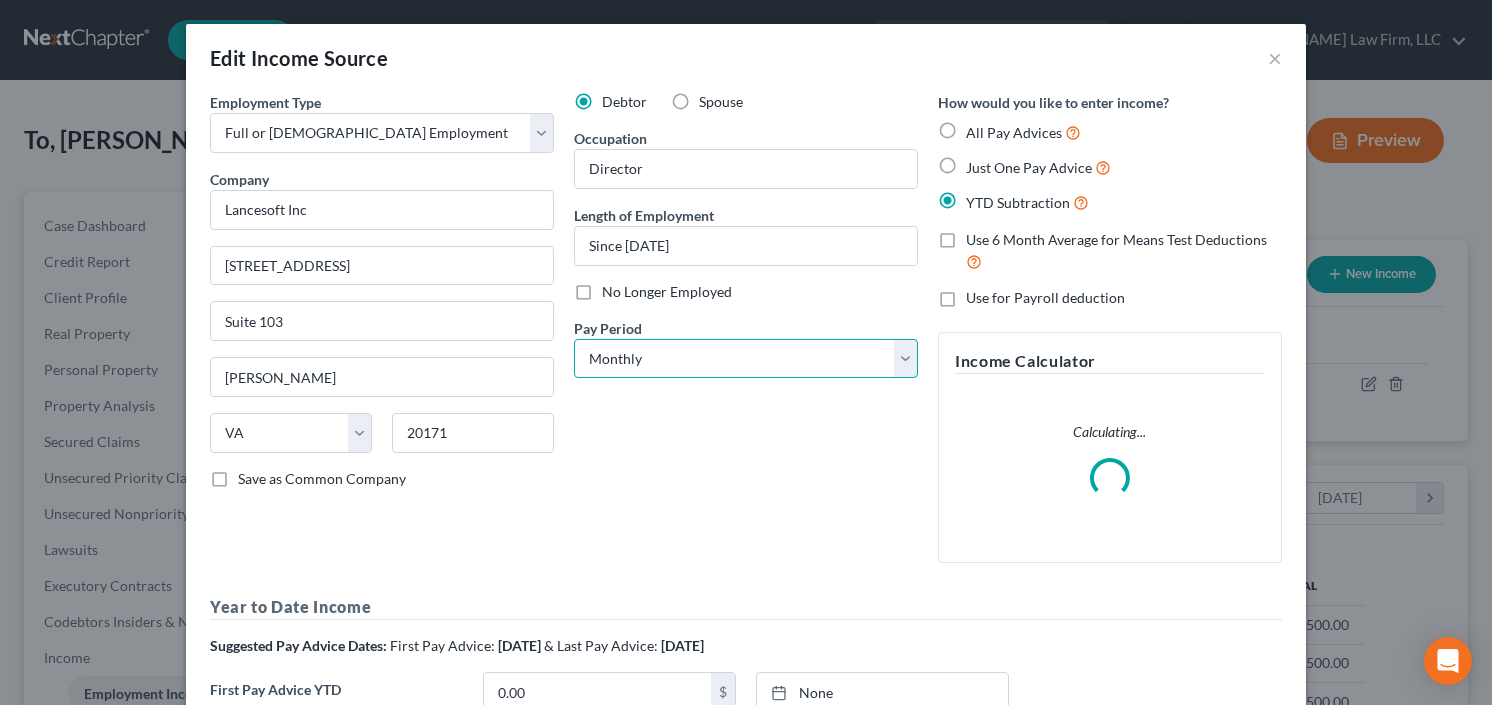 drag, startPoint x: 621, startPoint y: 366, endPoint x: 631, endPoint y: 372, distance: 11.661903 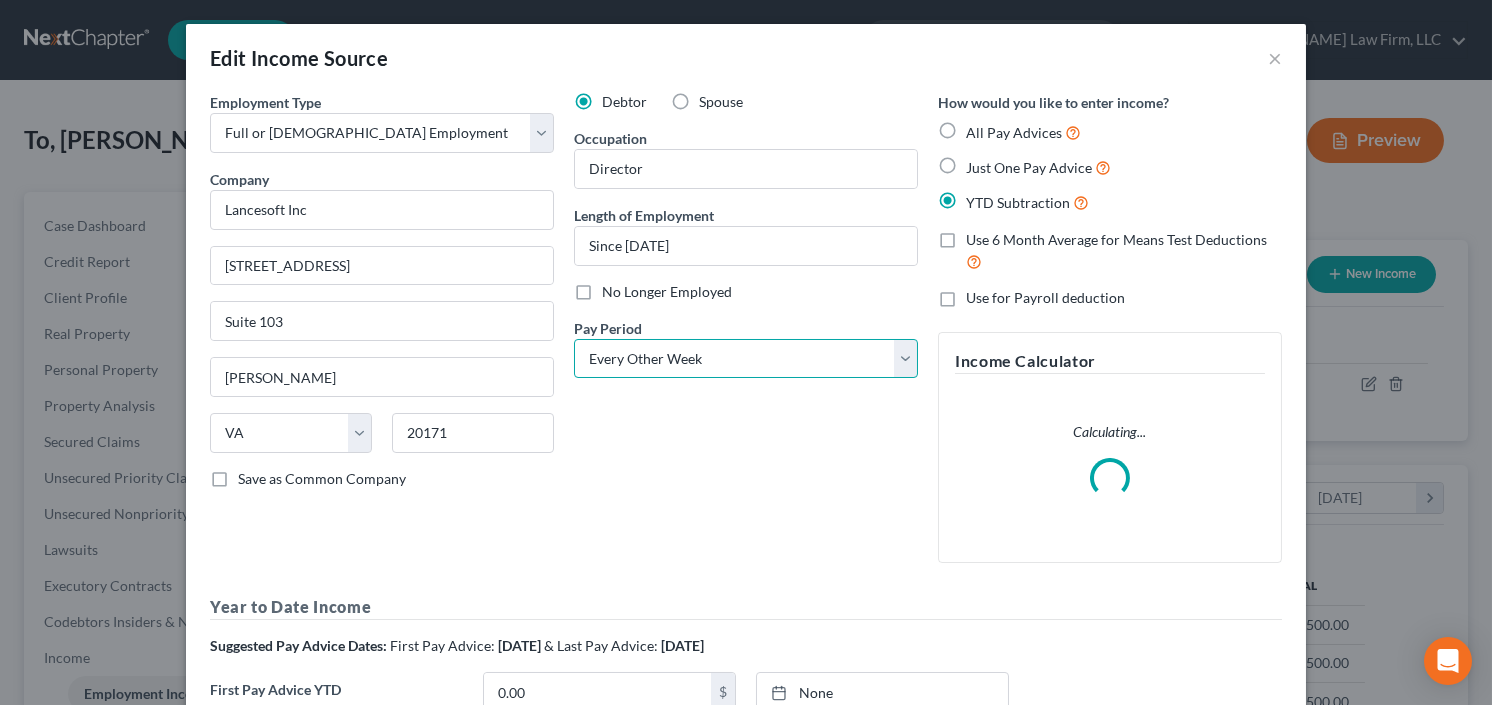 click on "Select Monthly Twice Monthly Every Other Week Weekly" at bounding box center (746, 359) 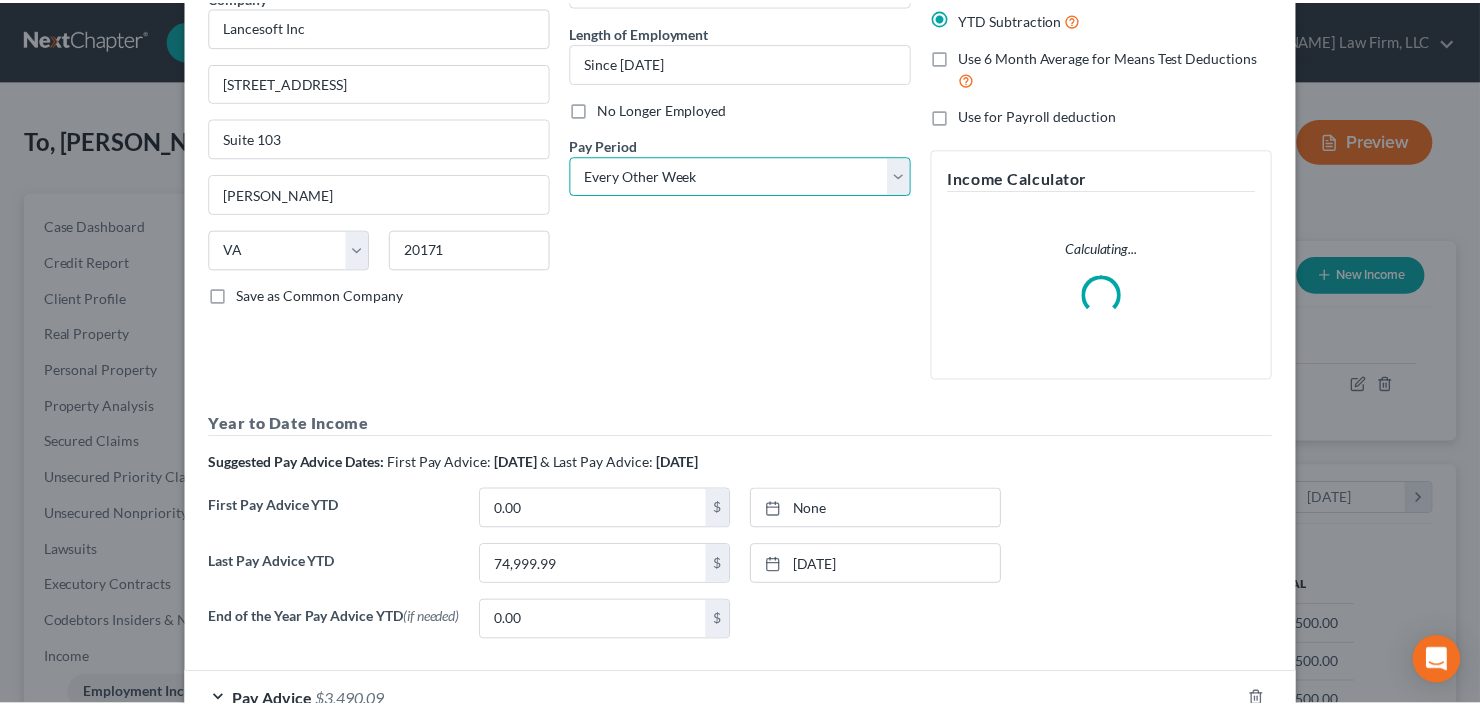 scroll, scrollTop: 316, scrollLeft: 0, axis: vertical 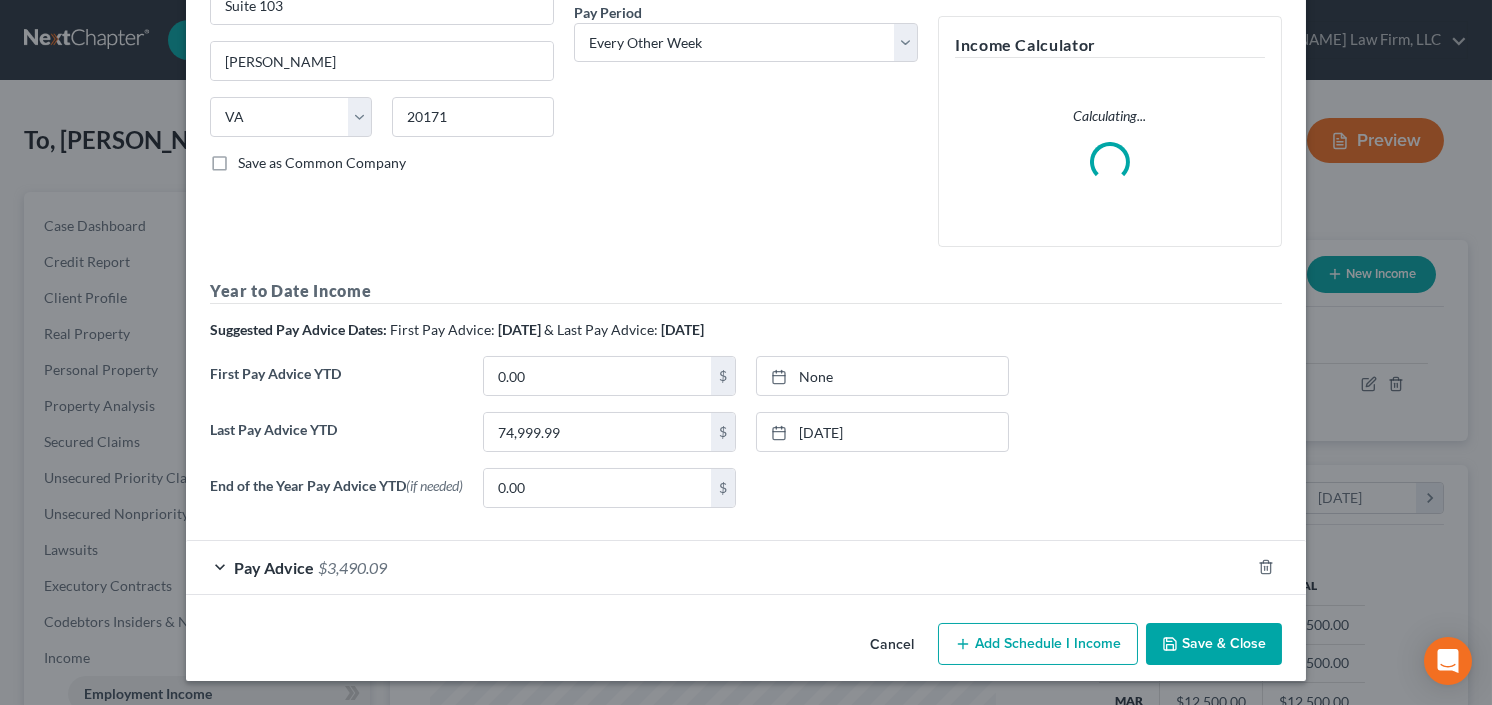 click on "Save & Close" at bounding box center [1214, 644] 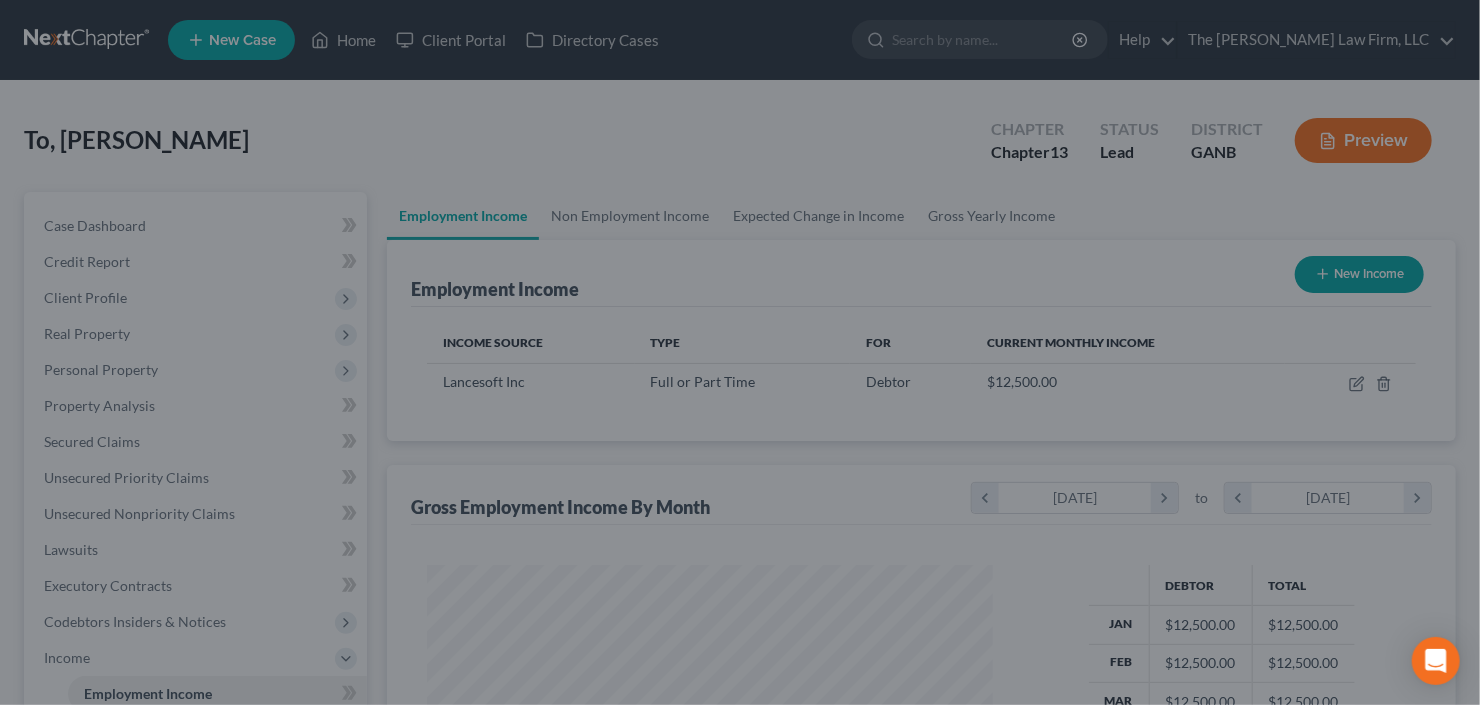 scroll, scrollTop: 357, scrollLeft: 600, axis: both 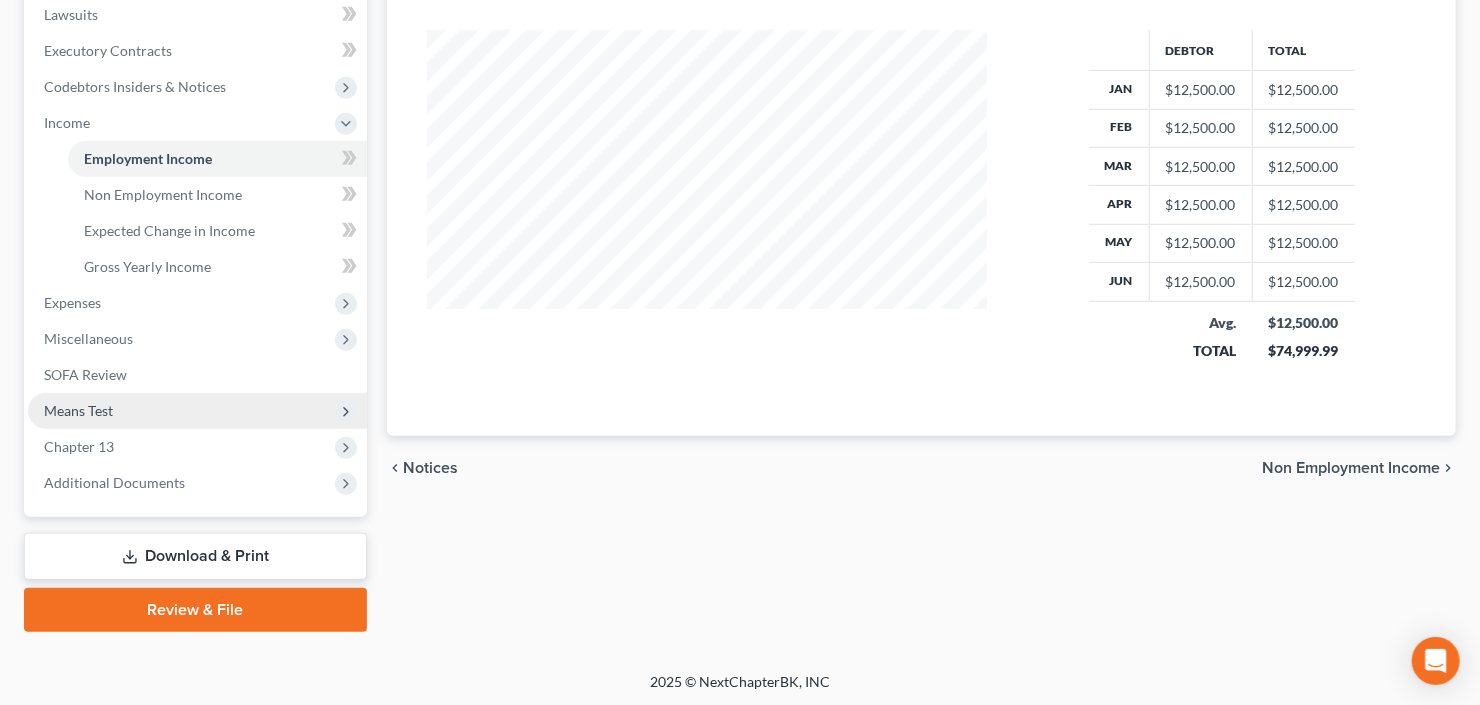 click on "Means Test" at bounding box center (78, 410) 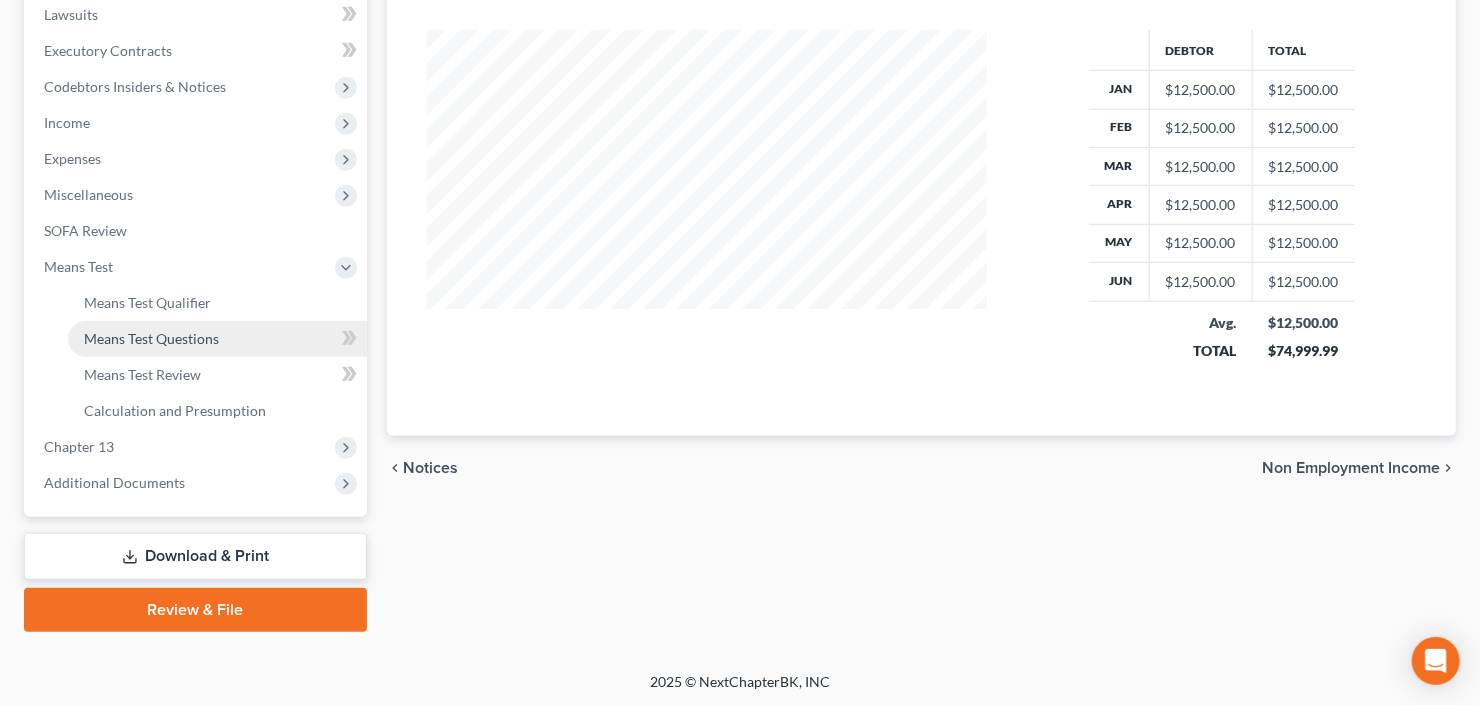 click on "Means Test Questions" at bounding box center (151, 338) 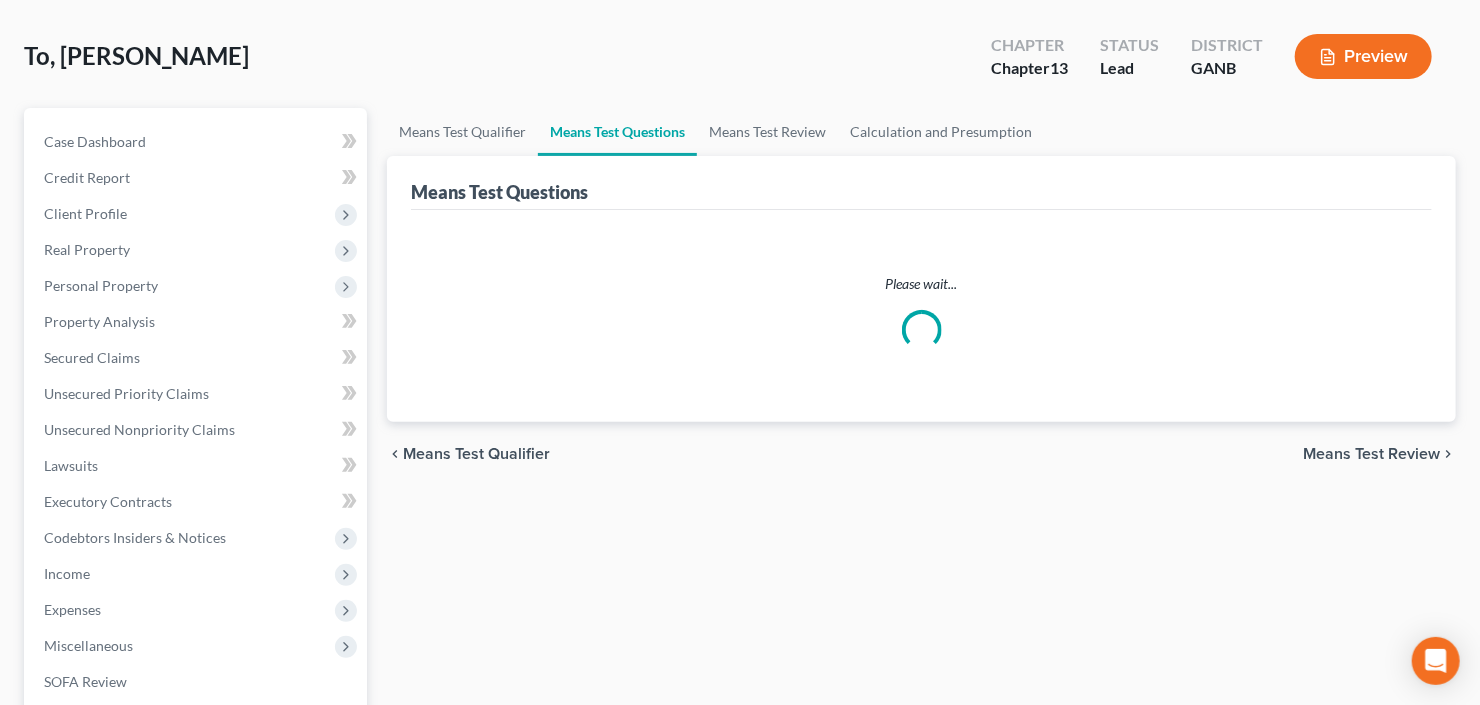 scroll, scrollTop: 0, scrollLeft: 0, axis: both 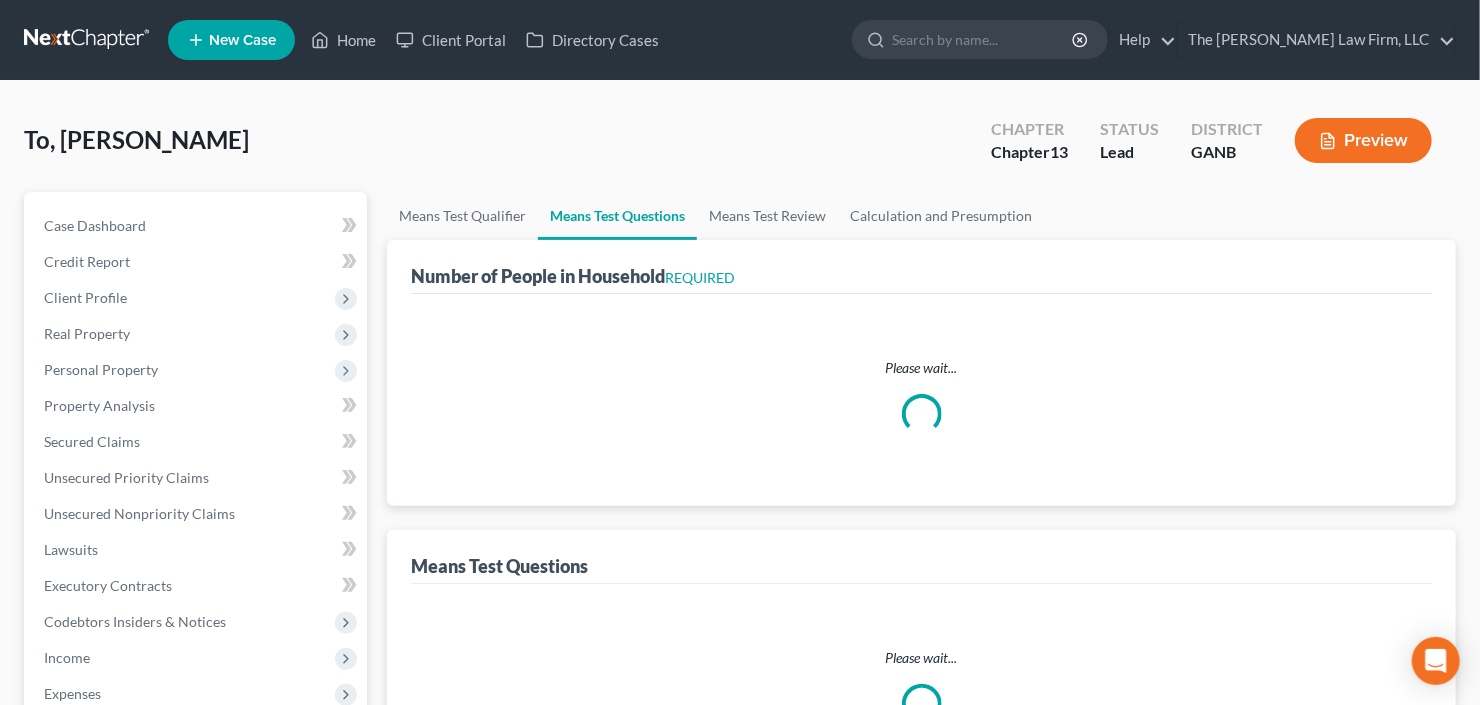 select on "1" 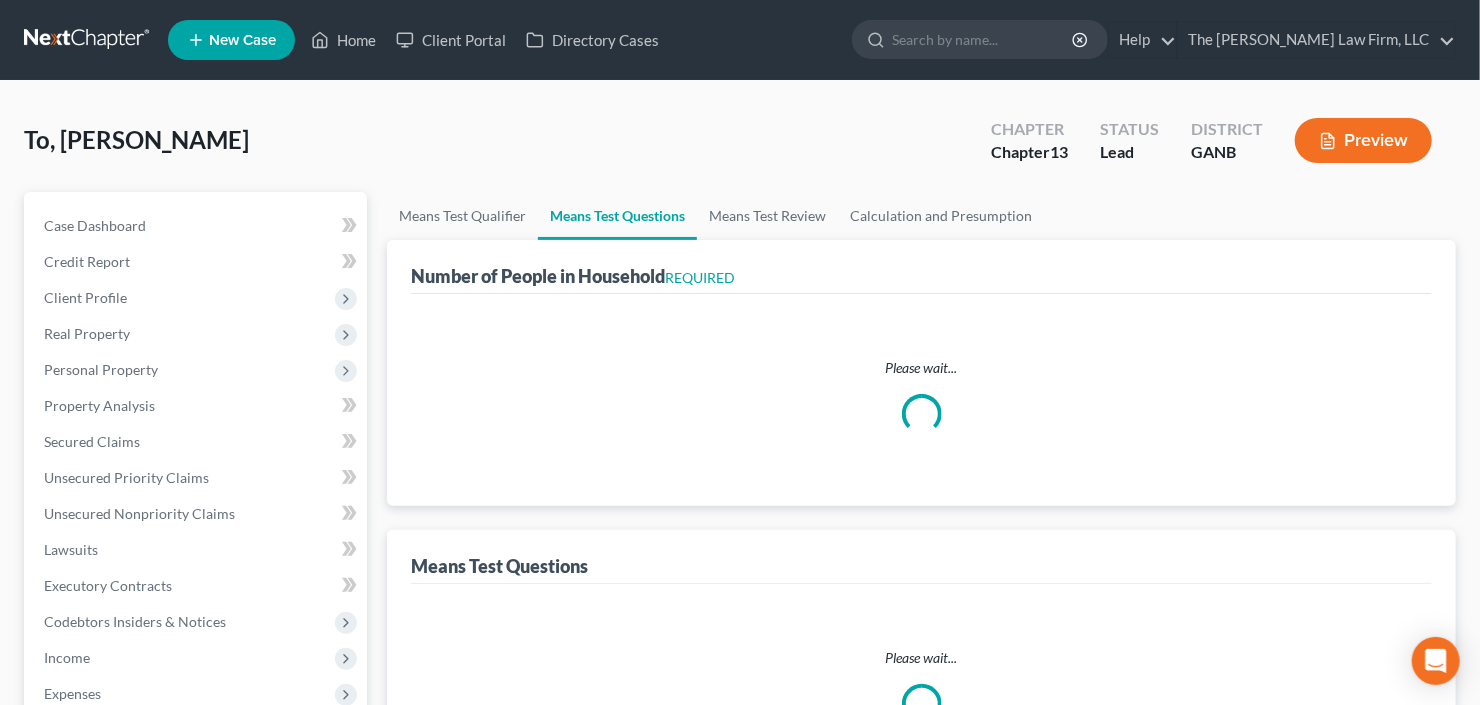 select on "60" 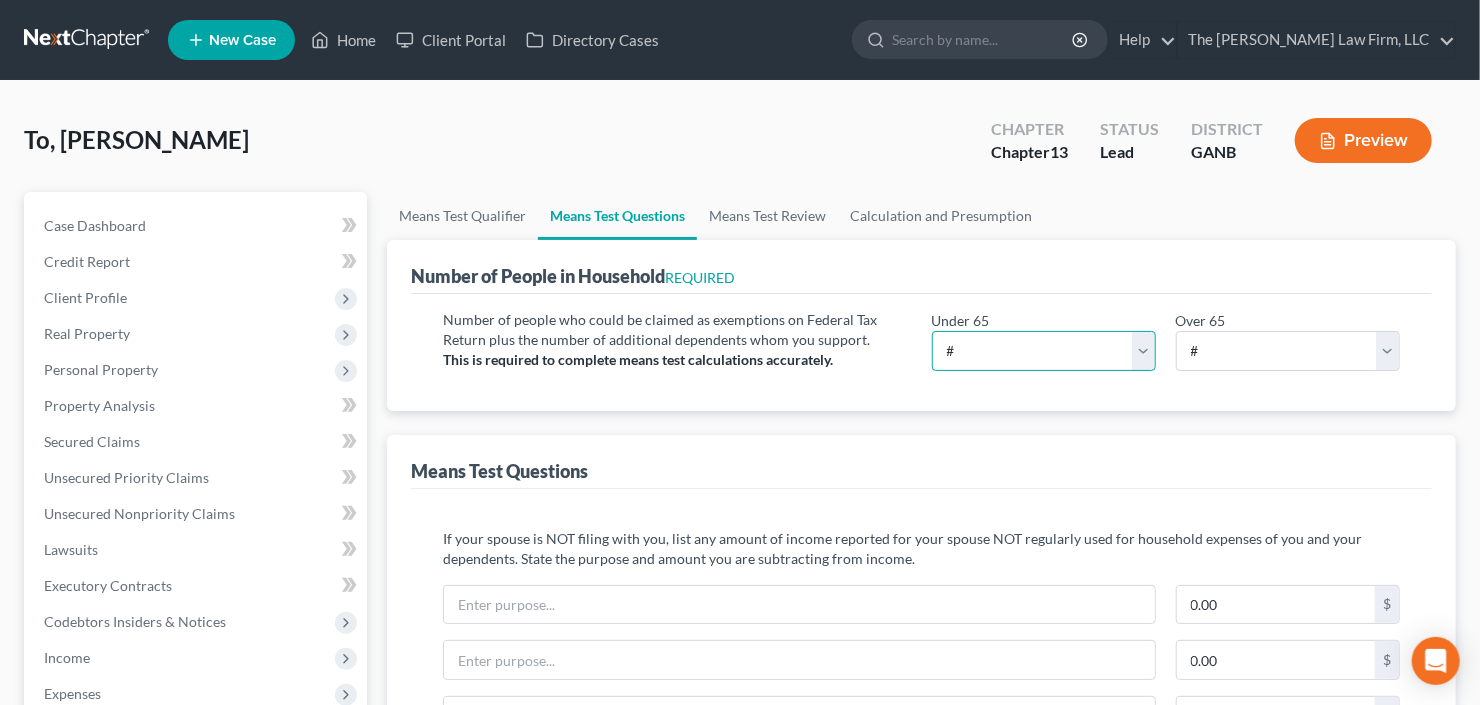 drag, startPoint x: 1050, startPoint y: 343, endPoint x: 1041, endPoint y: 348, distance: 10.29563 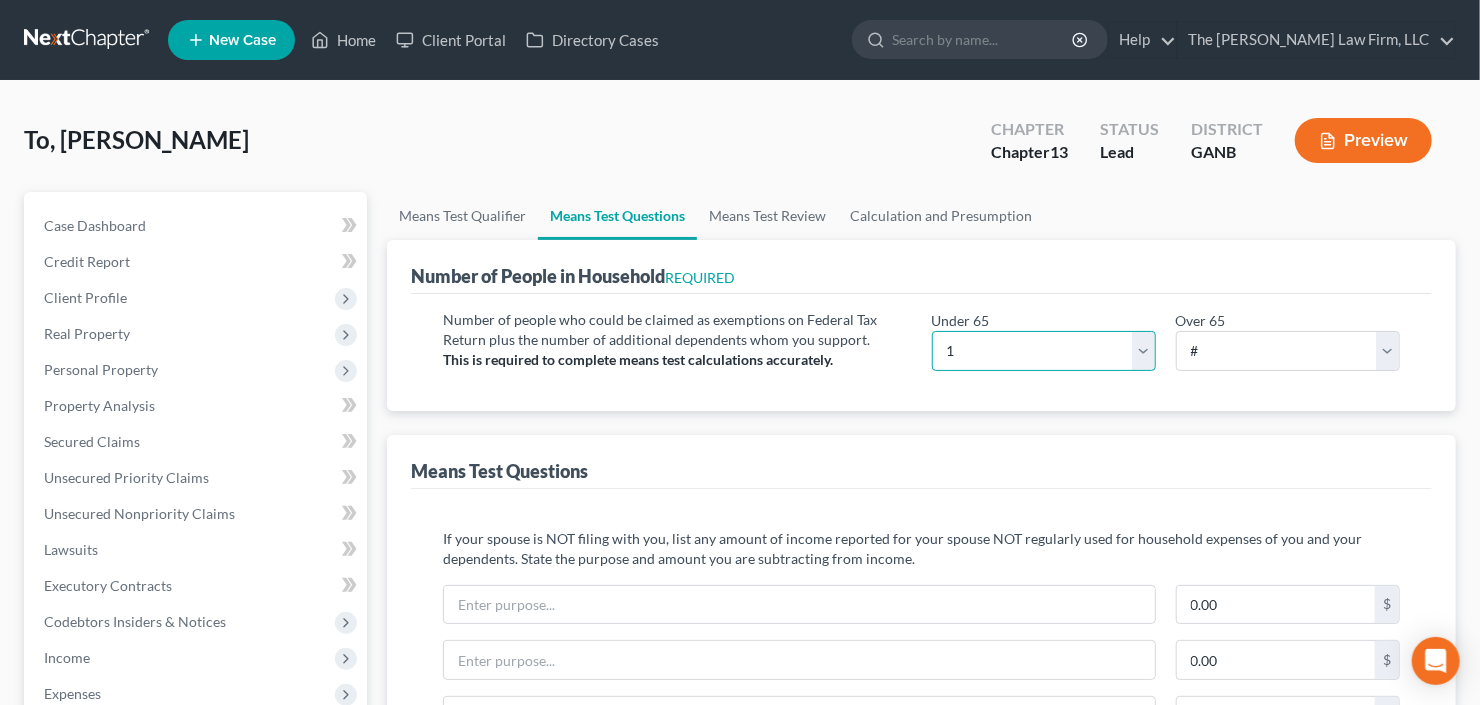 click on "# 0 1 2 3 4 5 6 7 8 9 10" at bounding box center (1044, 351) 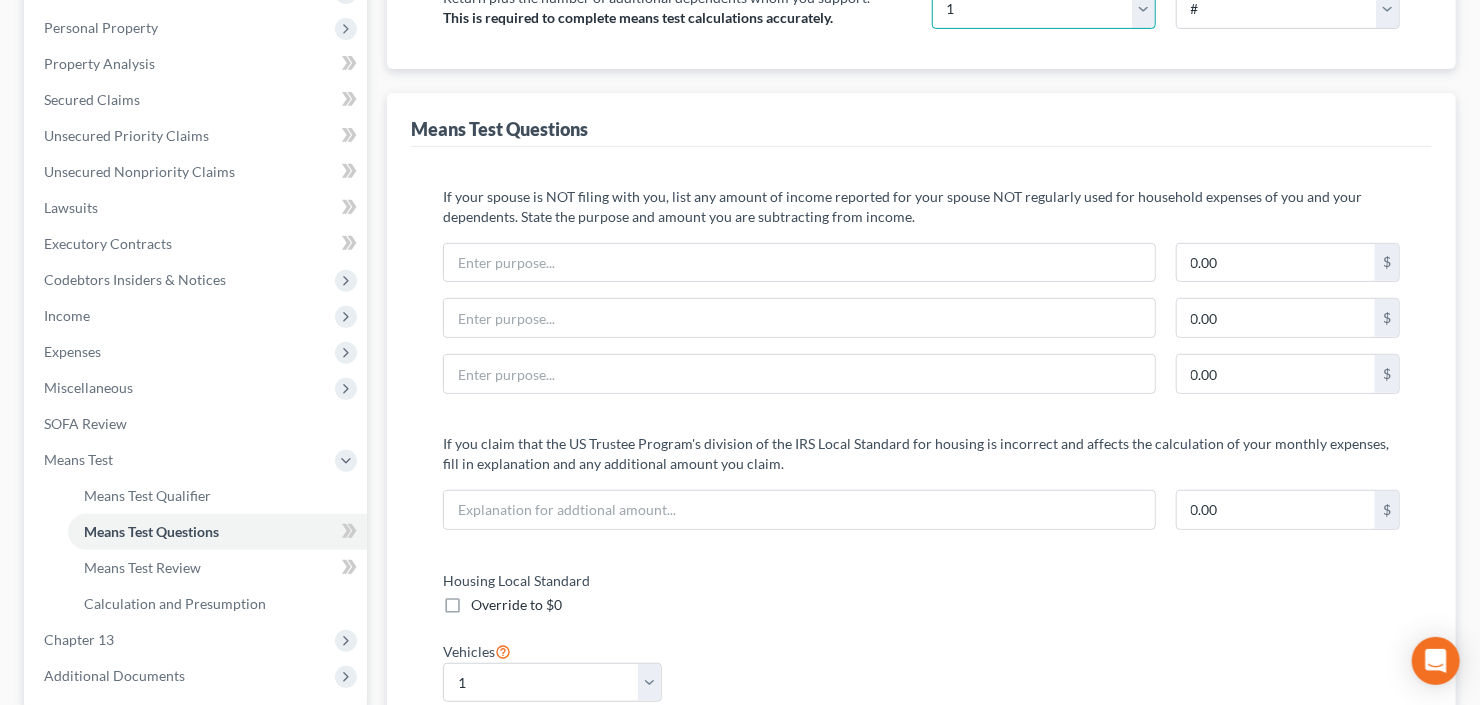 scroll, scrollTop: 480, scrollLeft: 0, axis: vertical 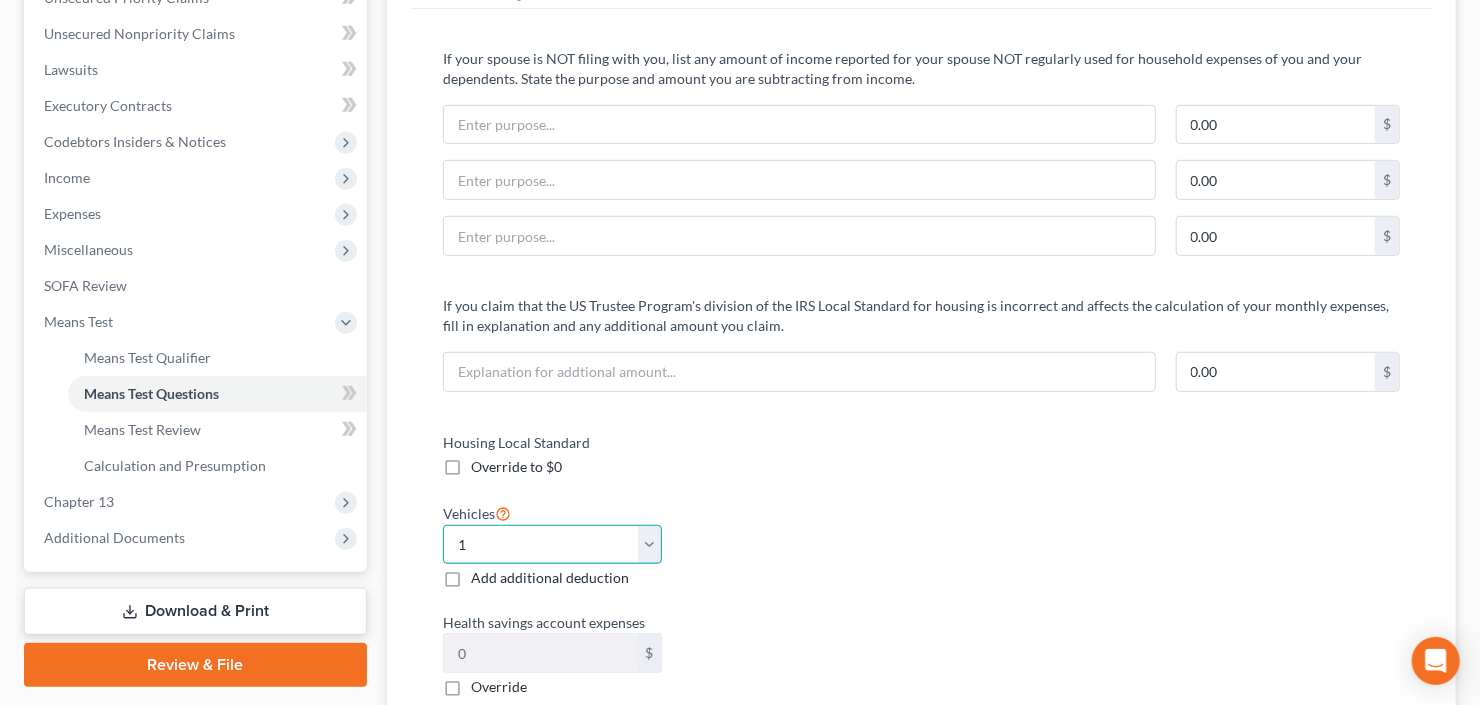 click on "Select 0 1 2 3 4 5" at bounding box center (552, 545) 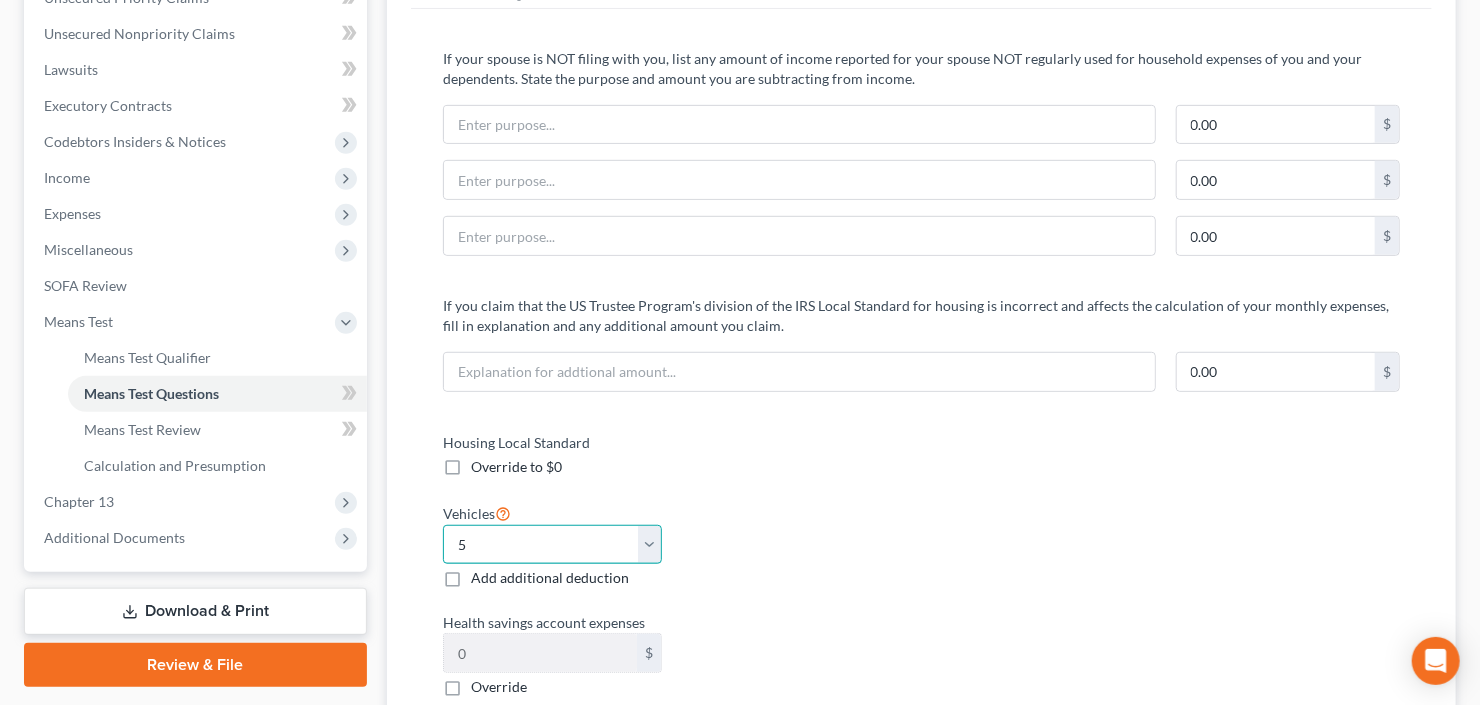 click on "Select 0 1 2 3 4 5" at bounding box center (552, 545) 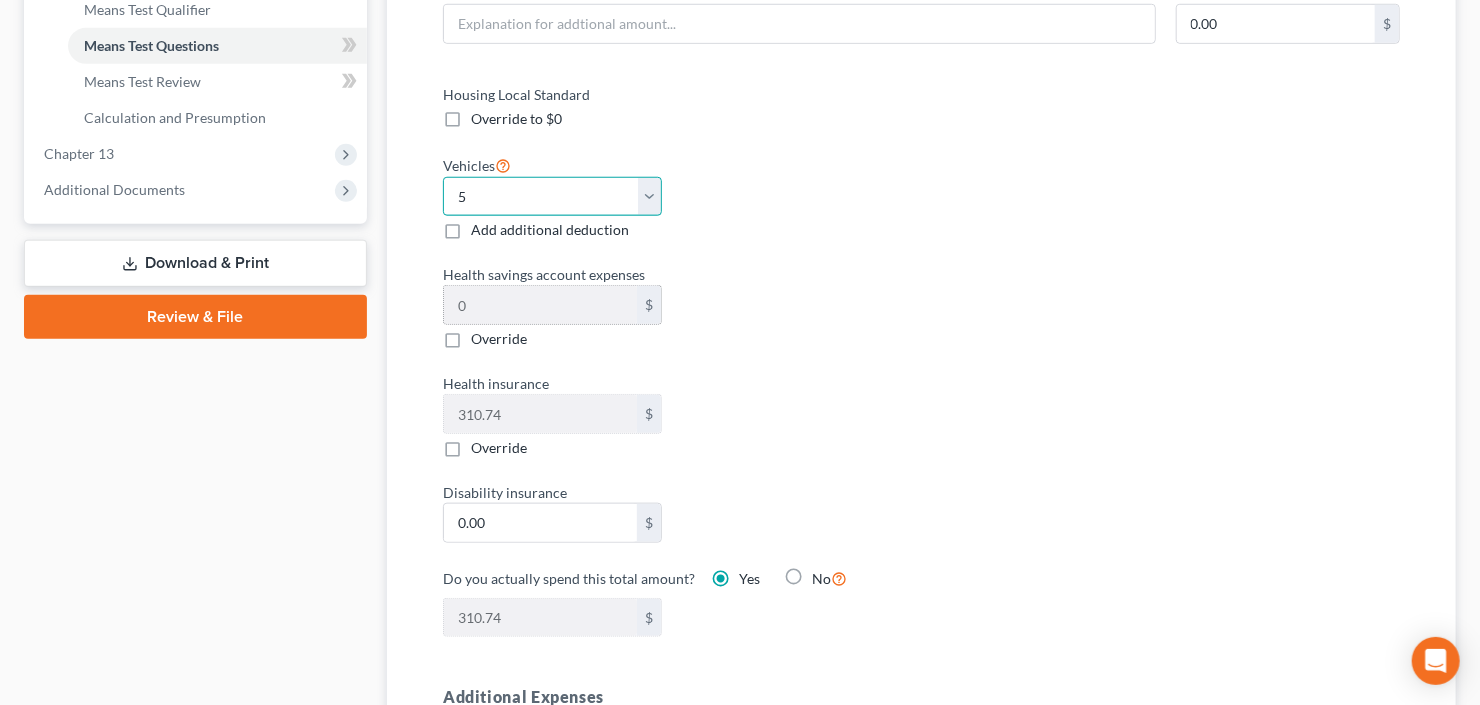 scroll, scrollTop: 800, scrollLeft: 0, axis: vertical 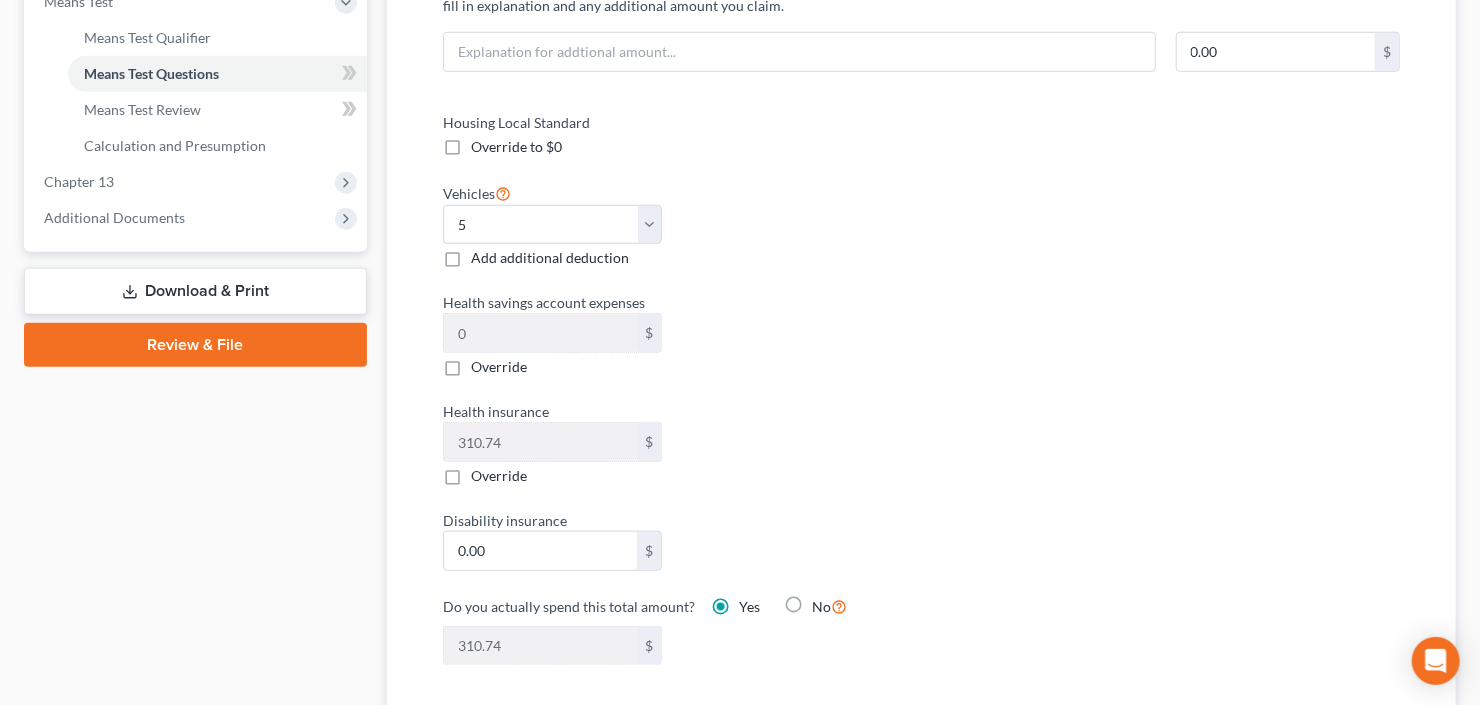 click on "Vehicles  Select 0 1 2 3 4 5 Add additional deduction" at bounding box center (552, 225) 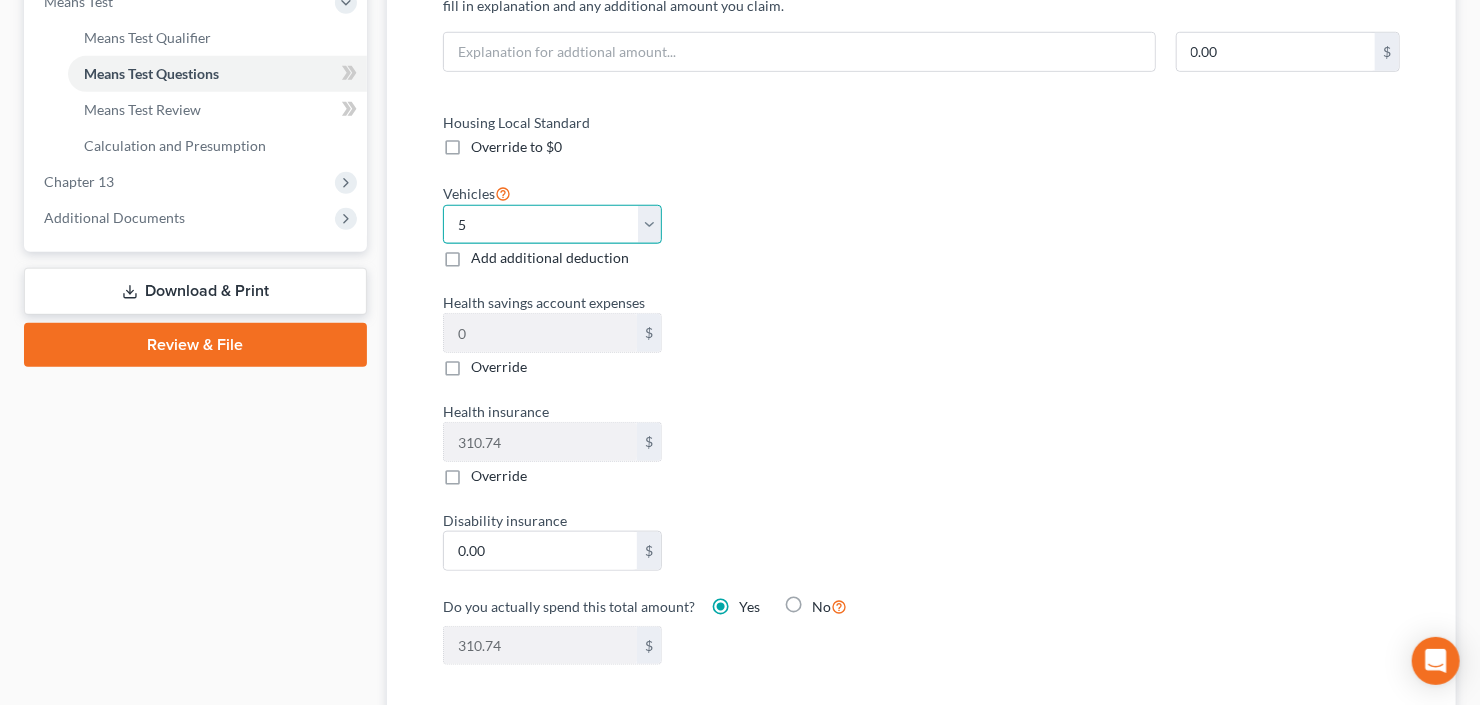 click on "Select 0 1 2 3 4 5" at bounding box center (552, 225) 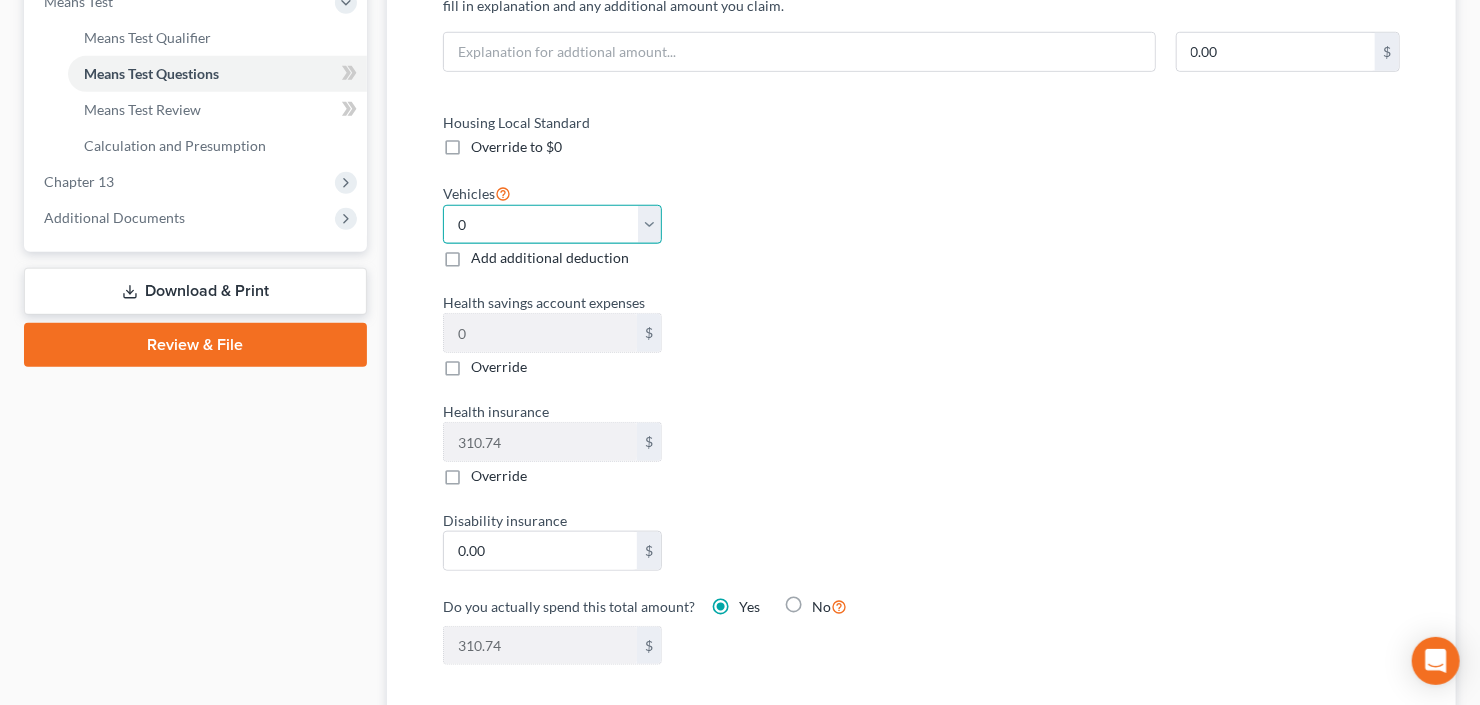 click on "Select 0 1 2 3 4 5" at bounding box center (552, 225) 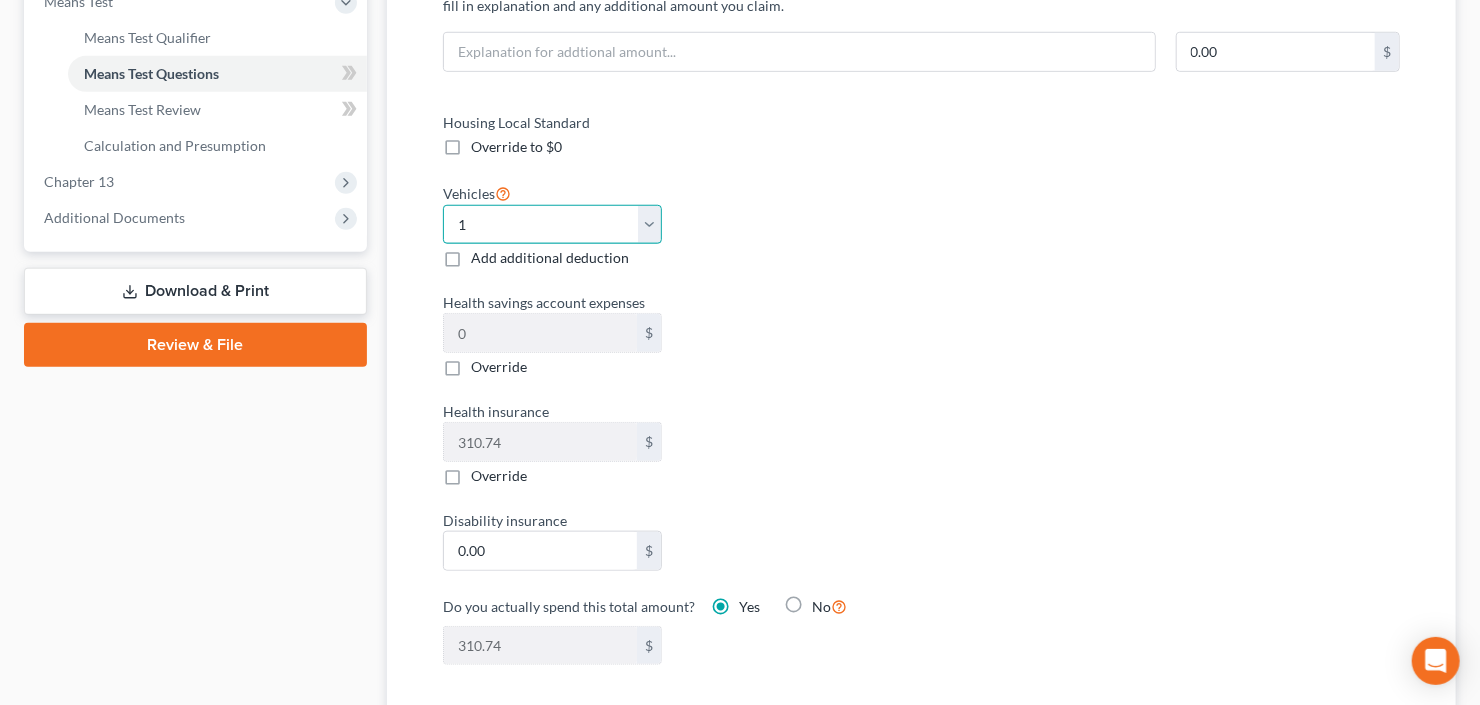 click on "Select 0 1 2 3 4 5" at bounding box center [552, 225] 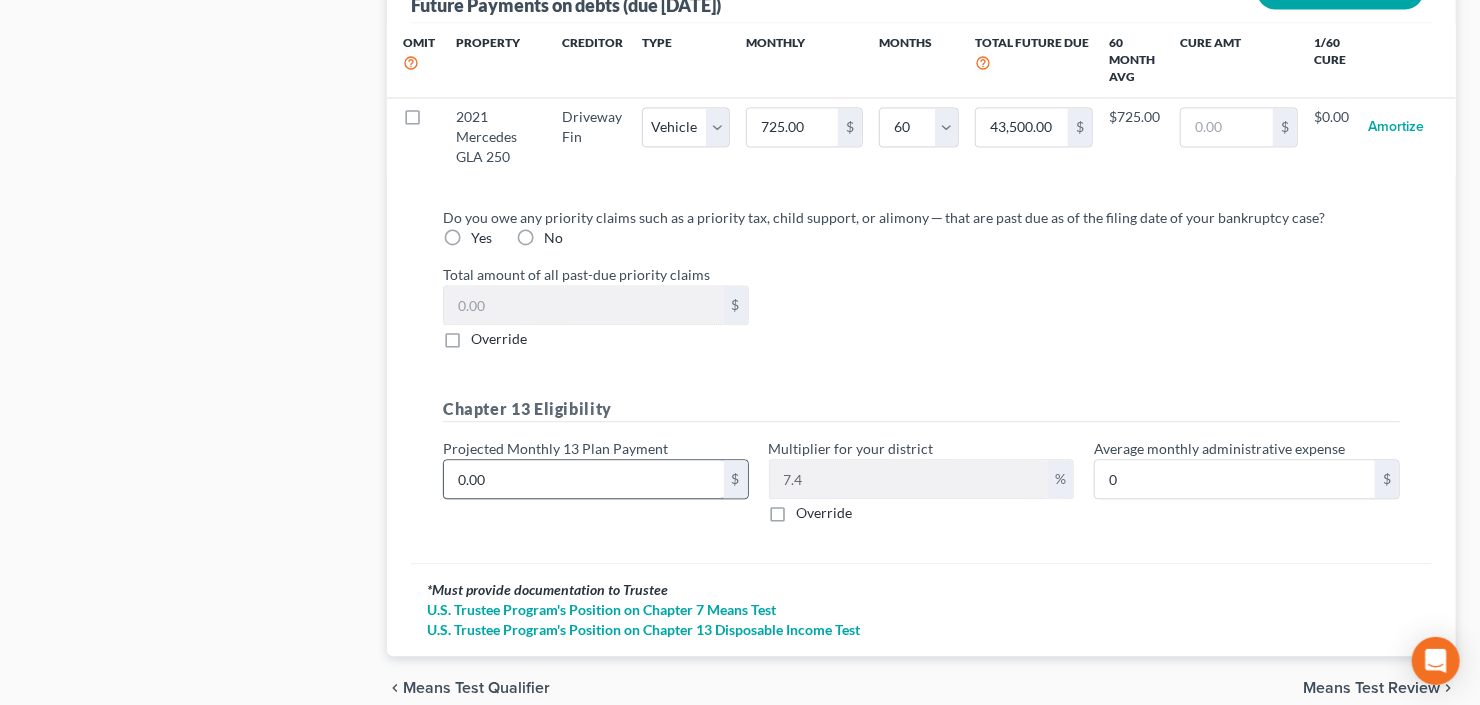 scroll, scrollTop: 2080, scrollLeft: 0, axis: vertical 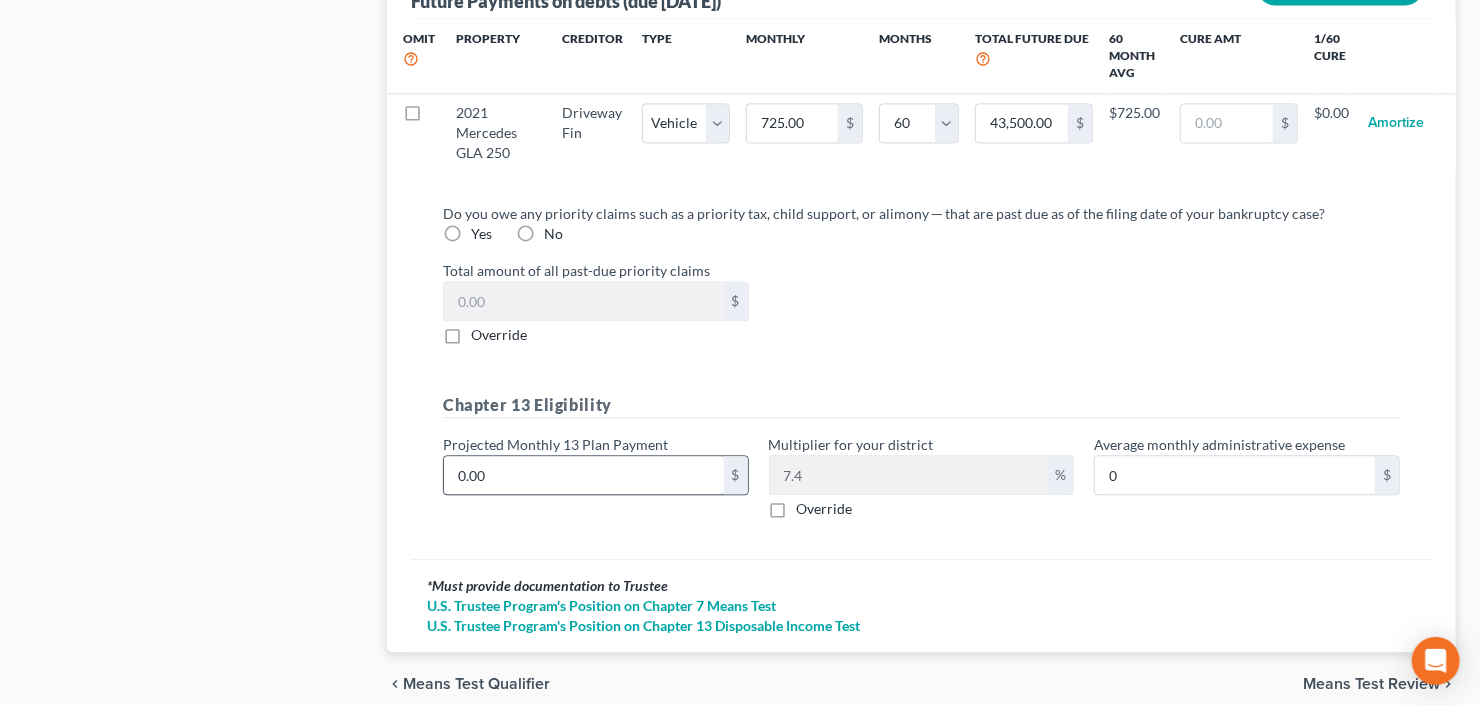 click on "0.00 $" at bounding box center (596, 475) 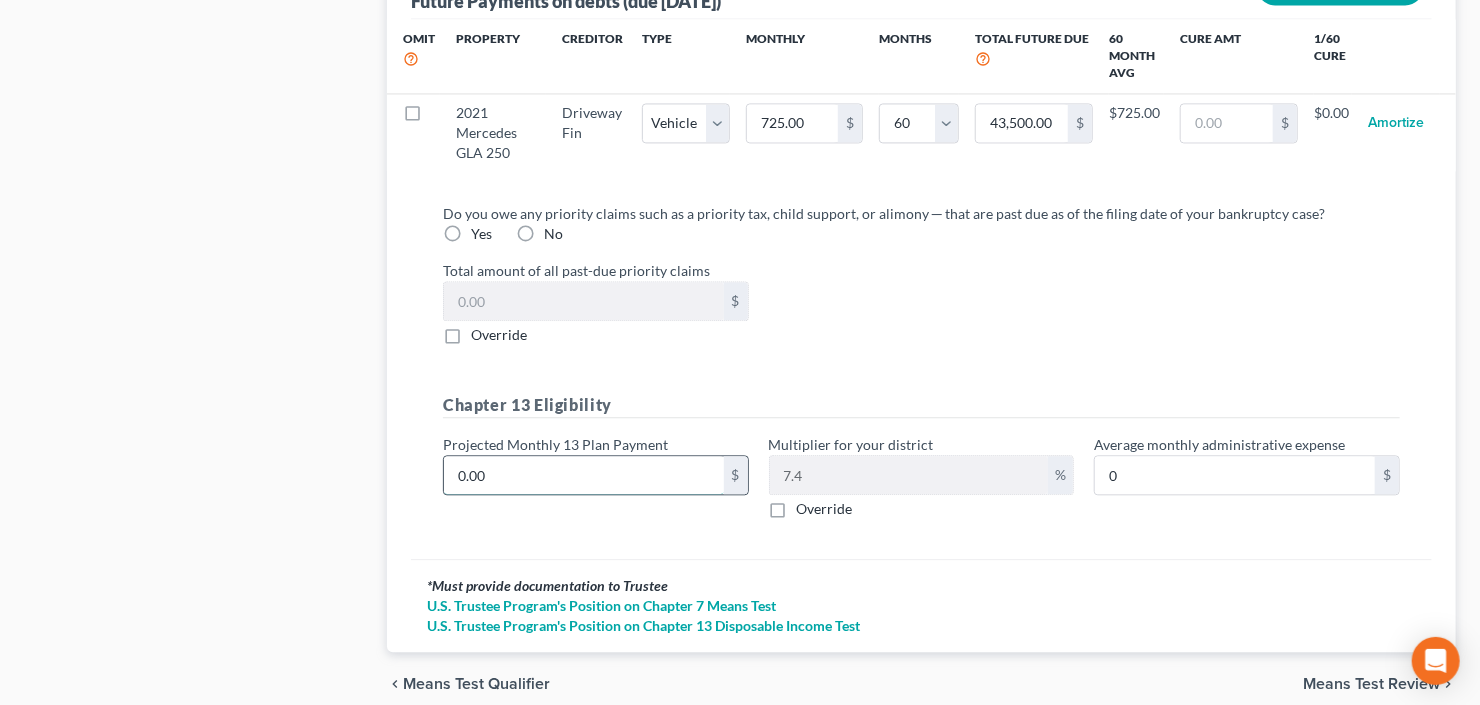 click on "0.00" at bounding box center (584, 475) 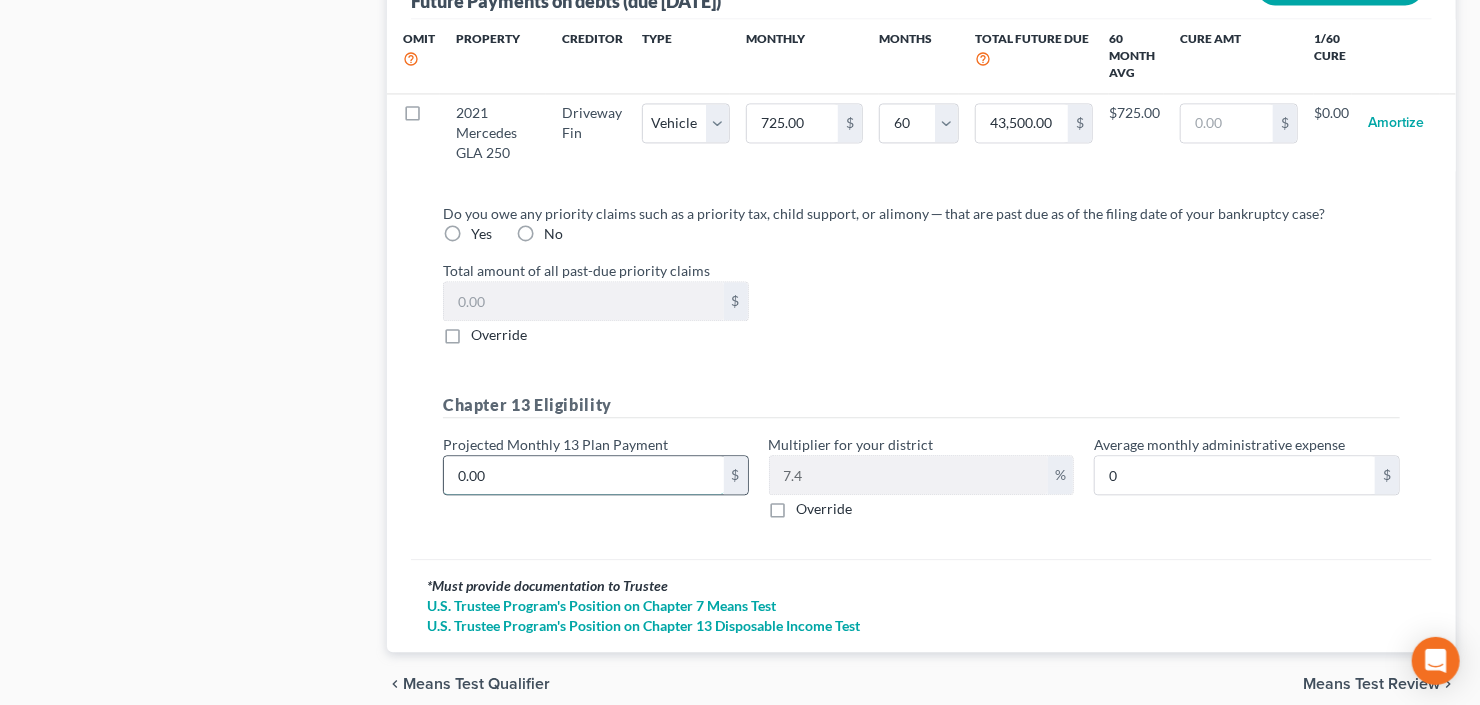 type on "1" 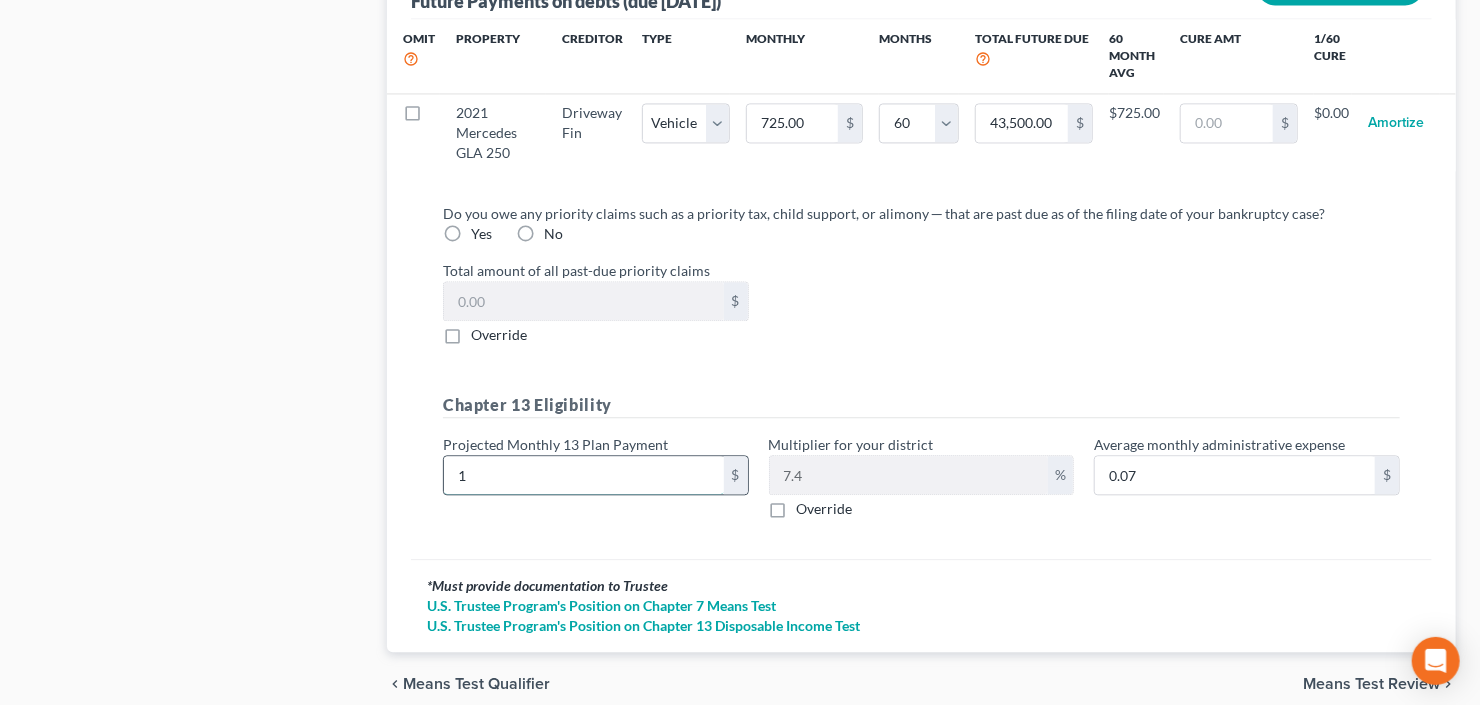 type on "15" 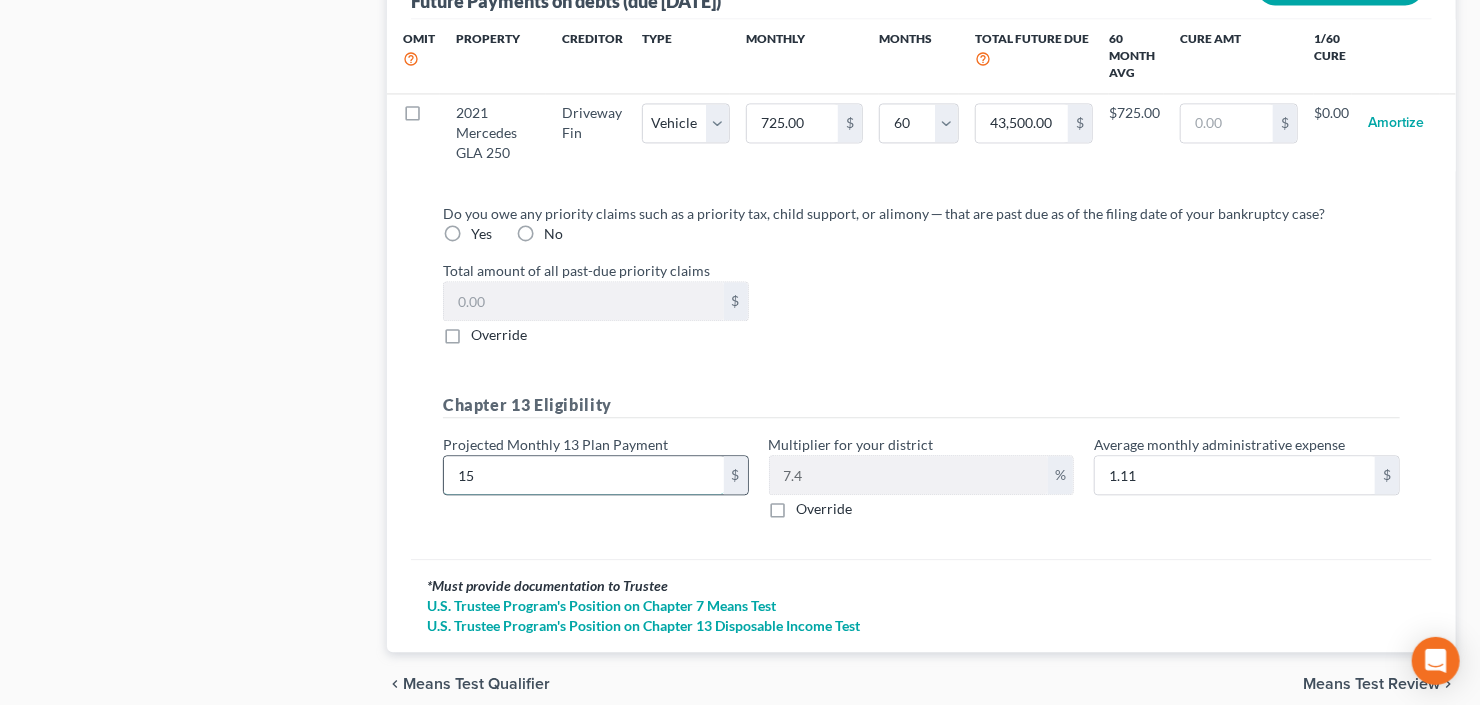 type on "150" 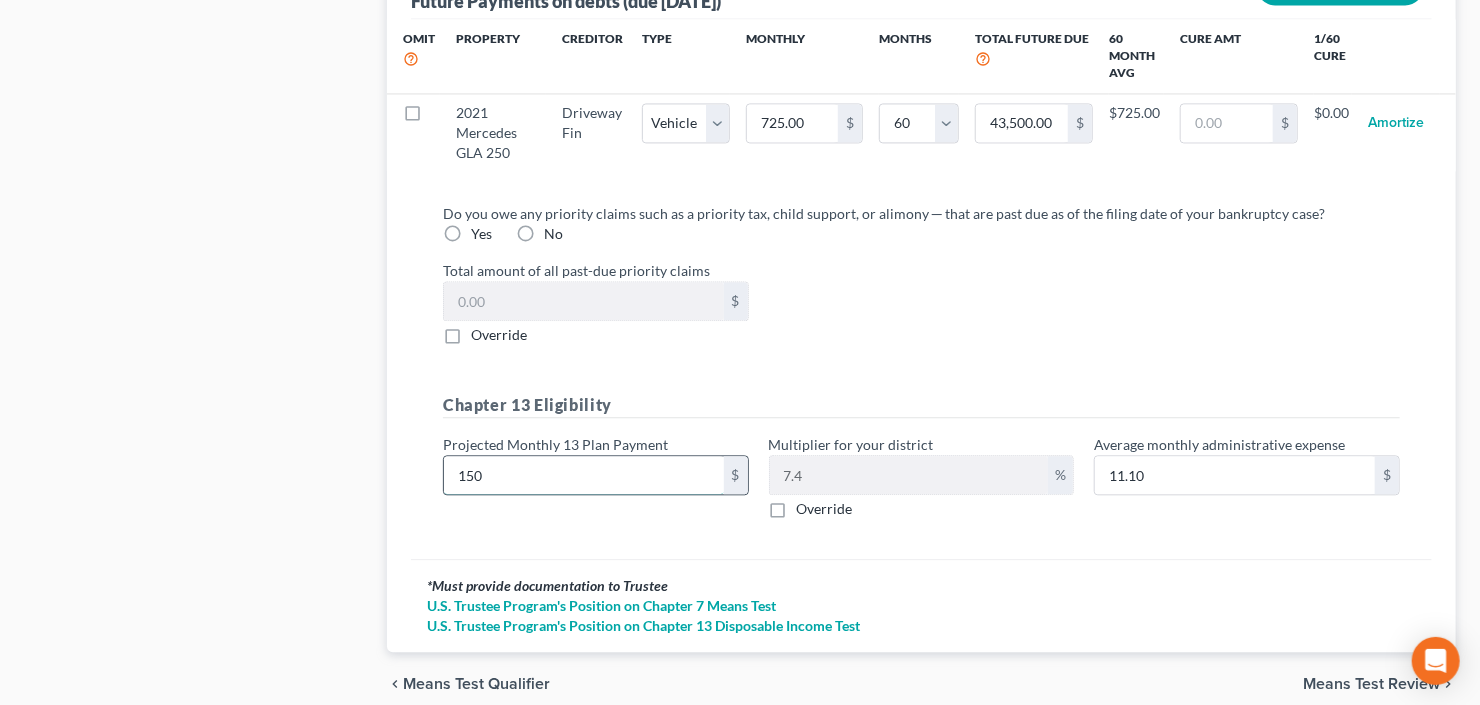 type on "1500" 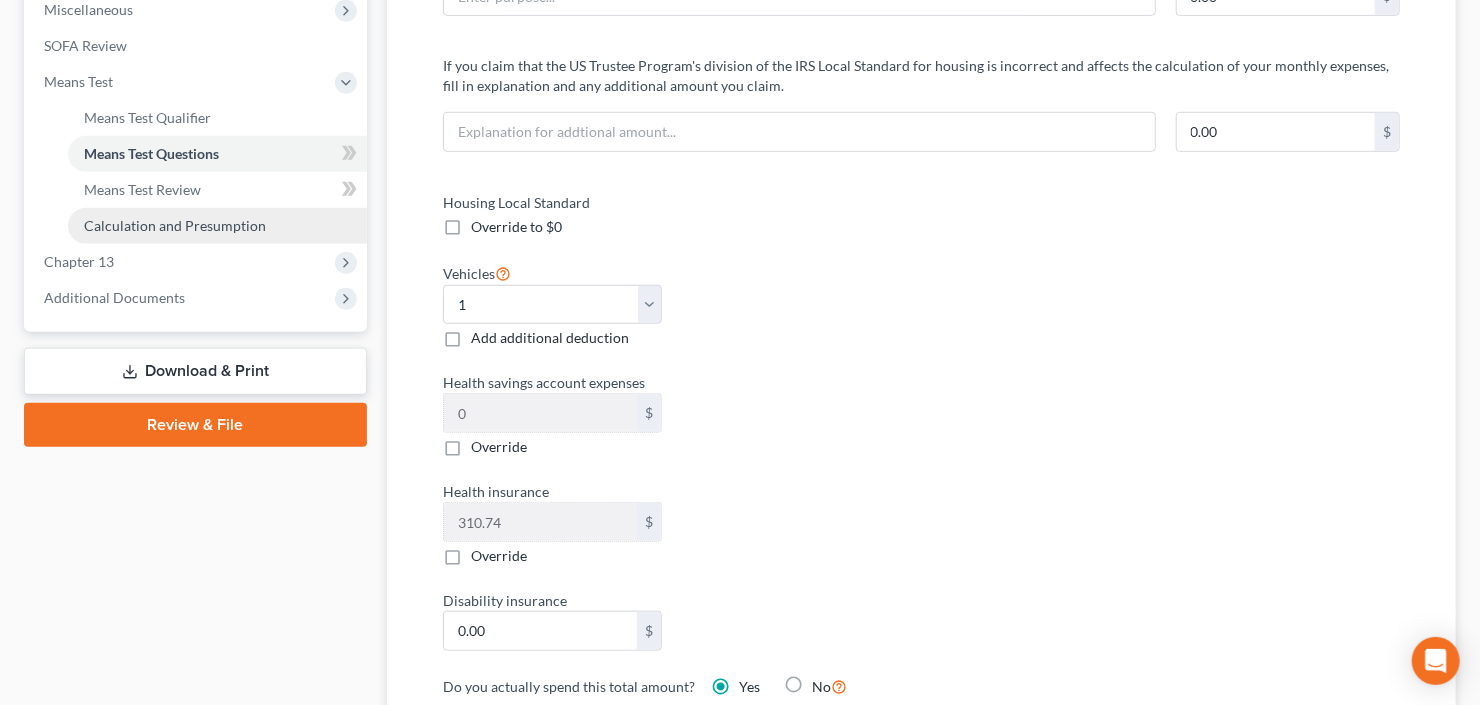 type on "1,500.00" 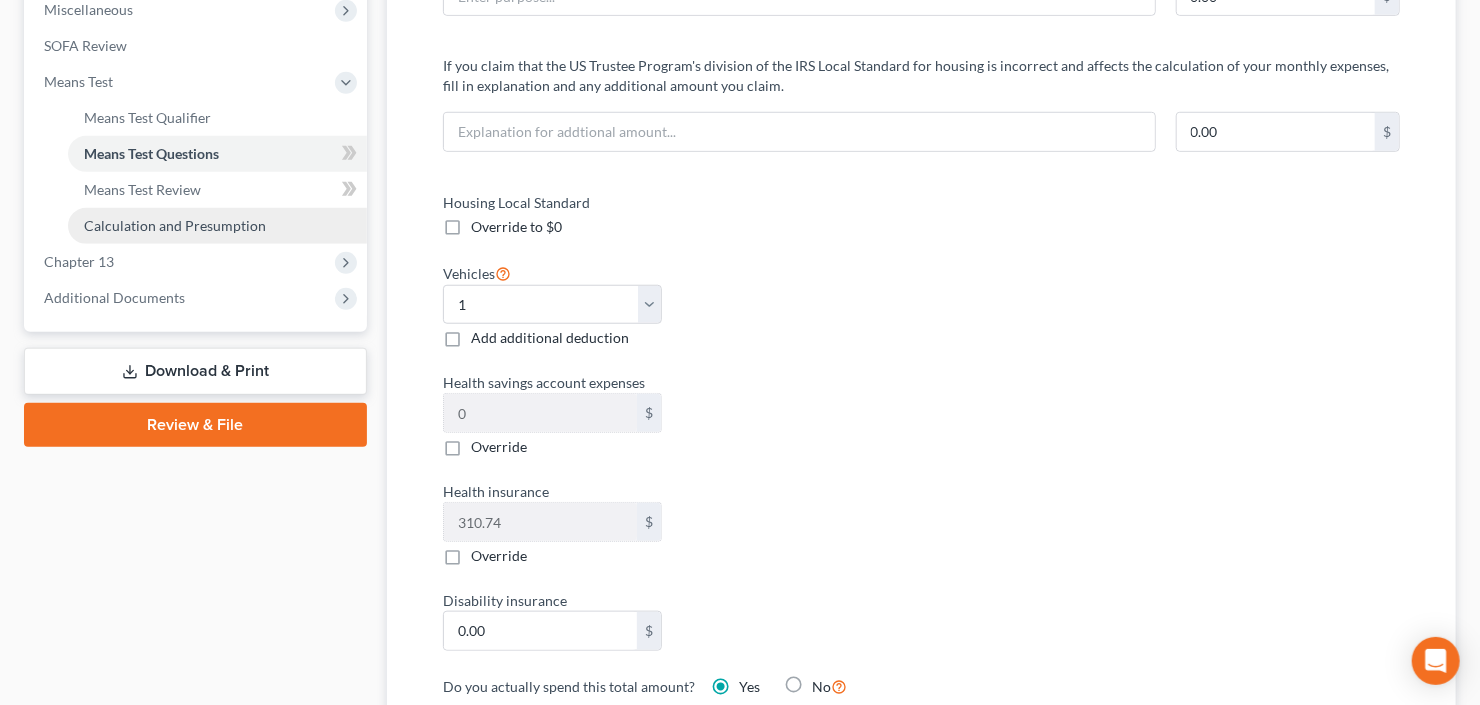 click on "Calculation and Presumption" at bounding box center [175, 225] 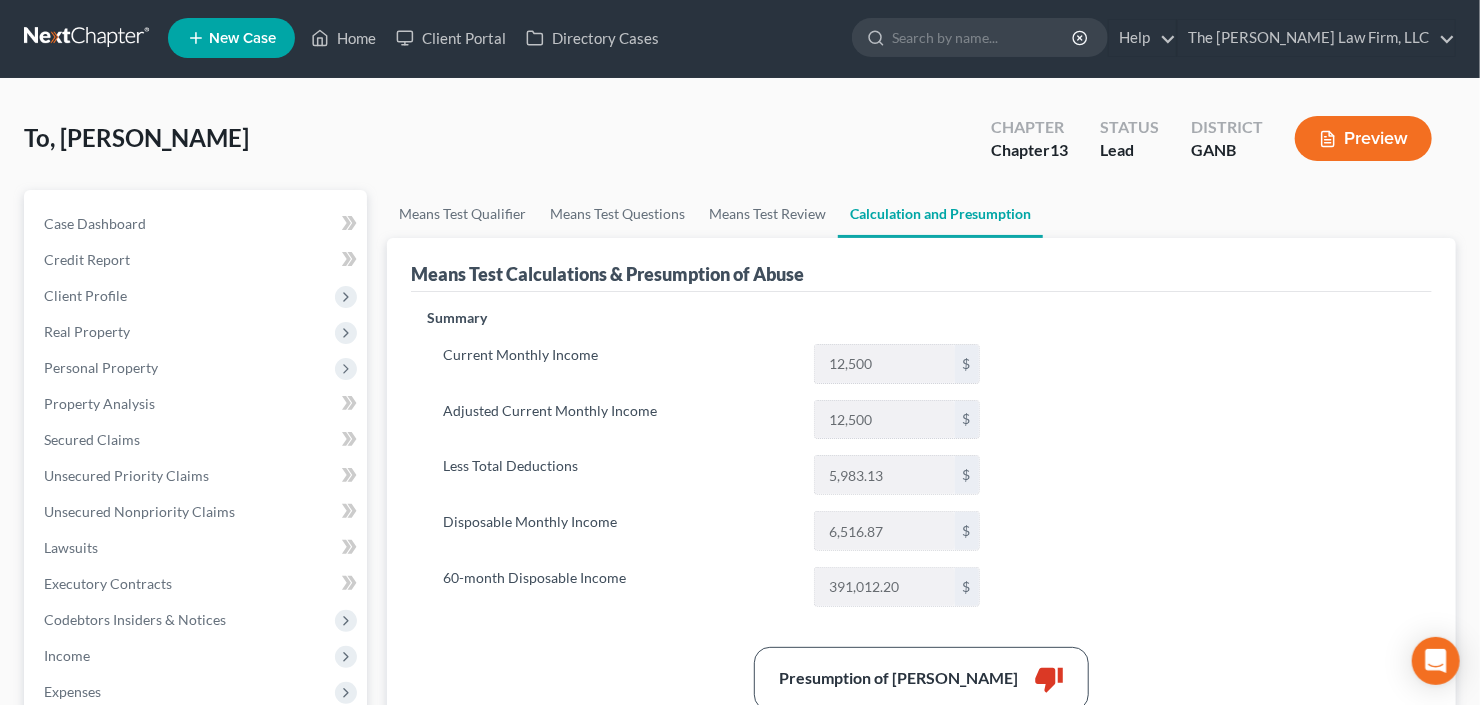 scroll, scrollTop: 0, scrollLeft: 0, axis: both 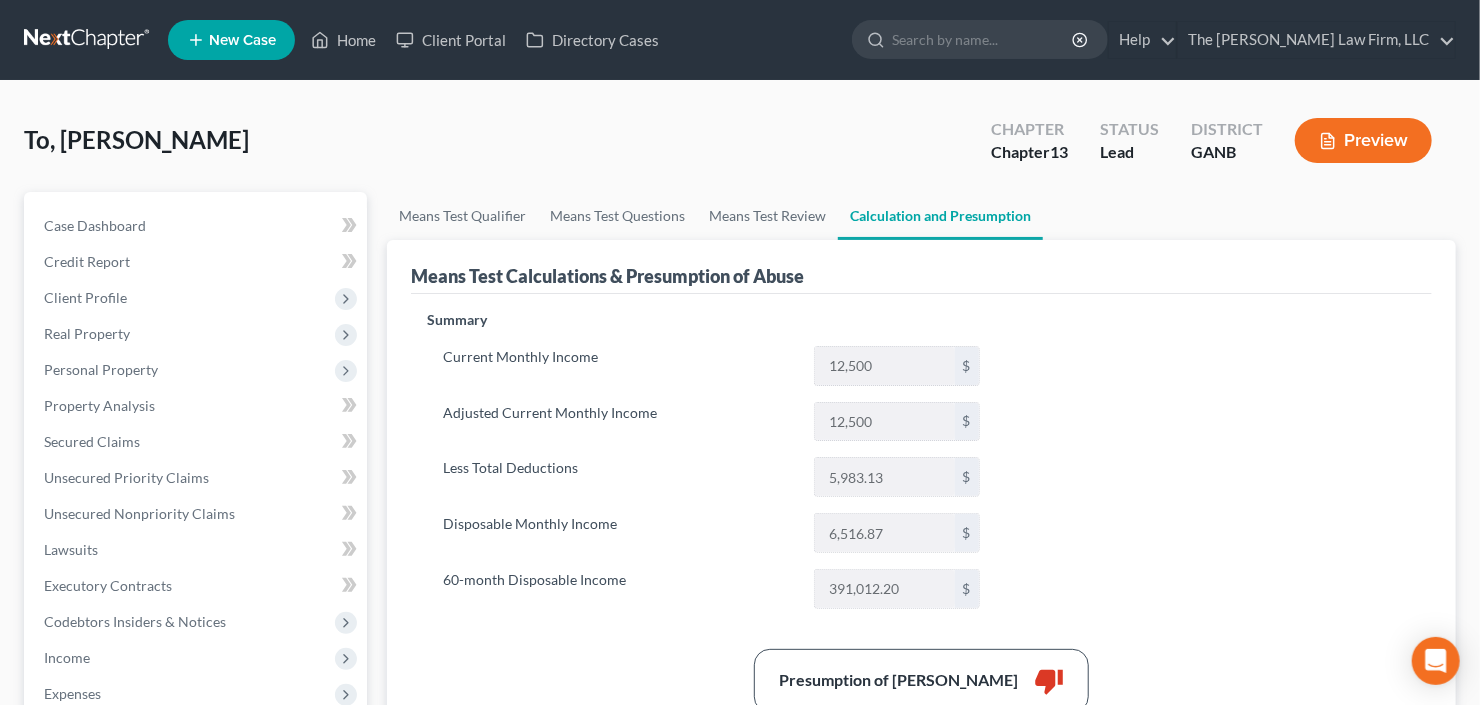drag, startPoint x: 642, startPoint y: 192, endPoint x: 695, endPoint y: 59, distance: 143.17122 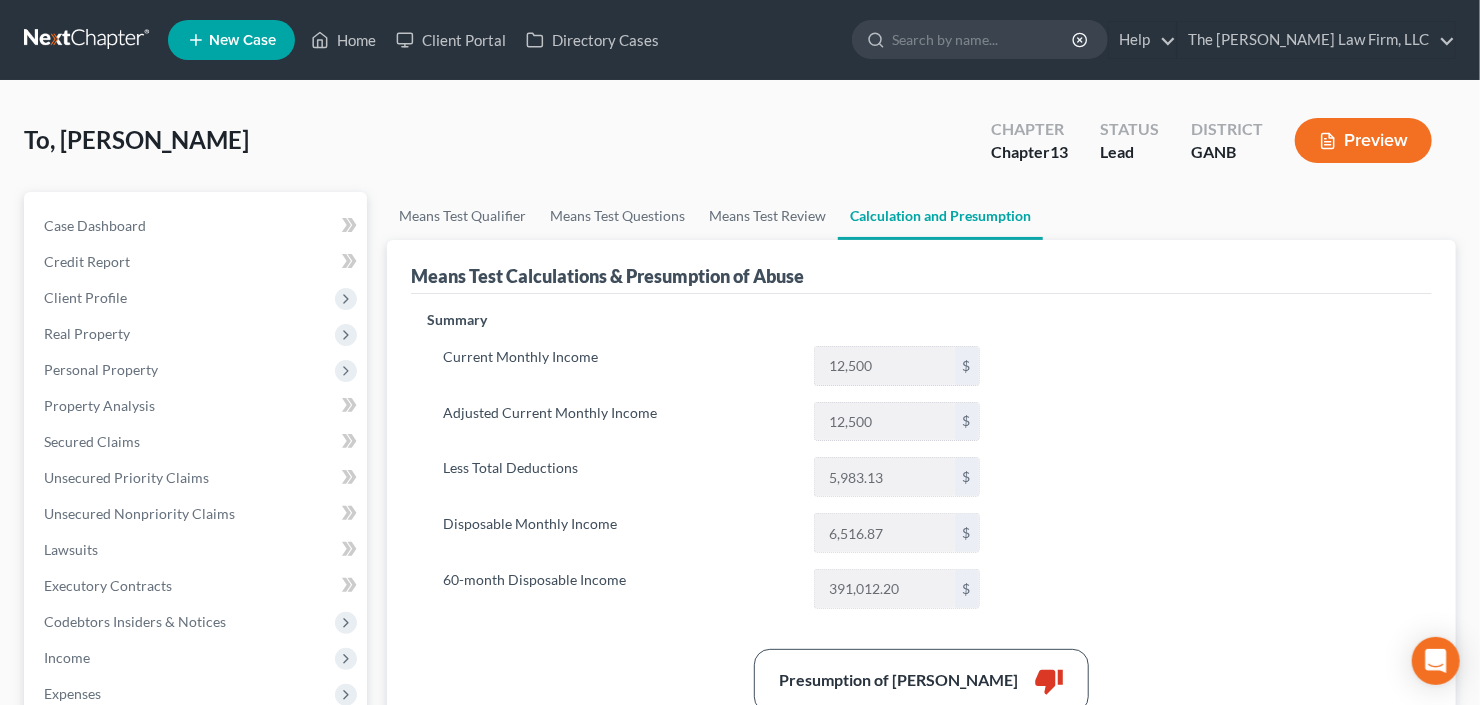 drag, startPoint x: 695, startPoint y: 59, endPoint x: 532, endPoint y: 143, distance: 183.37122 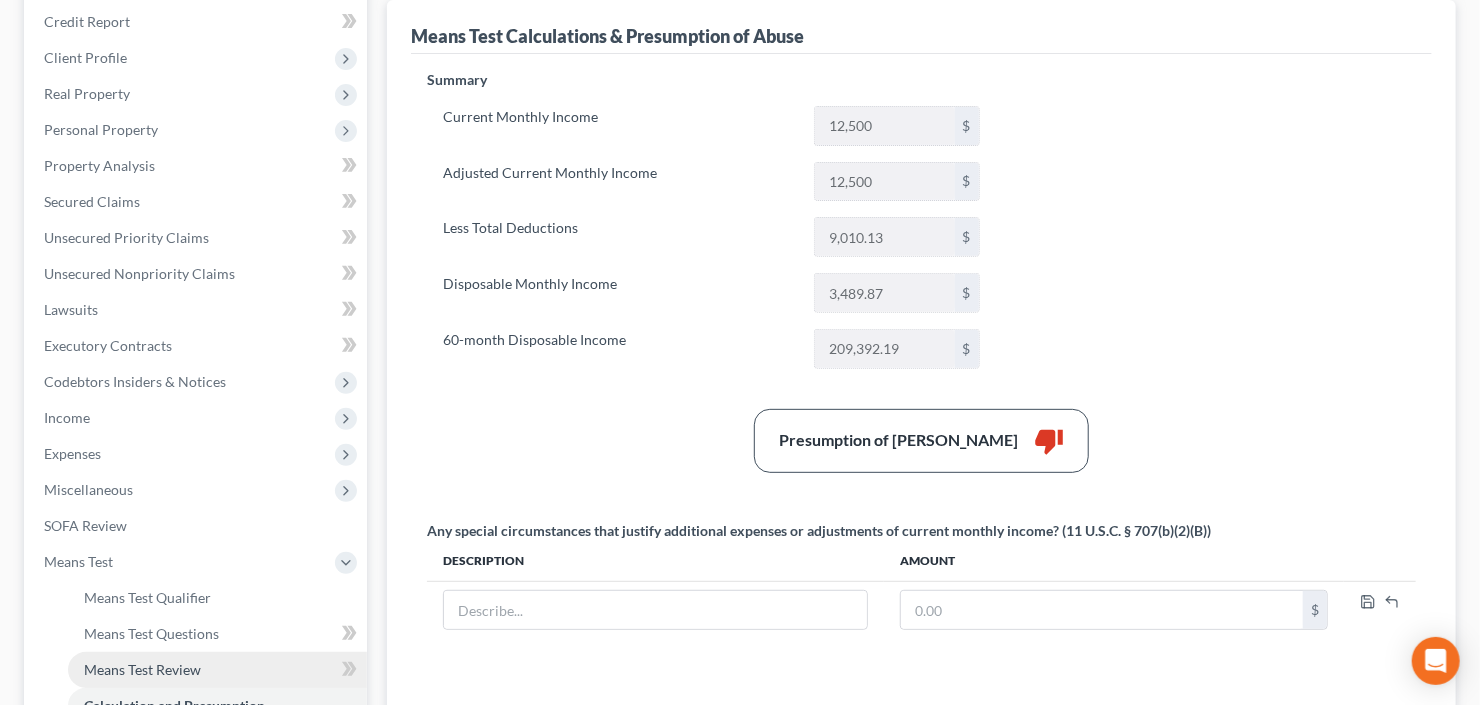 scroll, scrollTop: 480, scrollLeft: 0, axis: vertical 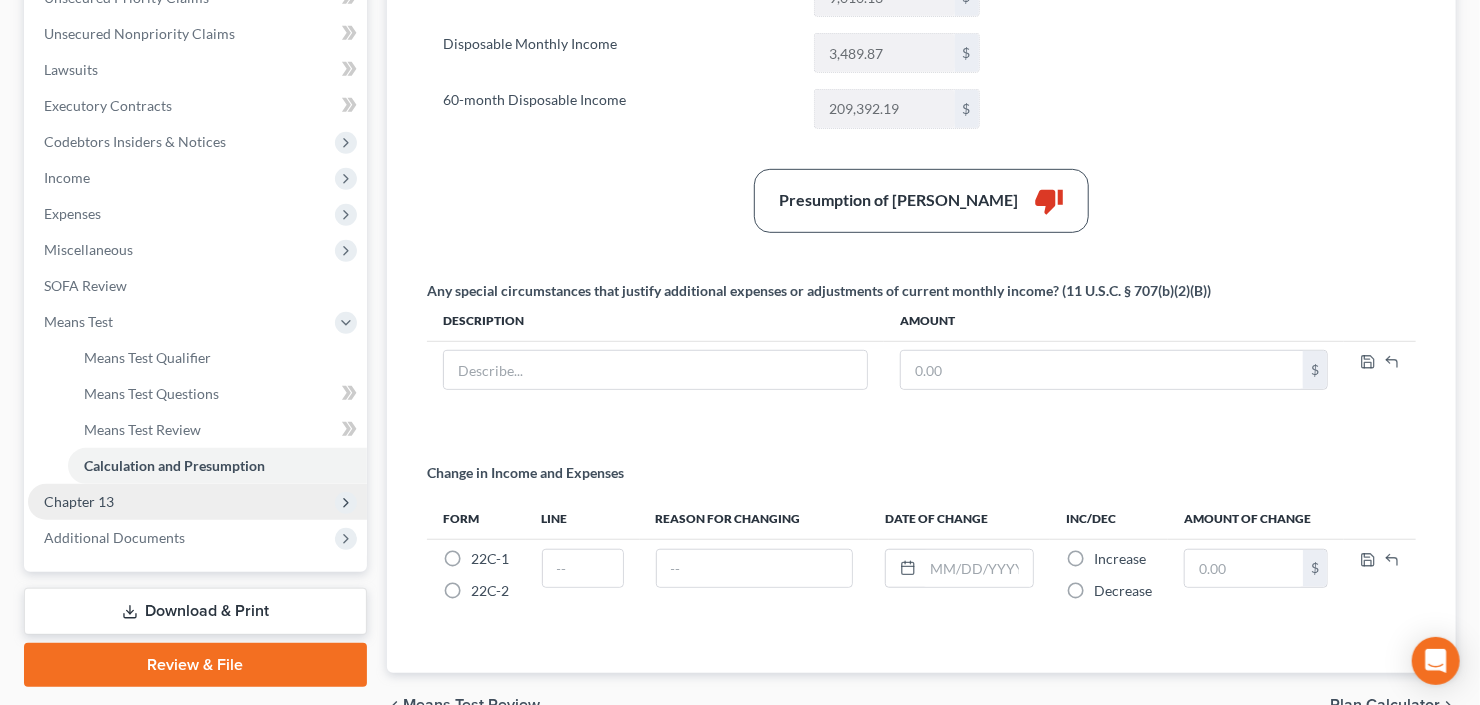 click on "Chapter 13" at bounding box center (197, 502) 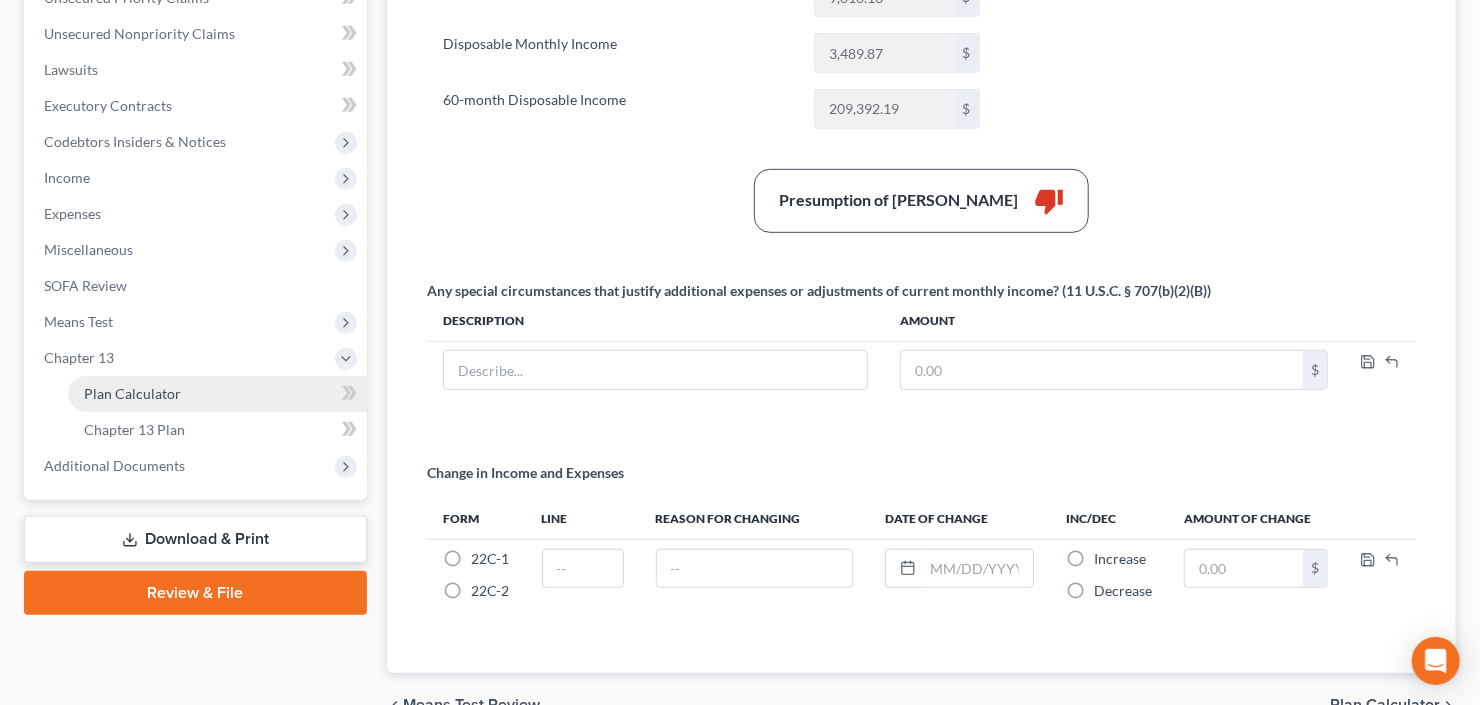 click on "Plan Calculator" at bounding box center [217, 394] 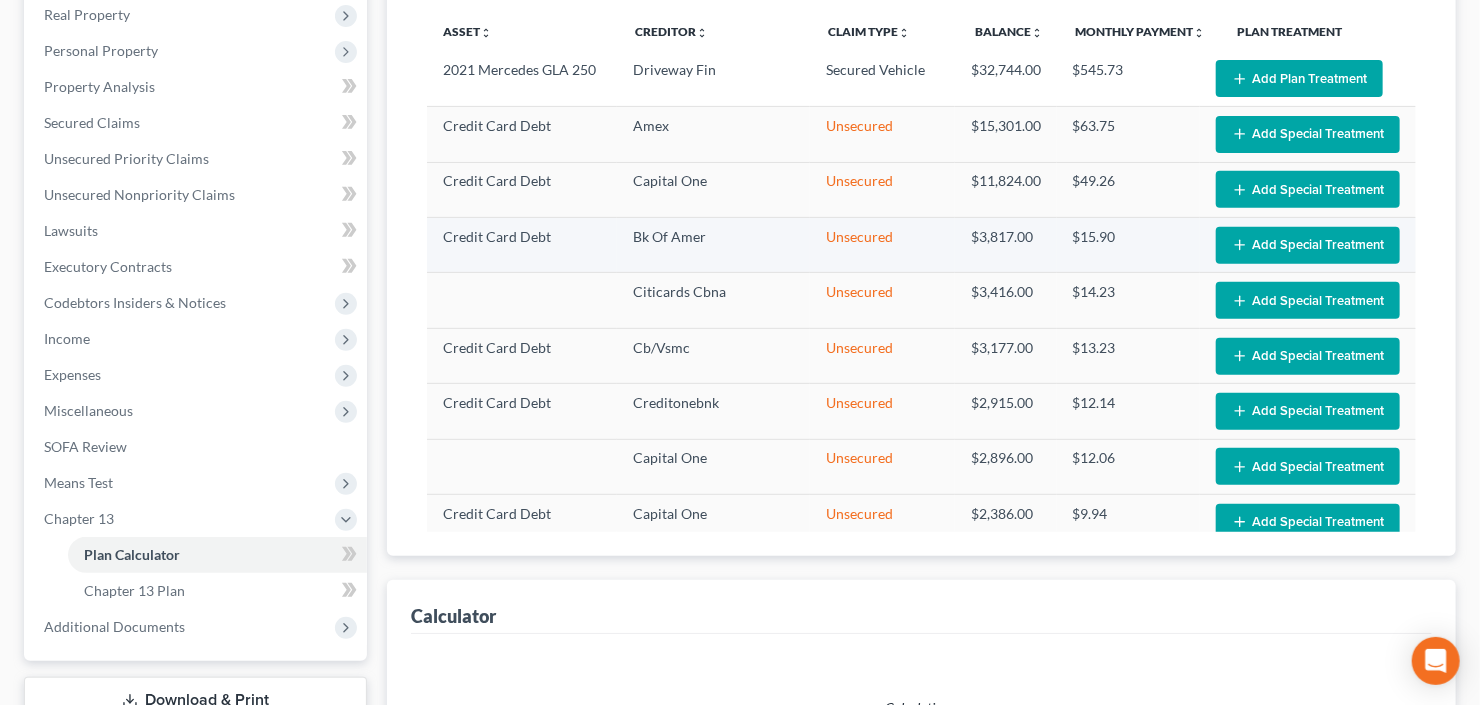 scroll, scrollTop: 320, scrollLeft: 0, axis: vertical 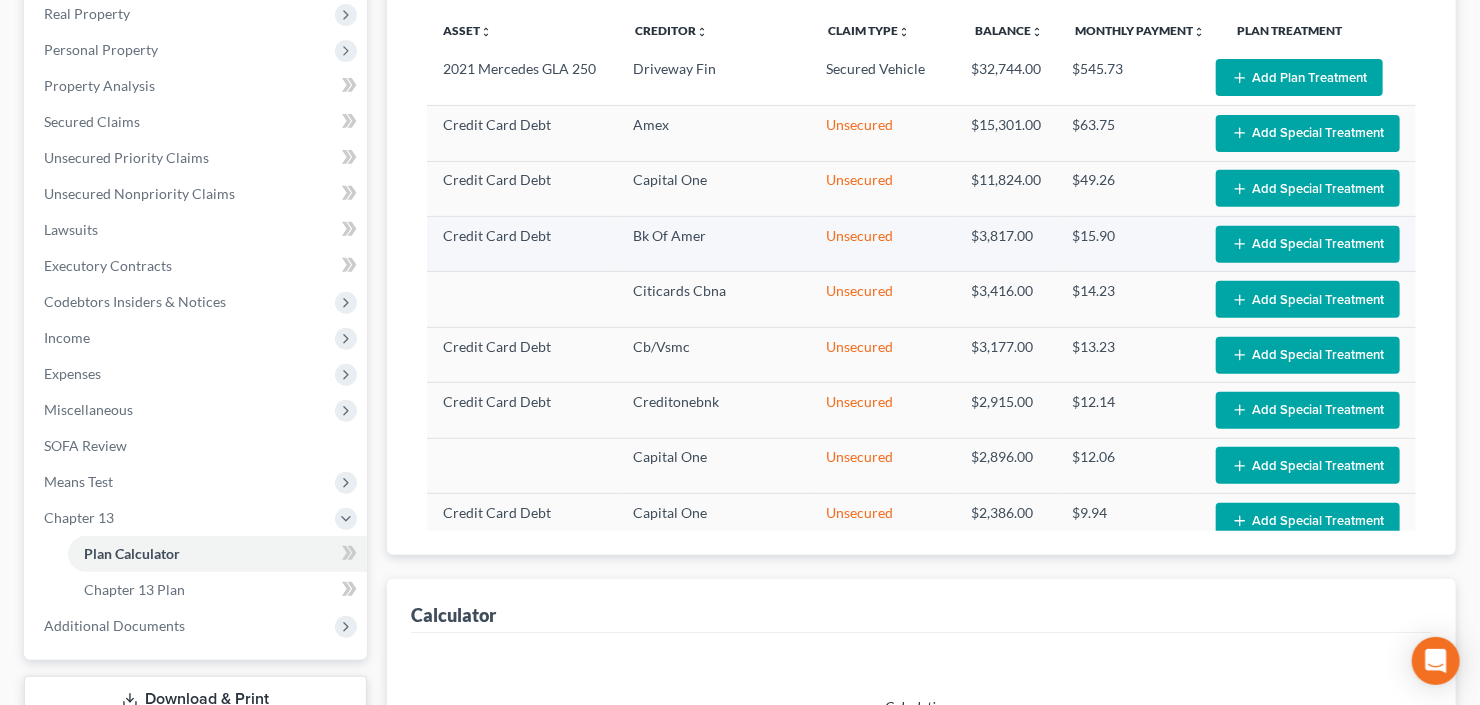 select on "59" 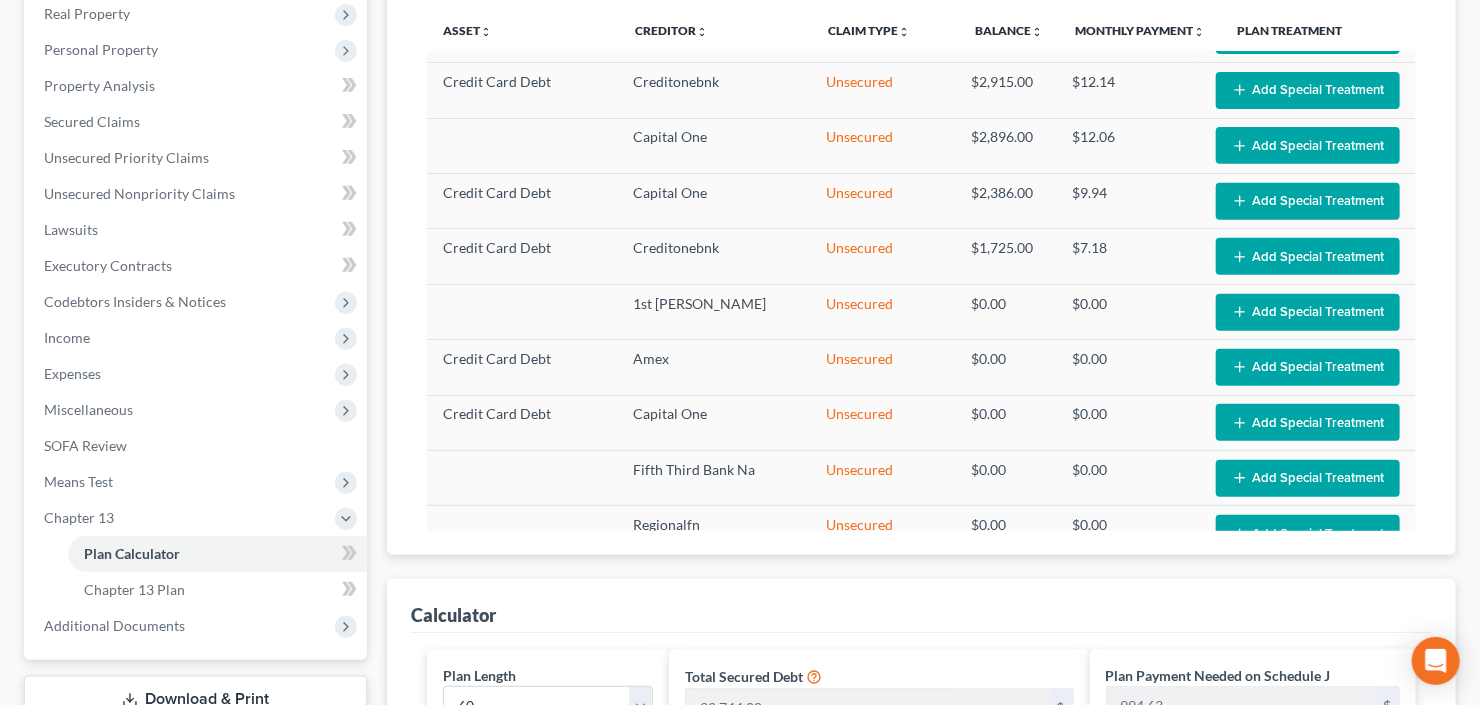 scroll, scrollTop: 592, scrollLeft: 0, axis: vertical 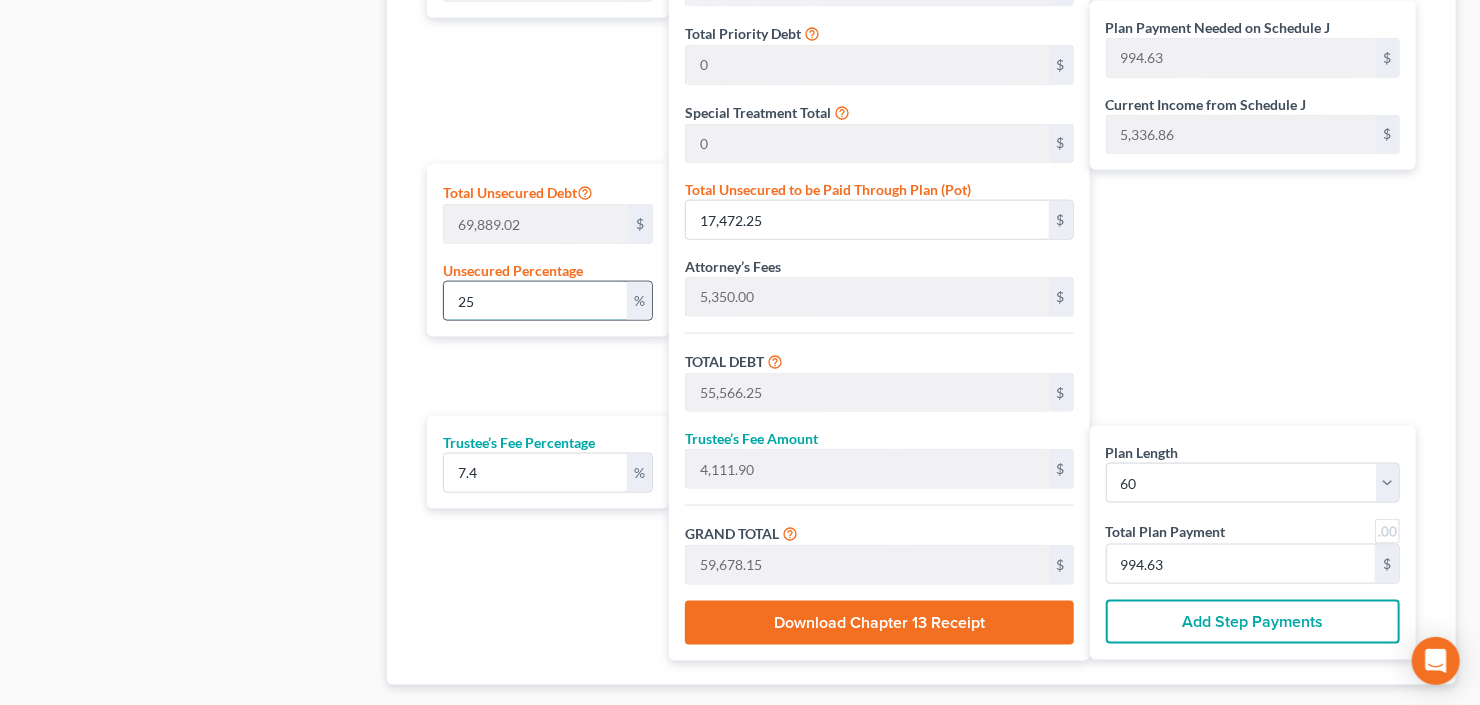 click on "25" at bounding box center [535, 301] 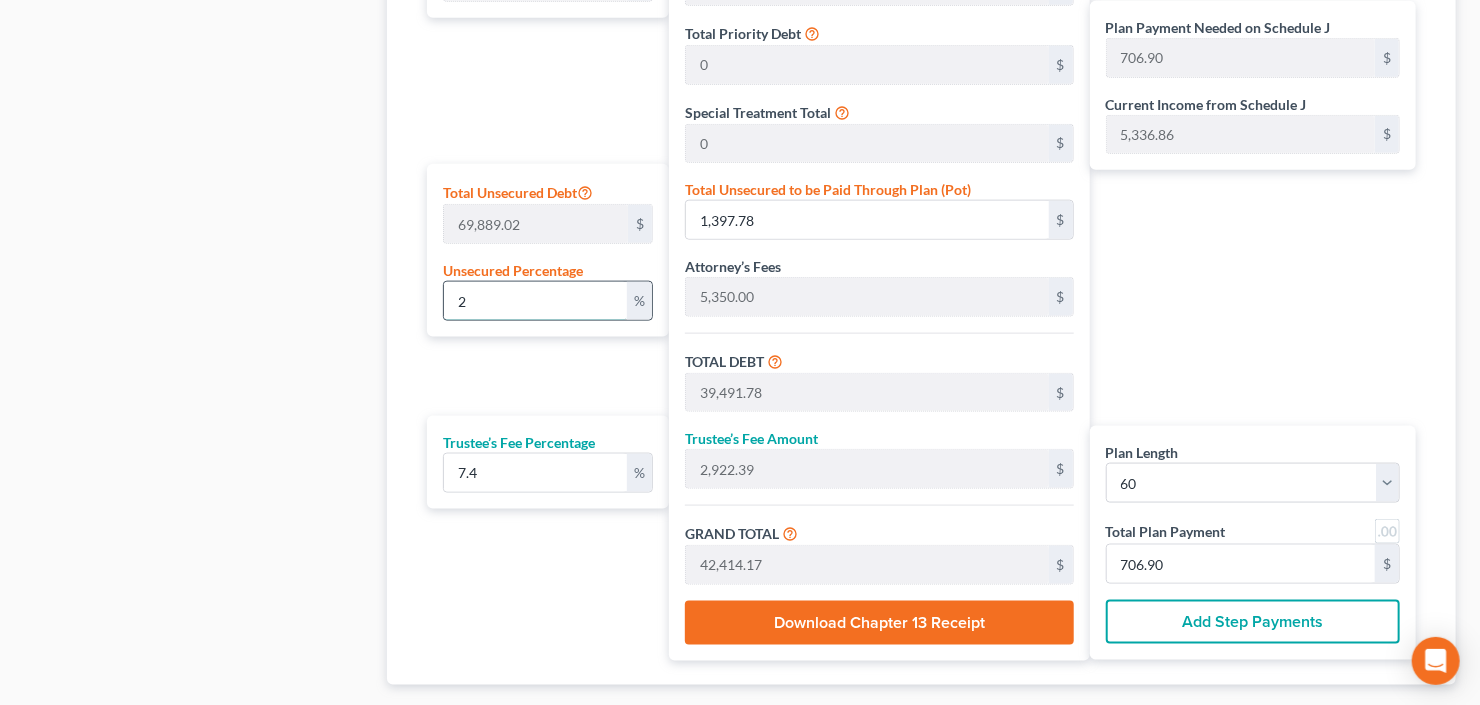type 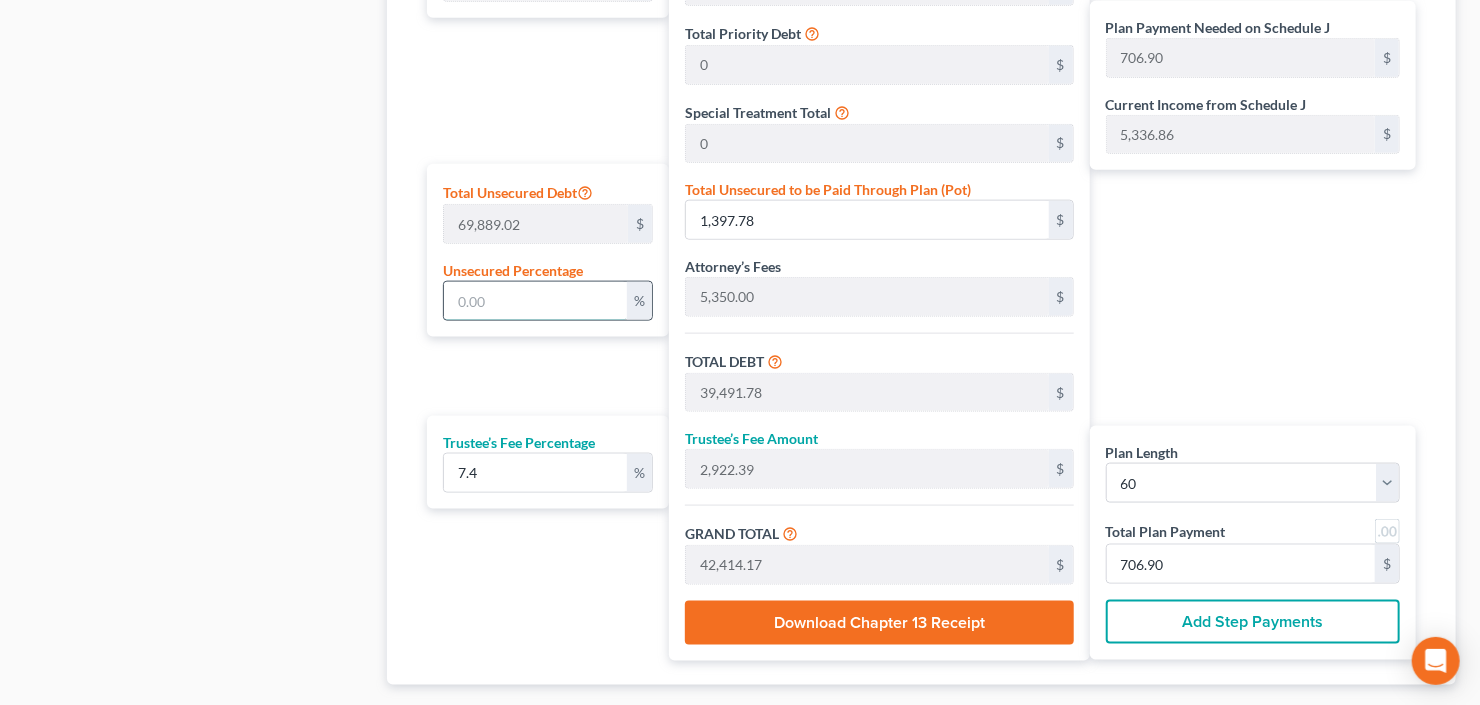 type 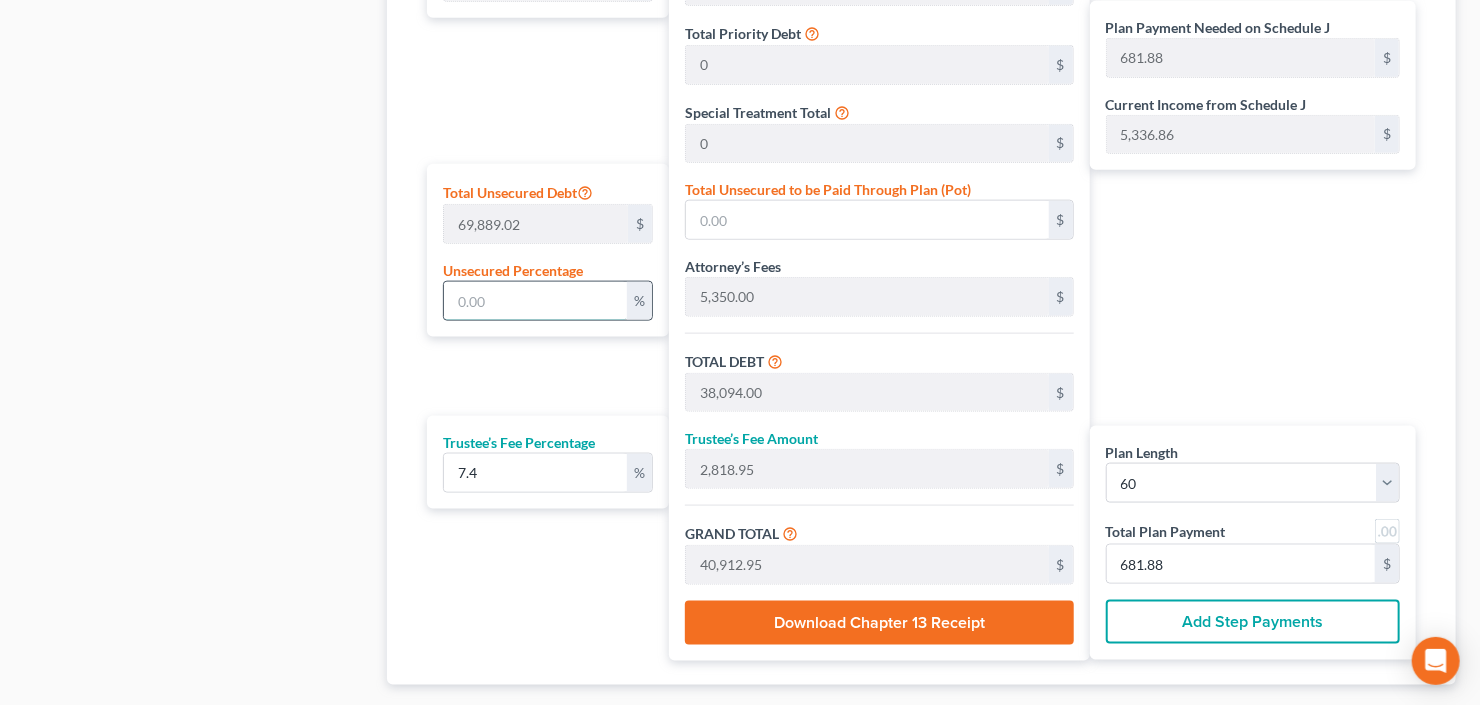 type on "1" 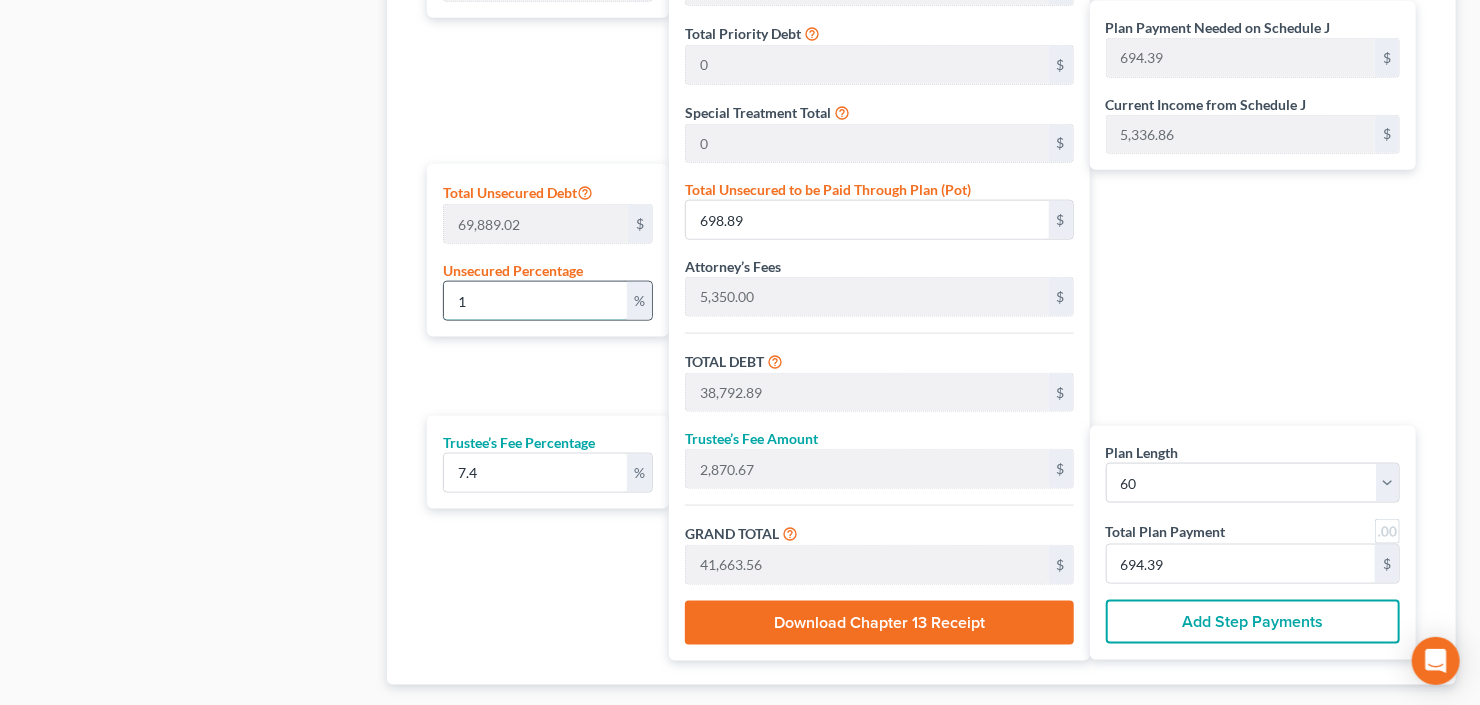 type on "10" 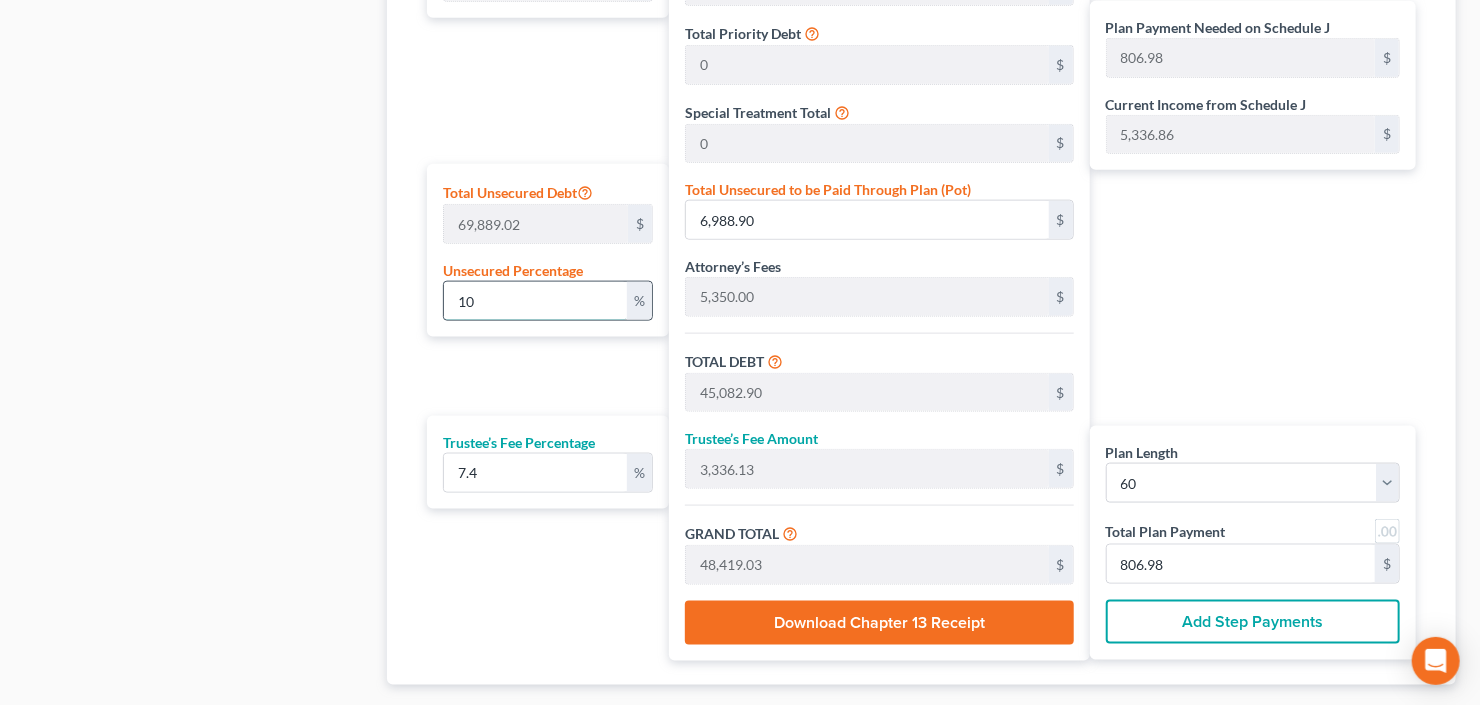 type on "100" 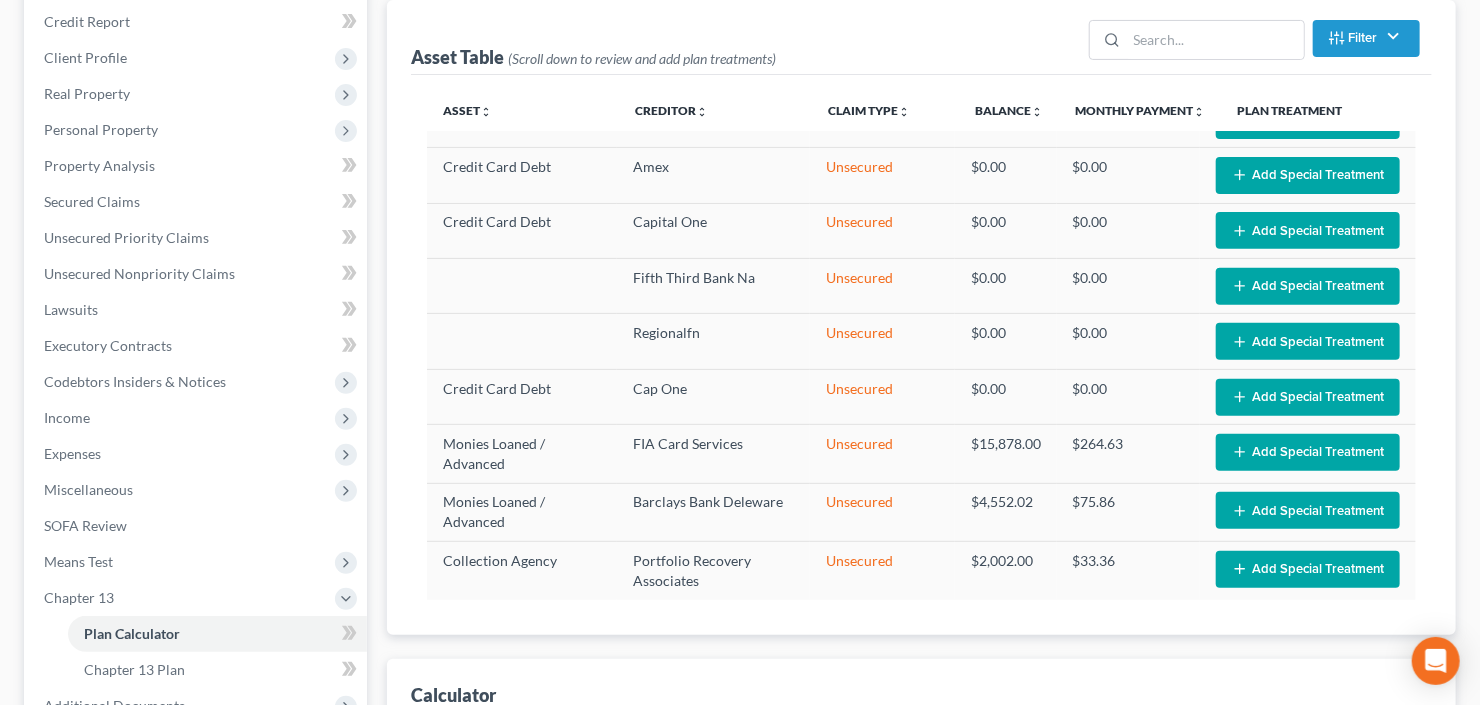 scroll, scrollTop: 240, scrollLeft: 0, axis: vertical 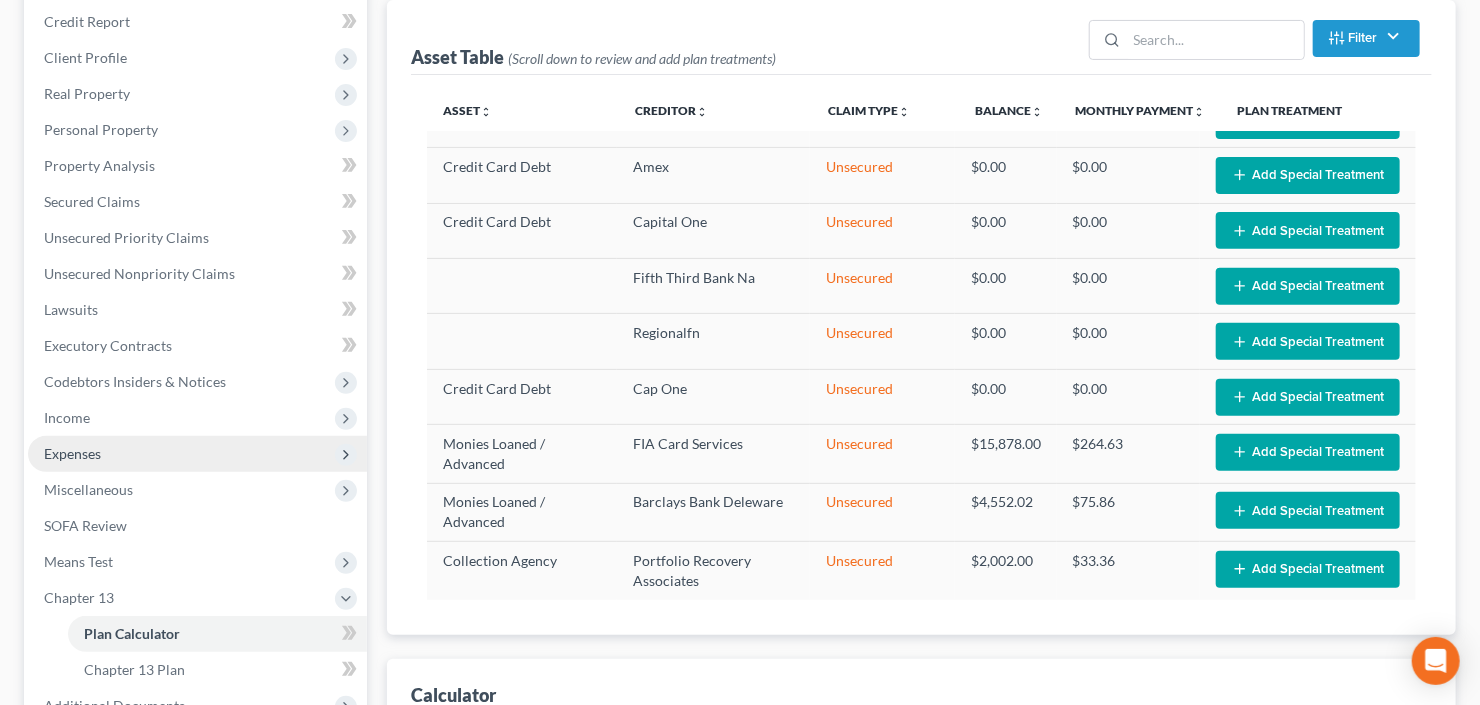 type on "100.00" 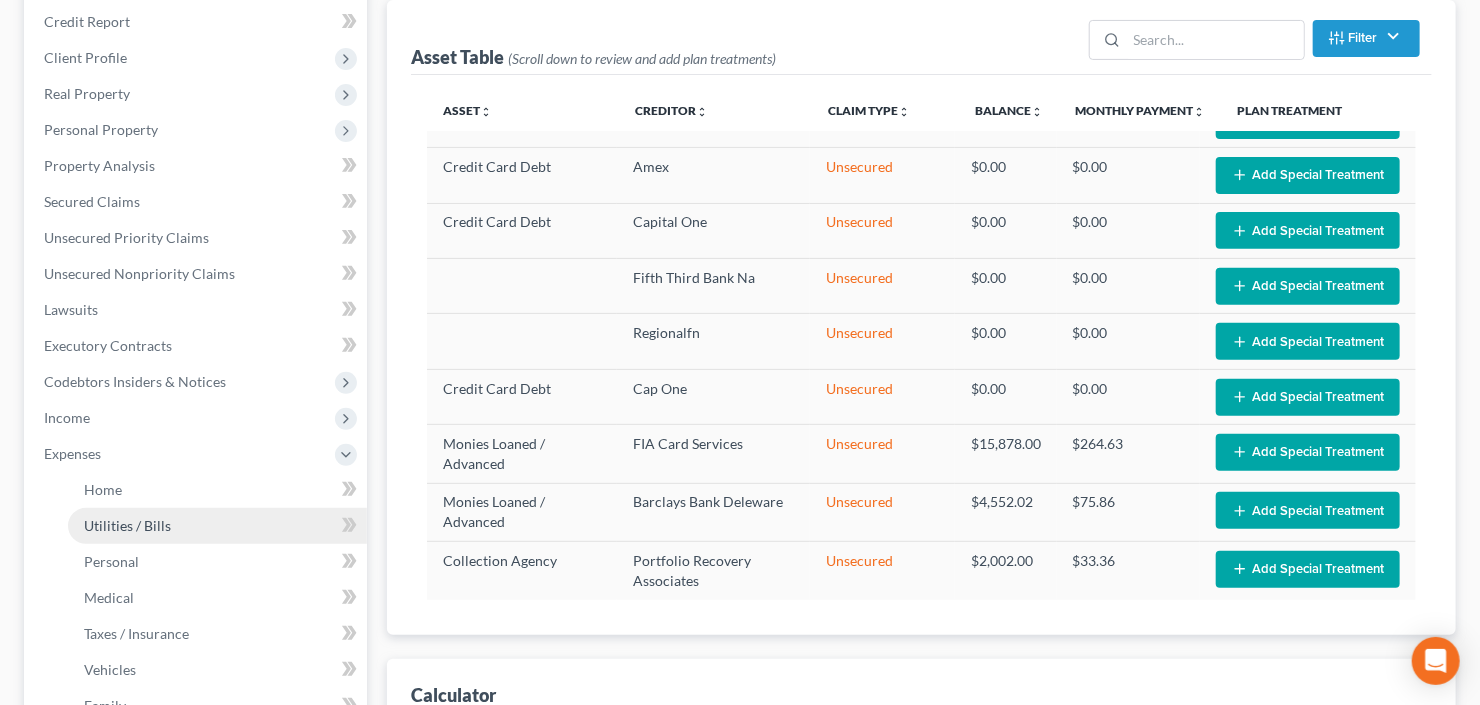 click on "Utilities / Bills" at bounding box center [217, 526] 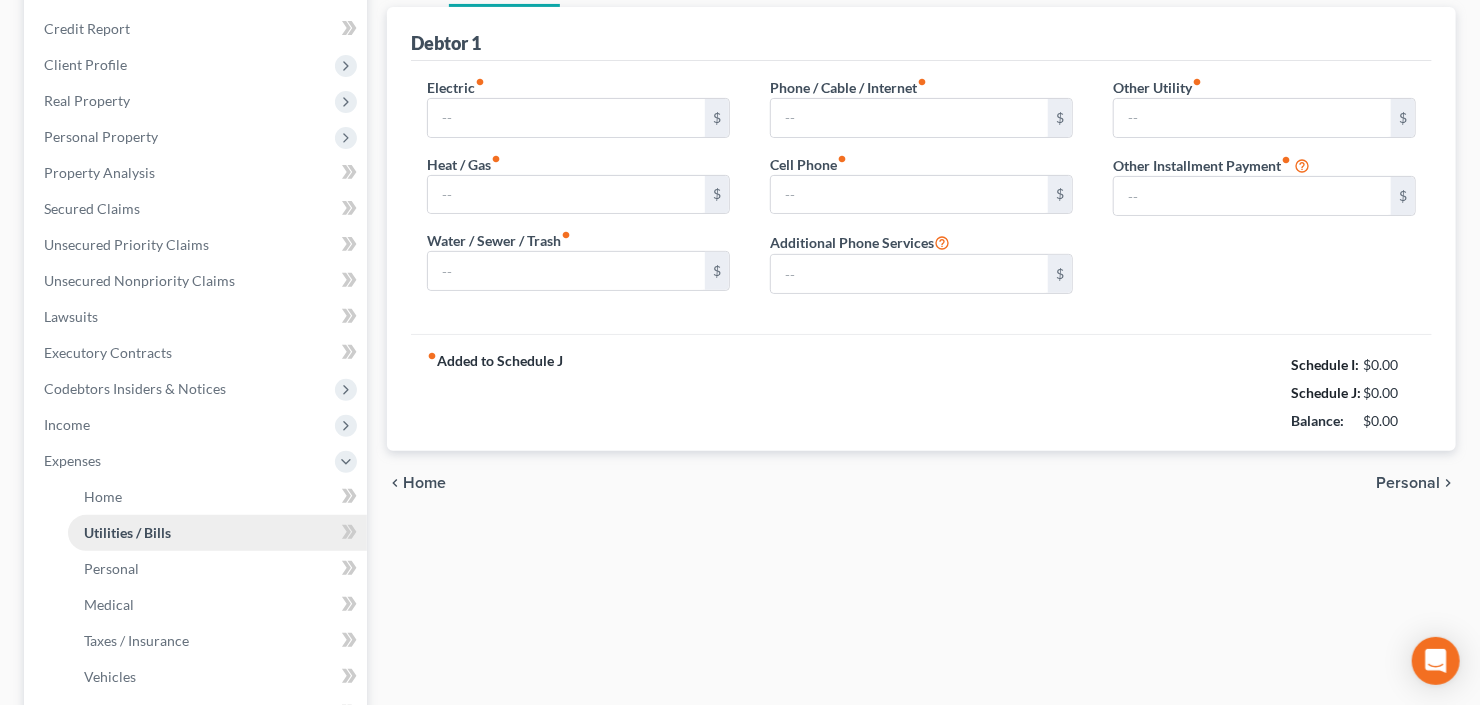 type on "0.00" 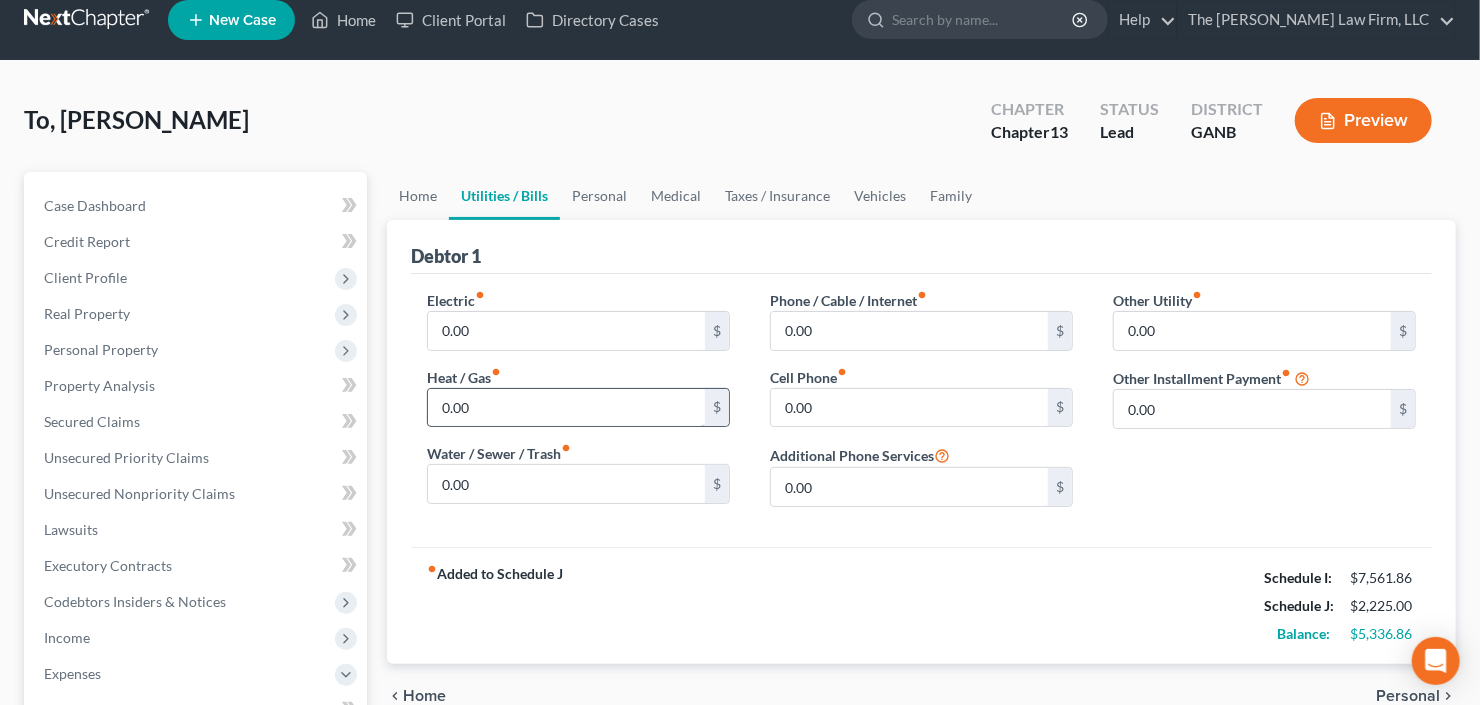 scroll, scrollTop: 0, scrollLeft: 0, axis: both 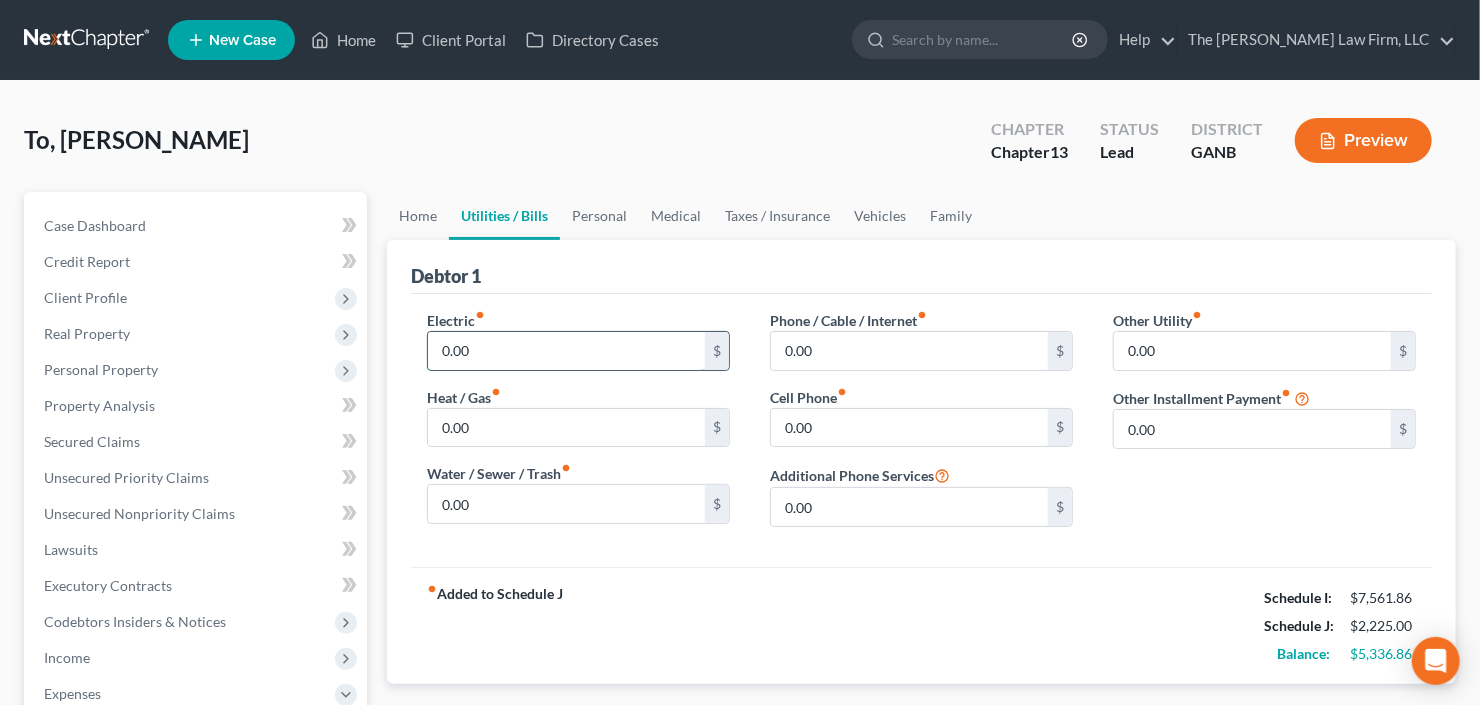 click on "0.00" at bounding box center [566, 351] 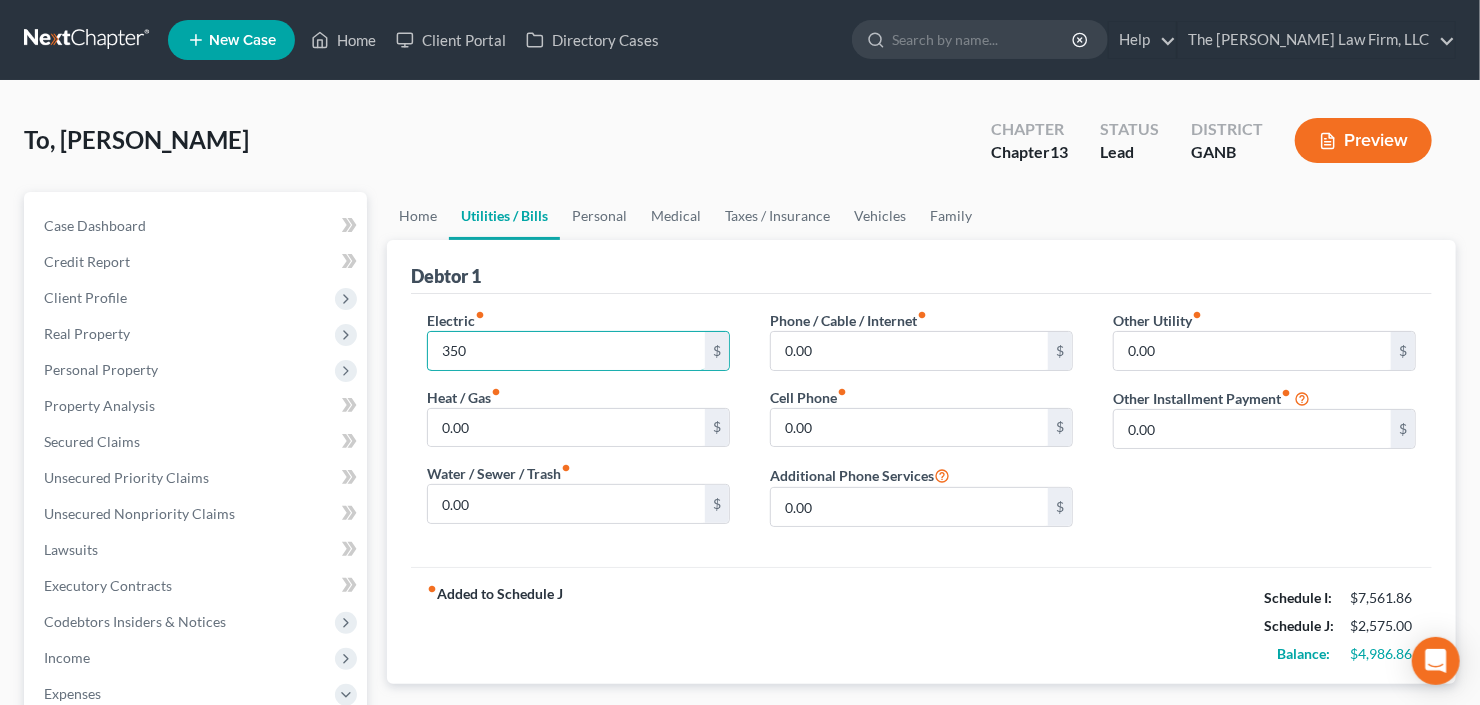 type on "350" 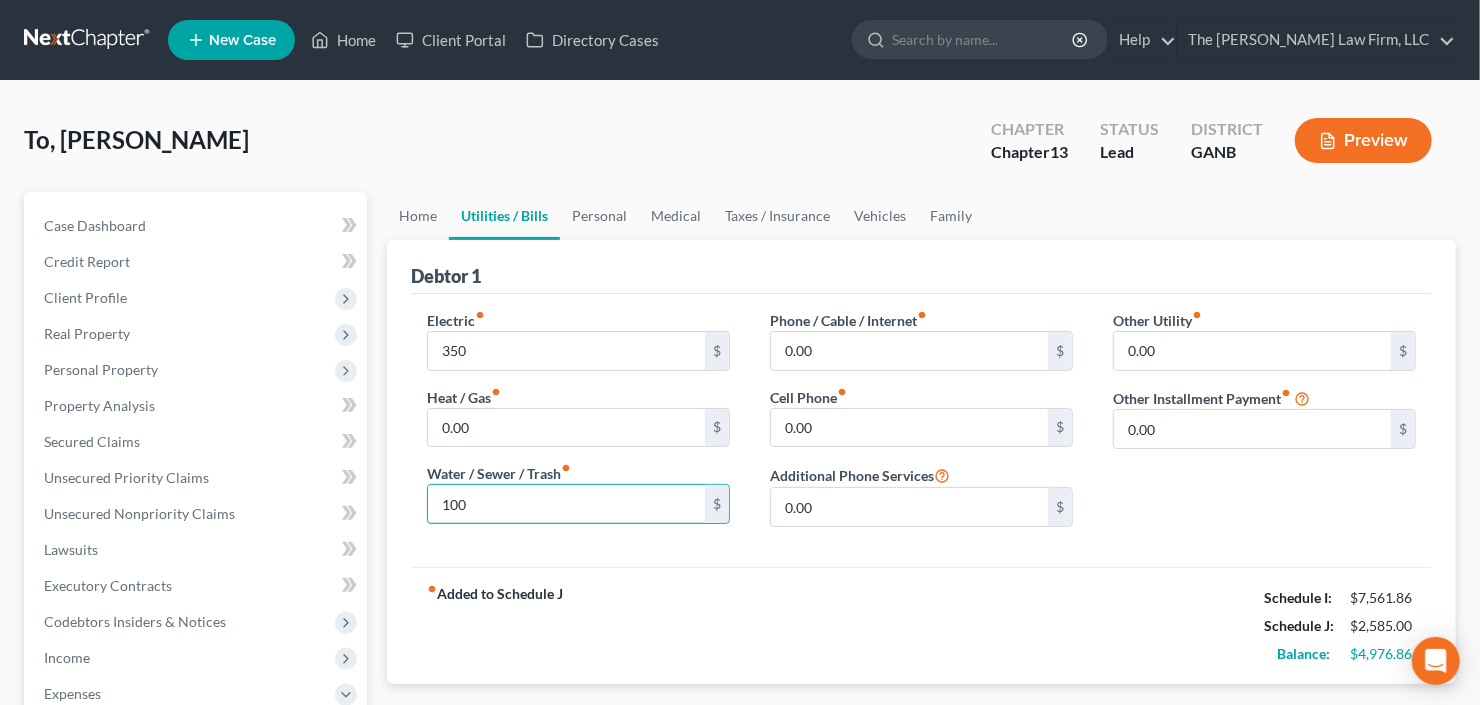 type on "100" 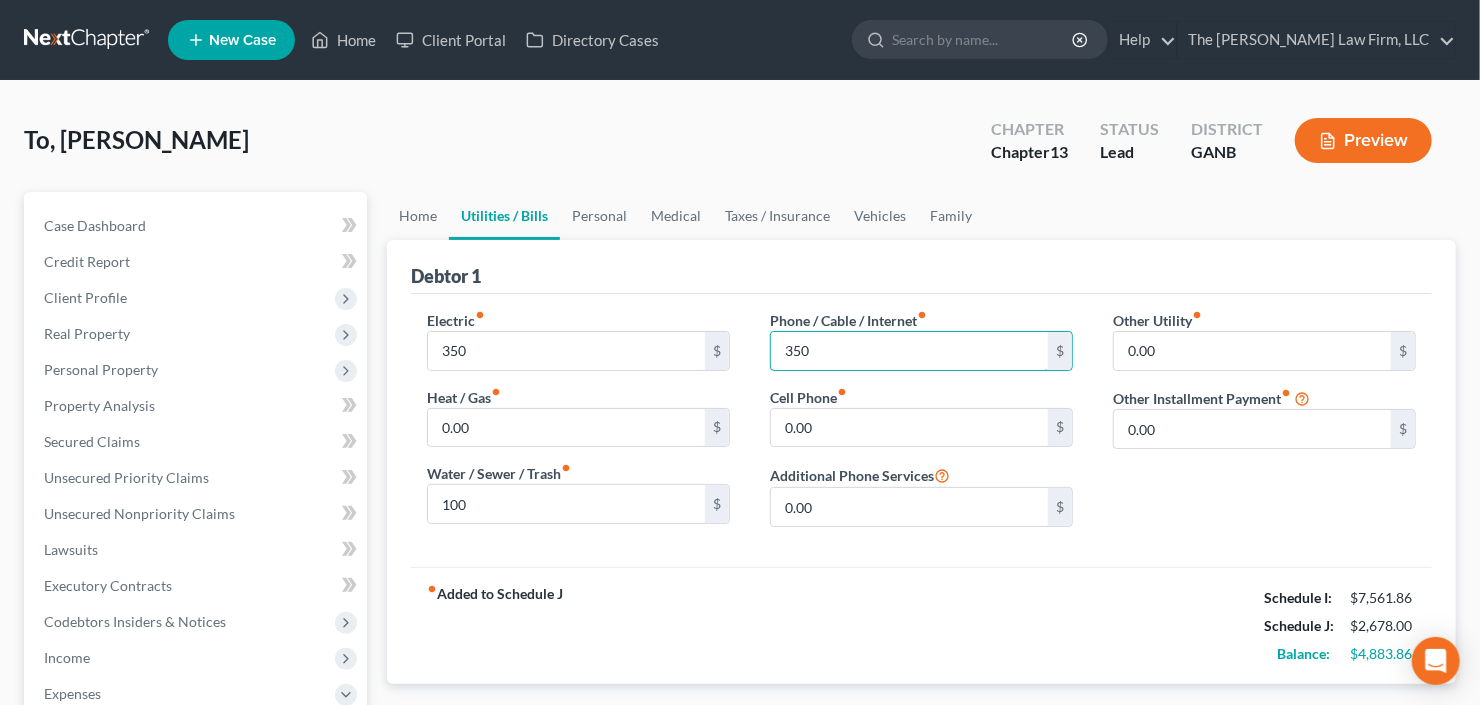 type on "350" 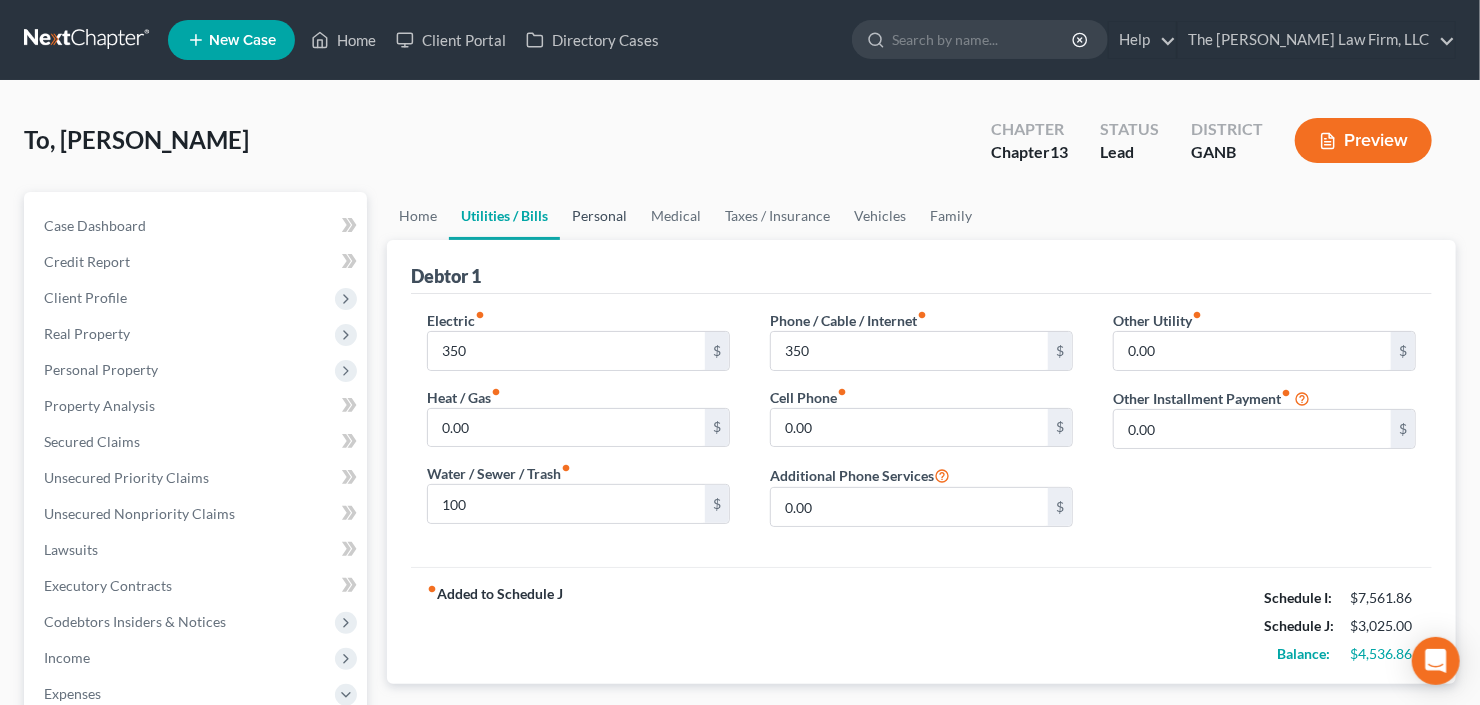 click on "Personal" at bounding box center (599, 216) 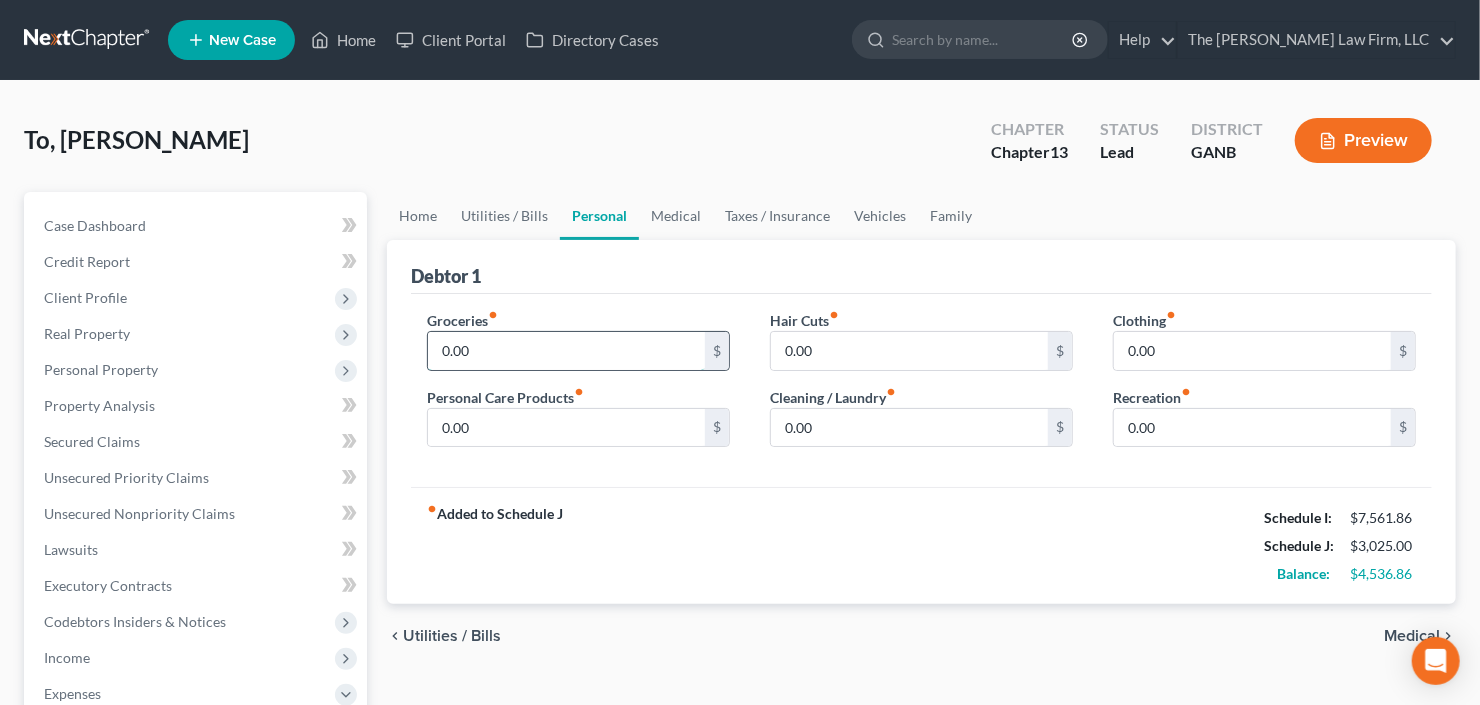 click on "0.00" at bounding box center (566, 351) 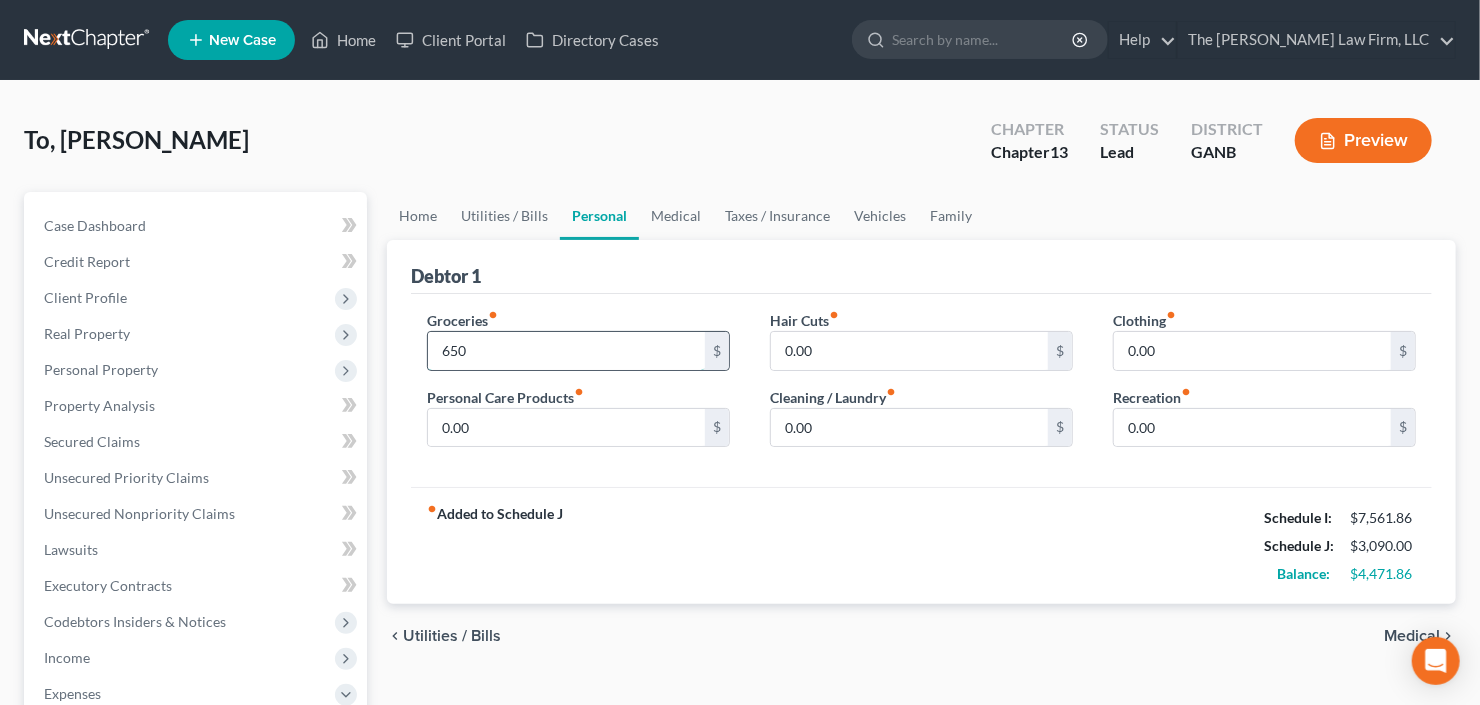 type on "650" 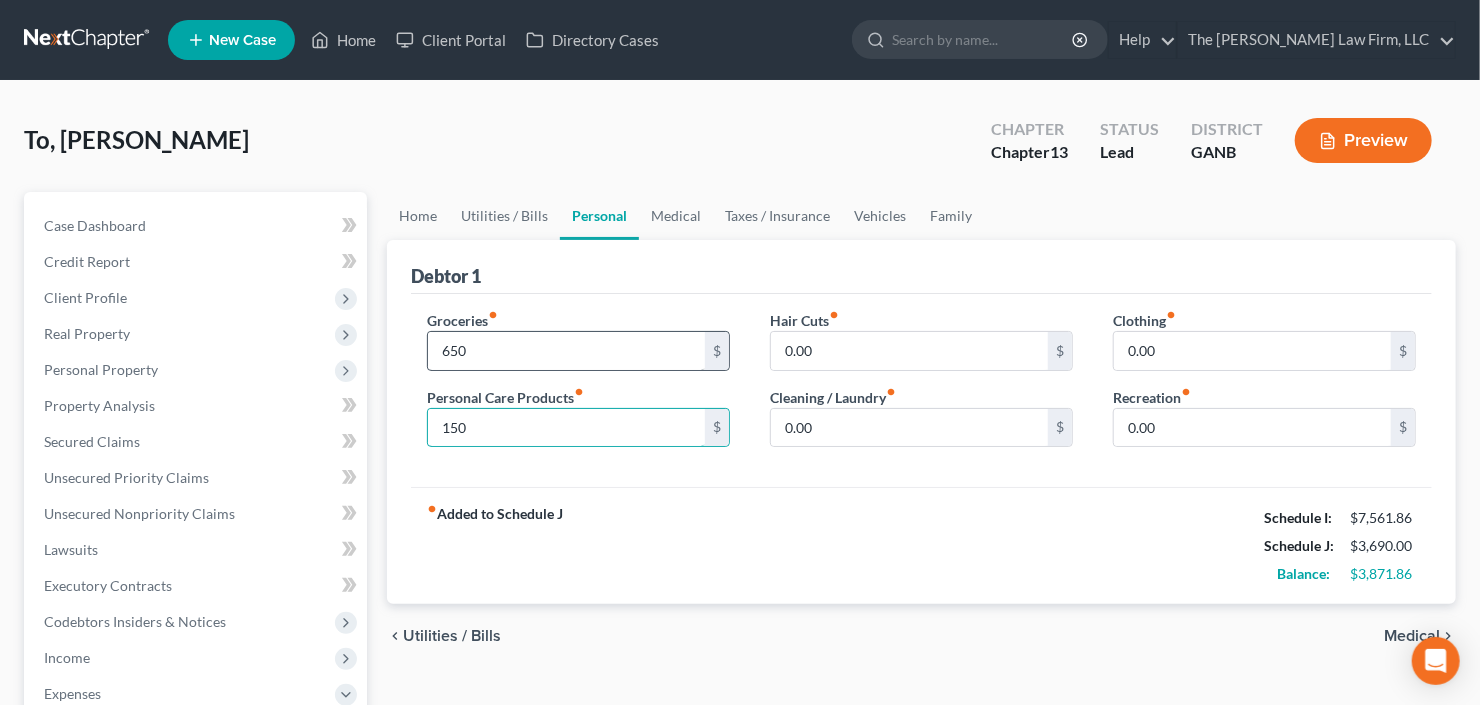 type on "150" 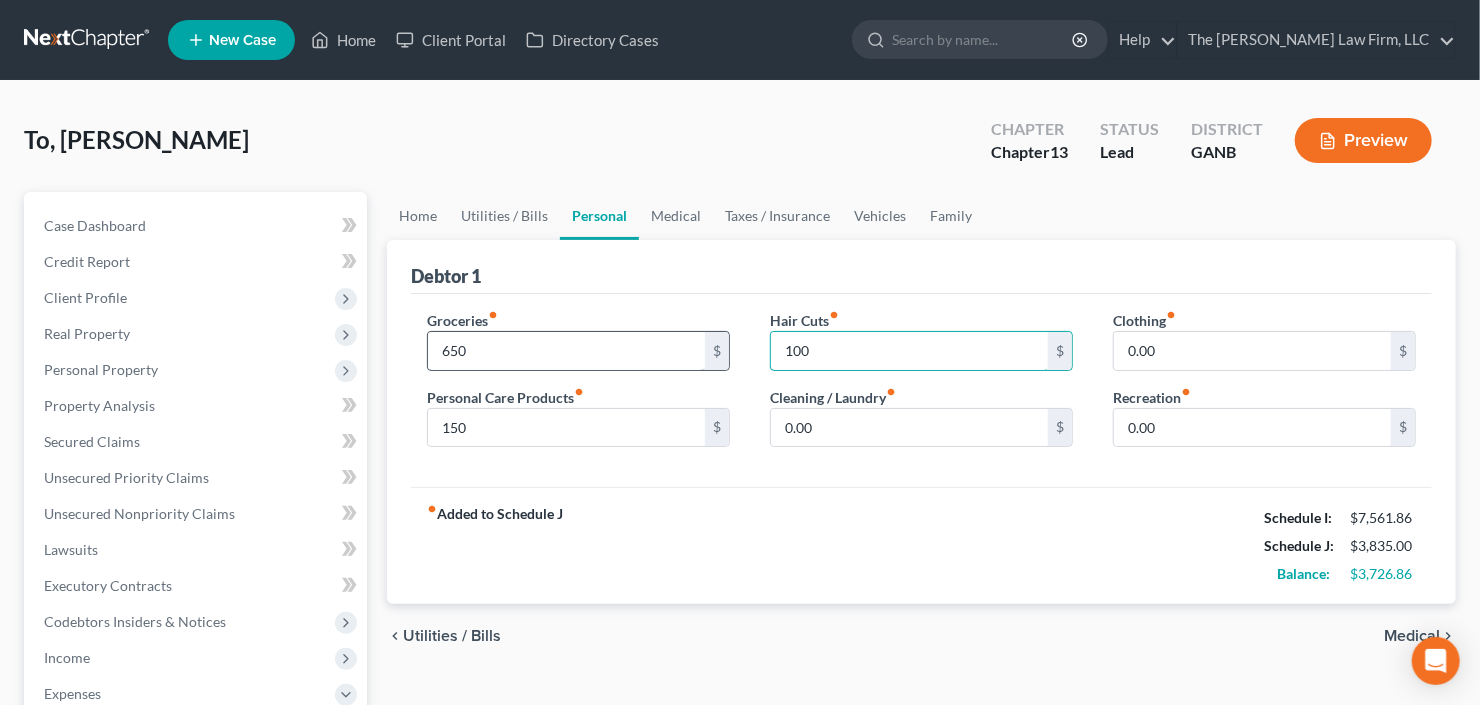 type on "100" 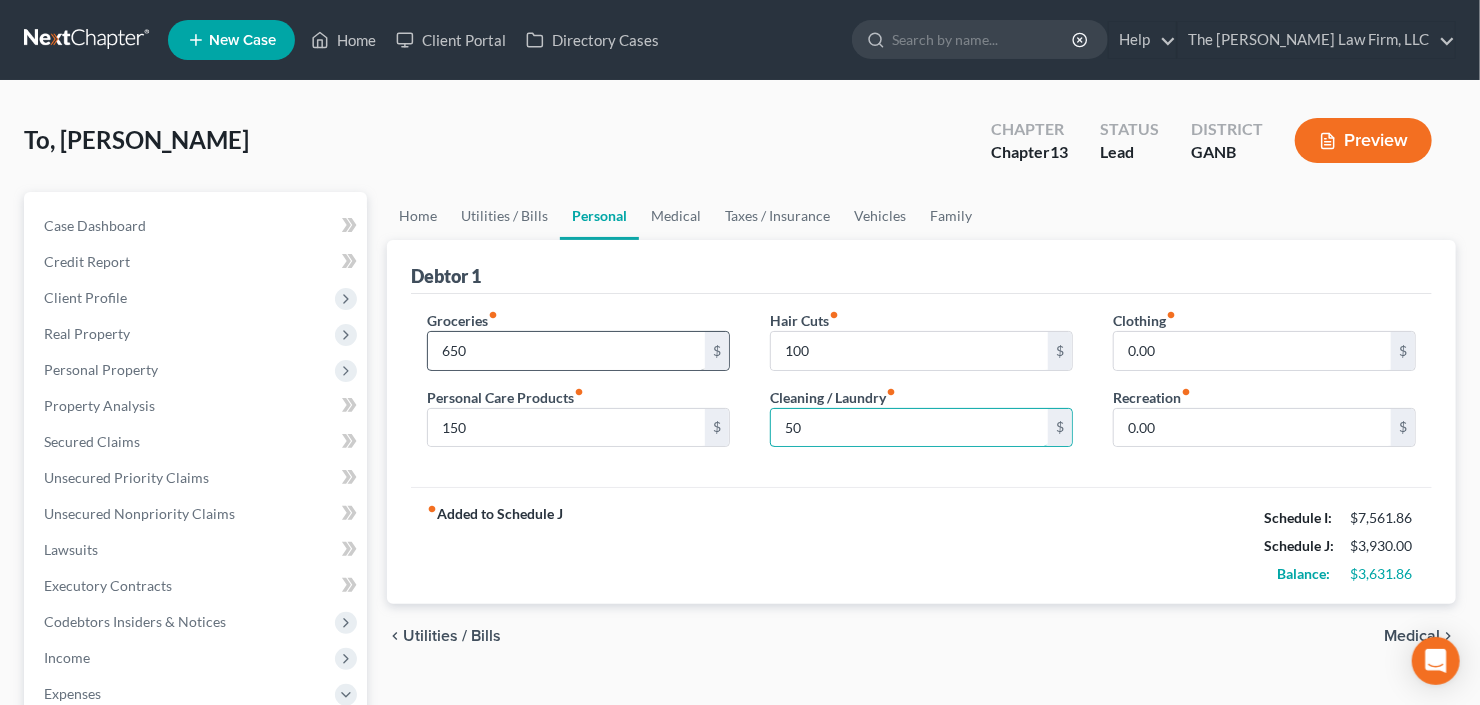 type on "50" 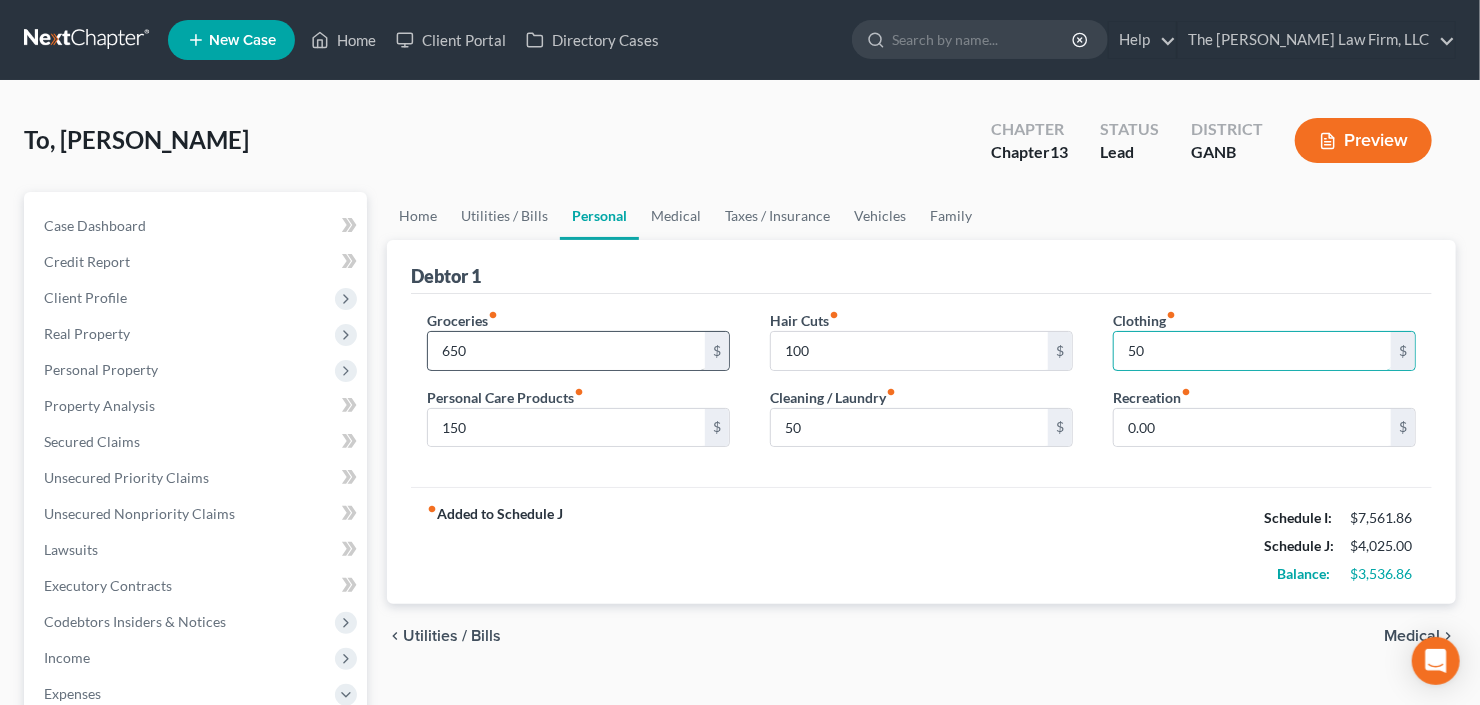 type on "50" 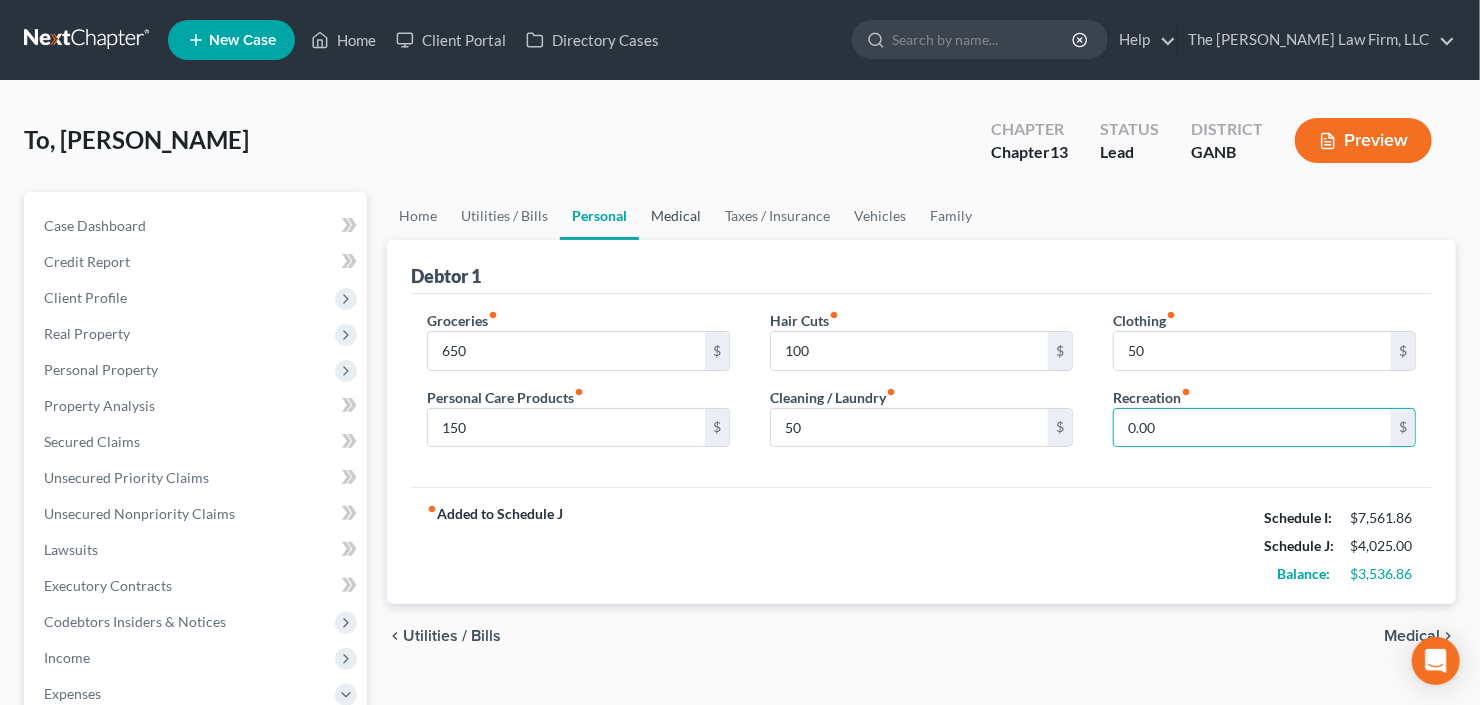 click on "Medical" at bounding box center (676, 216) 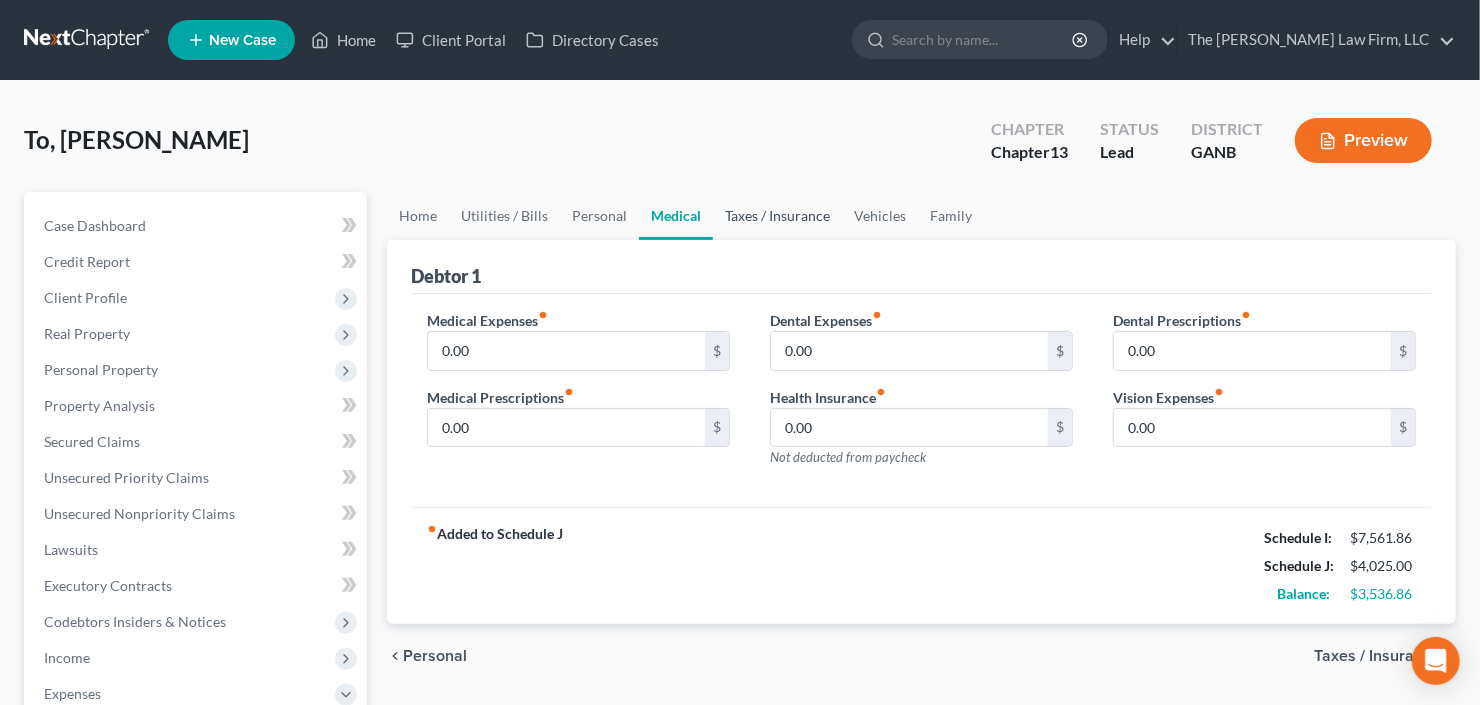 click on "Taxes / Insurance" at bounding box center (777, 216) 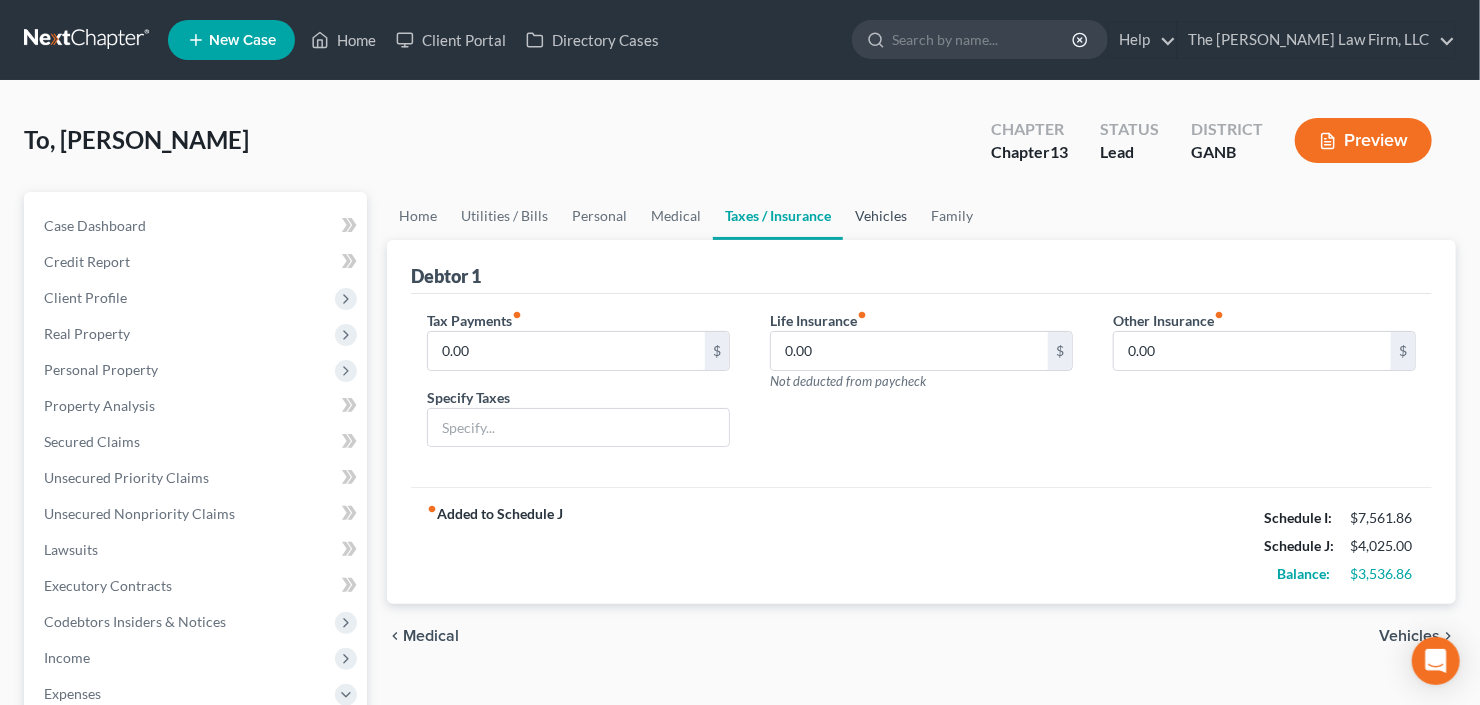 click on "Vehicles" at bounding box center (881, 216) 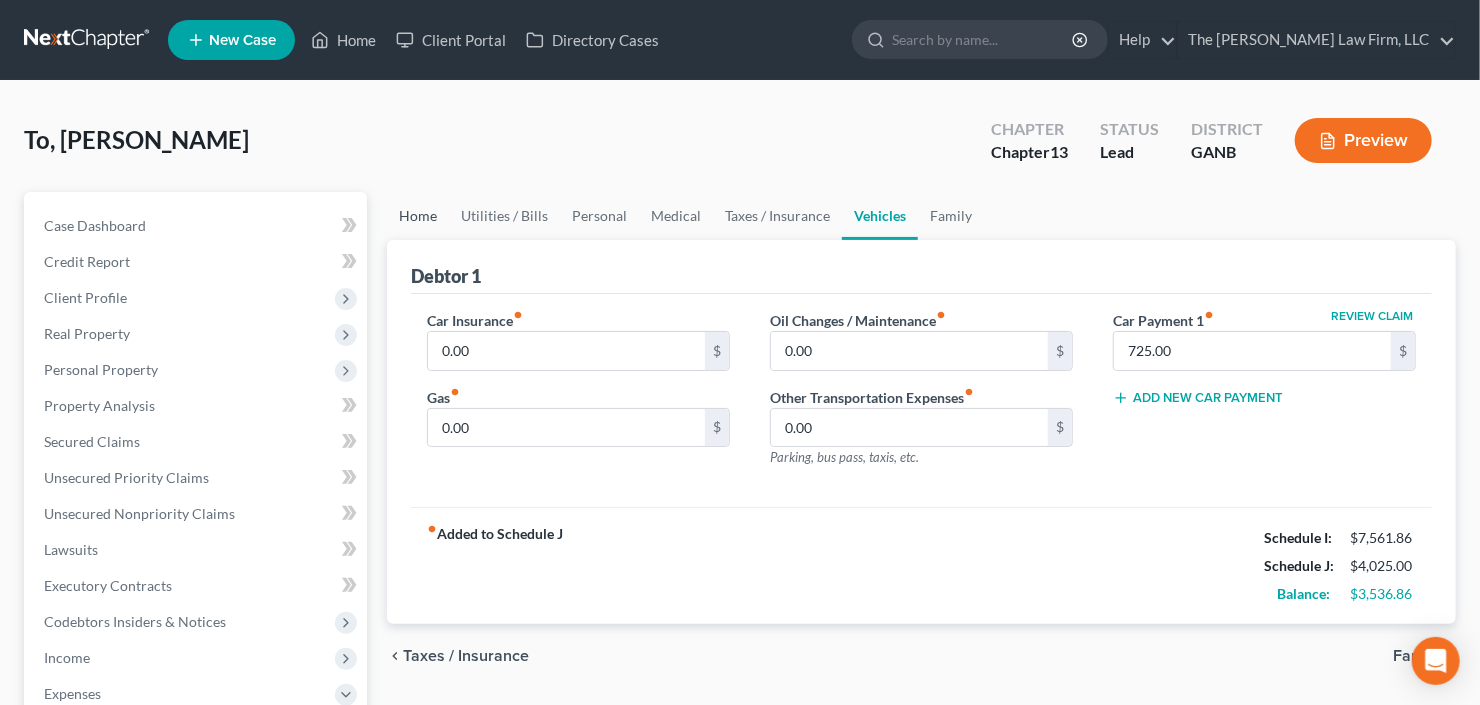 click on "Home" at bounding box center (418, 216) 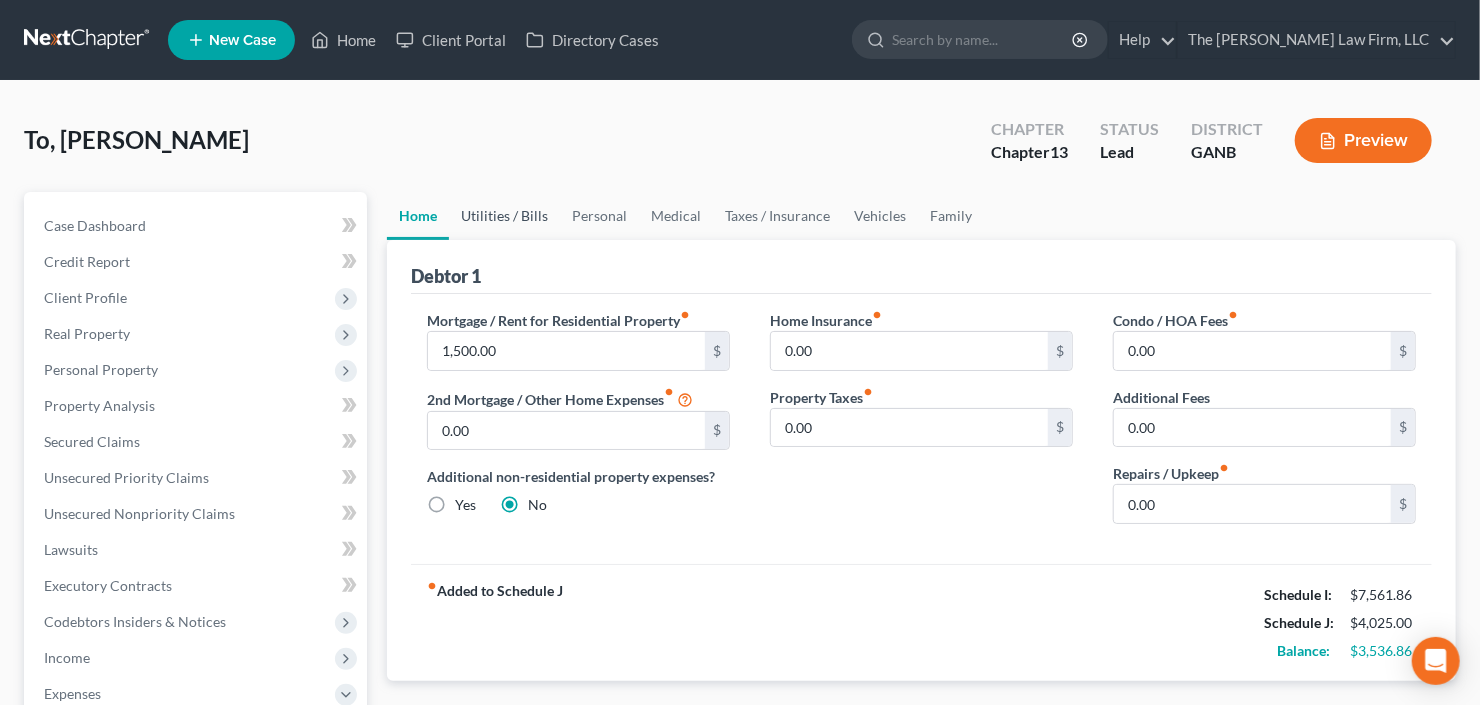 click on "Utilities / Bills" at bounding box center (504, 216) 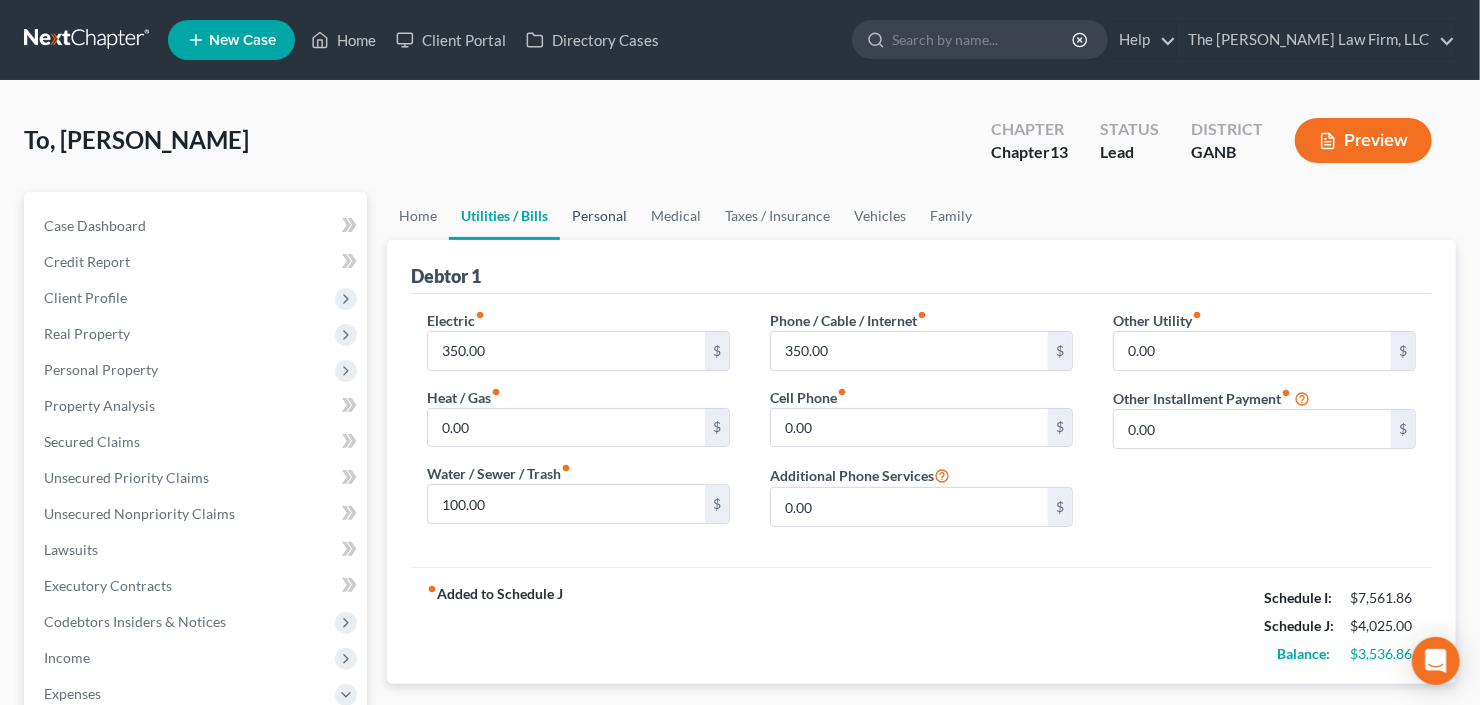 click on "Personal" at bounding box center (599, 216) 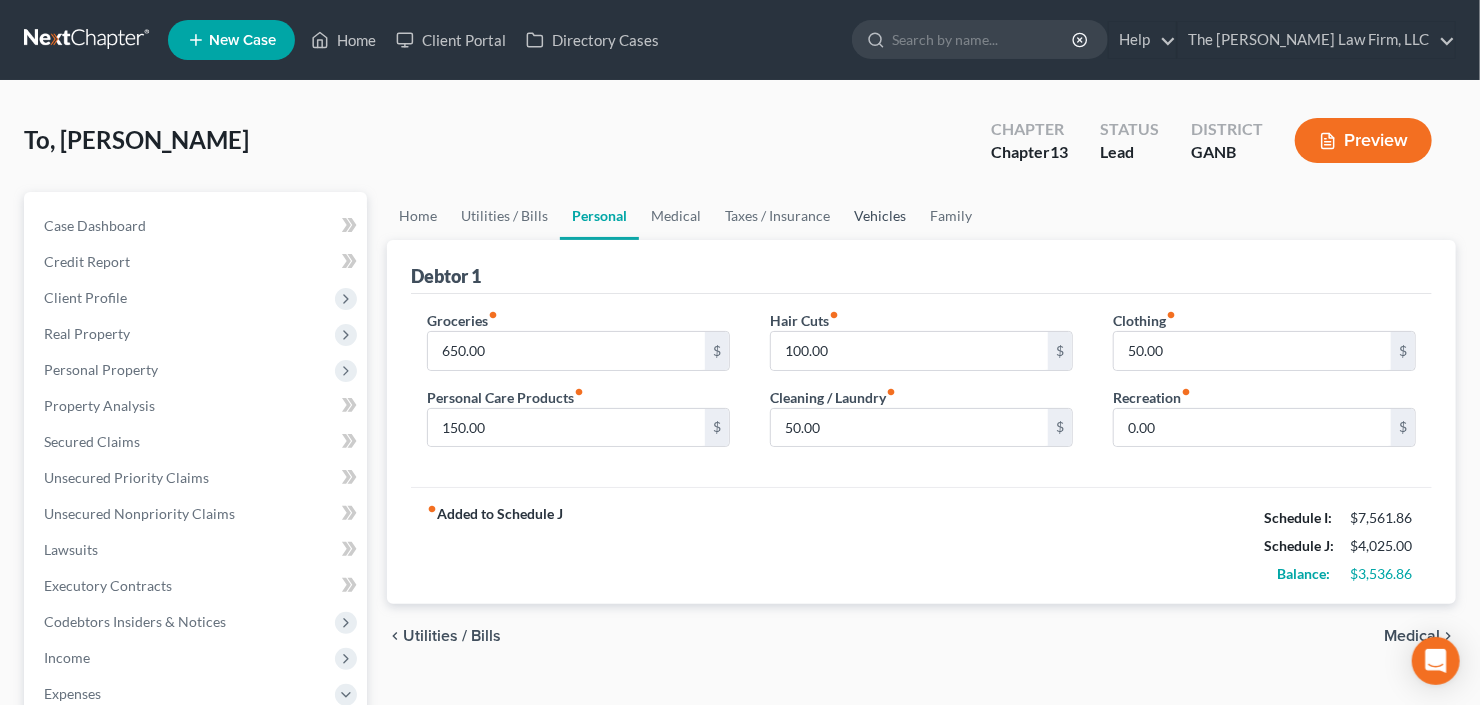 click on "Vehicles" at bounding box center (880, 216) 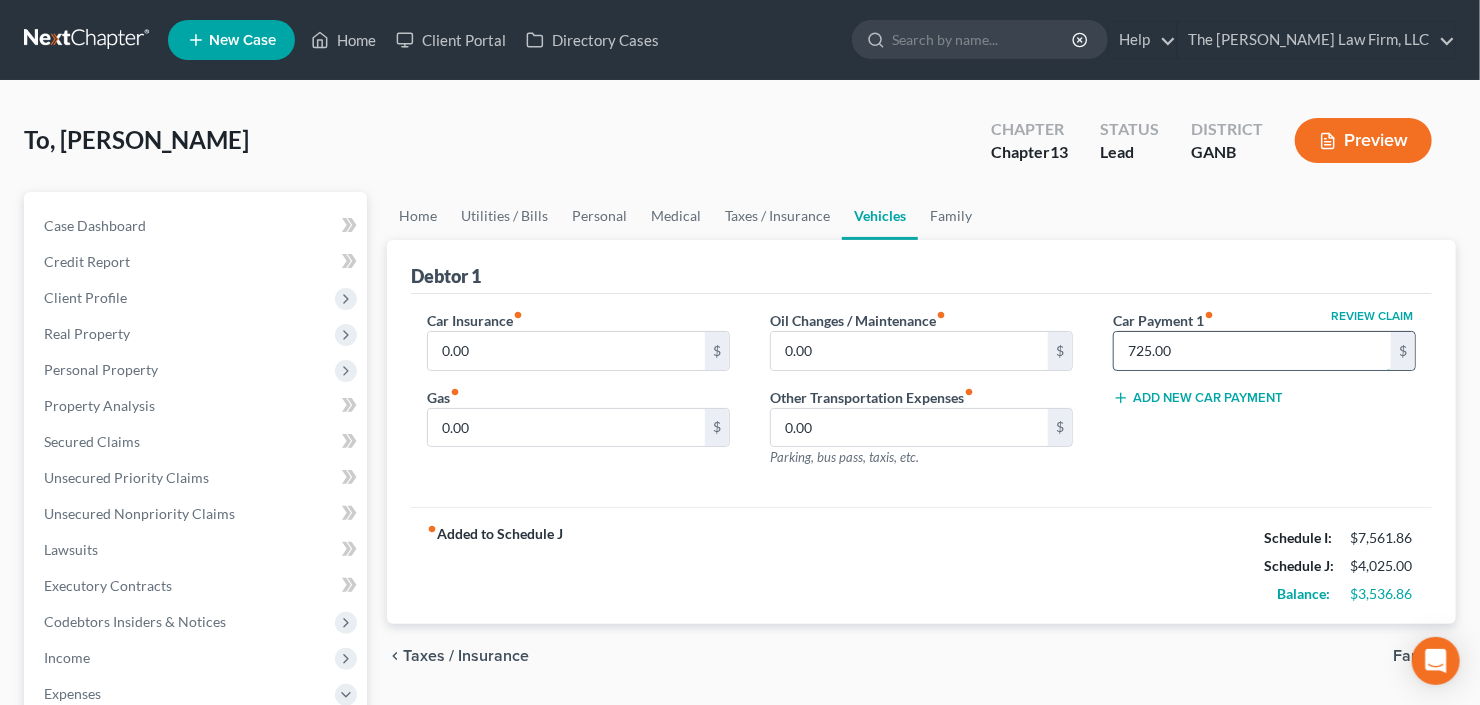 click on "725.00" at bounding box center [1252, 351] 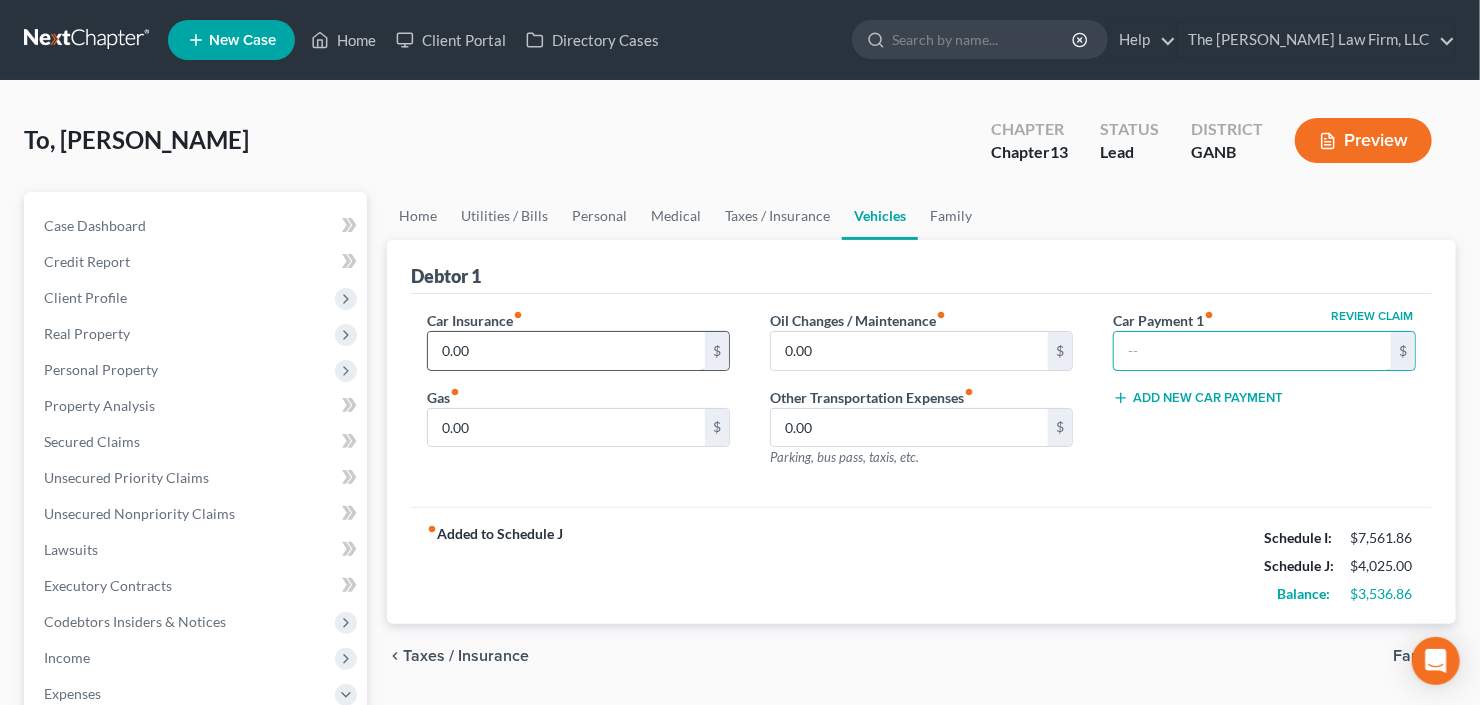 type 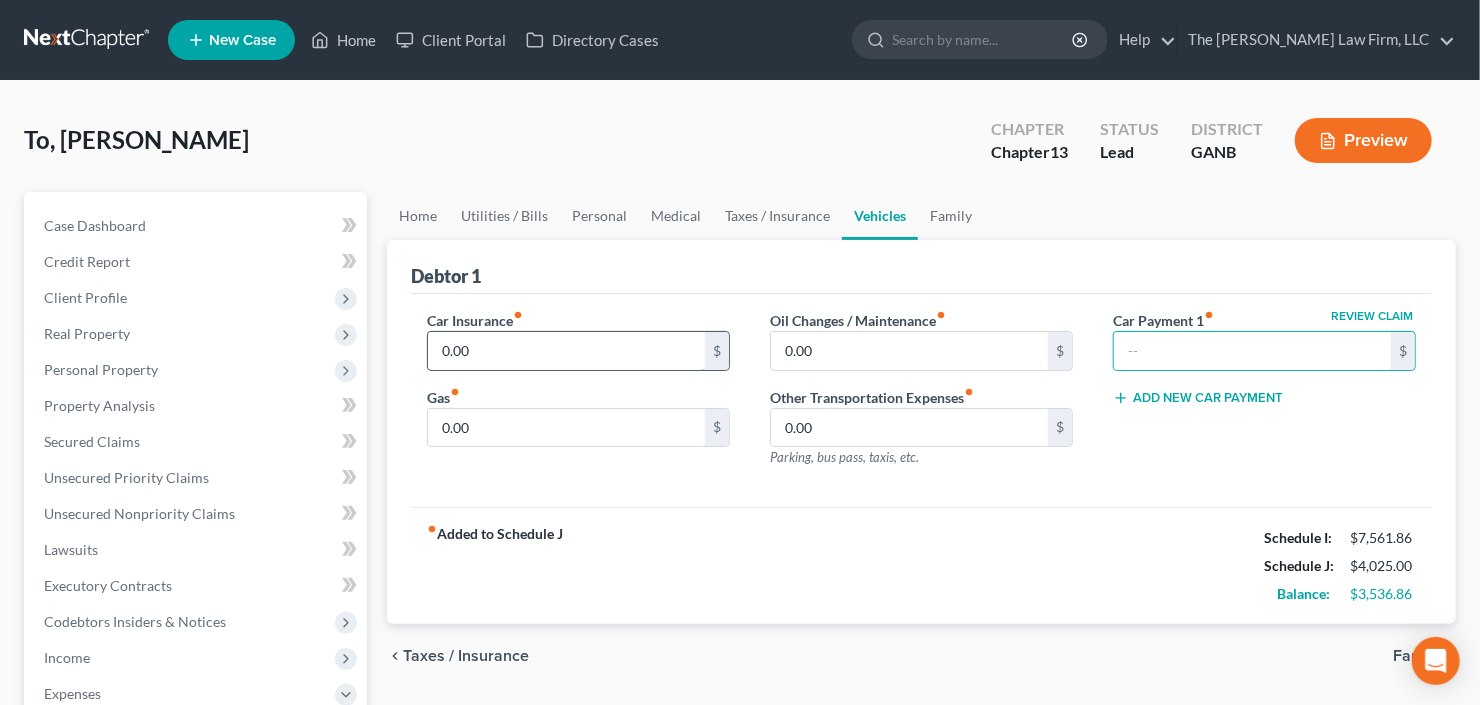 click on "0.00" at bounding box center [566, 351] 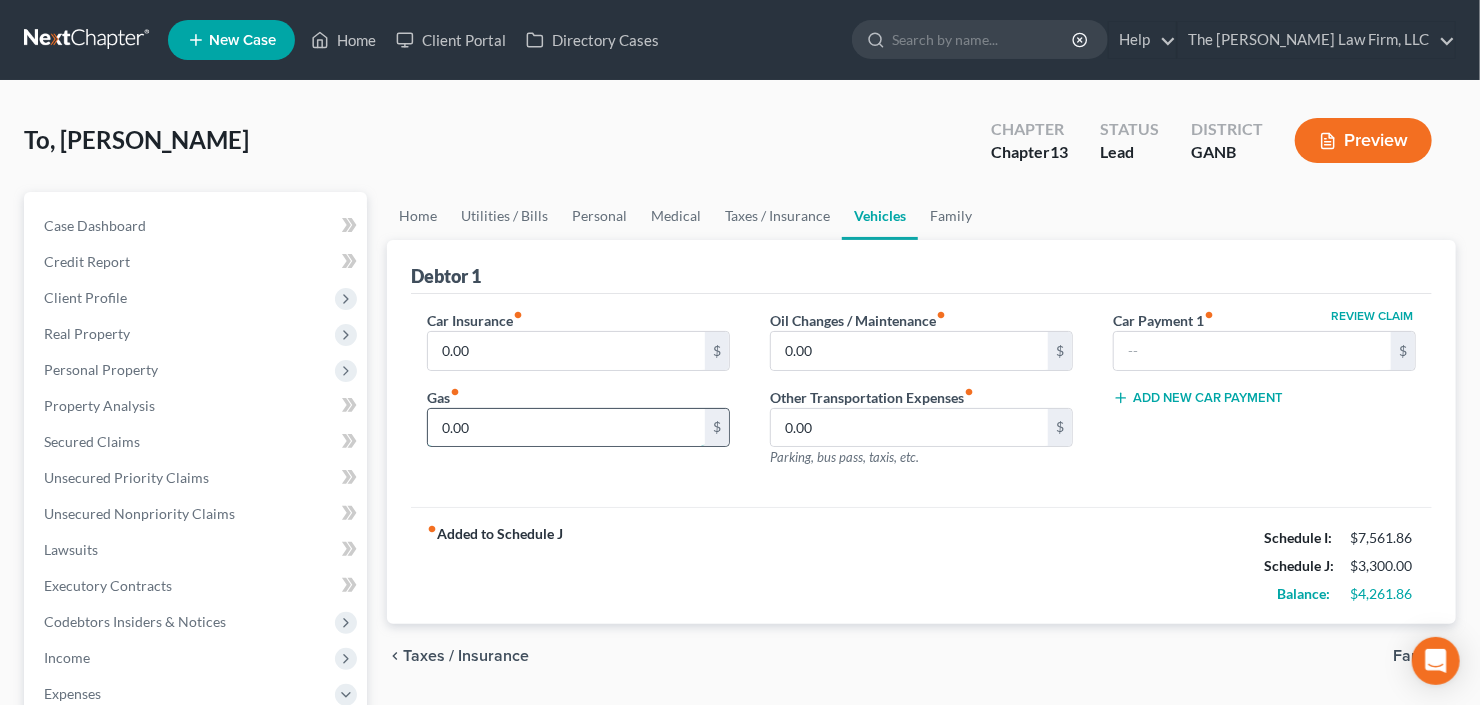 click on "0.00" at bounding box center (566, 428) 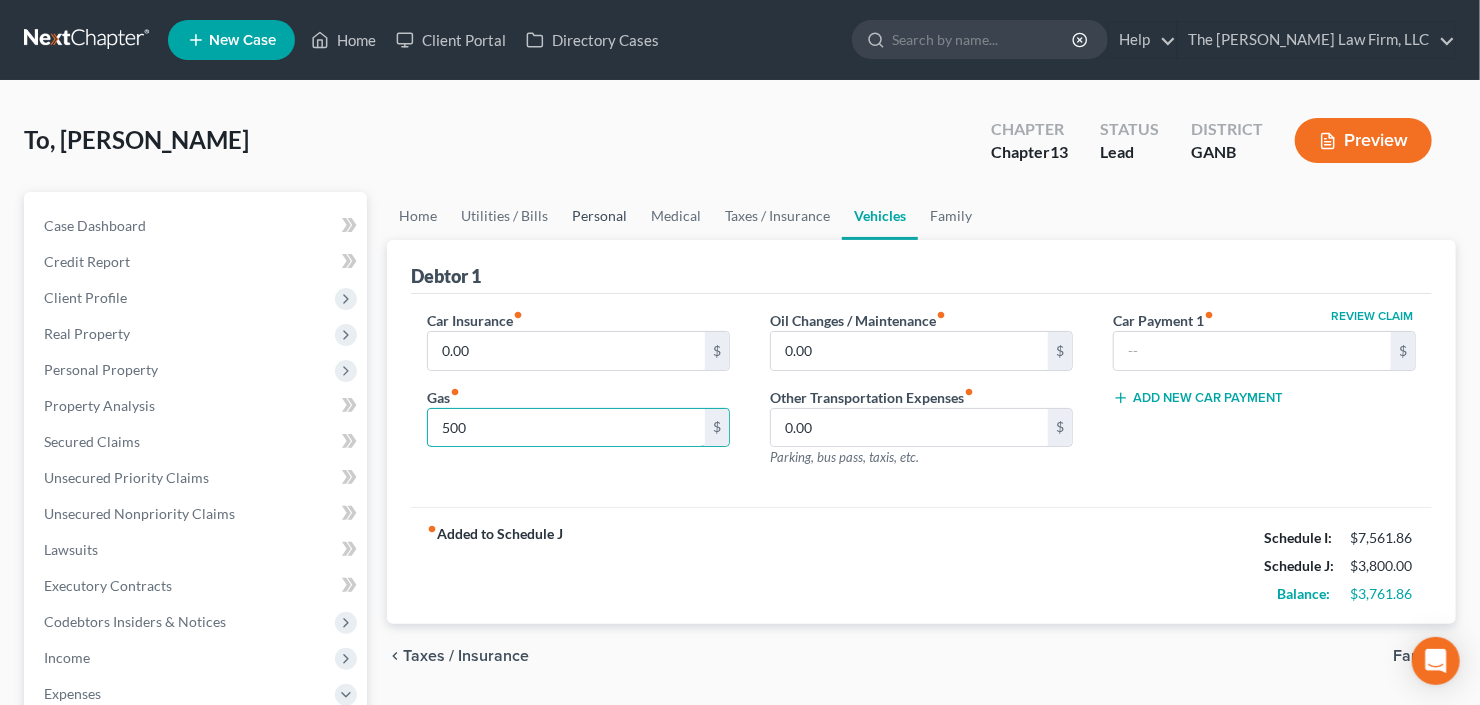 type on "500" 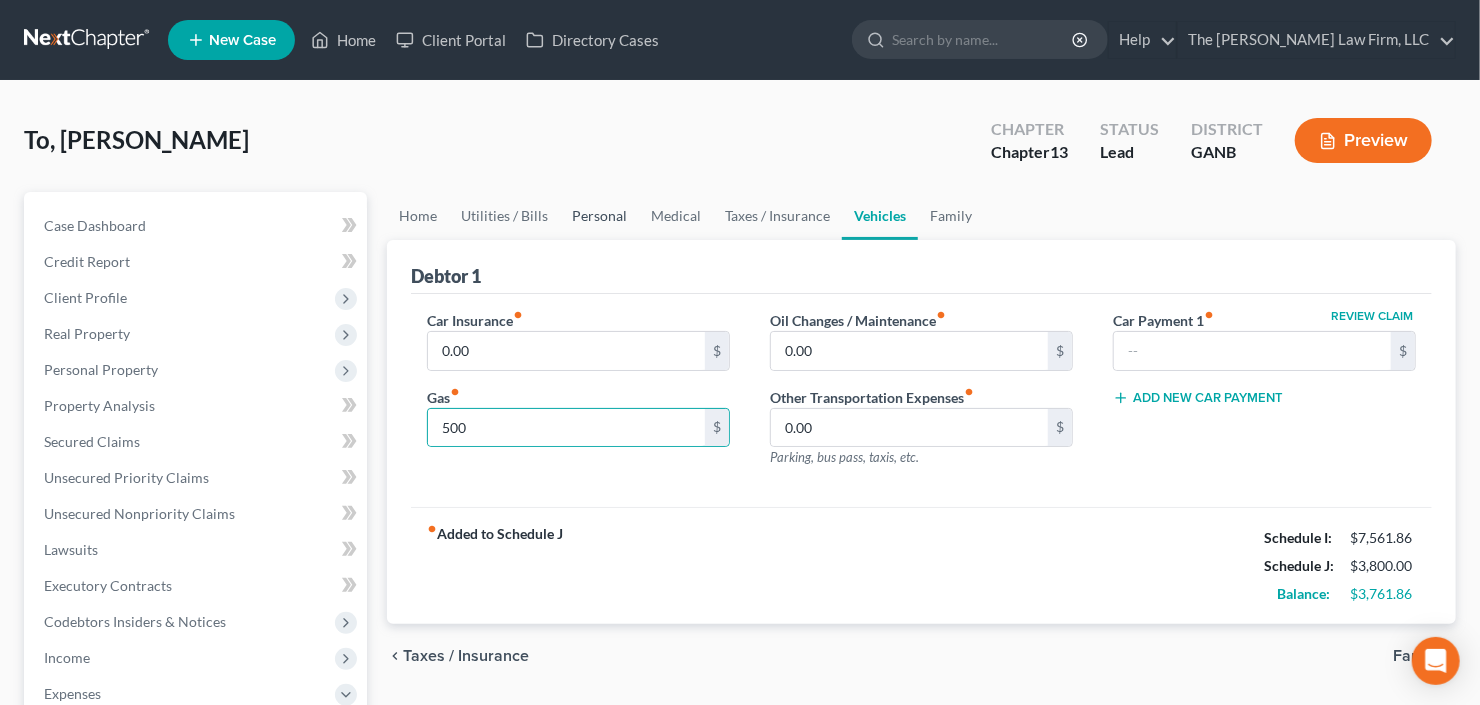 click on "Personal" at bounding box center (599, 216) 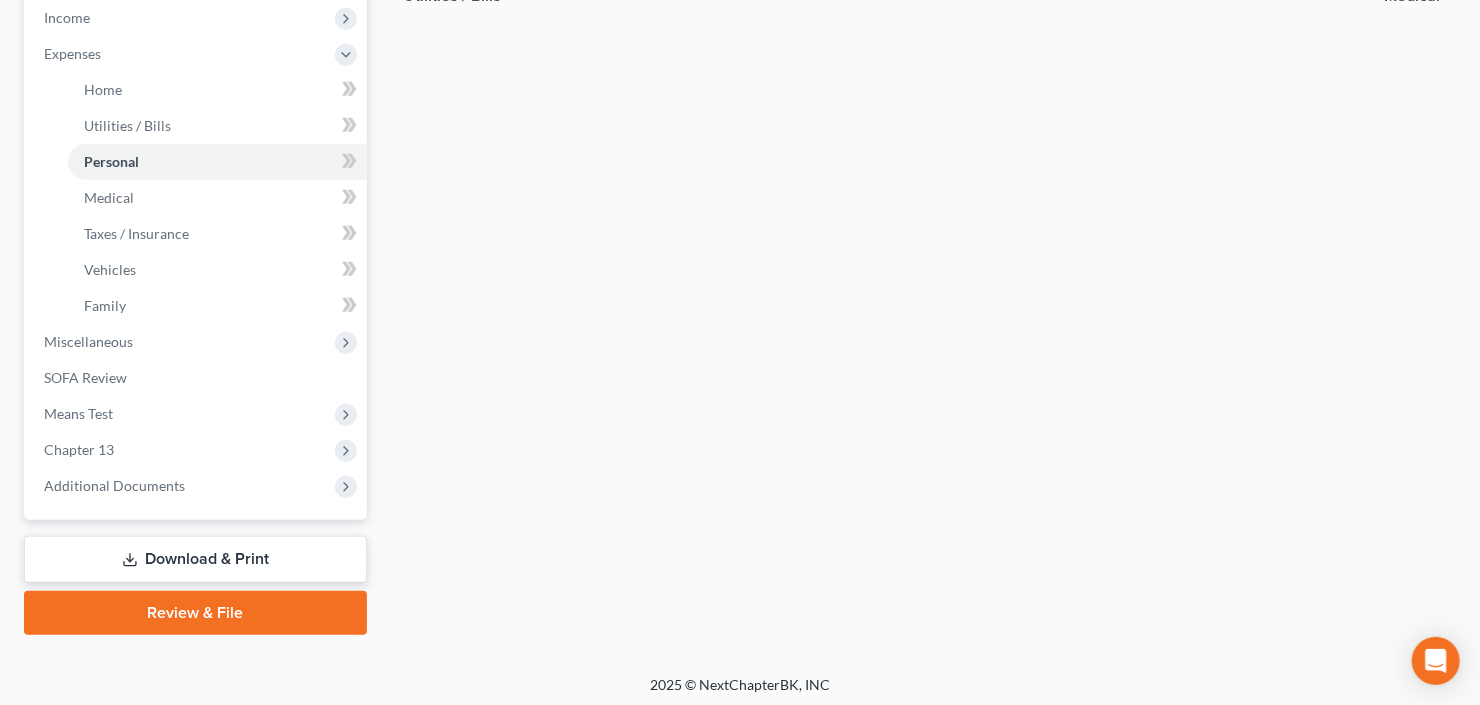 scroll, scrollTop: 643, scrollLeft: 0, axis: vertical 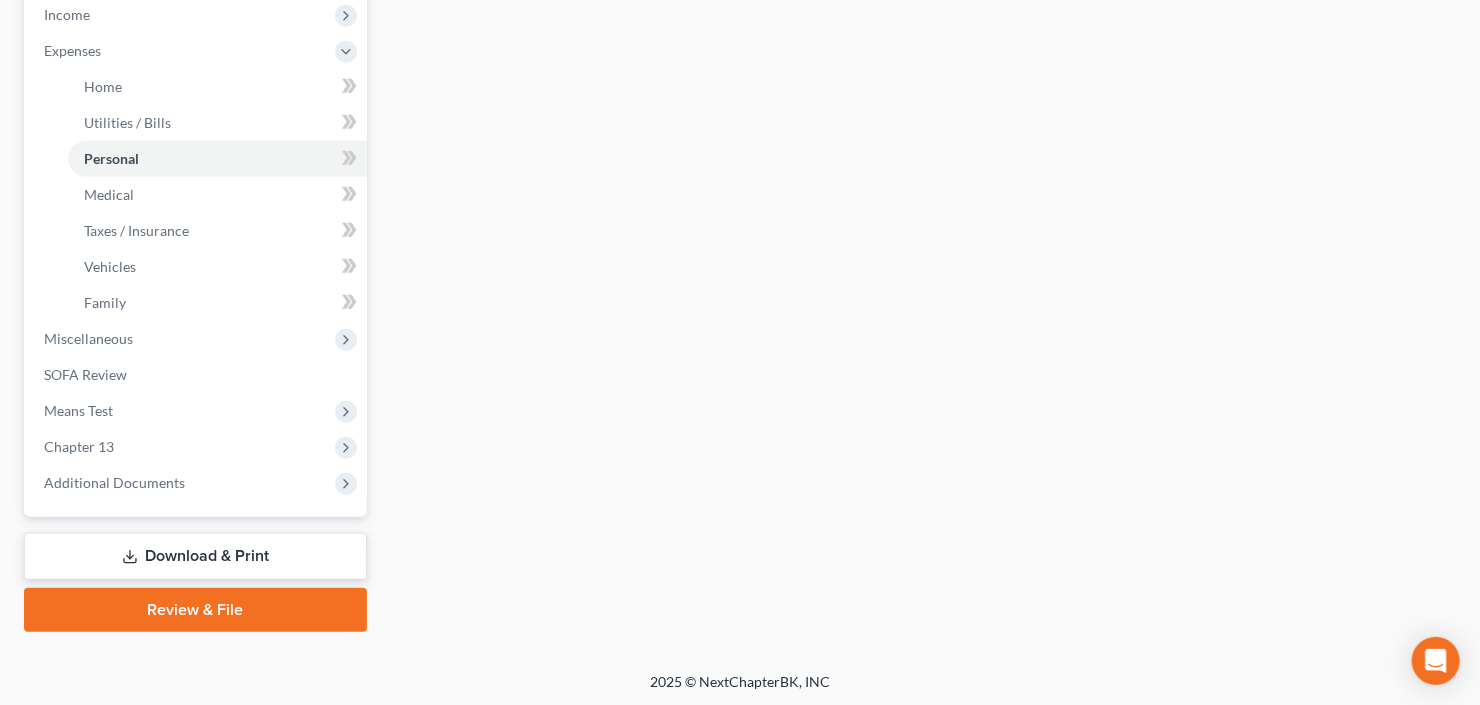 click on "Download & Print" at bounding box center (195, 556) 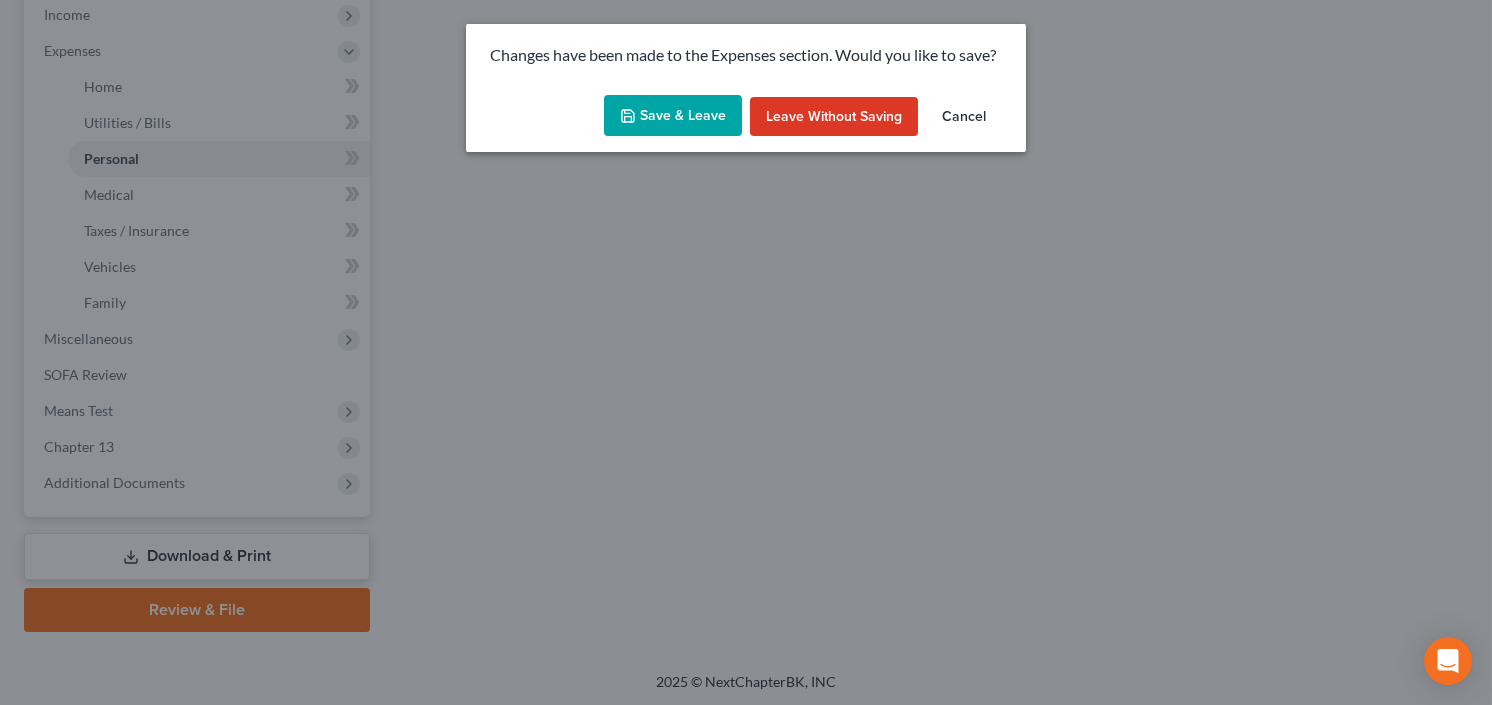 click on "Save & Leave" at bounding box center (673, 116) 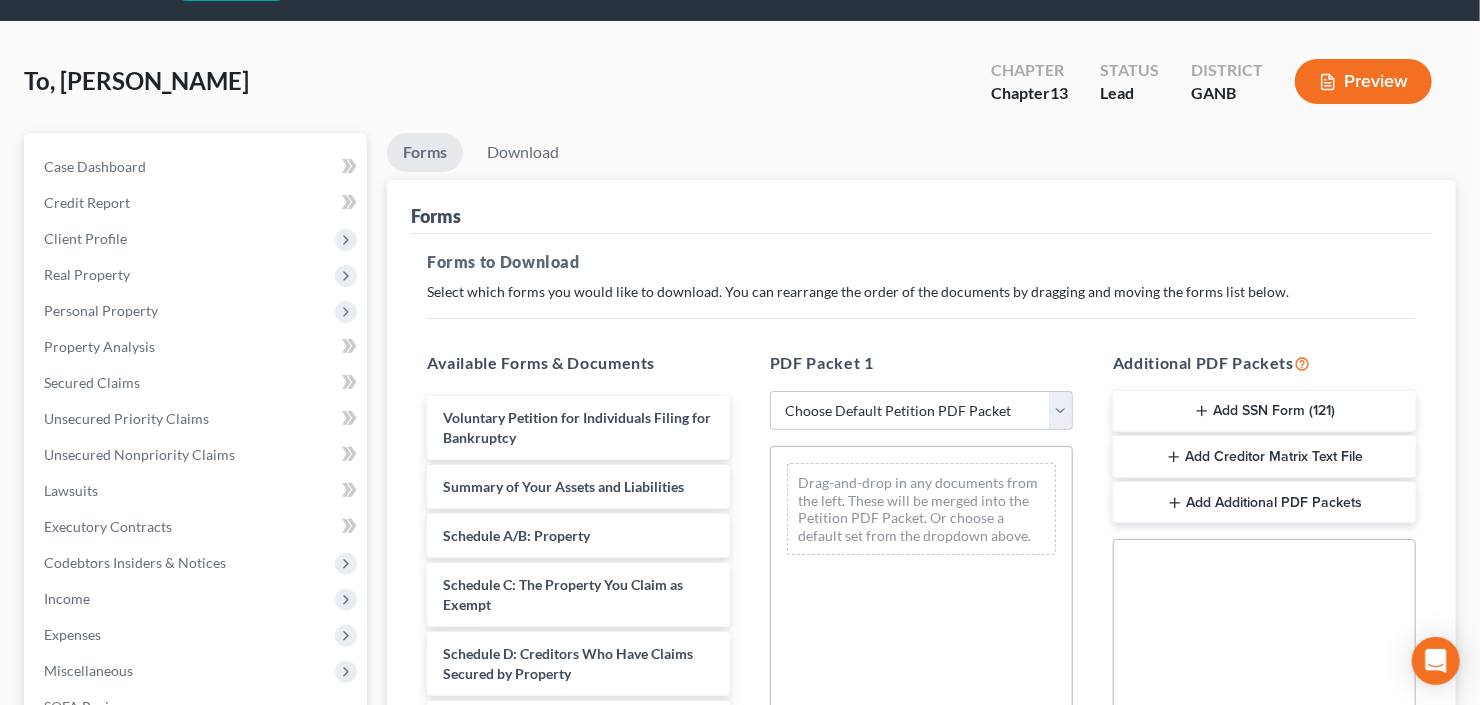 scroll, scrollTop: 0, scrollLeft: 0, axis: both 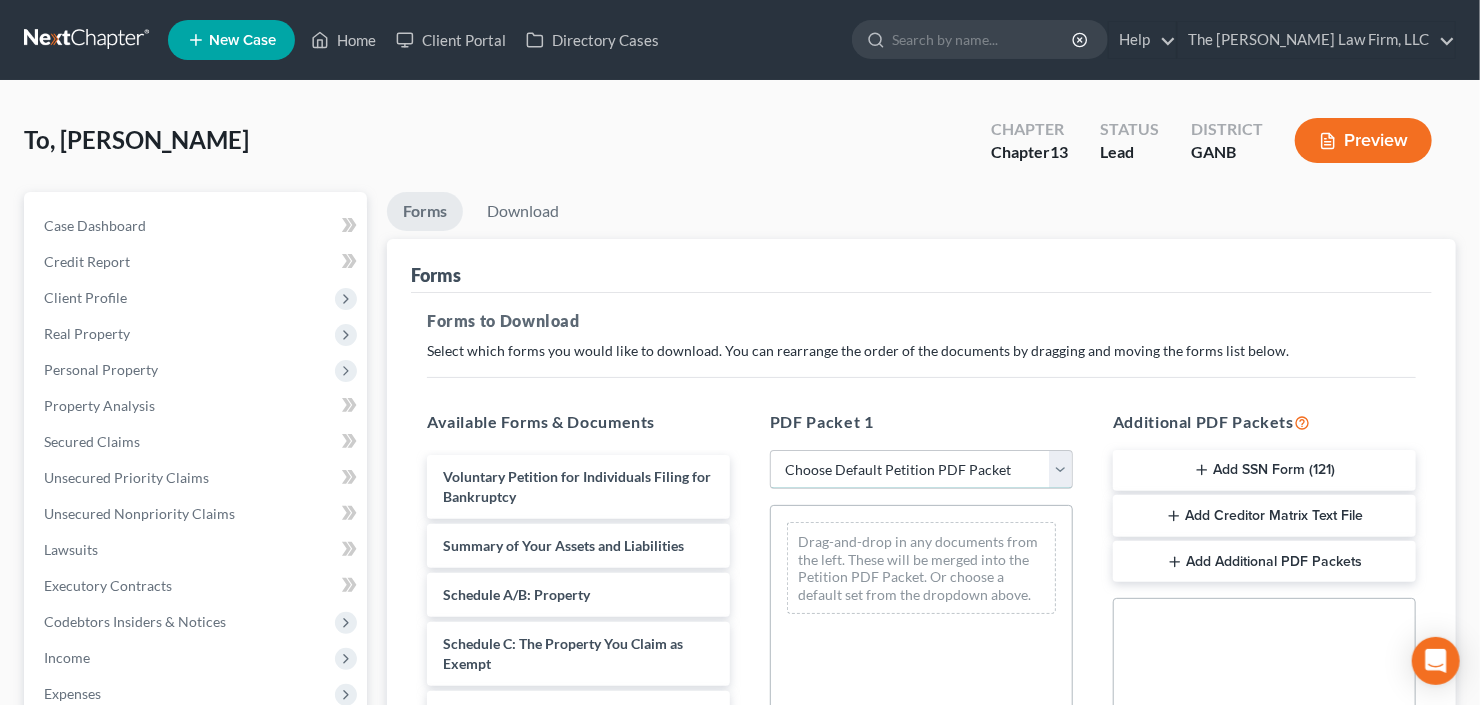 drag, startPoint x: 921, startPoint y: 466, endPoint x: 923, endPoint y: 480, distance: 14.142136 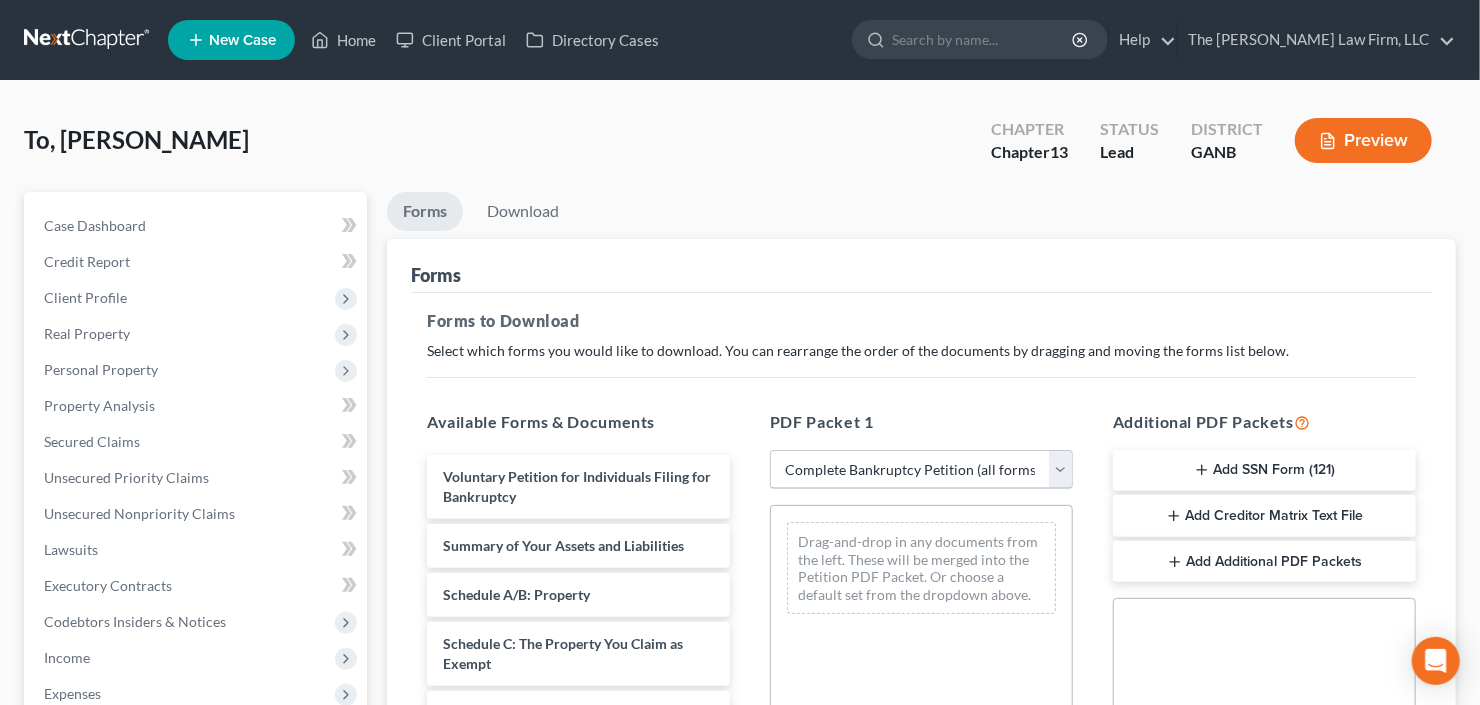 click on "Choose Default Petition PDF Packet Complete Bankruptcy Petition (all forms and schedules) Emergency Filing Forms (Petition and Creditor List Only) Amended Forms Signature Pages Only Supplemental Post Petition (Sch. I & J) Supplemental Post Petition (Sch. I) Supplemental Post Petition (Sch. J)" at bounding box center (921, 470) 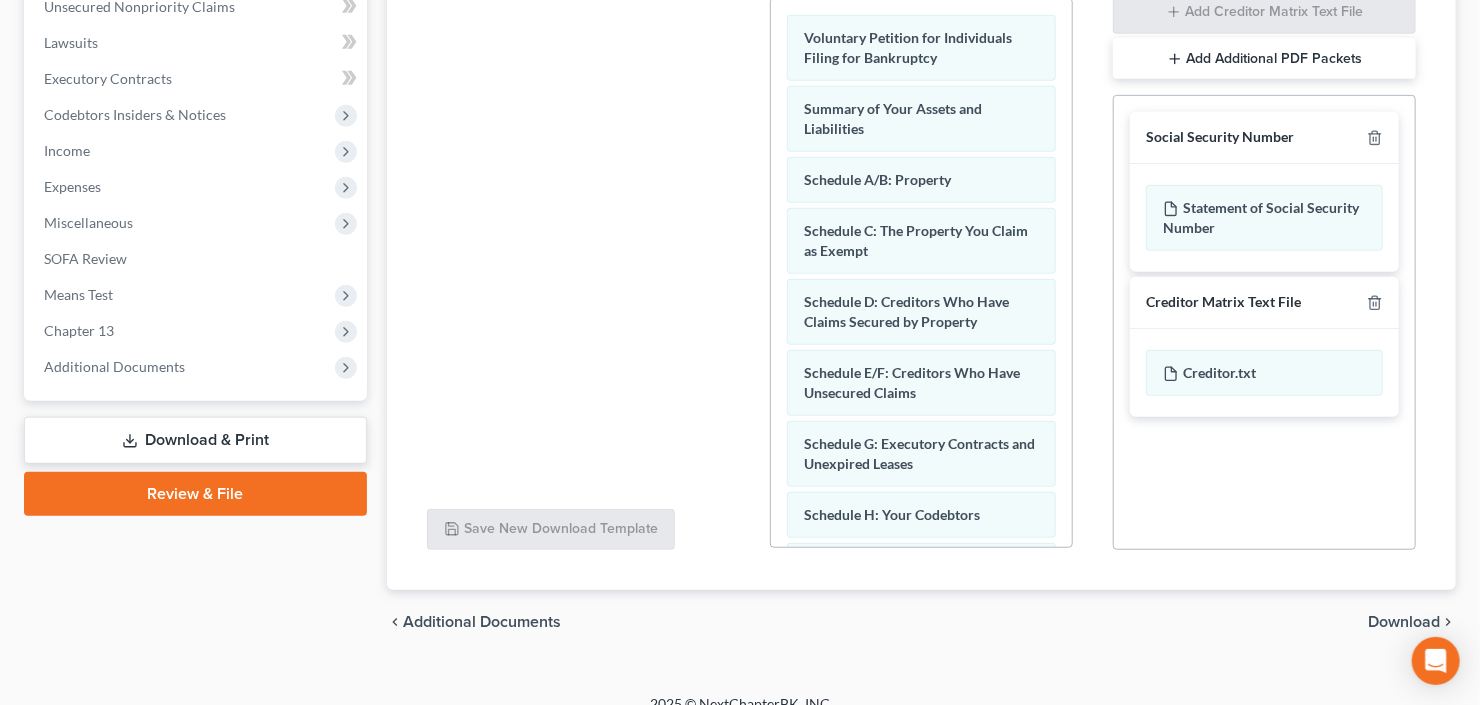 scroll, scrollTop: 528, scrollLeft: 0, axis: vertical 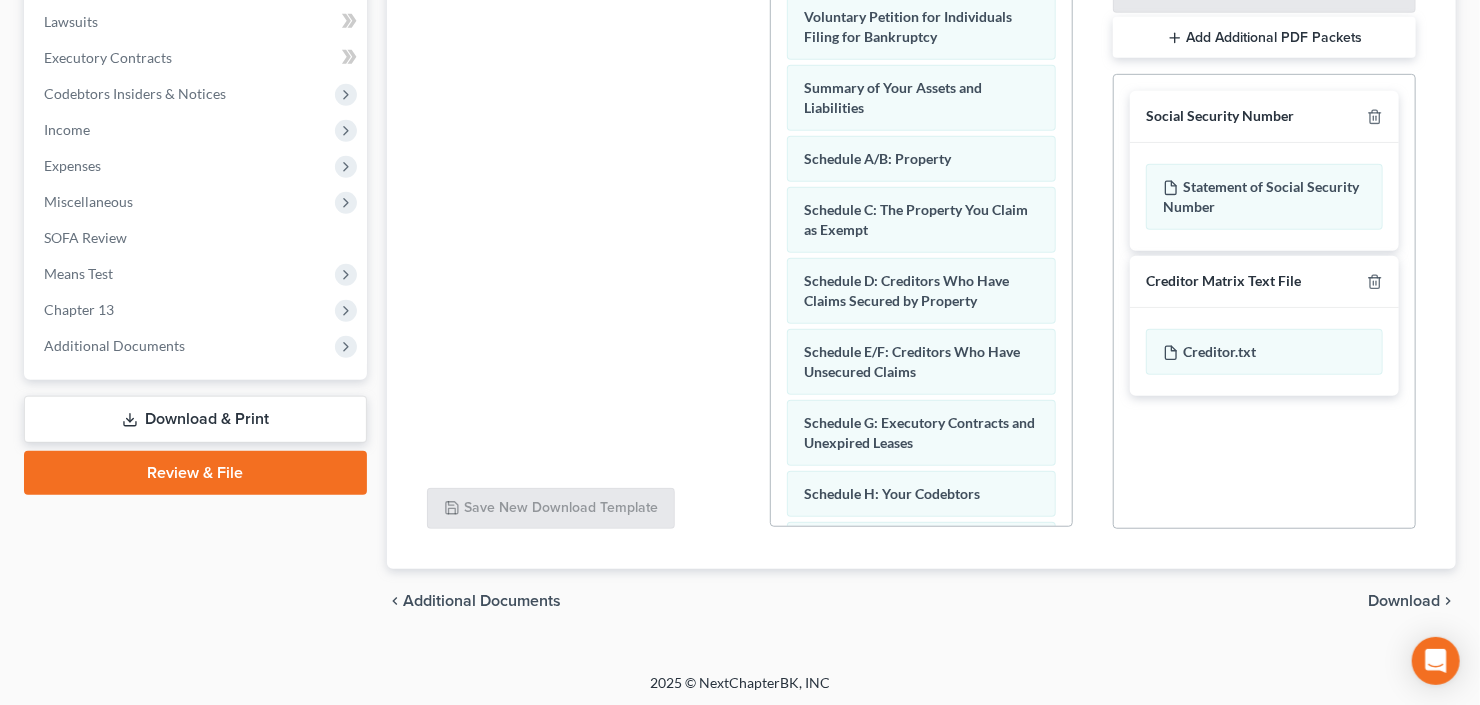 click on "Download & Print" at bounding box center (195, 419) 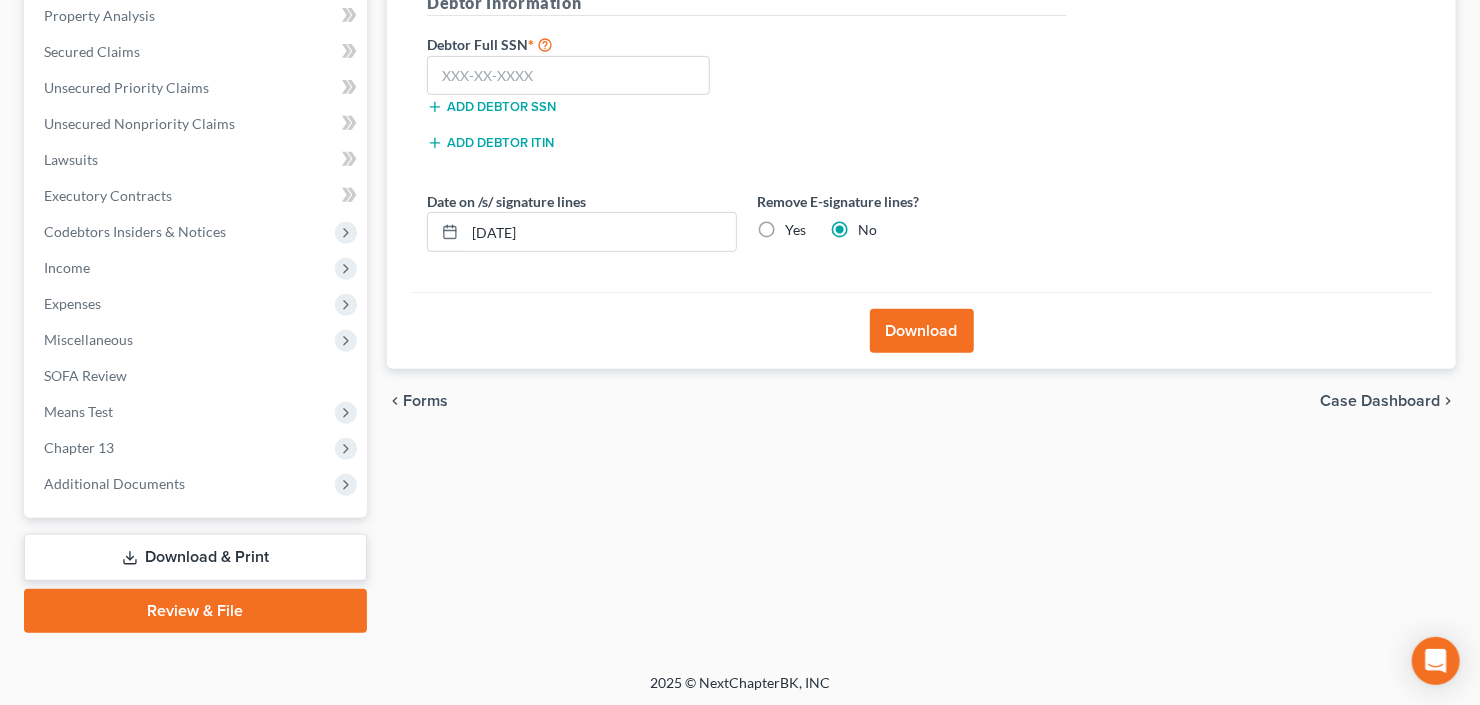 scroll, scrollTop: 0, scrollLeft: 0, axis: both 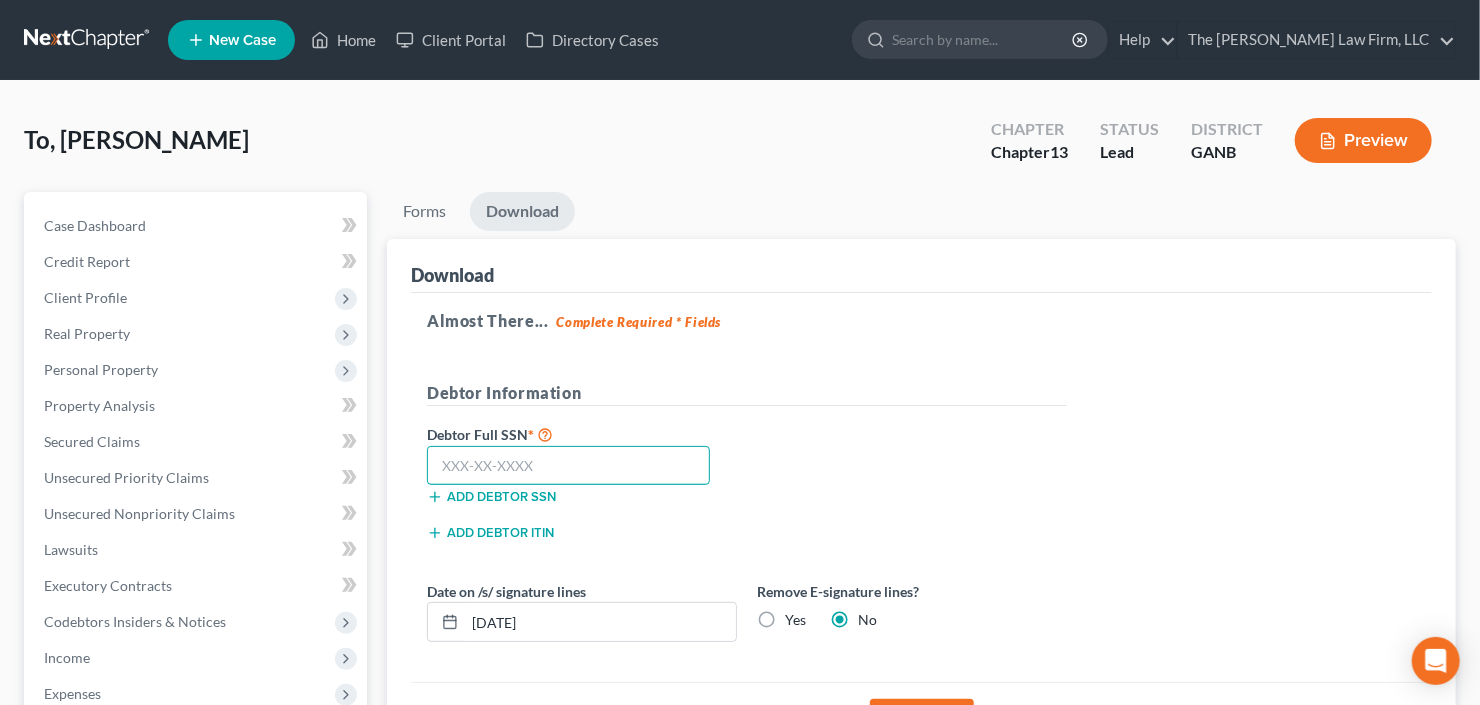 click at bounding box center (568, 466) 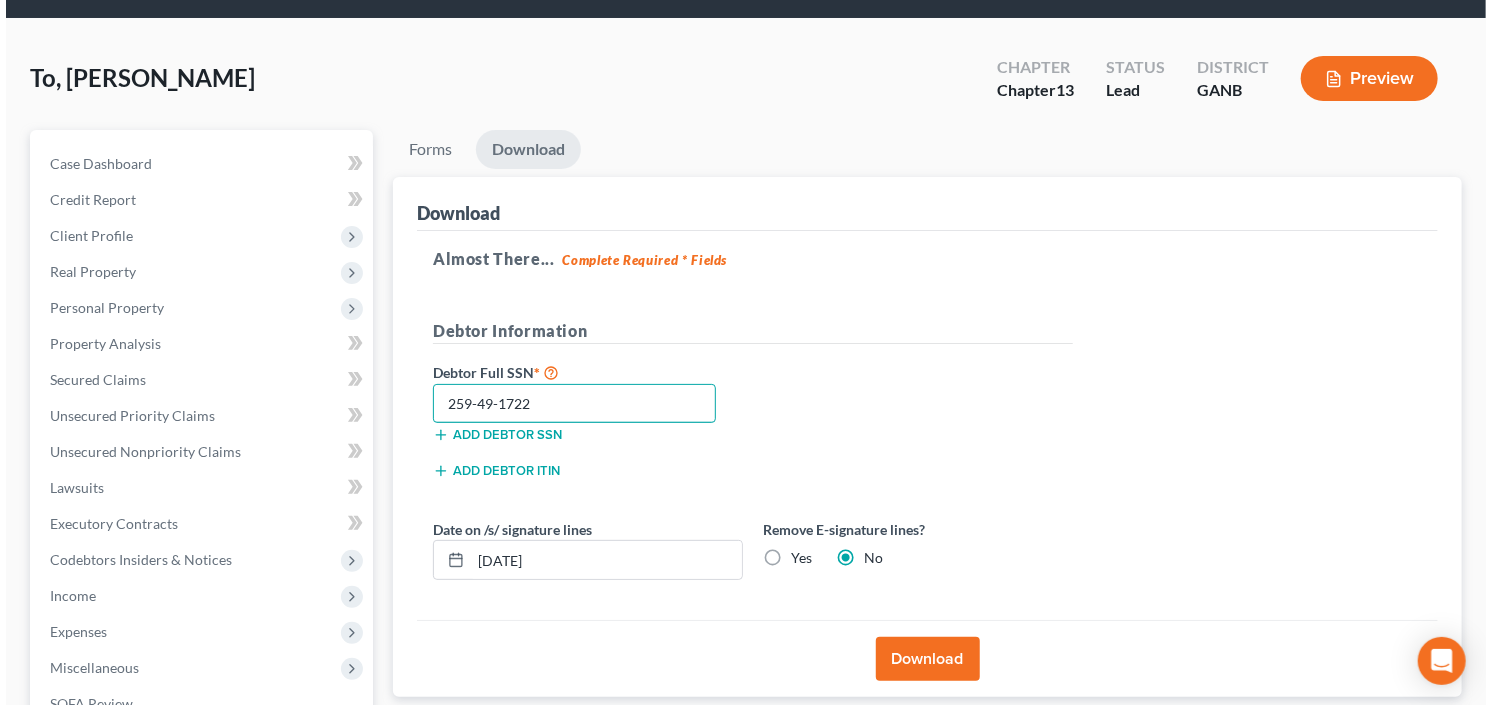 scroll, scrollTop: 160, scrollLeft: 0, axis: vertical 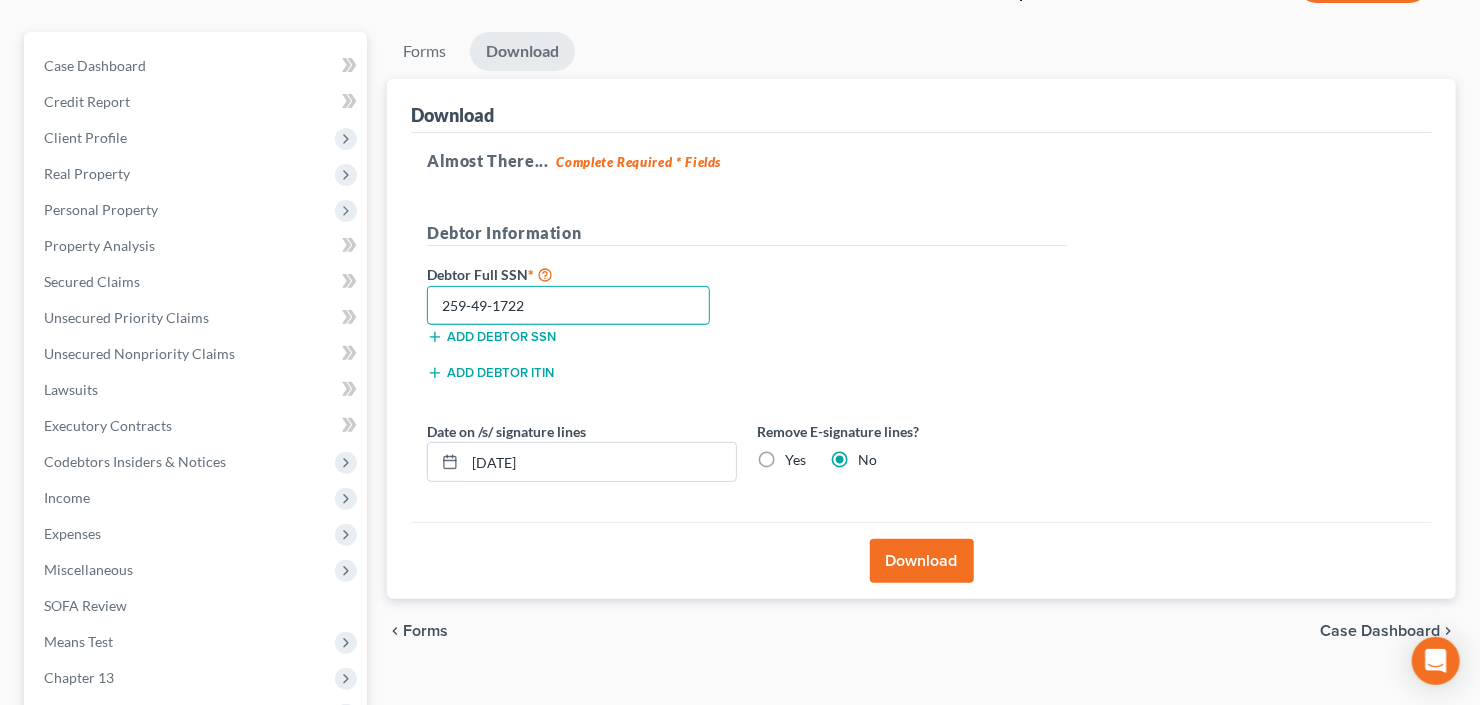 type on "259-49-1722" 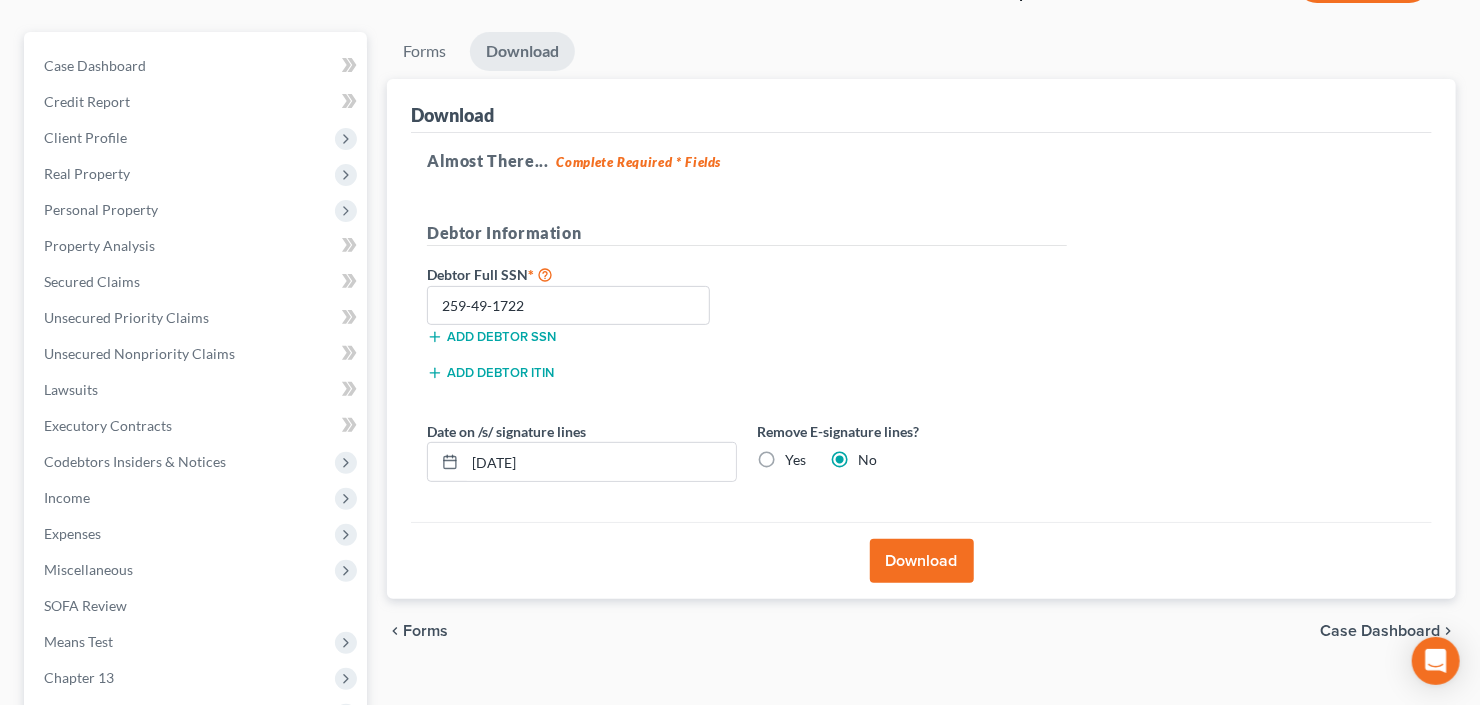 click on "Download" at bounding box center [922, 561] 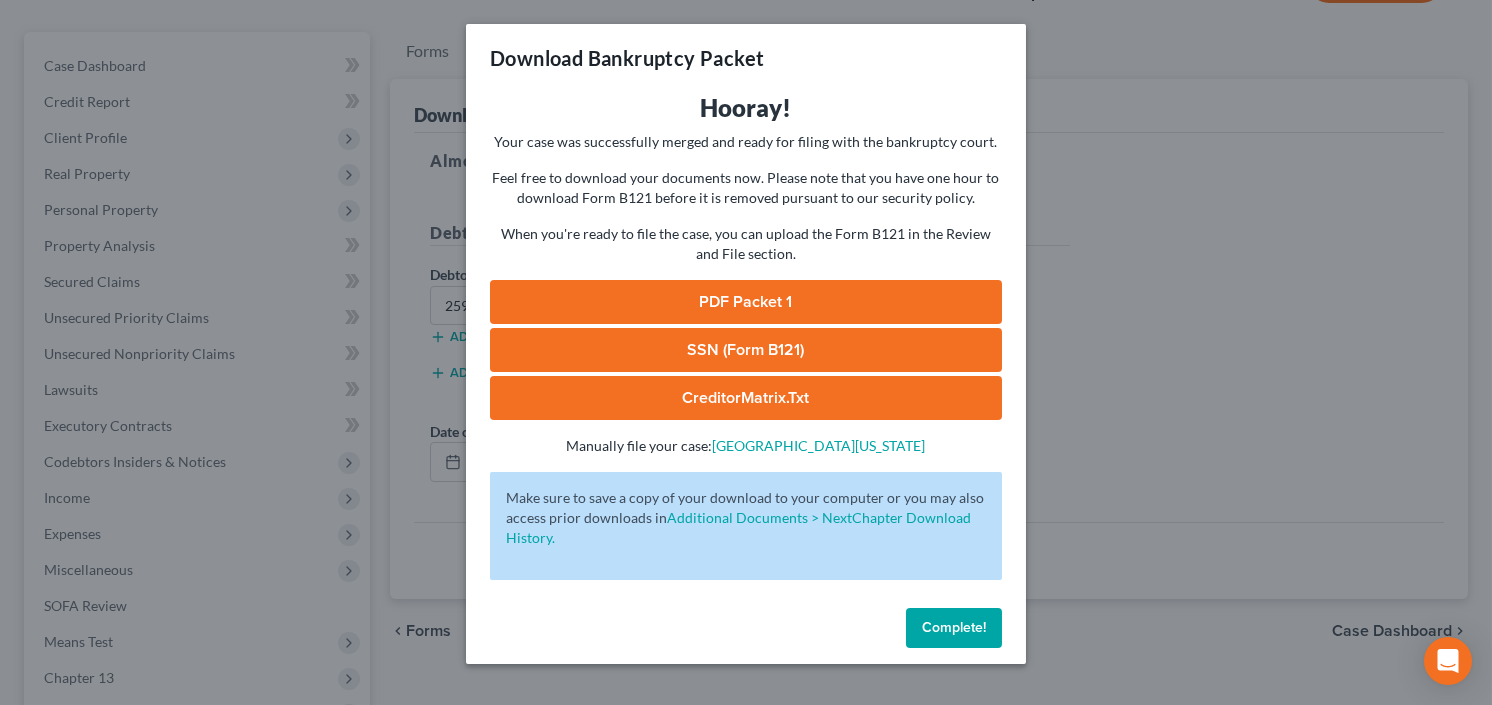 click on "SSN (Form B121)" at bounding box center [746, 350] 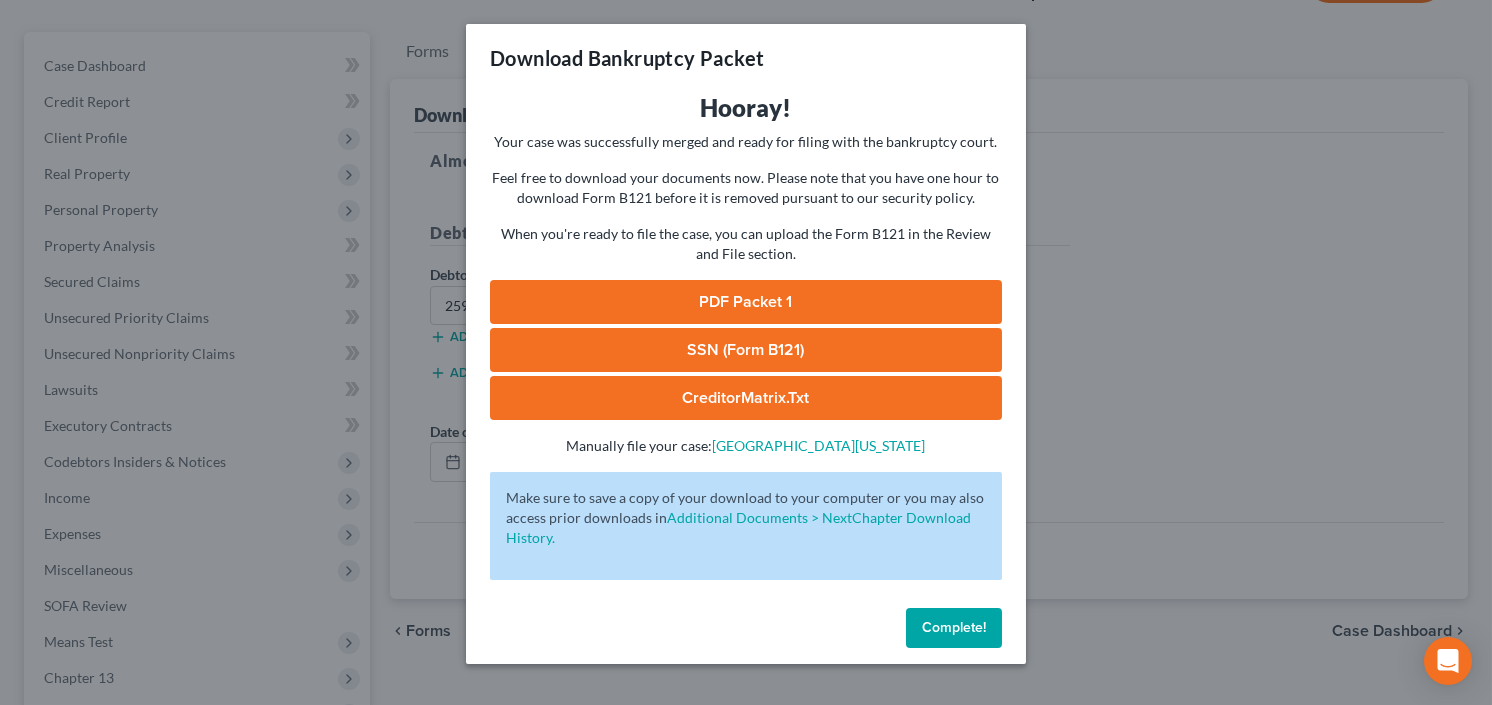 click on "PDF Packet 1" at bounding box center [746, 302] 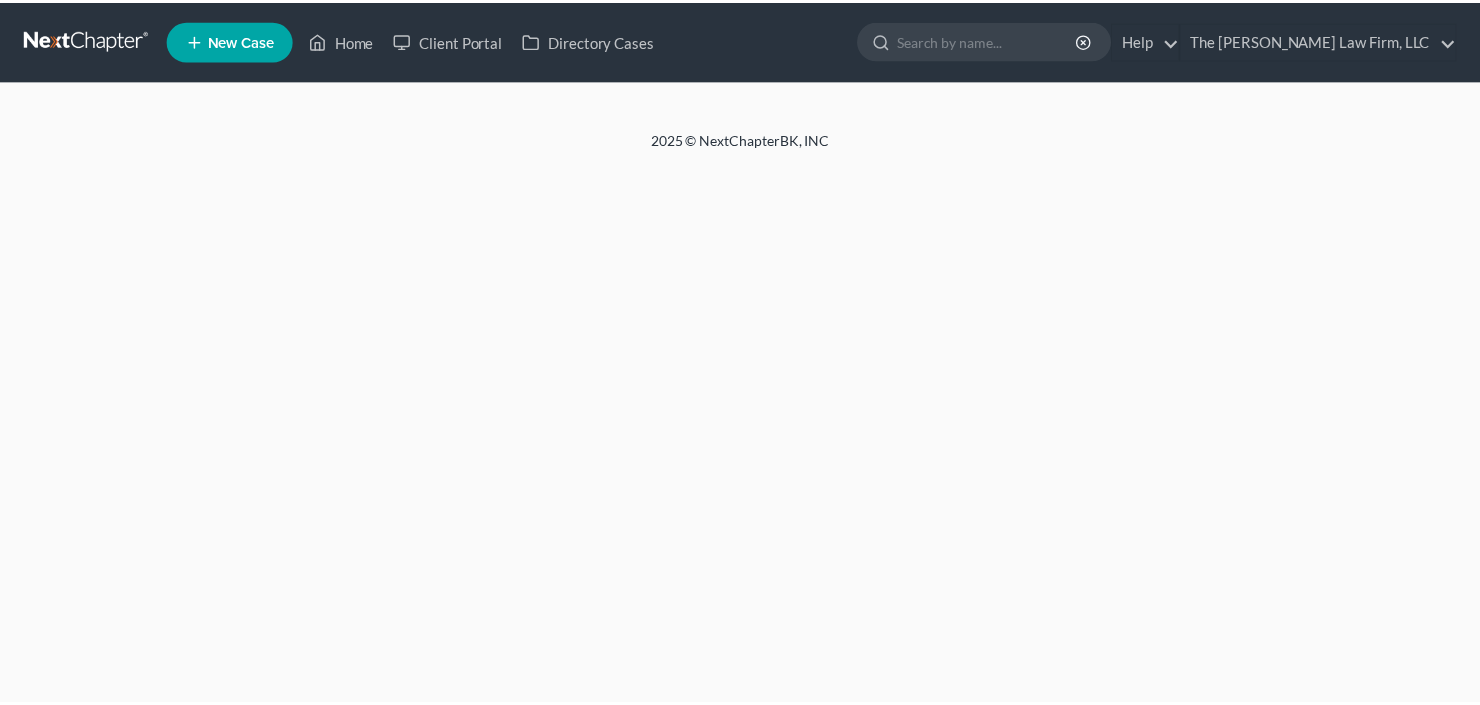 scroll, scrollTop: 0, scrollLeft: 0, axis: both 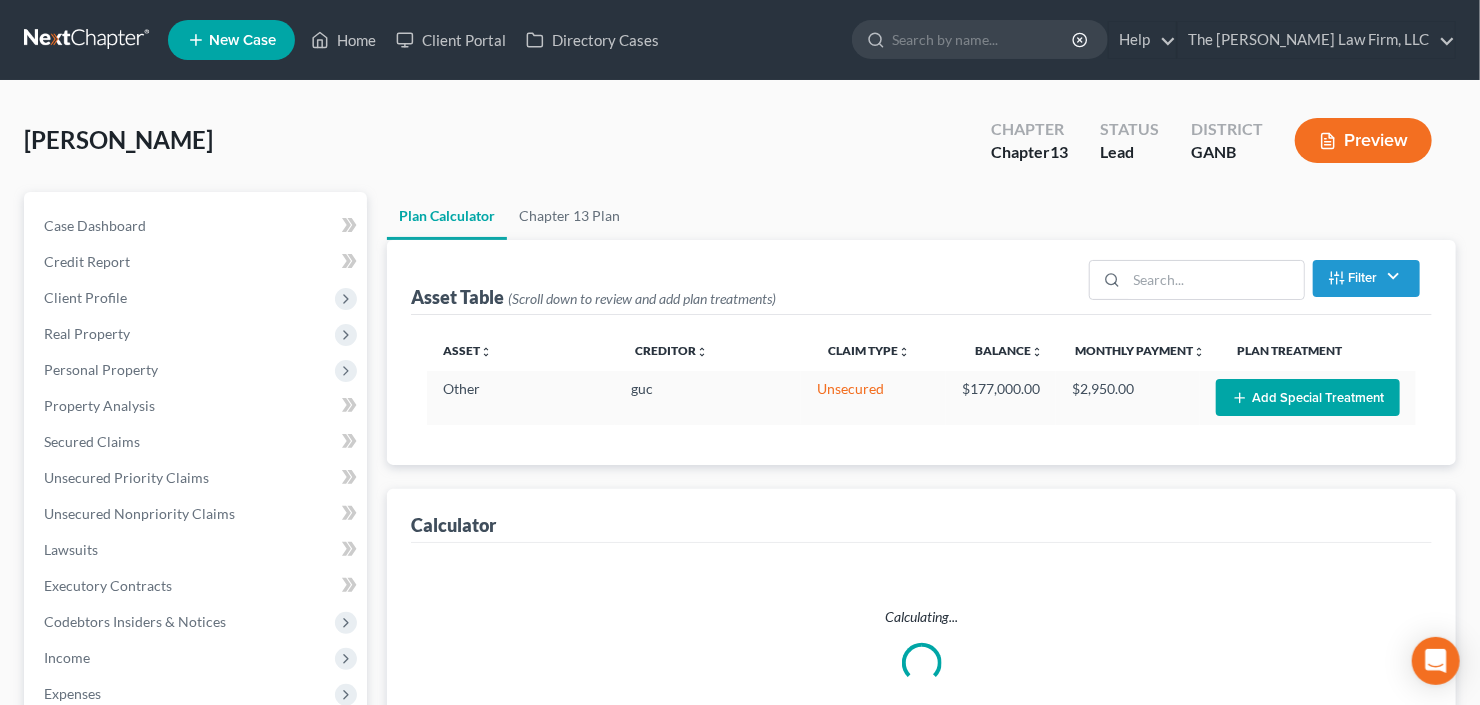select on "59" 